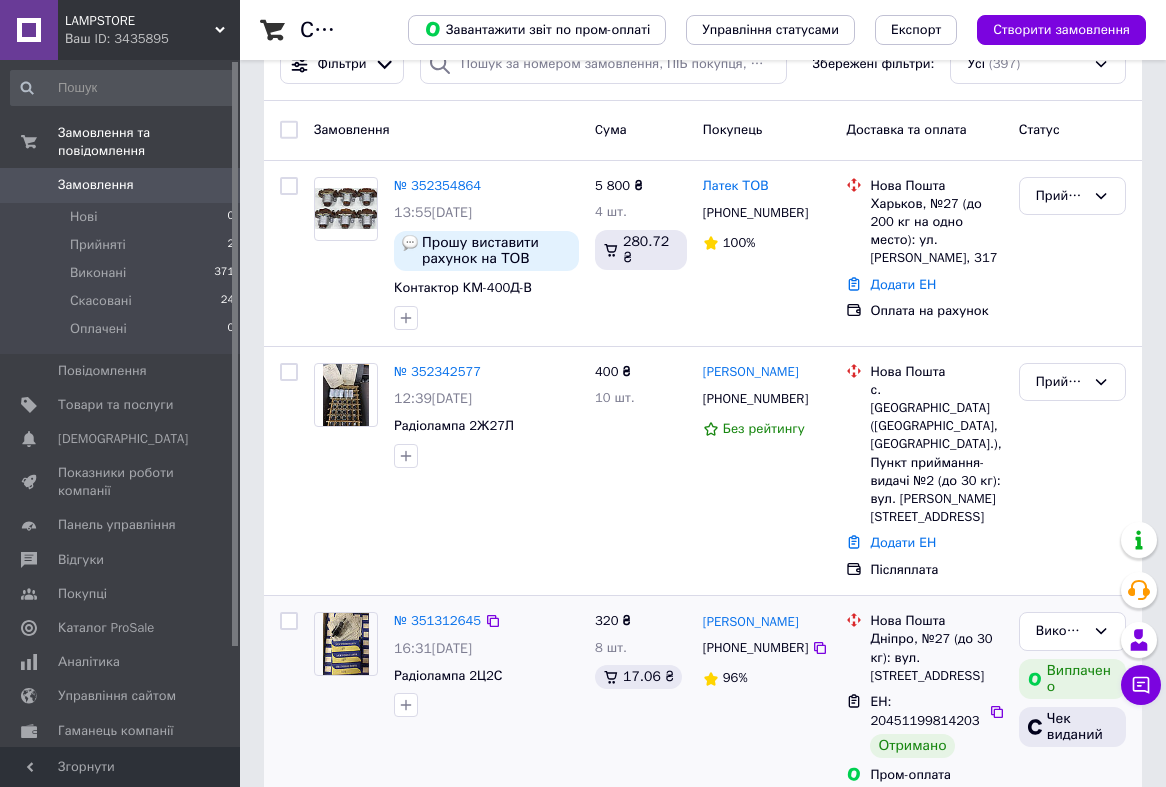 scroll, scrollTop: 115, scrollLeft: 0, axis: vertical 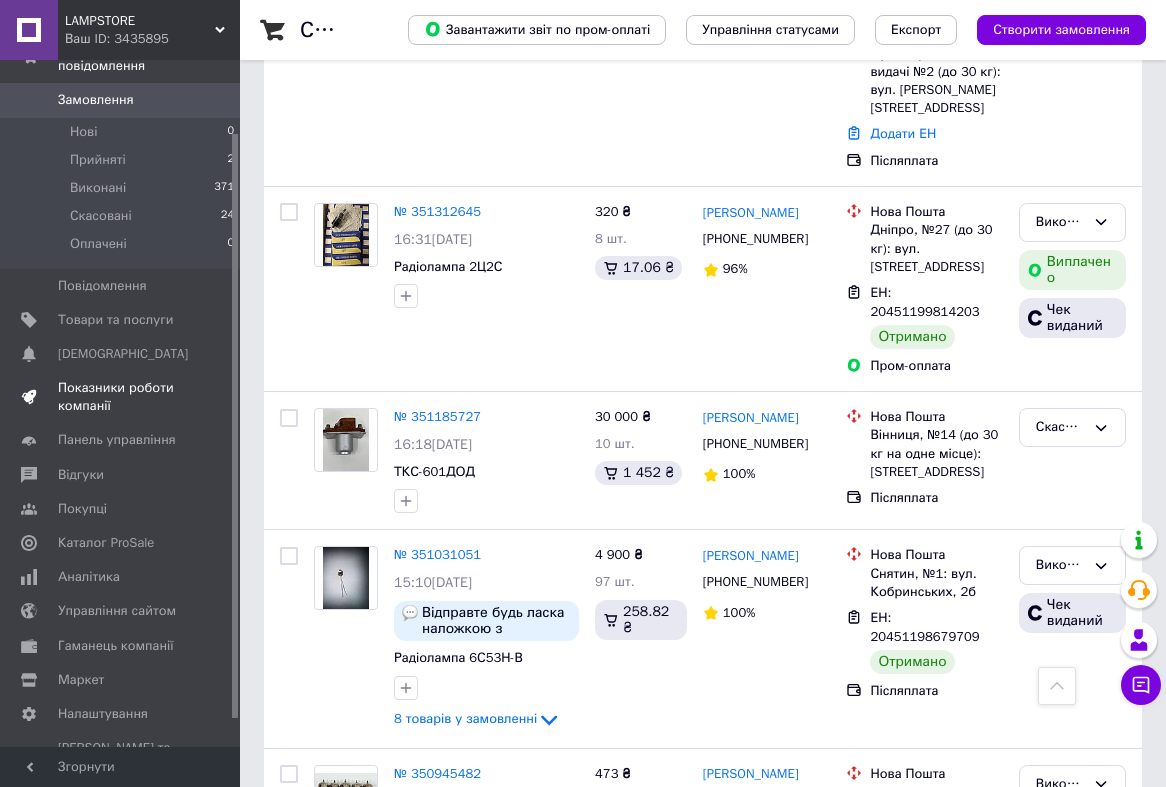 click on "Показники роботи компанії" at bounding box center (121, 397) 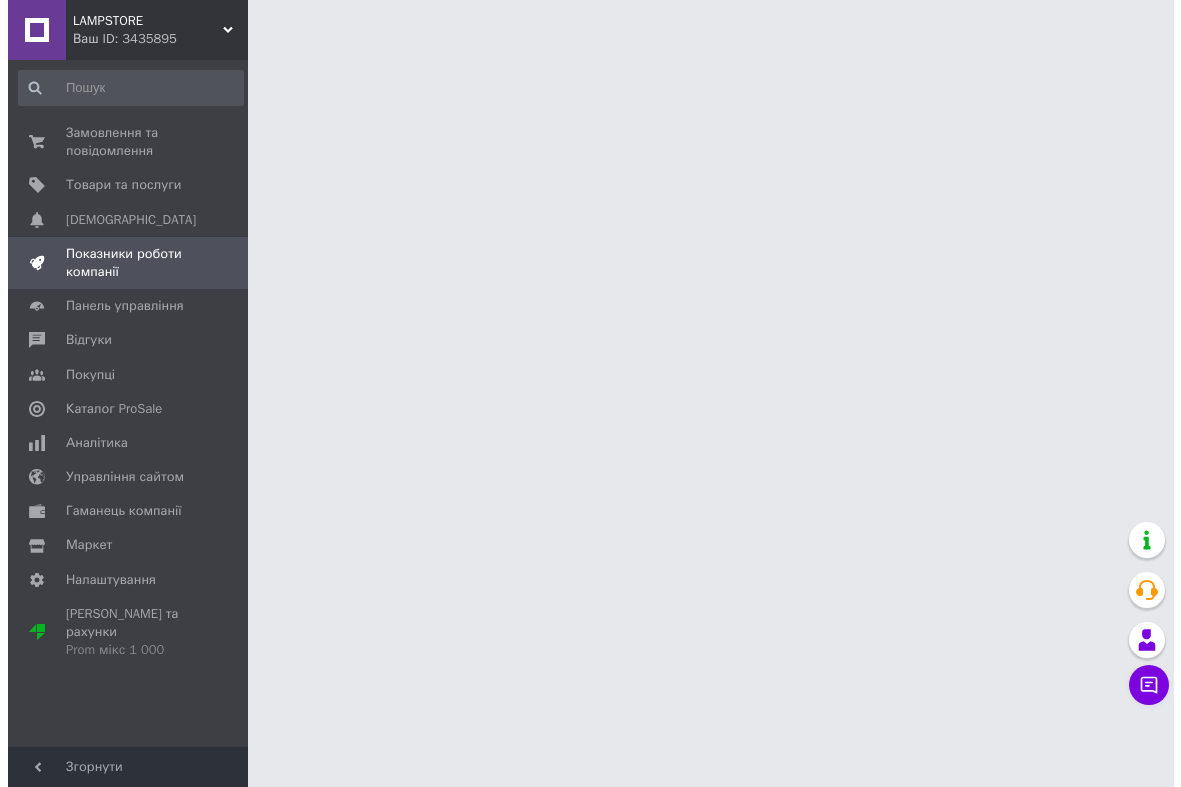 scroll, scrollTop: 0, scrollLeft: 0, axis: both 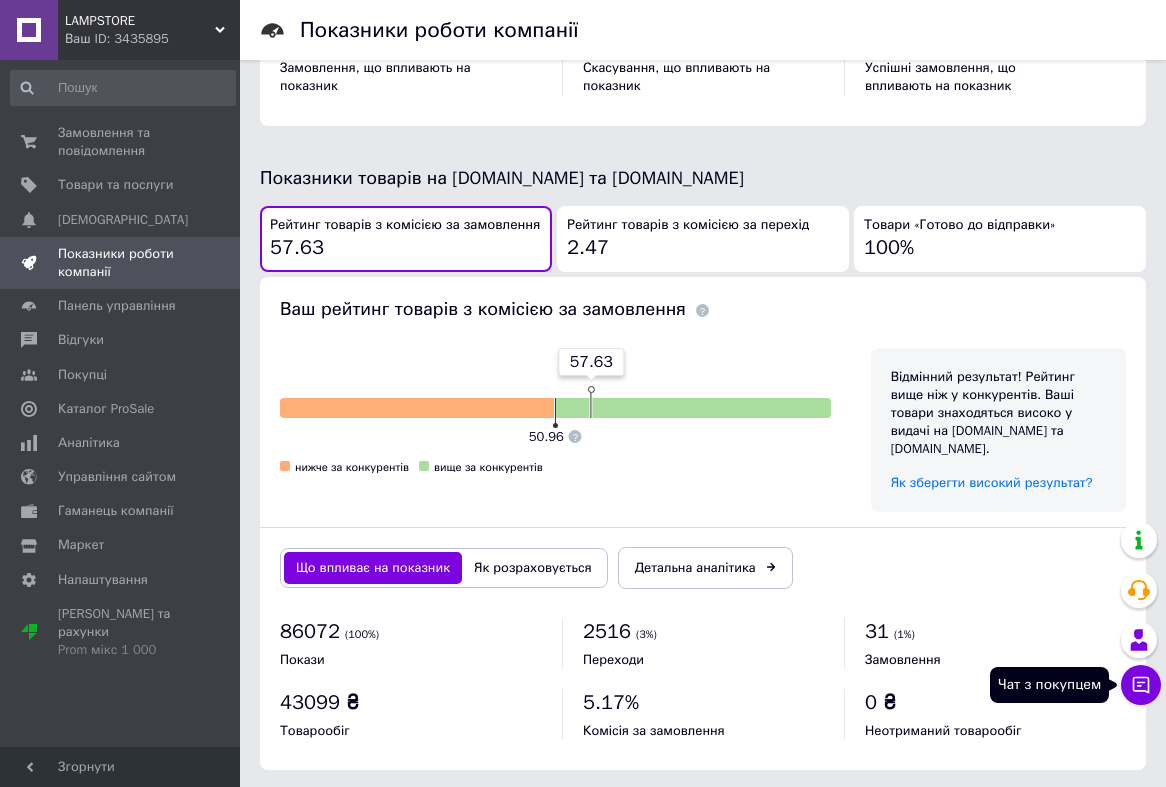 click 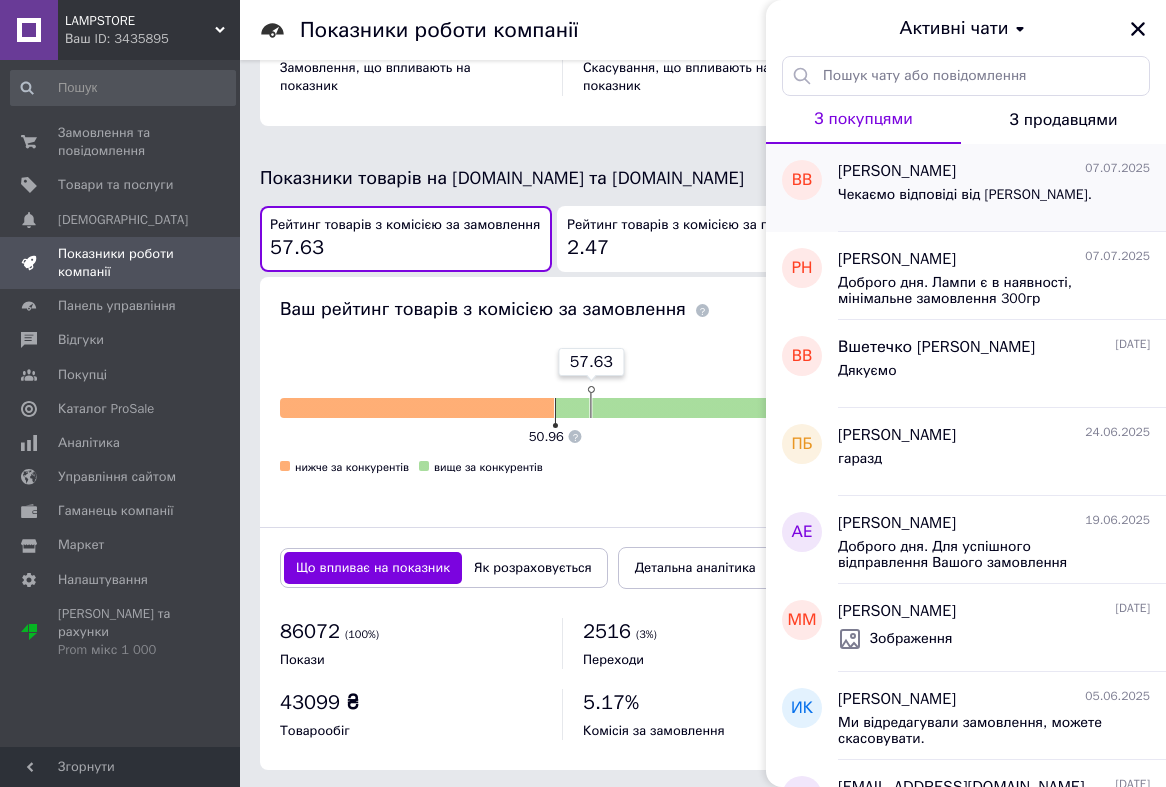 click on "Чекаємо відповіді від [PERSON_NAME]." at bounding box center (965, 195) 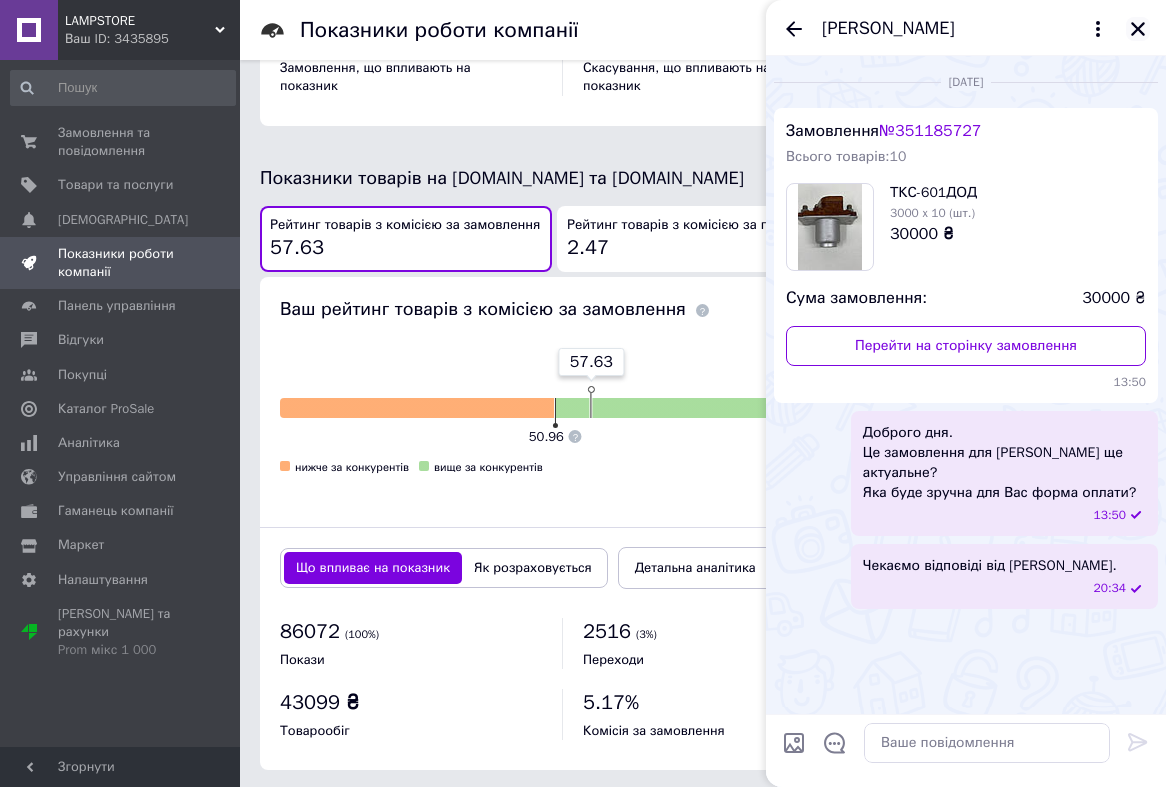 click 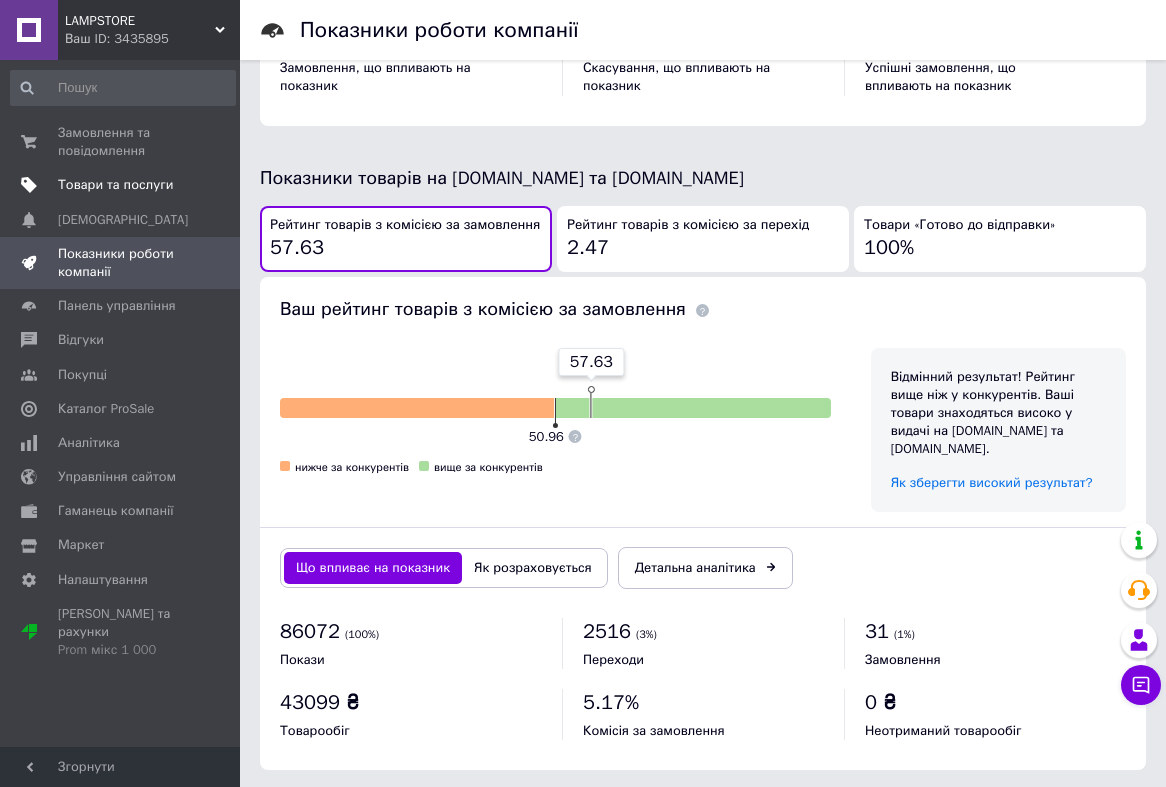 click on "Товари та послуги" at bounding box center [115, 185] 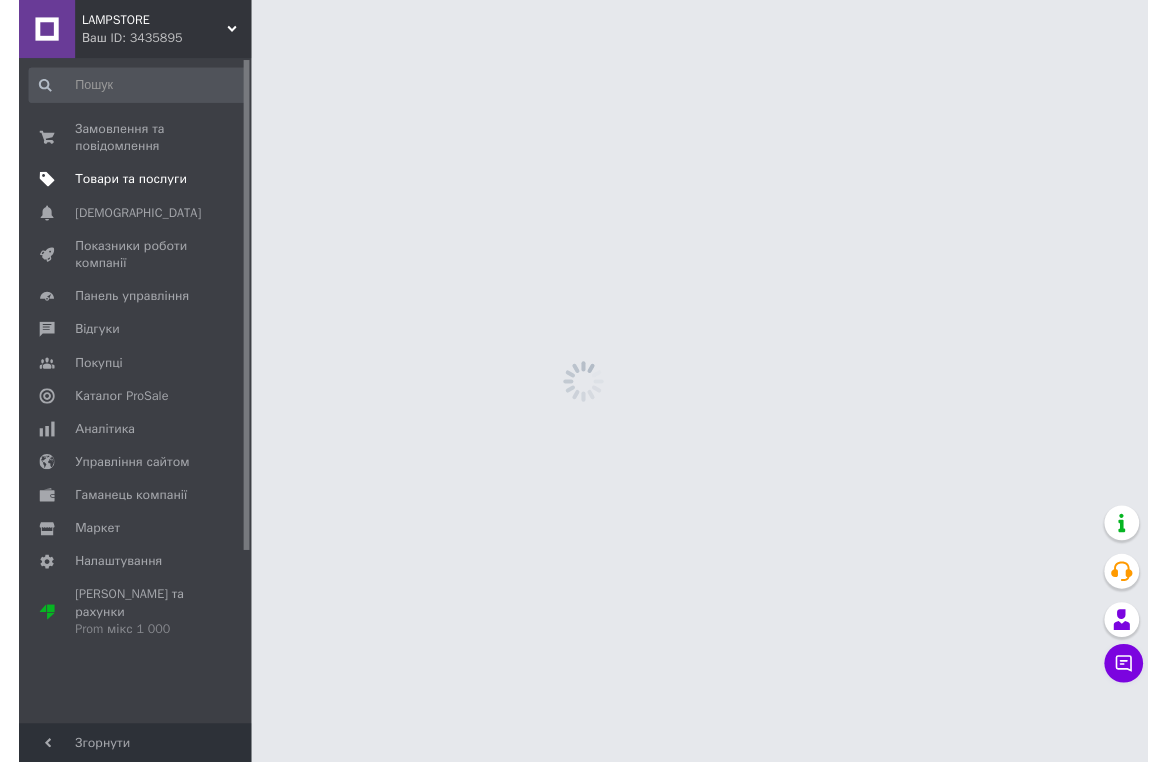 scroll, scrollTop: 0, scrollLeft: 0, axis: both 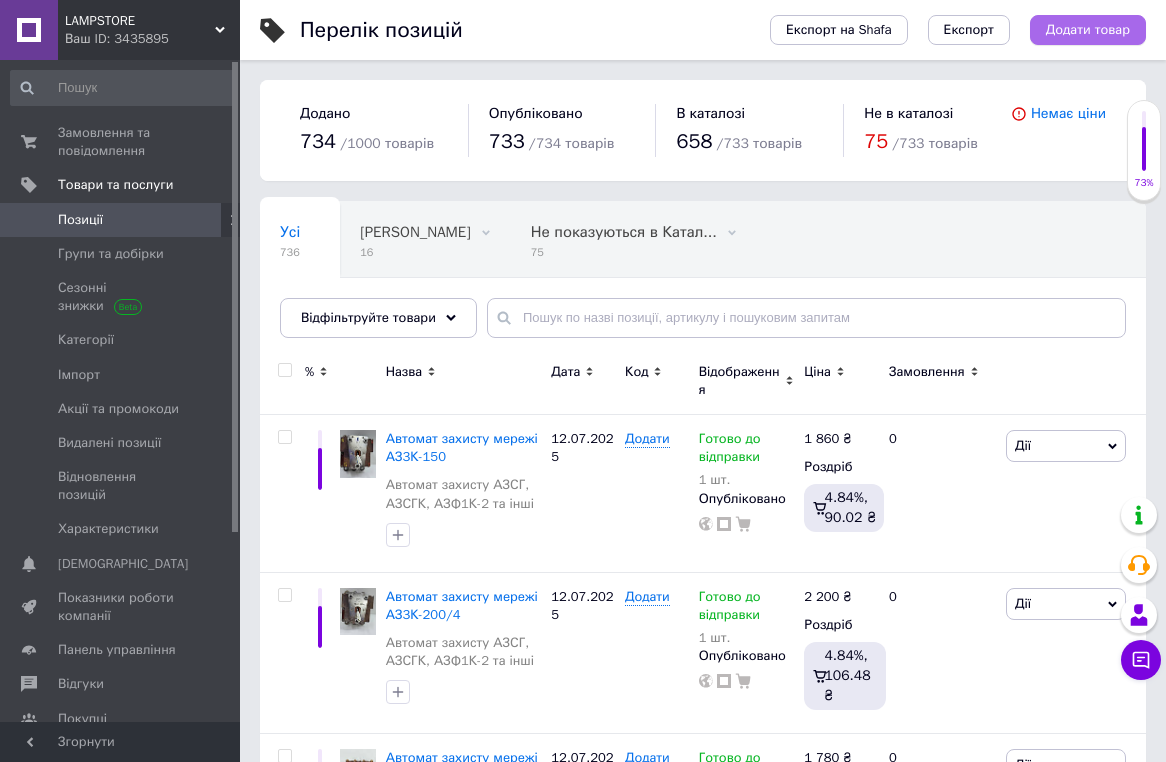 click on "Додати товар" at bounding box center [1088, 30] 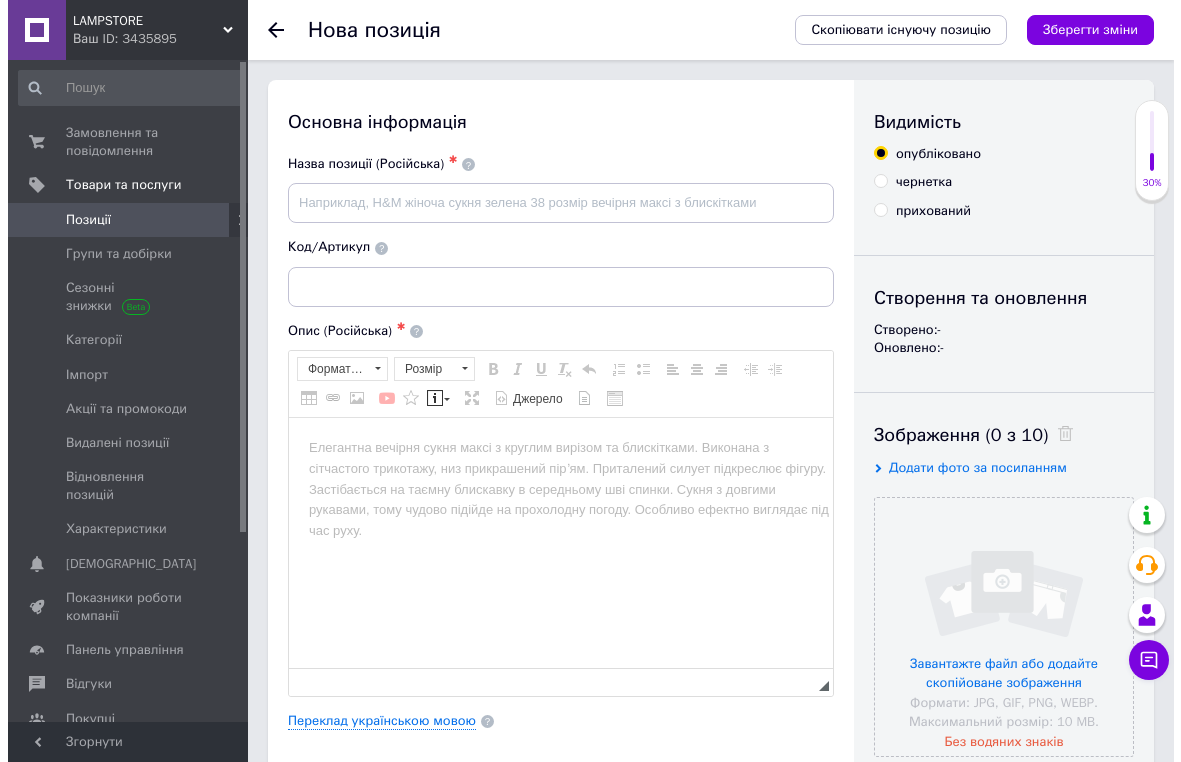 scroll, scrollTop: 0, scrollLeft: 0, axis: both 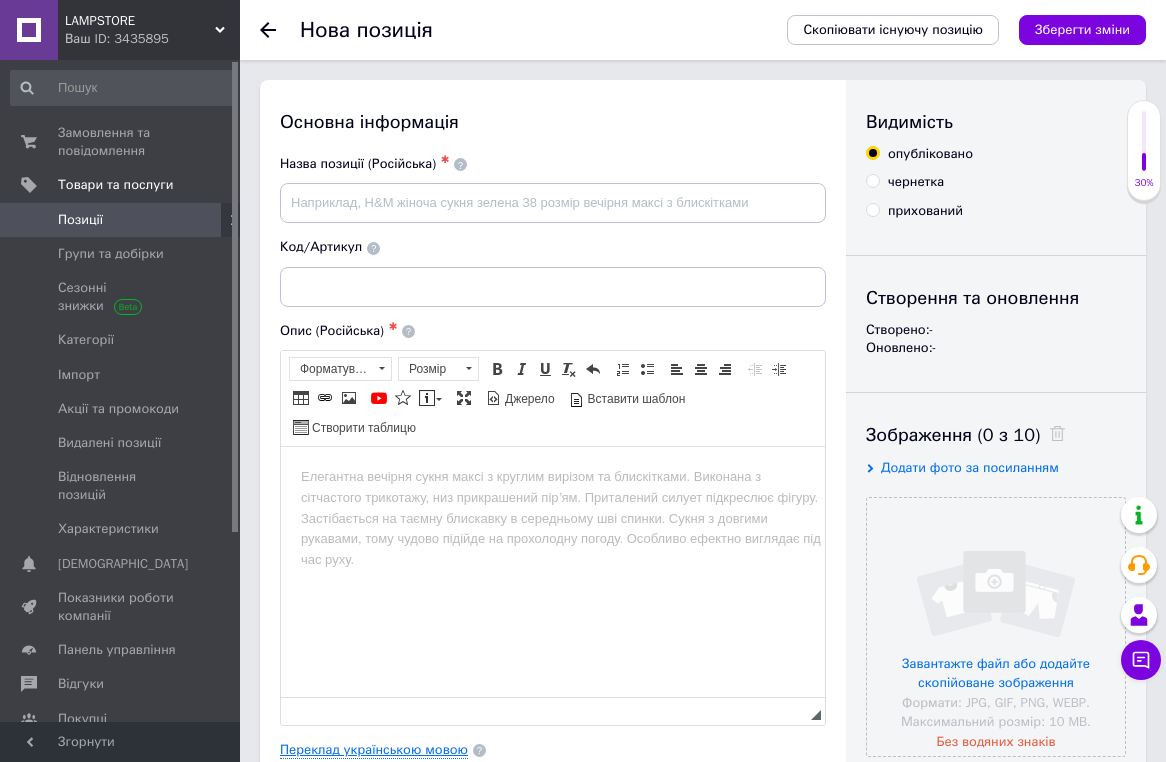 click on "Переклад українською мовою" at bounding box center (374, 750) 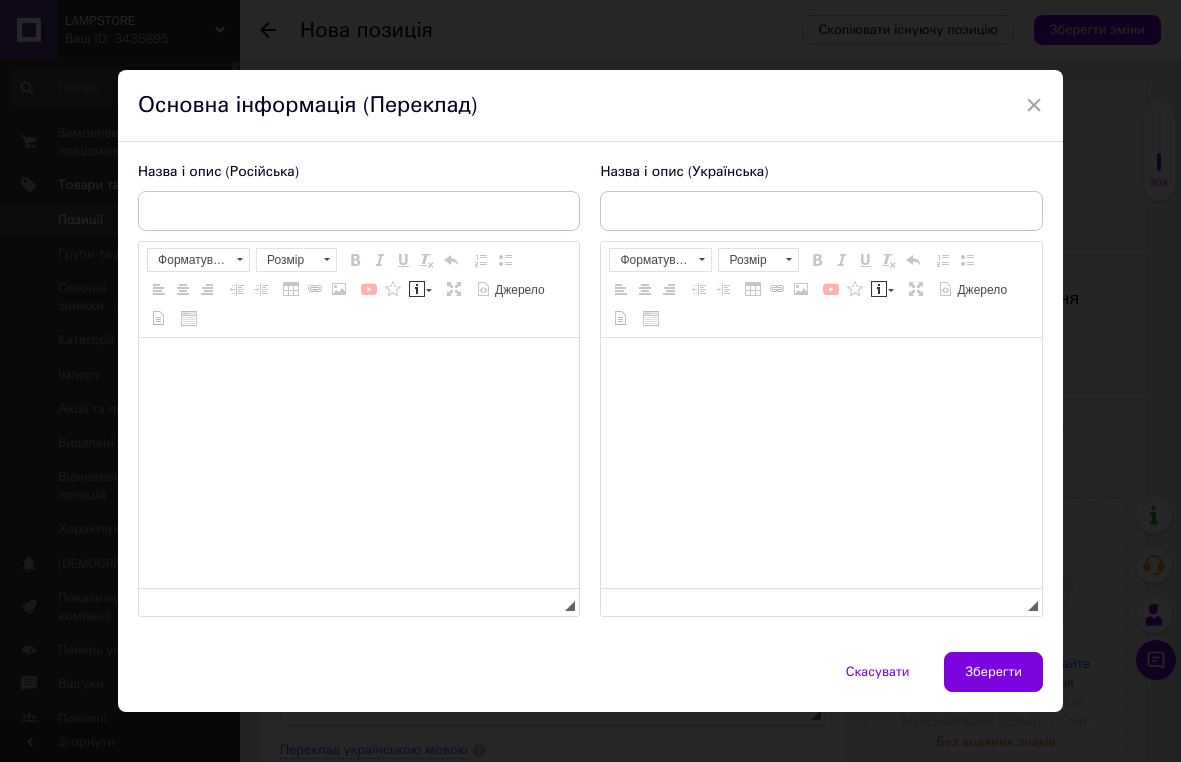 scroll, scrollTop: 0, scrollLeft: 0, axis: both 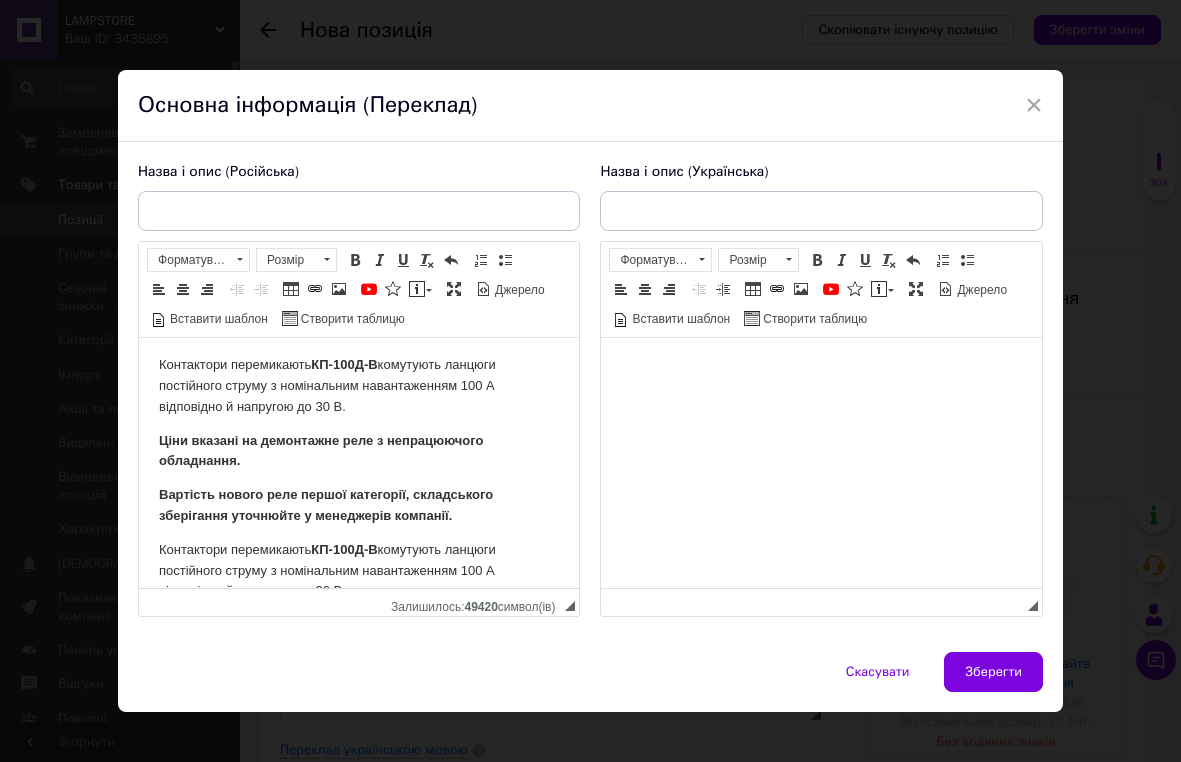 type 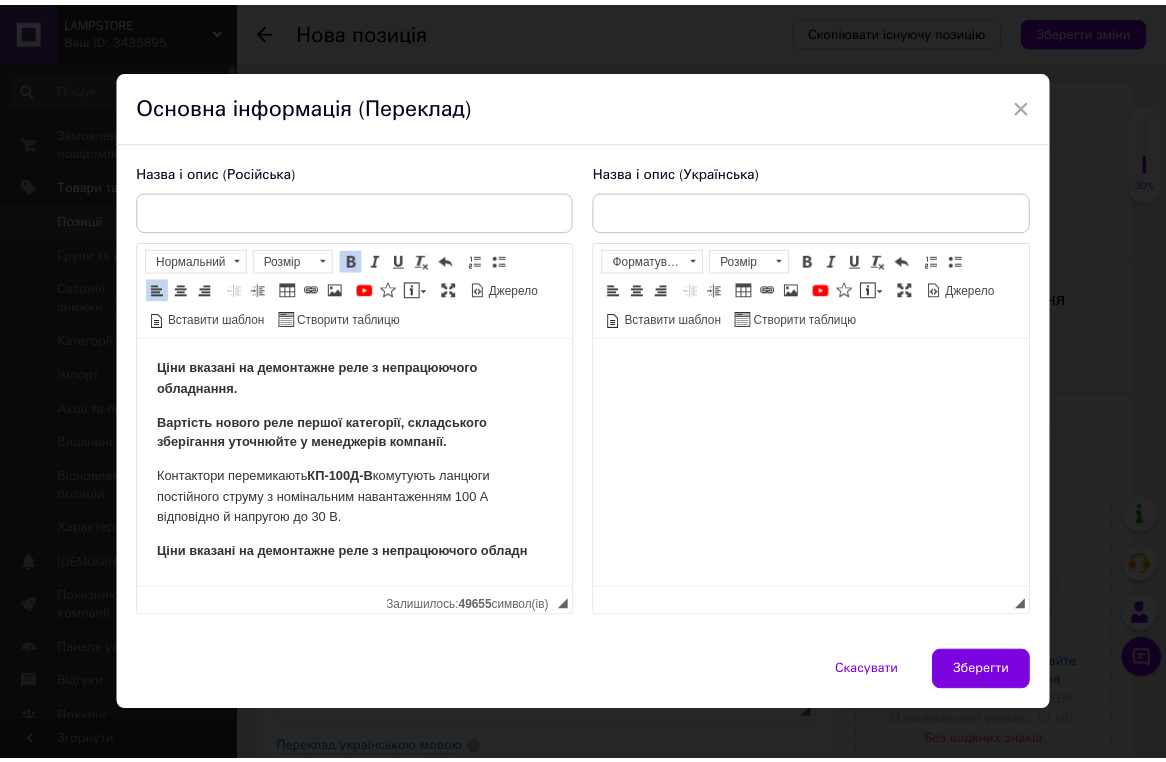 scroll, scrollTop: 0, scrollLeft: 0, axis: both 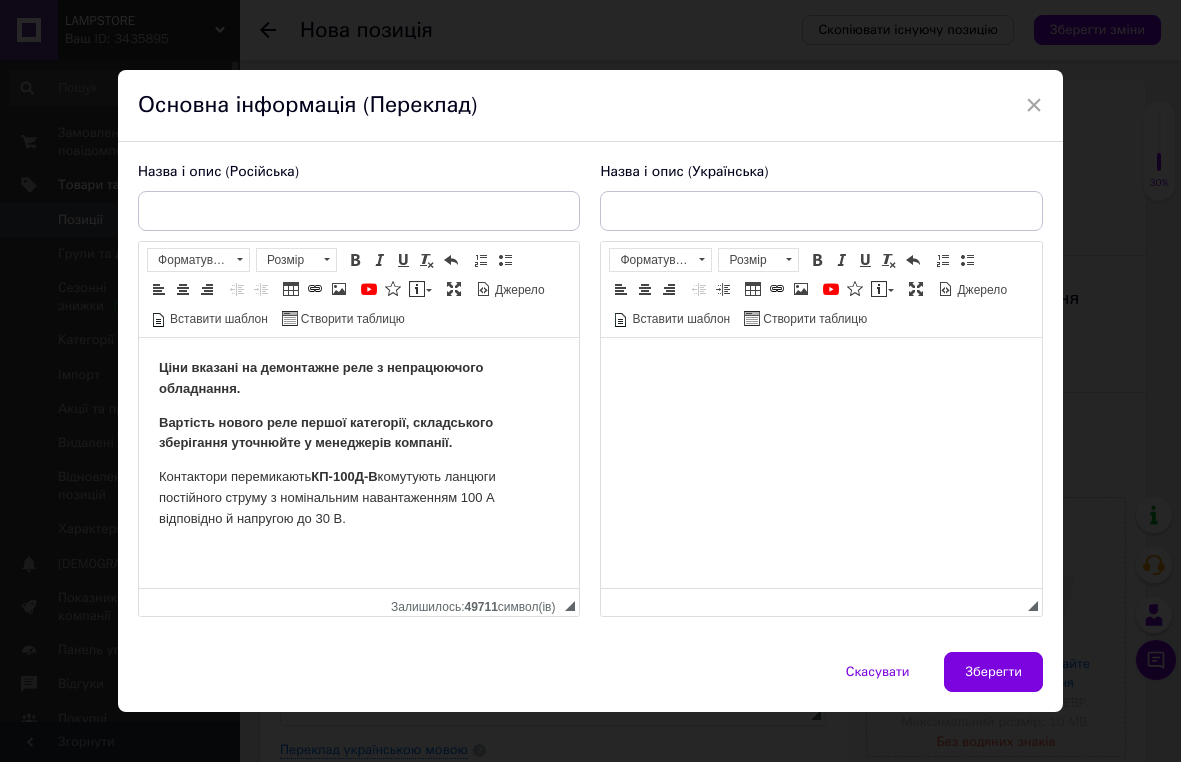 drag, startPoint x: 1032, startPoint y: 498, endPoint x: 754, endPoint y: 381, distance: 301.6173 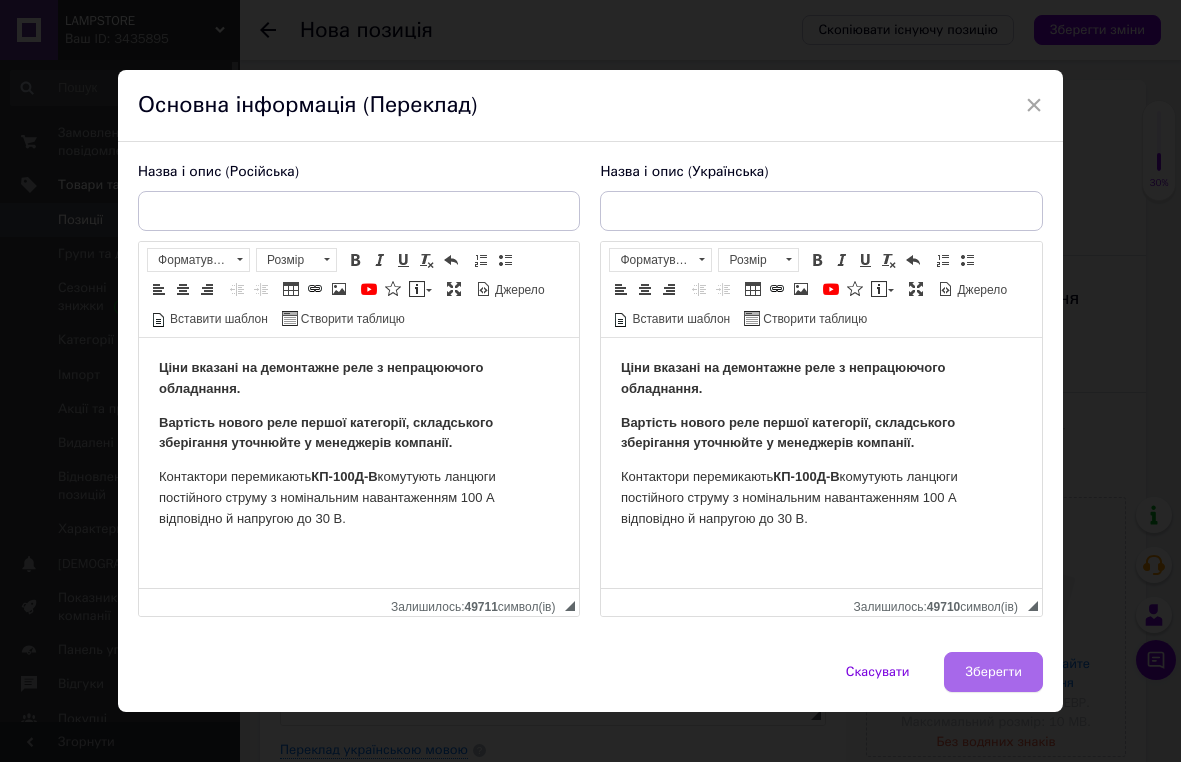 click on "Зберегти" at bounding box center [993, 672] 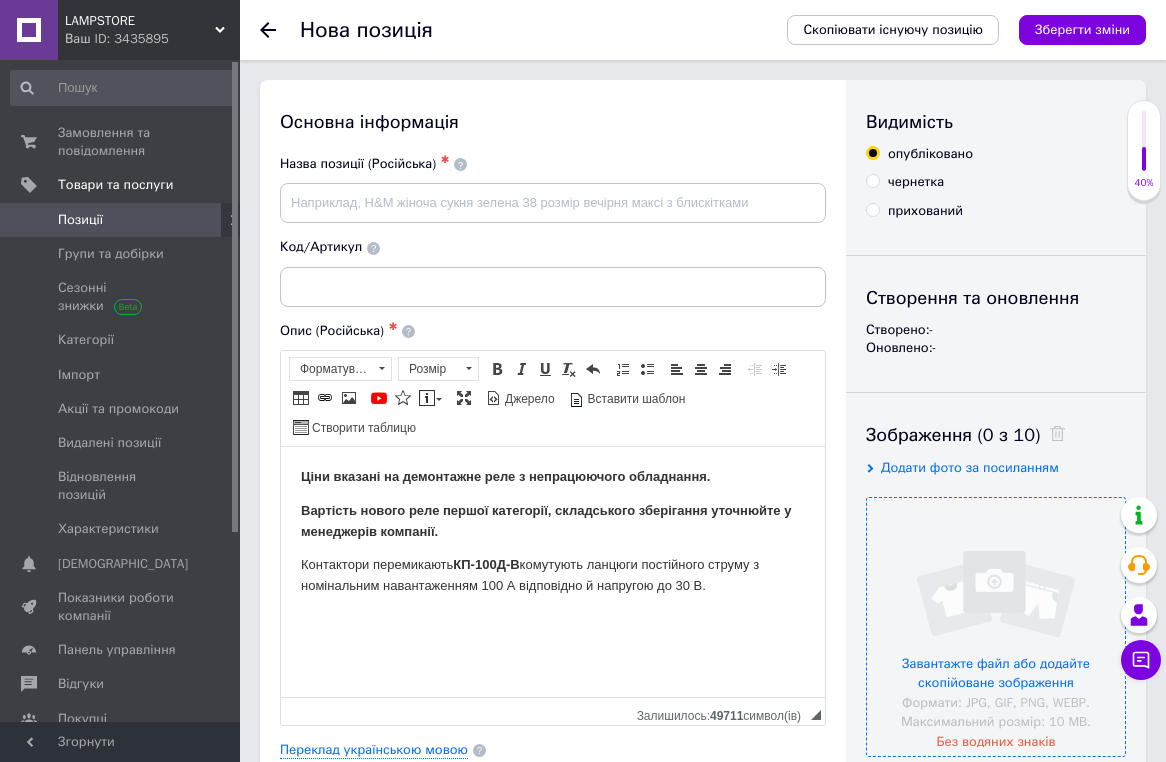 click at bounding box center [996, 627] 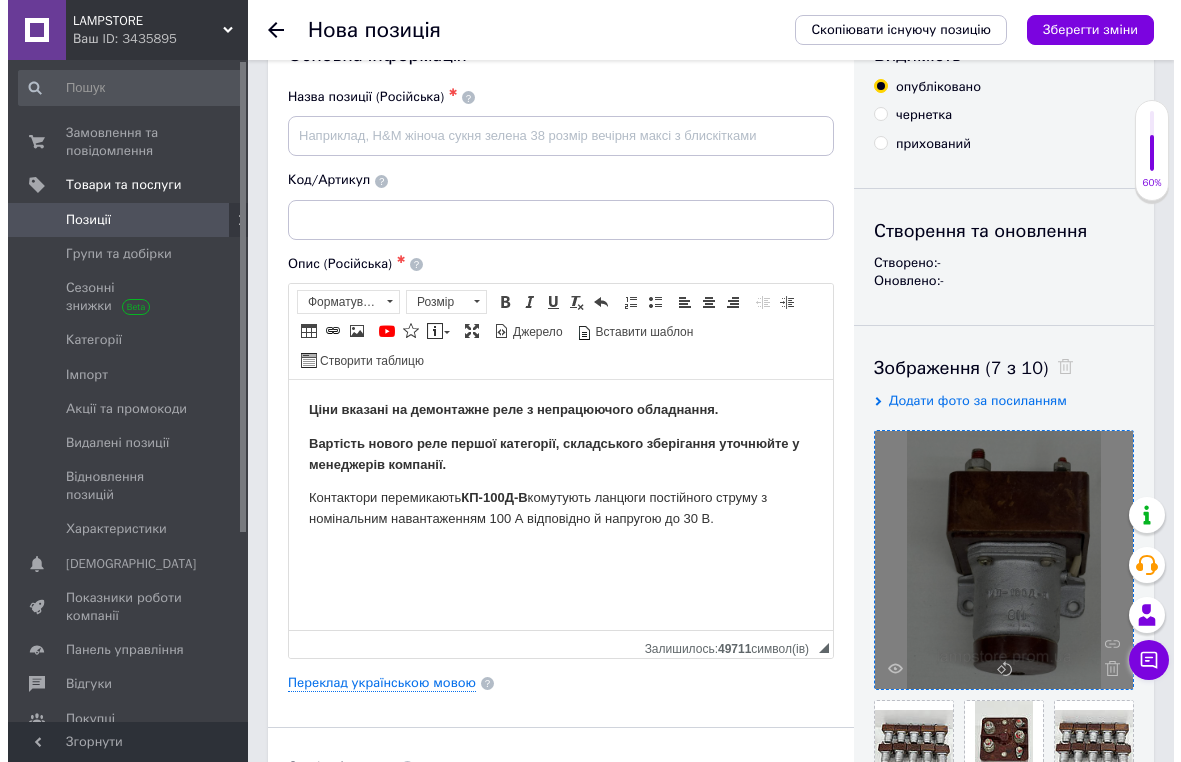 scroll, scrollTop: 0, scrollLeft: 0, axis: both 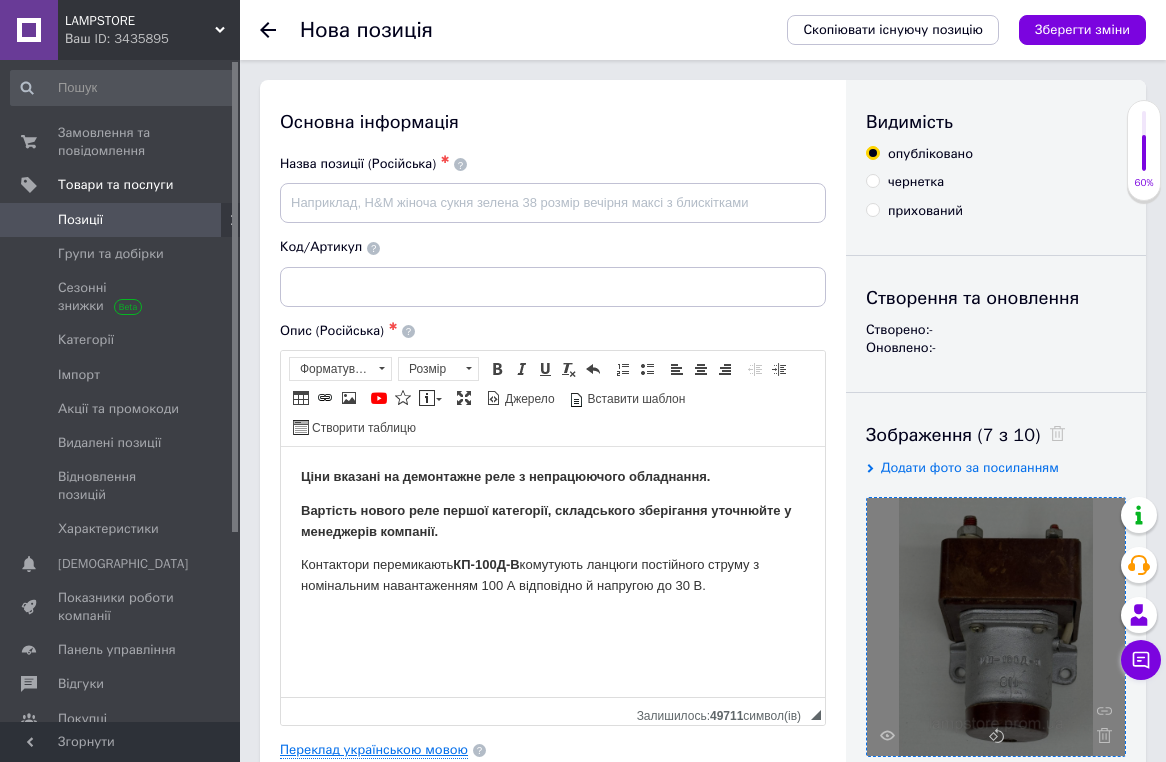 click on "Переклад українською мовою" at bounding box center (374, 750) 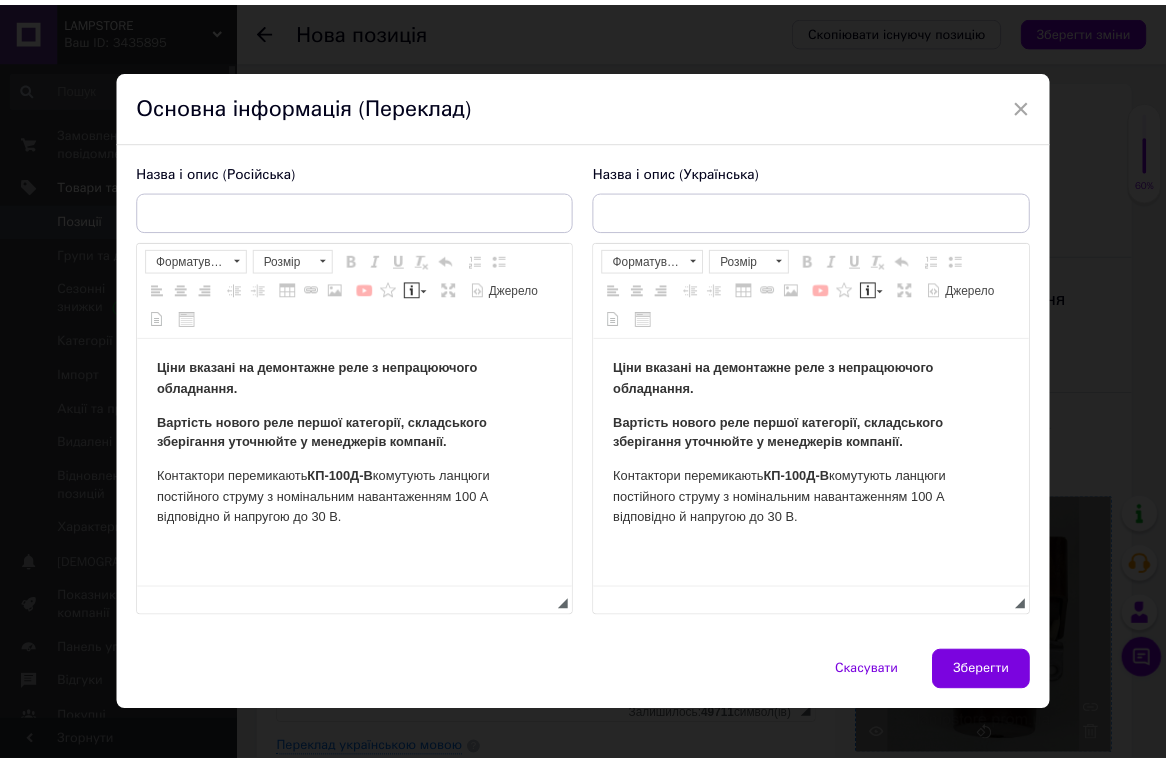 scroll, scrollTop: 0, scrollLeft: 0, axis: both 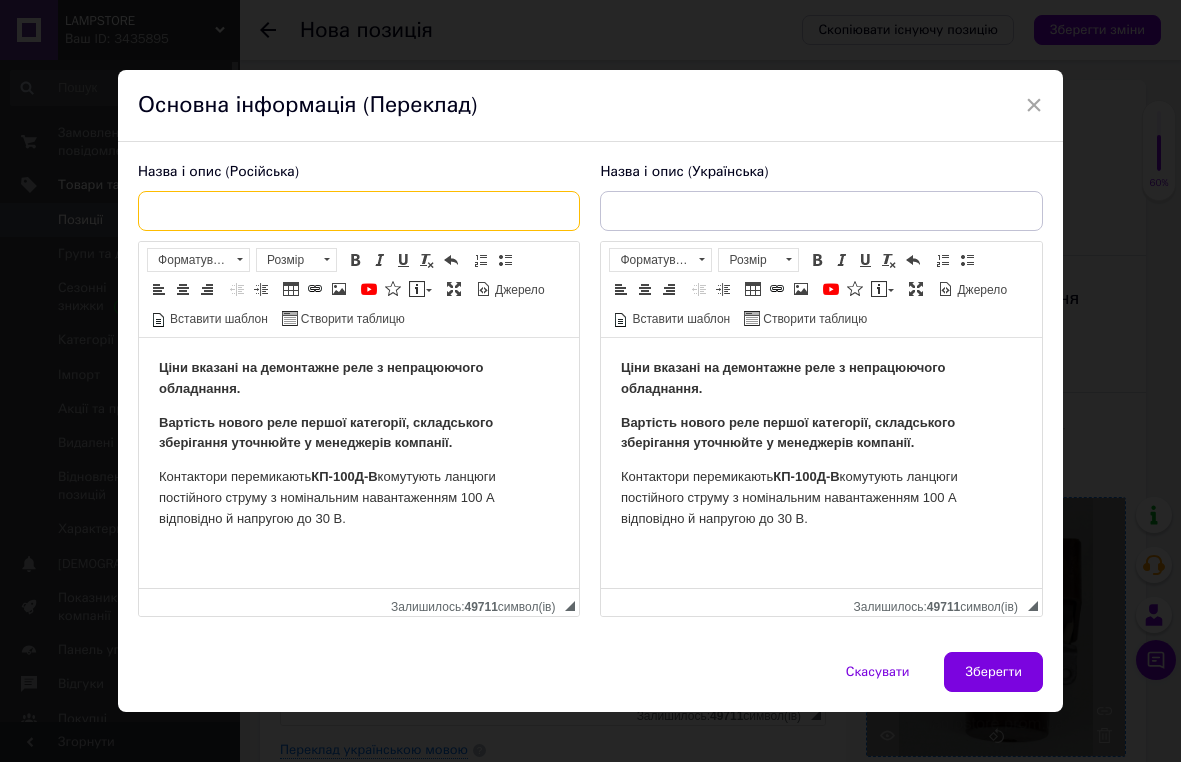 click at bounding box center (359, 211) 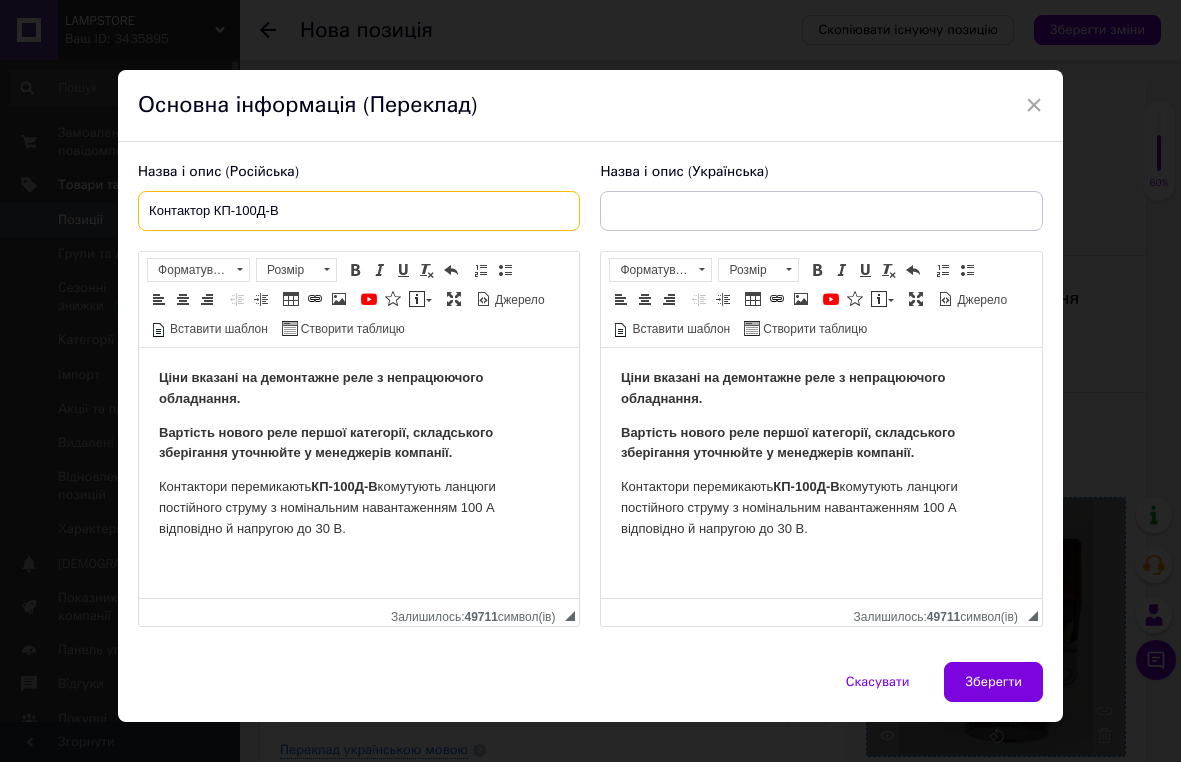type on "Контактор КП-100Д-В" 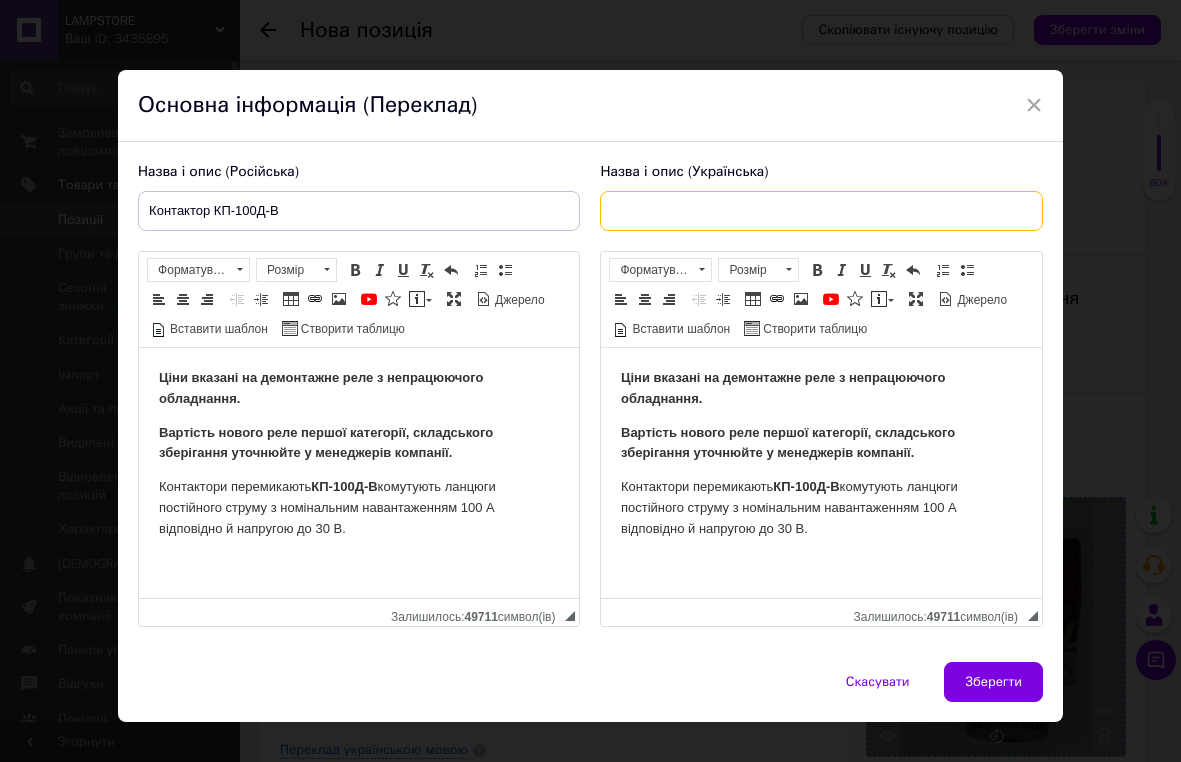 click at bounding box center [821, 211] 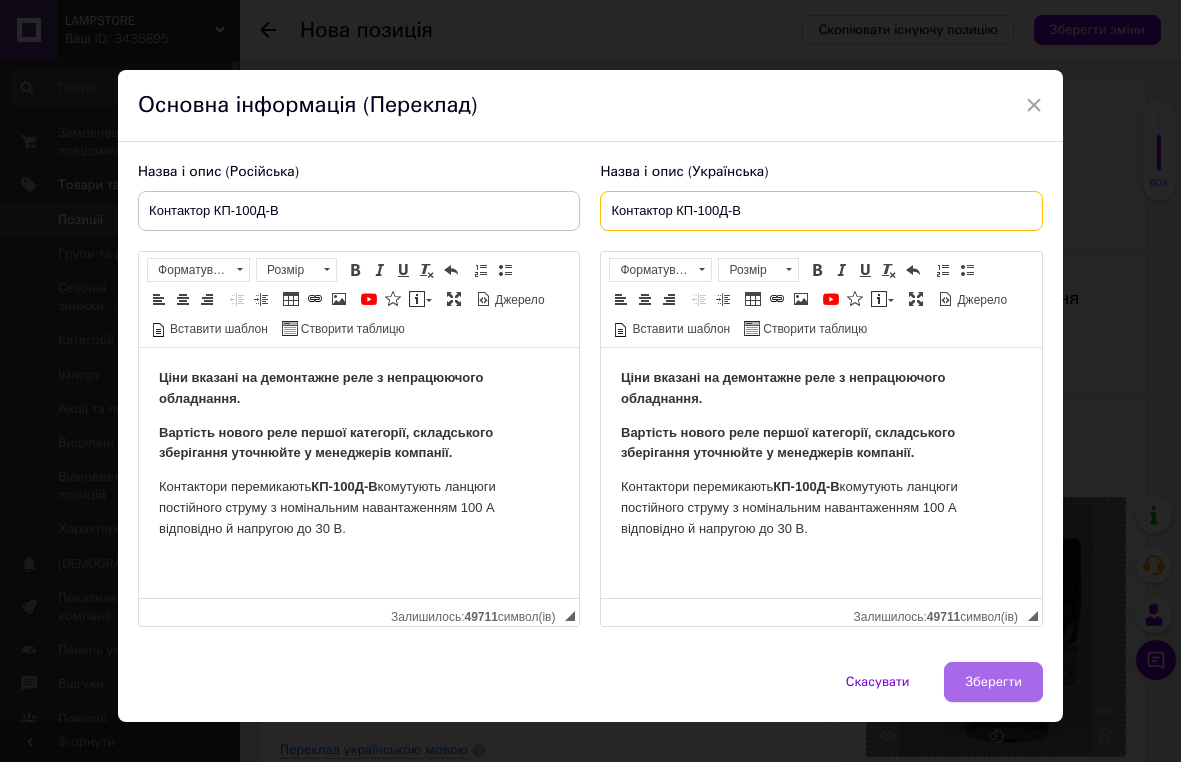 type on "Контактор КП-100Д-В" 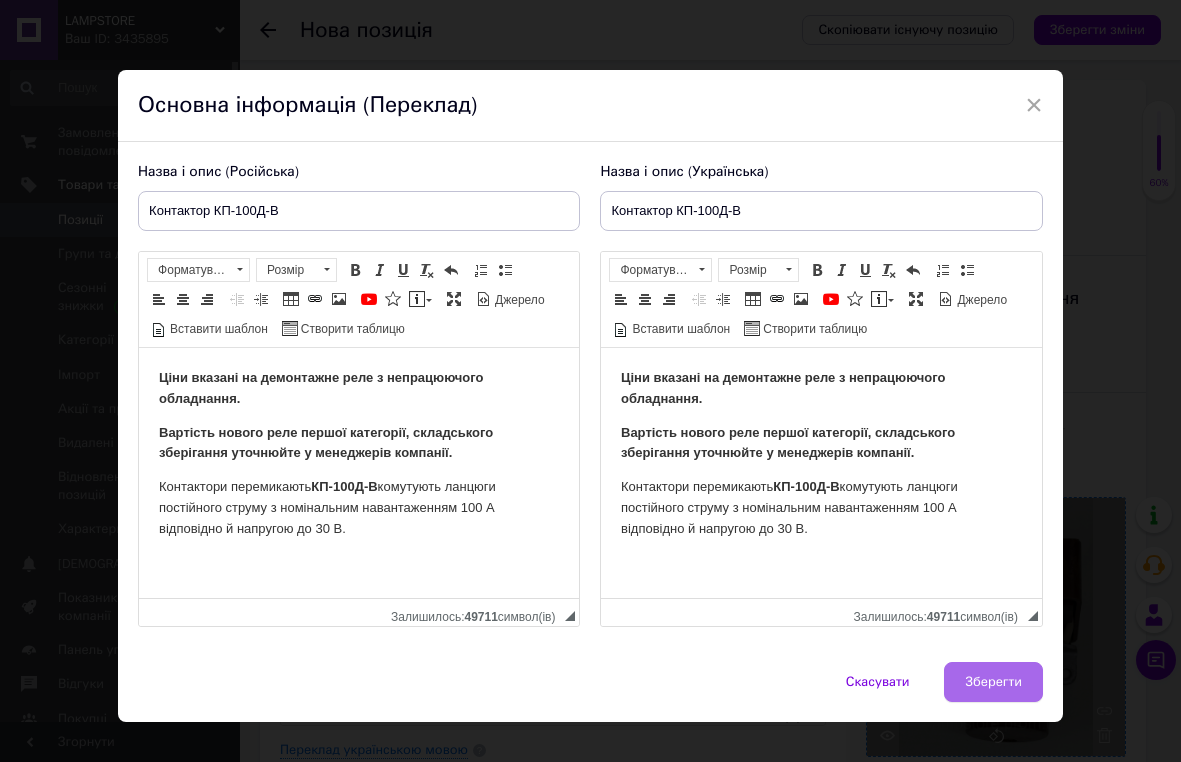 click on "Зберегти" at bounding box center (993, 682) 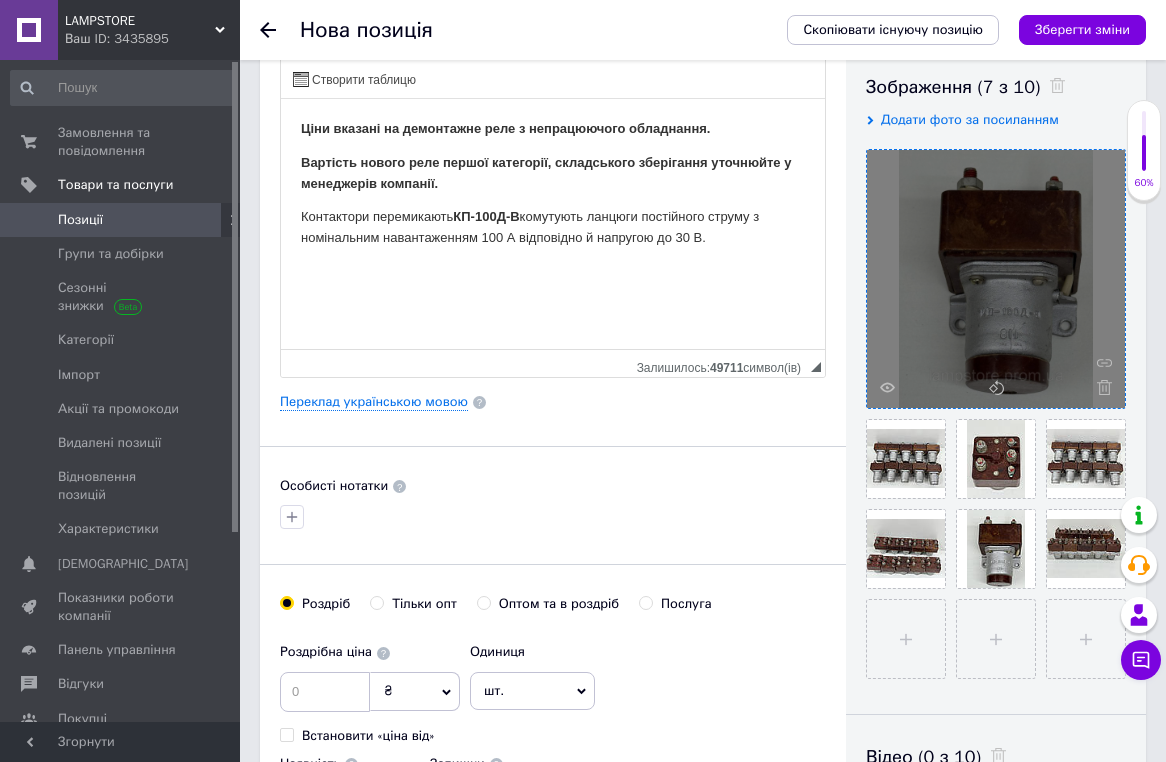 scroll, scrollTop: 384, scrollLeft: 0, axis: vertical 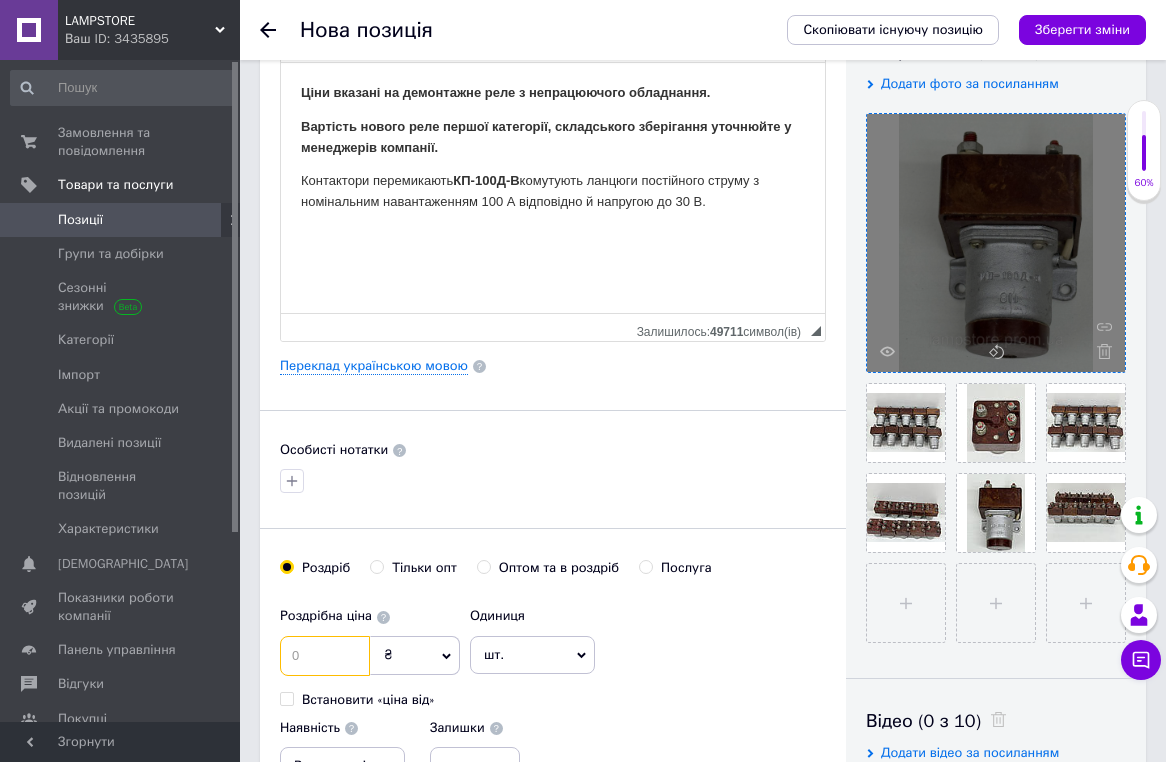 click at bounding box center (325, 656) 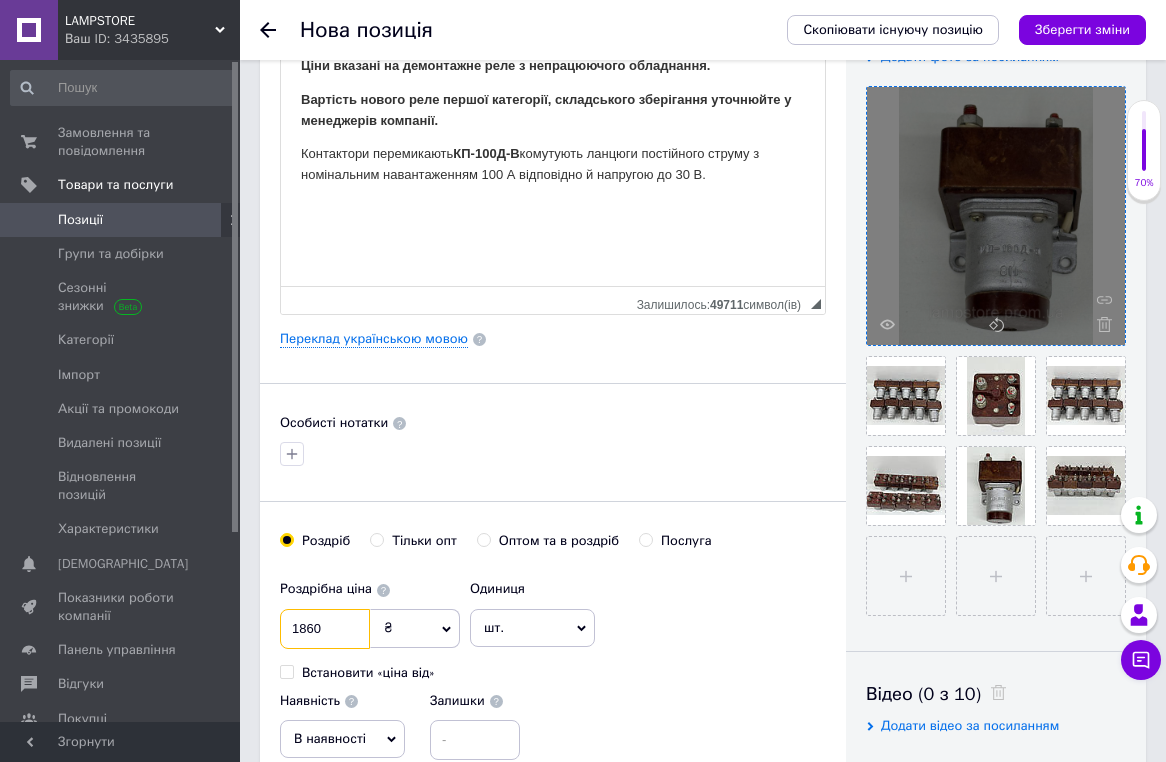 scroll, scrollTop: 443, scrollLeft: 0, axis: vertical 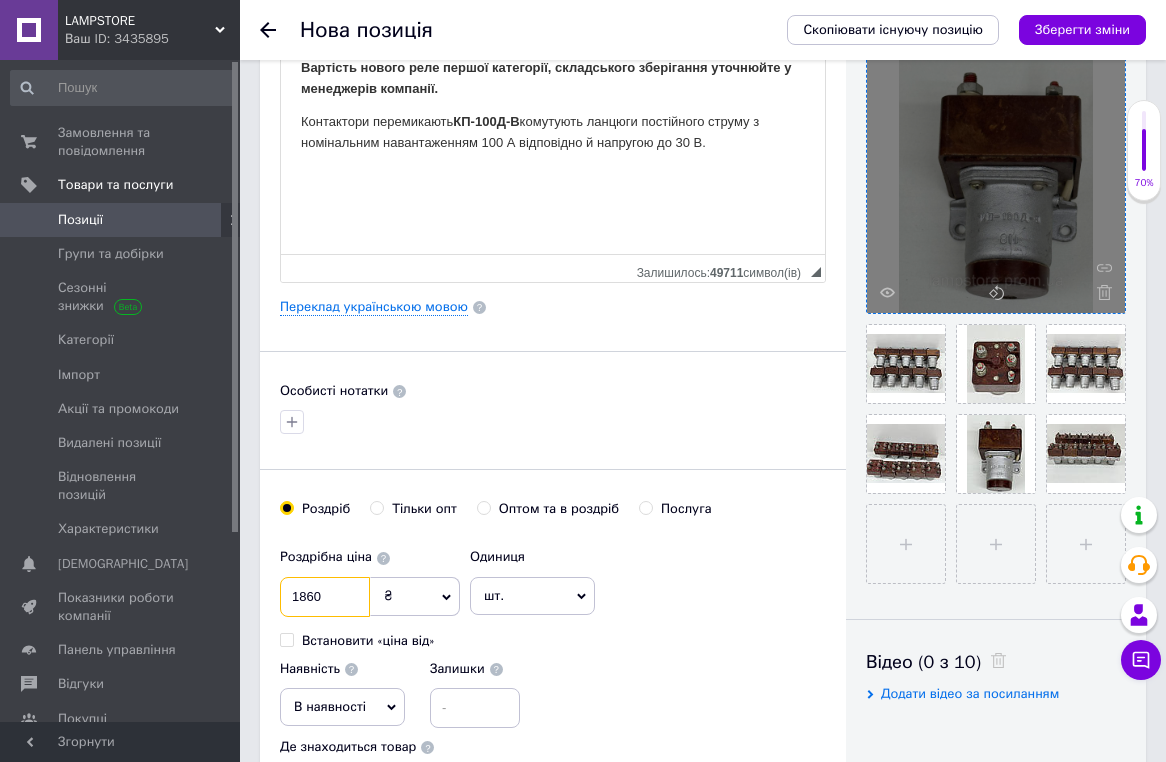 type on "1860" 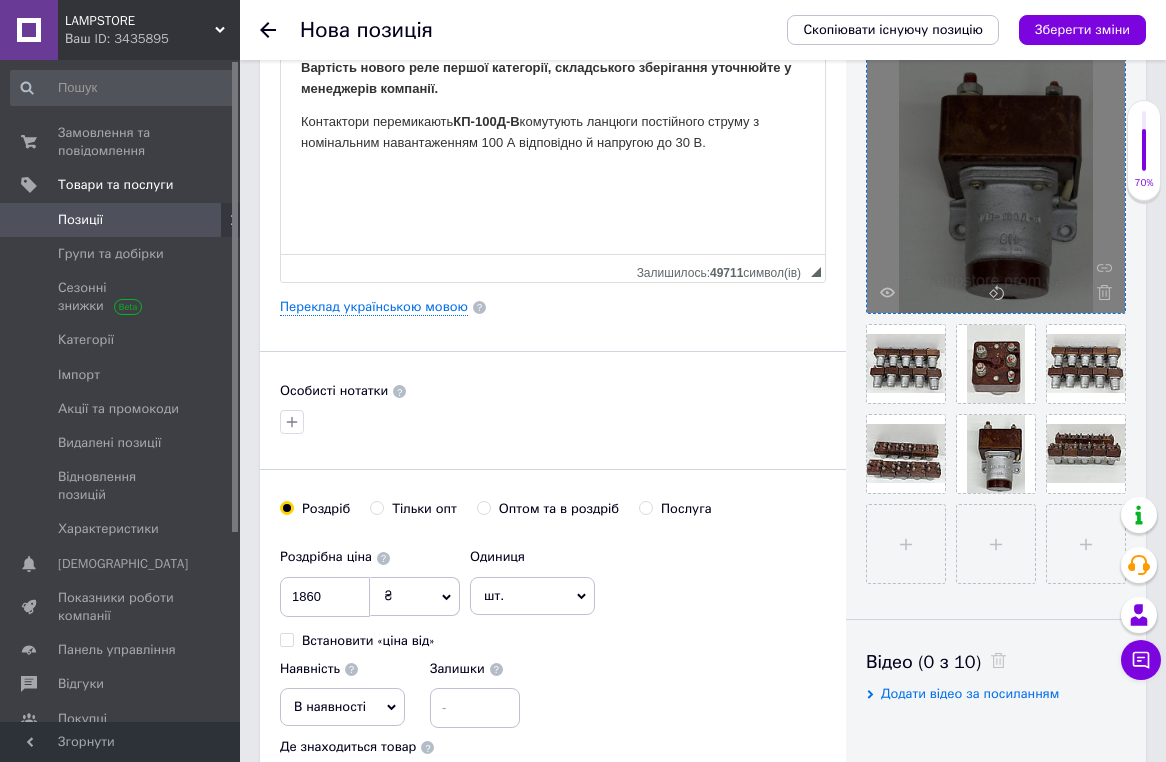 click on "В наявності" at bounding box center (342, 707) 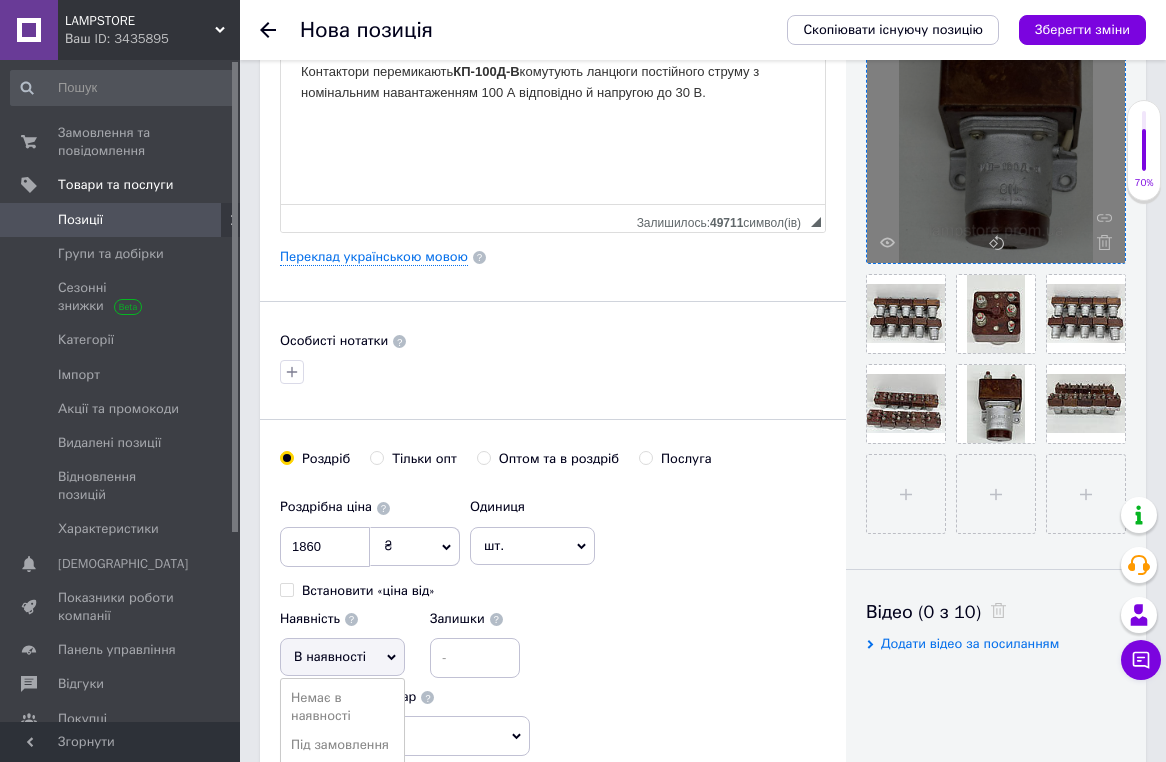 scroll, scrollTop: 634, scrollLeft: 0, axis: vertical 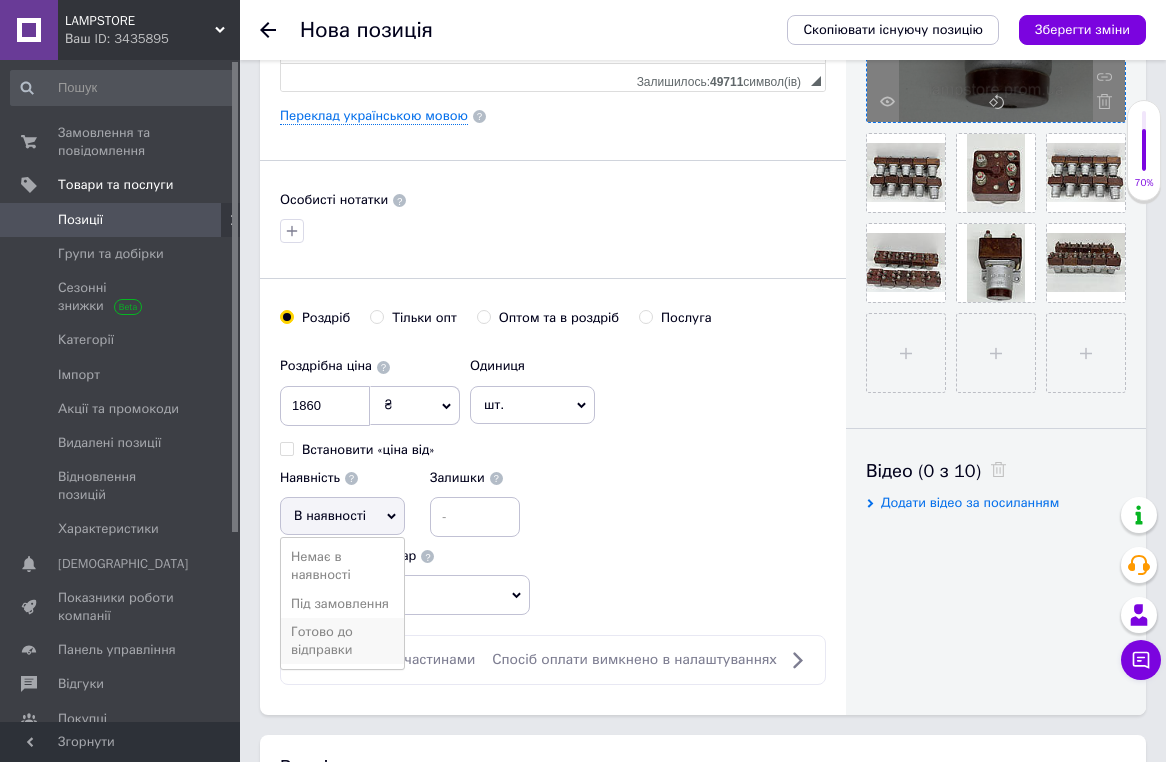 click on "Готово до відправки" at bounding box center [342, 641] 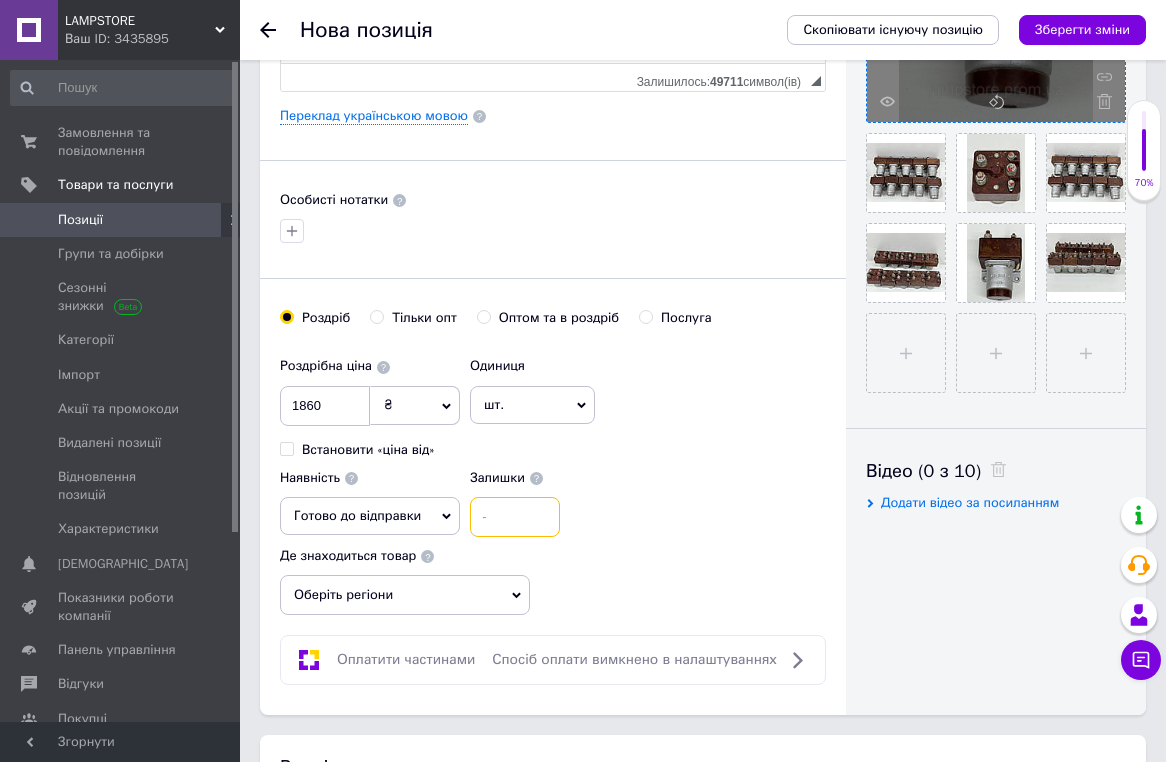 click at bounding box center (515, 517) 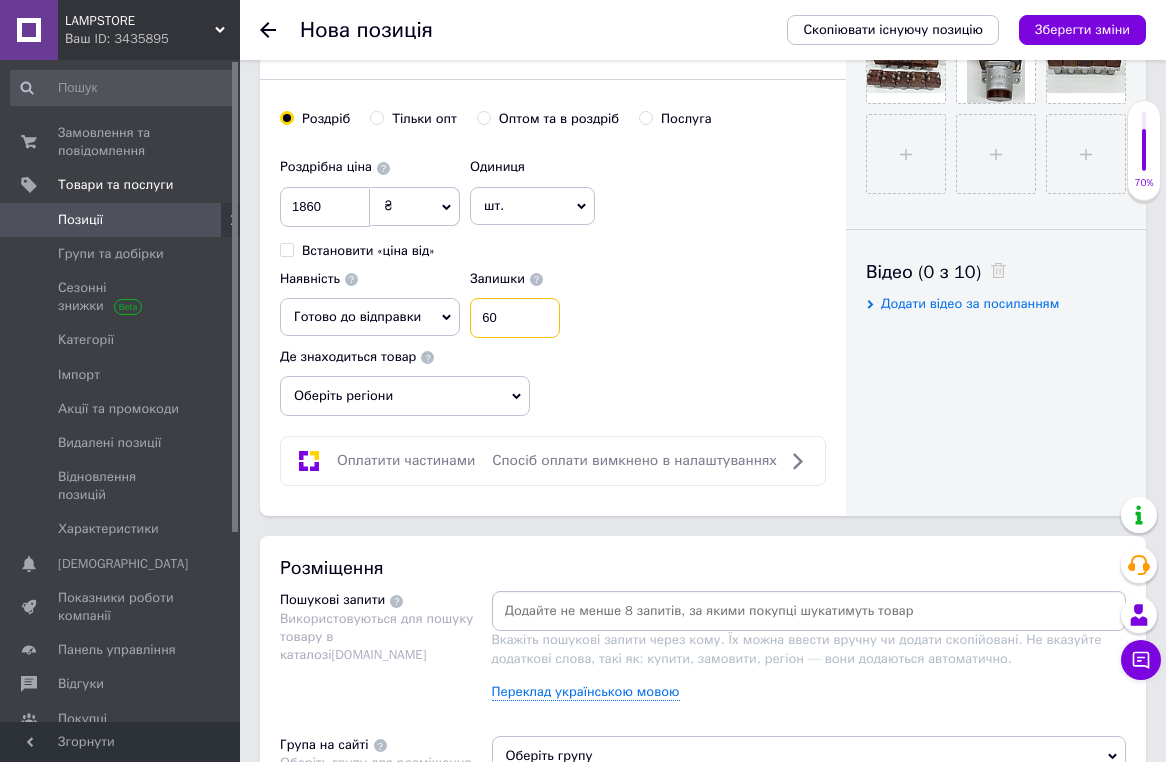 scroll, scrollTop: 1103, scrollLeft: 0, axis: vertical 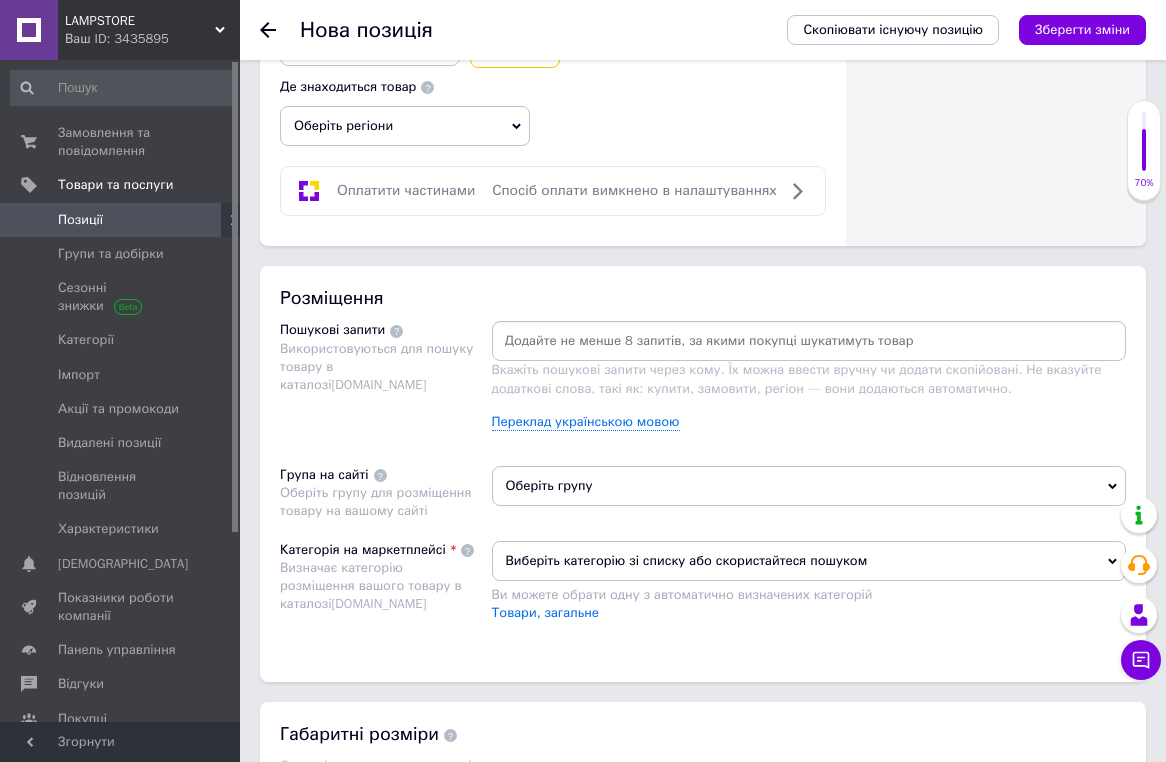 type on "60" 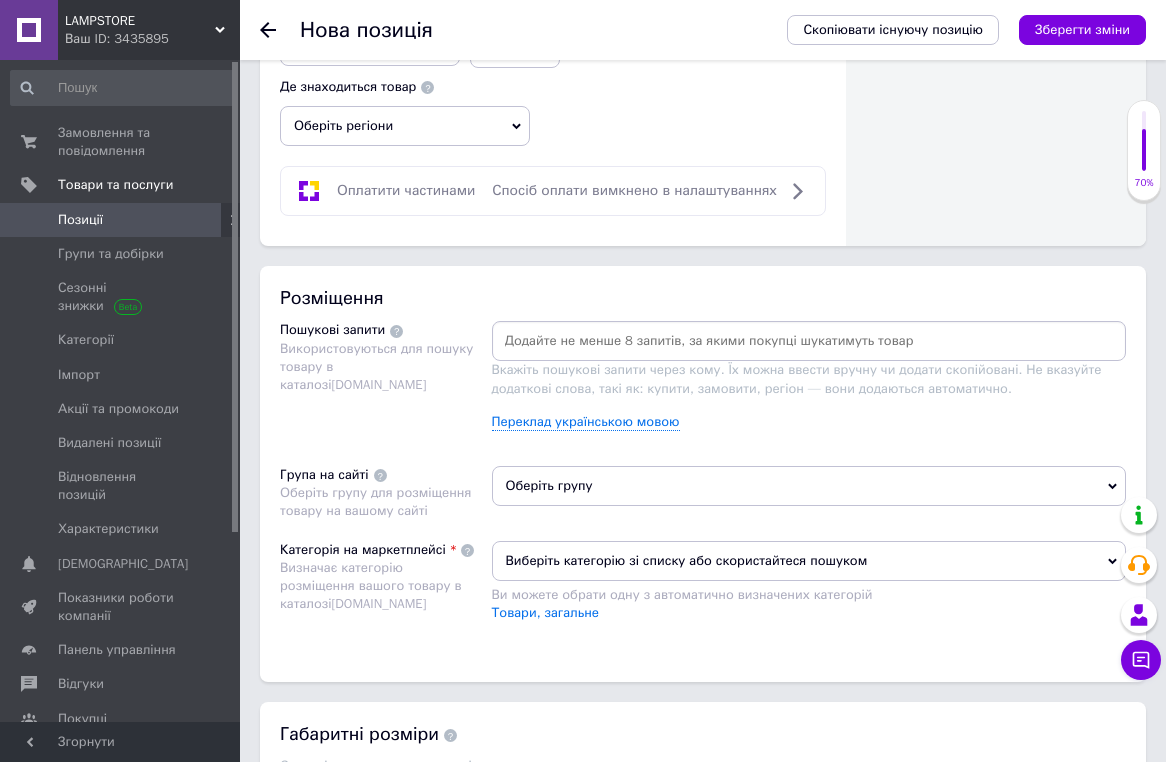 click at bounding box center [809, 341] 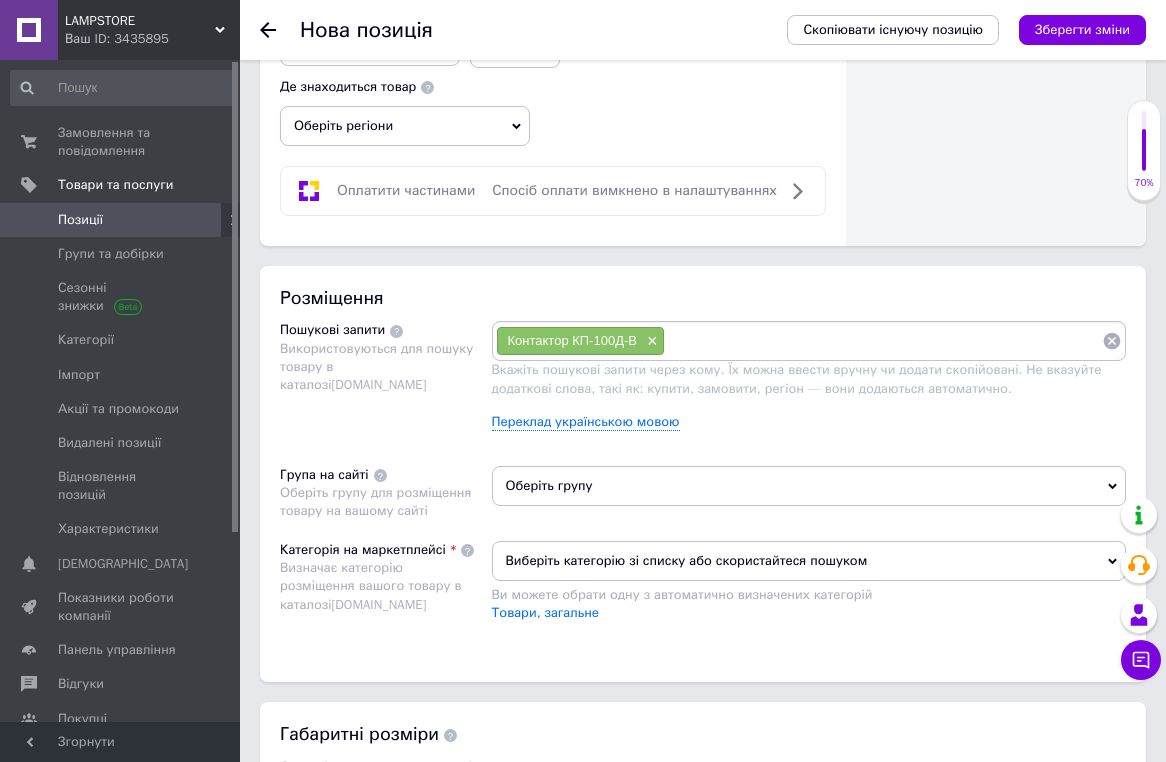 paste on "Контактор КП-100Д-В" 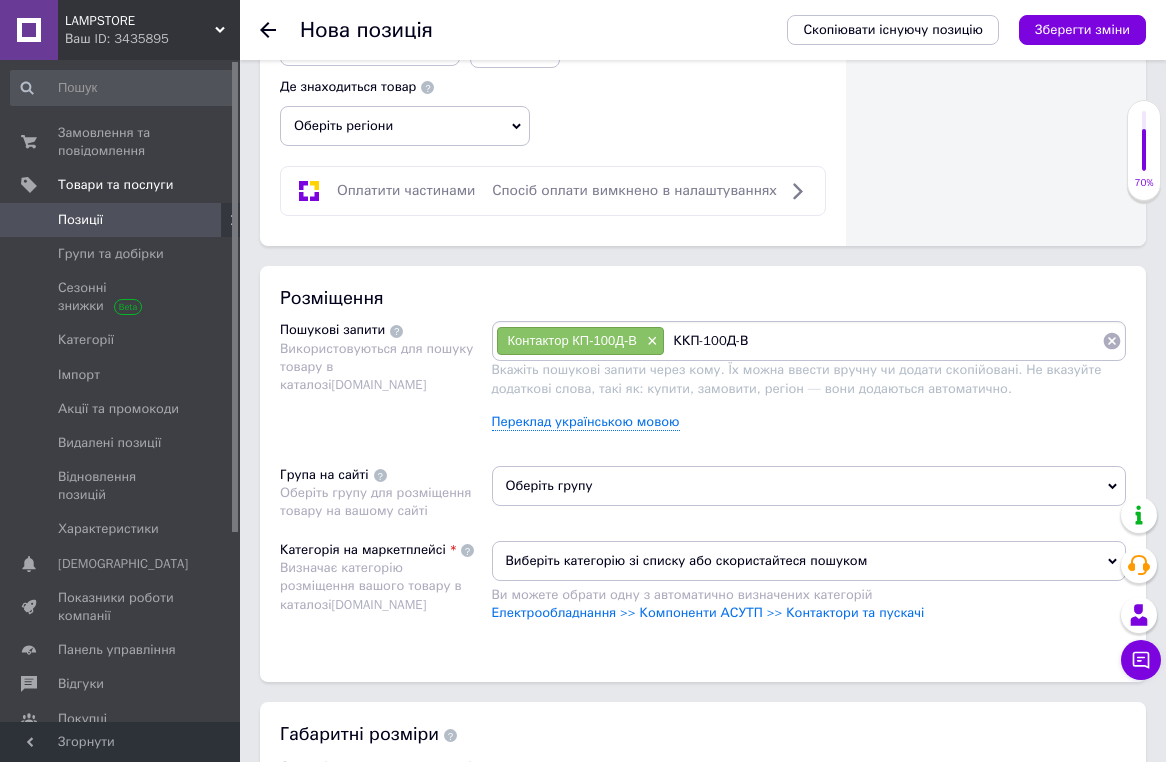type on "КП-100Д-В" 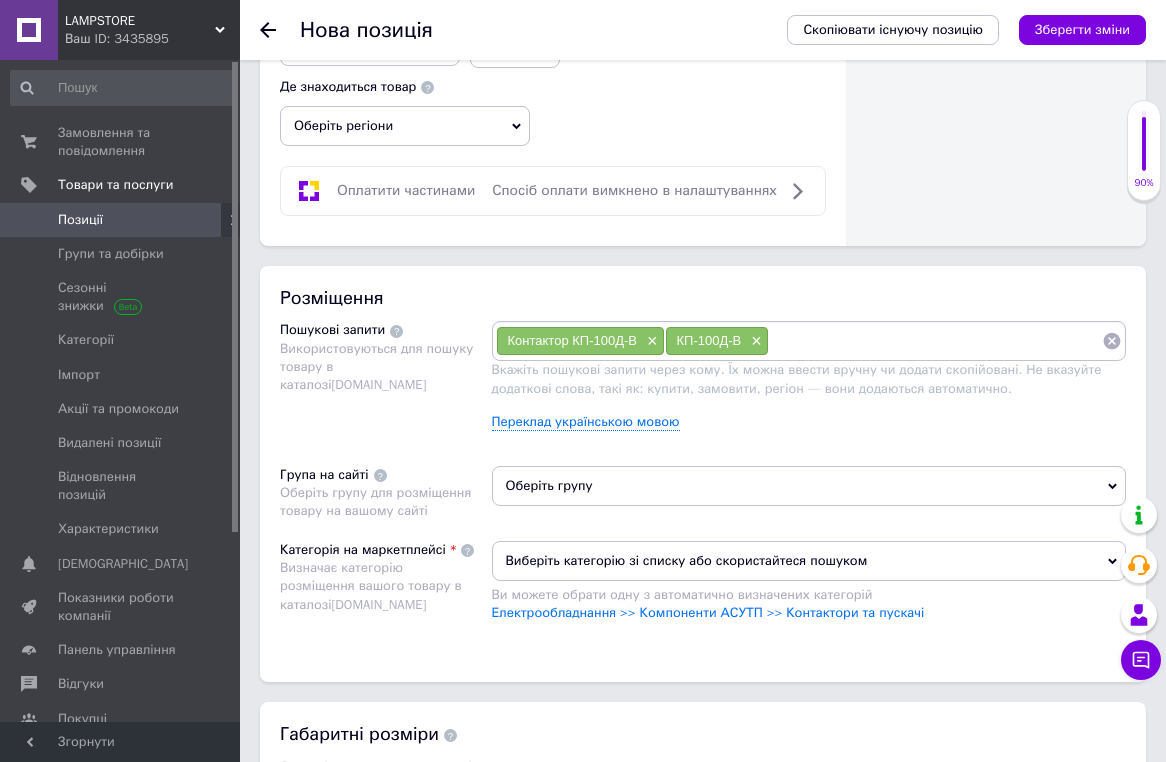 paste on "Контактор КП-100Д-В" 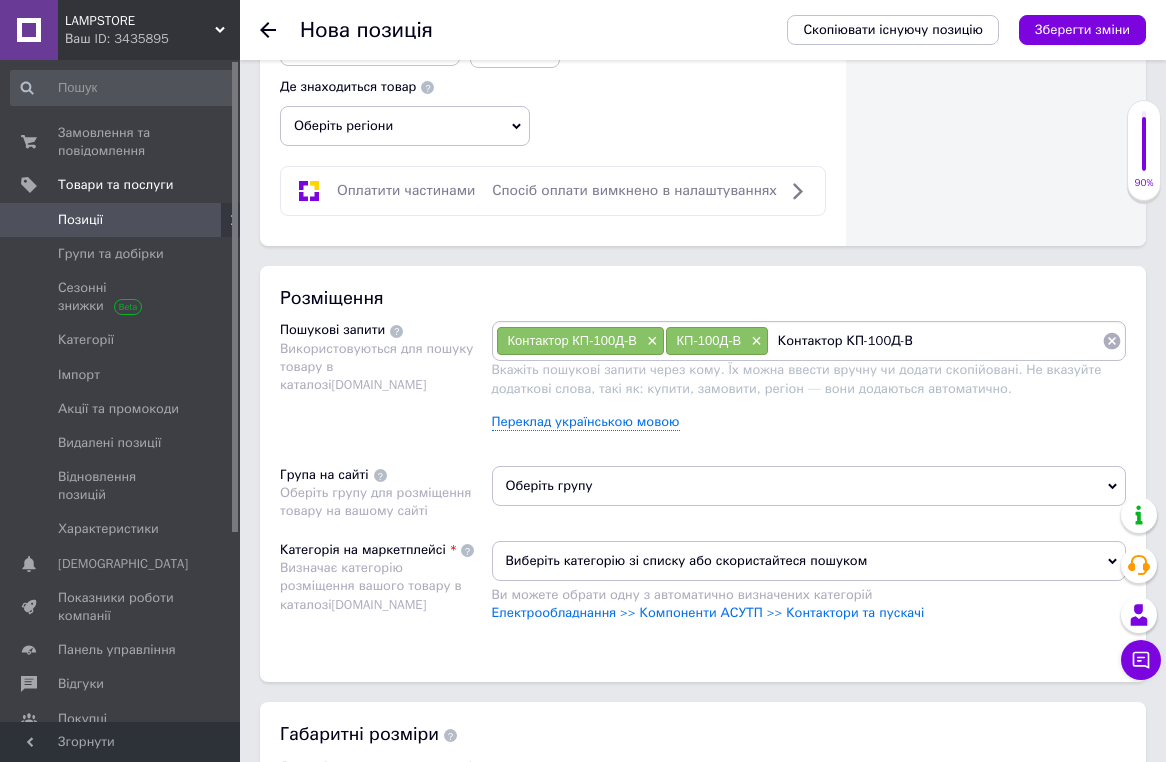 type on "Контактор КП-100ДВ" 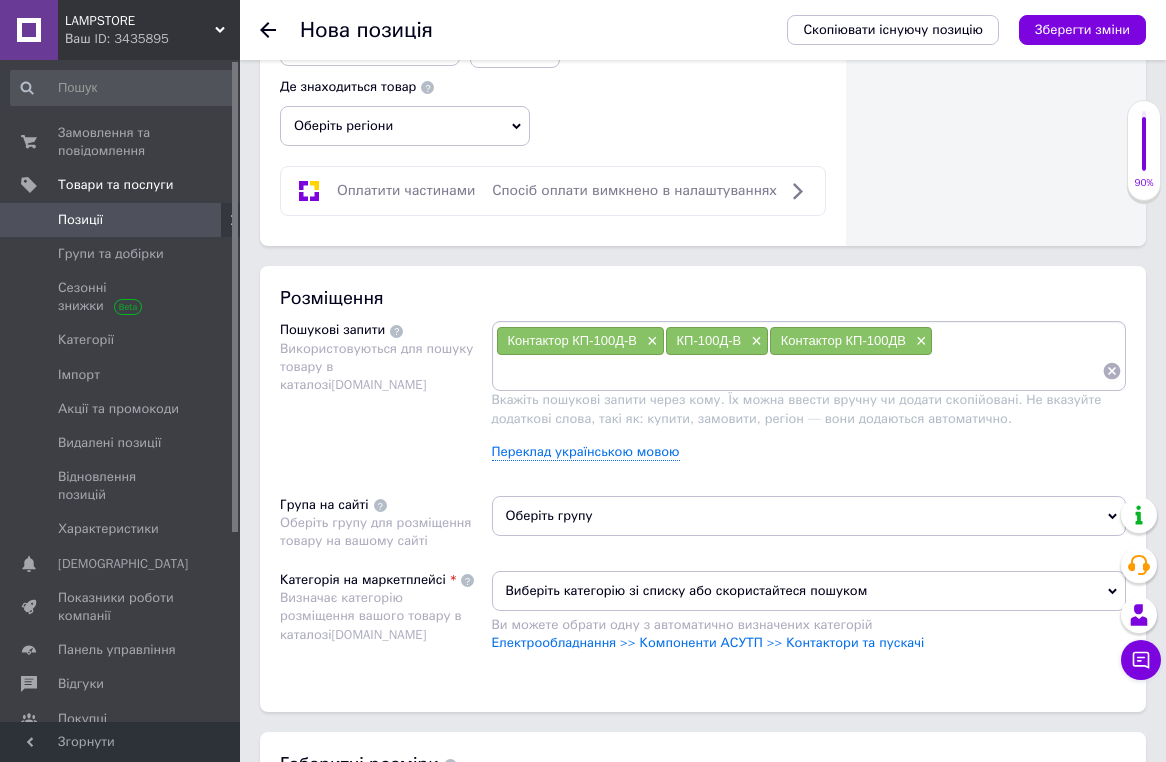 paste on "Контактор КП-100Д-В" 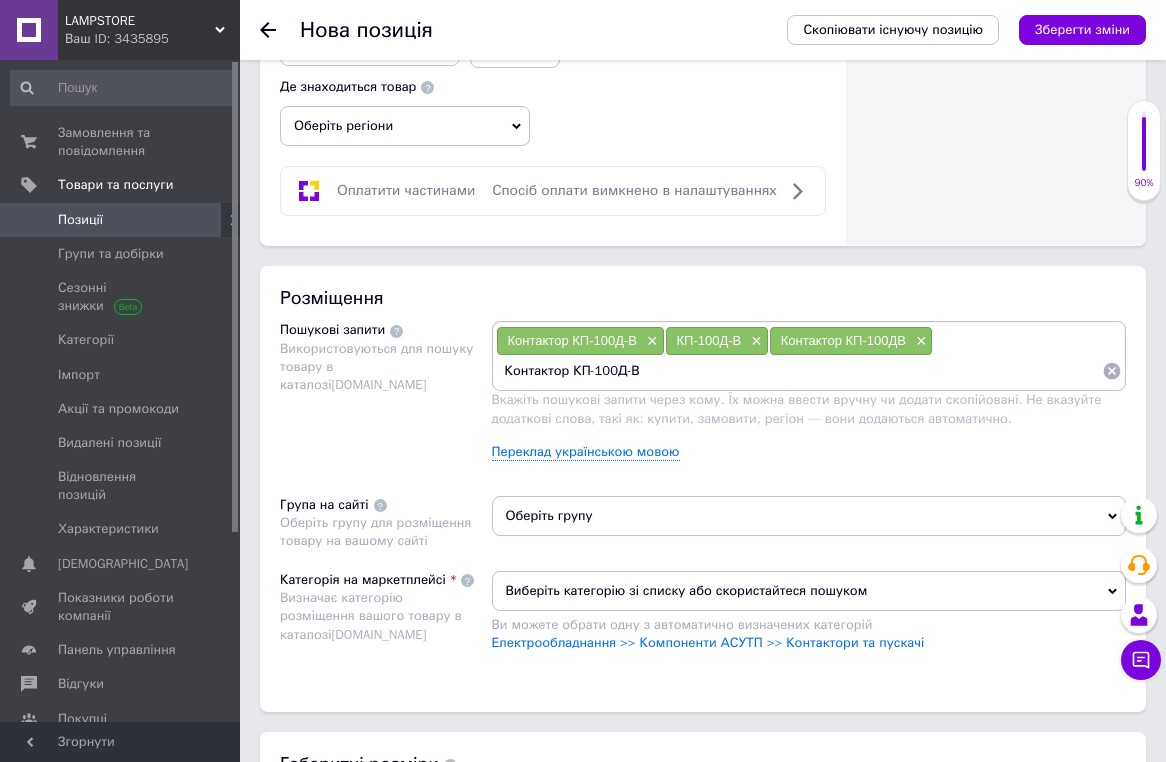 type on "Контактор КП100Д-В" 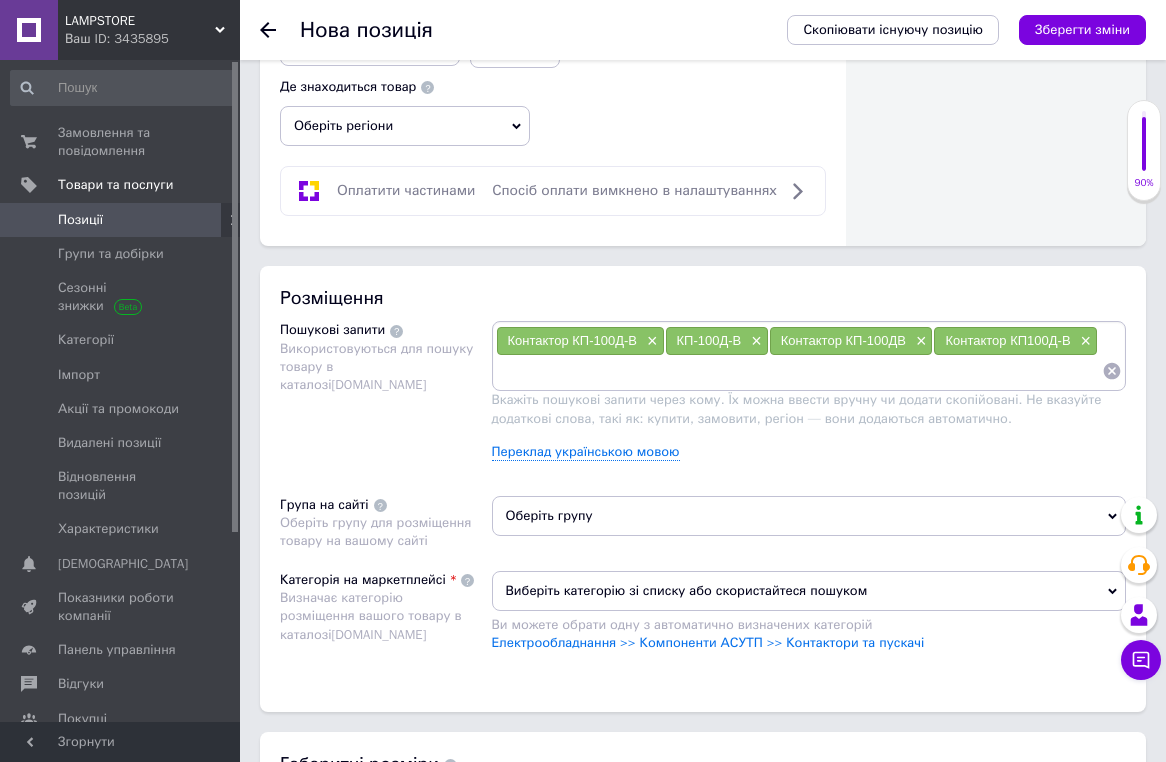 paste on "Контактор КП-100Д-В" 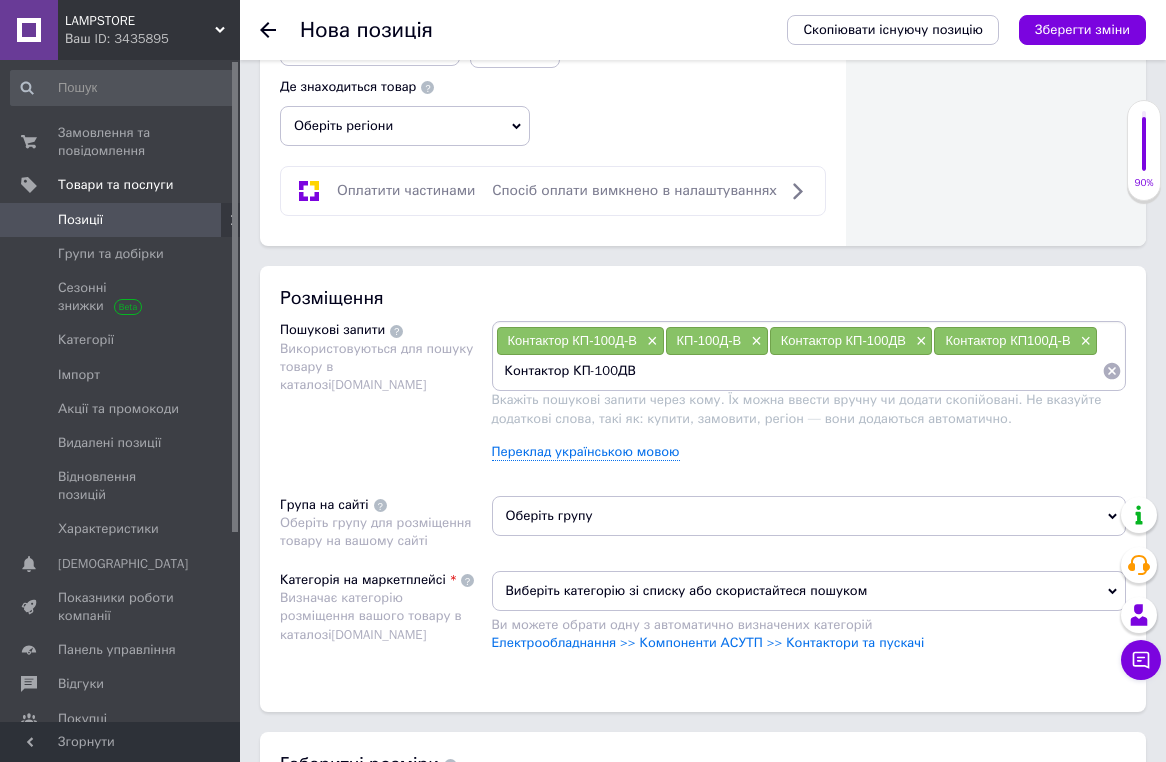 type on "Контактор КП100ДВ" 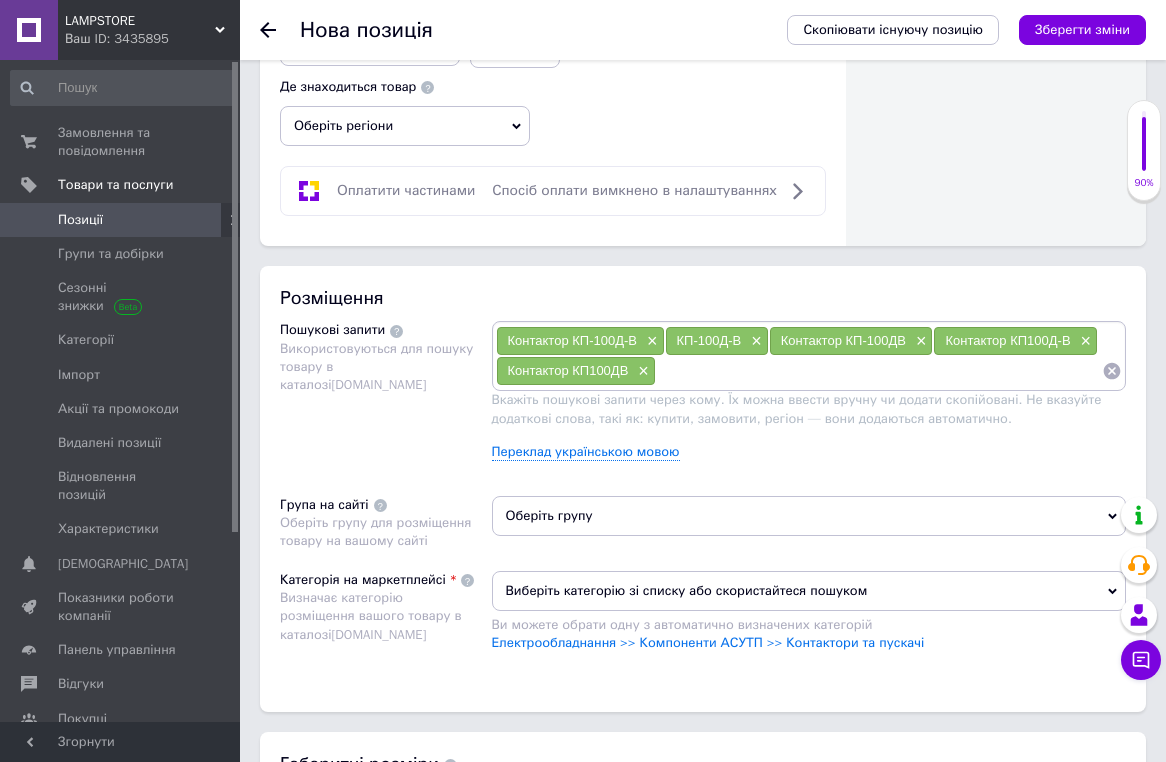 paste on "Контактор КП-100Д-В" 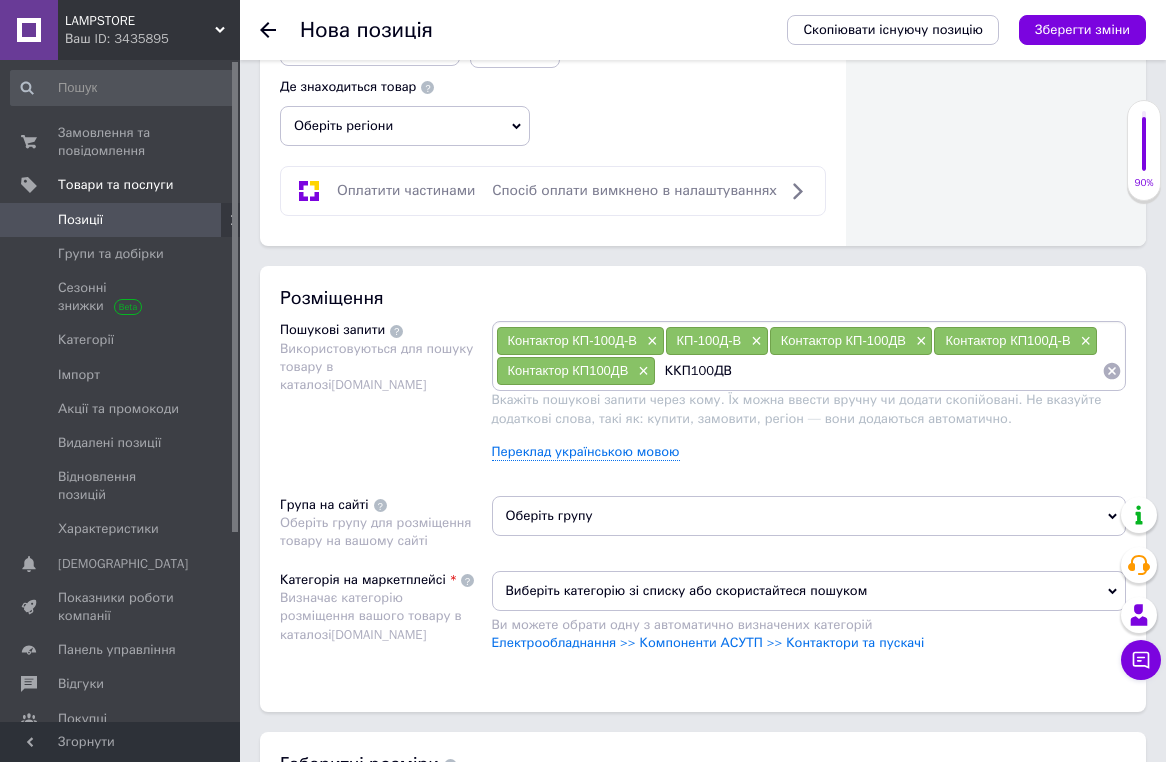 type on "КП100ДВ" 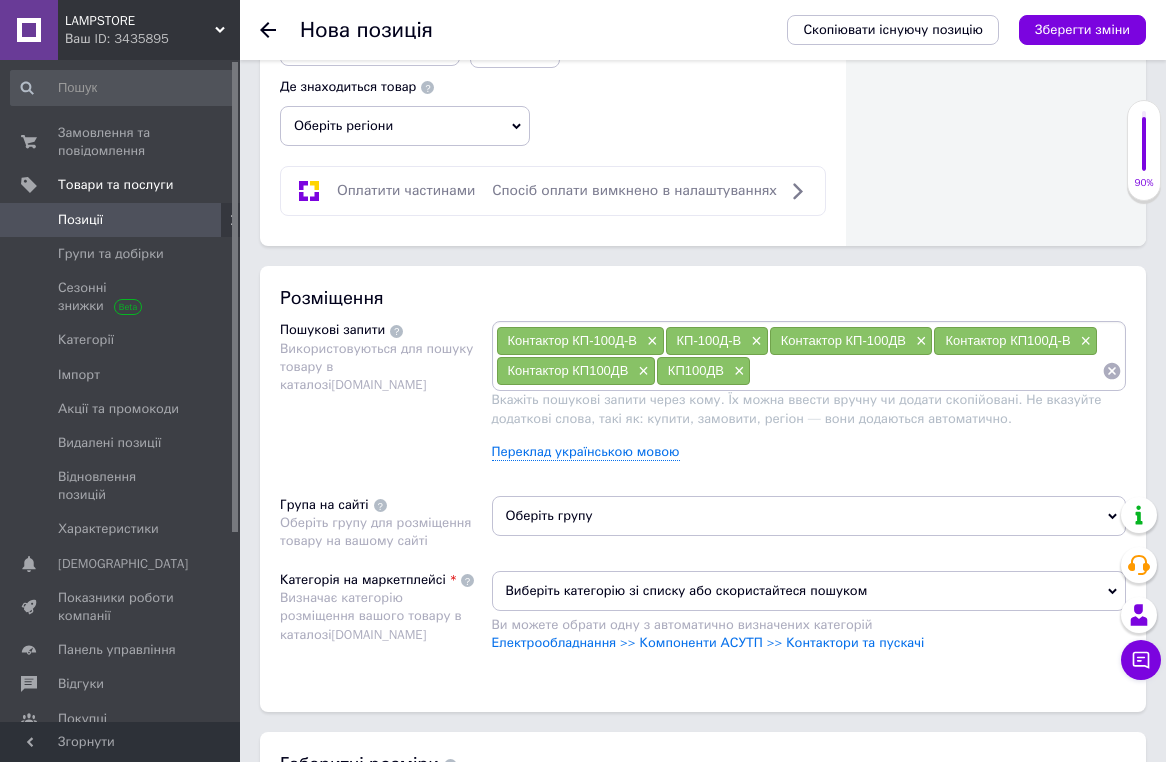 paste on "Контактор КП-100Д-В" 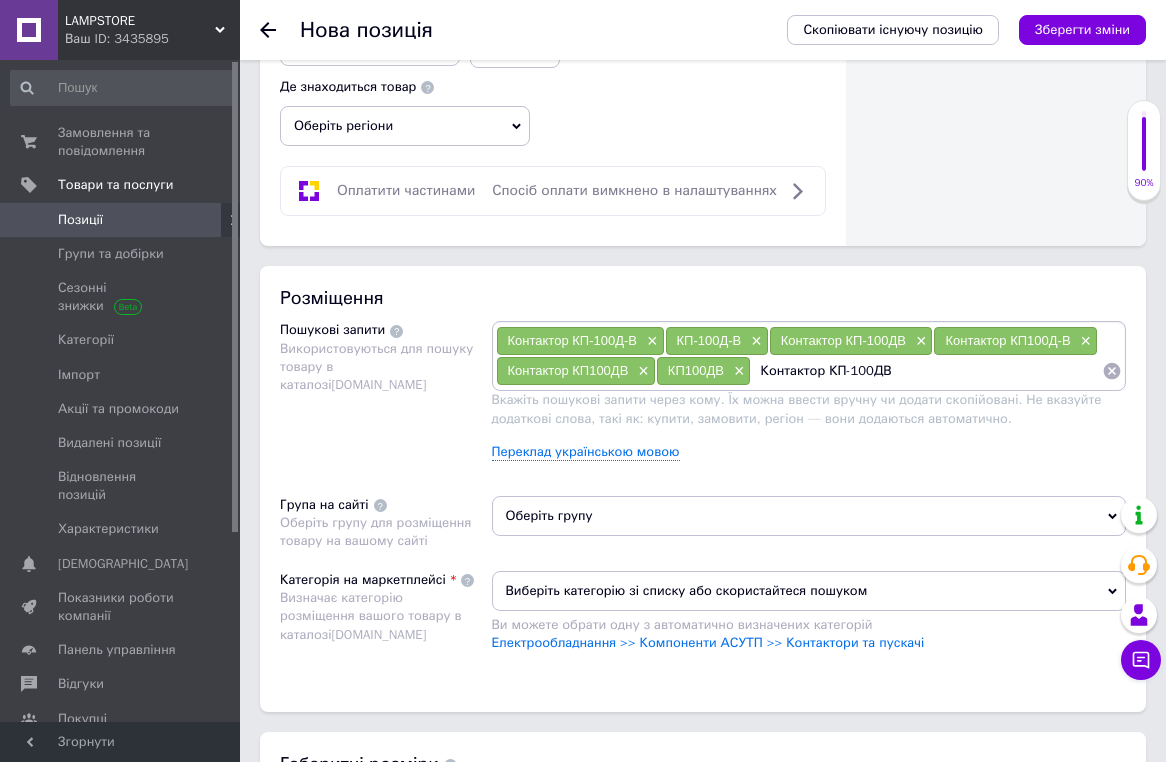 type on "Контактор КП-100-ДВ" 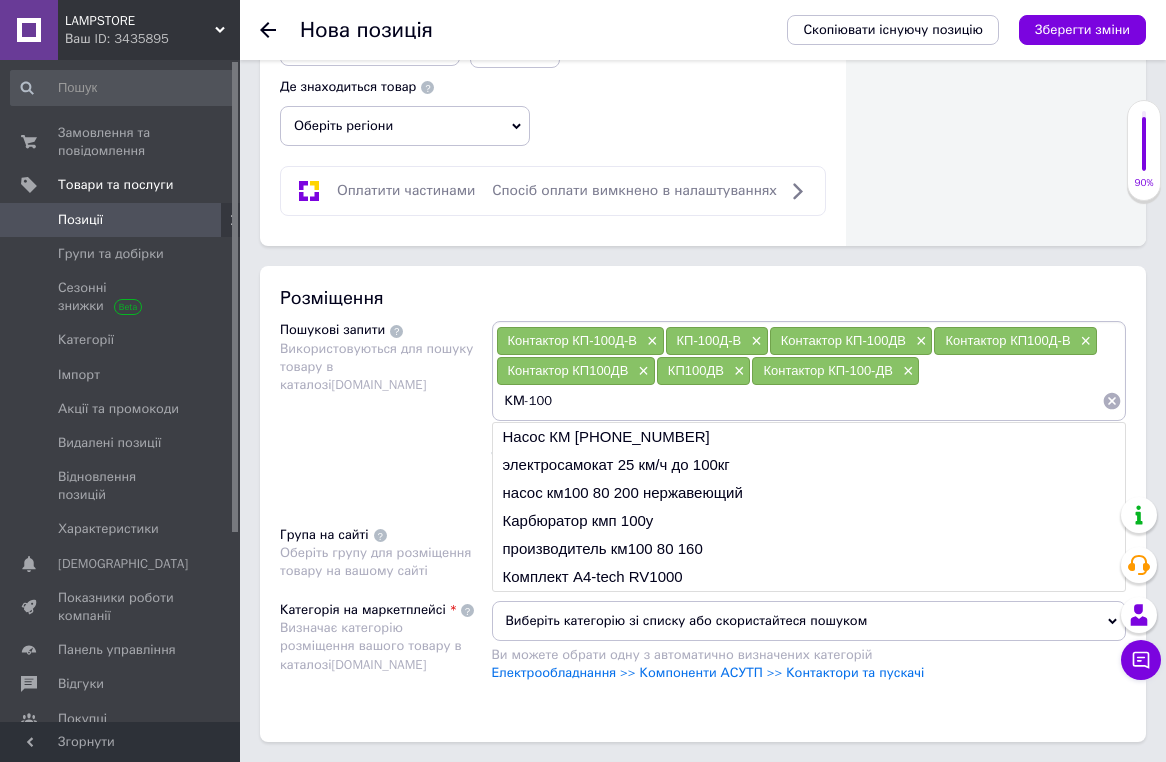 type on "КМ-100Д" 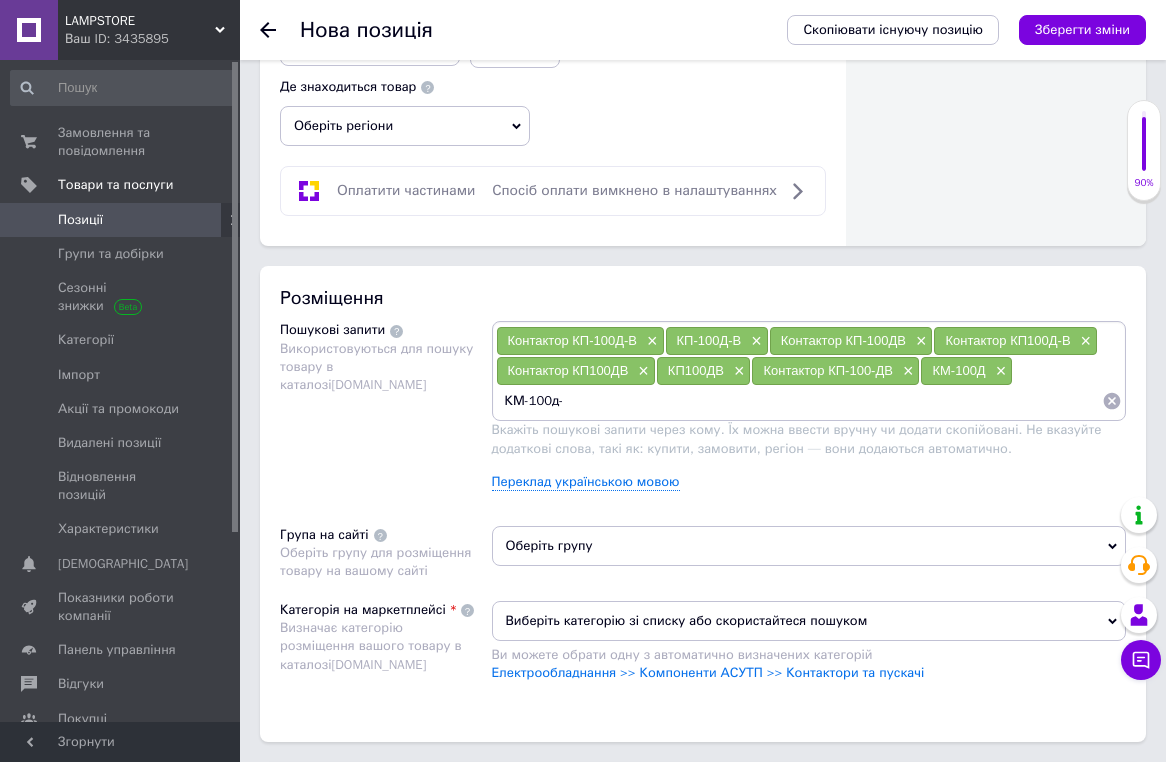 type on "КМ-100д-в" 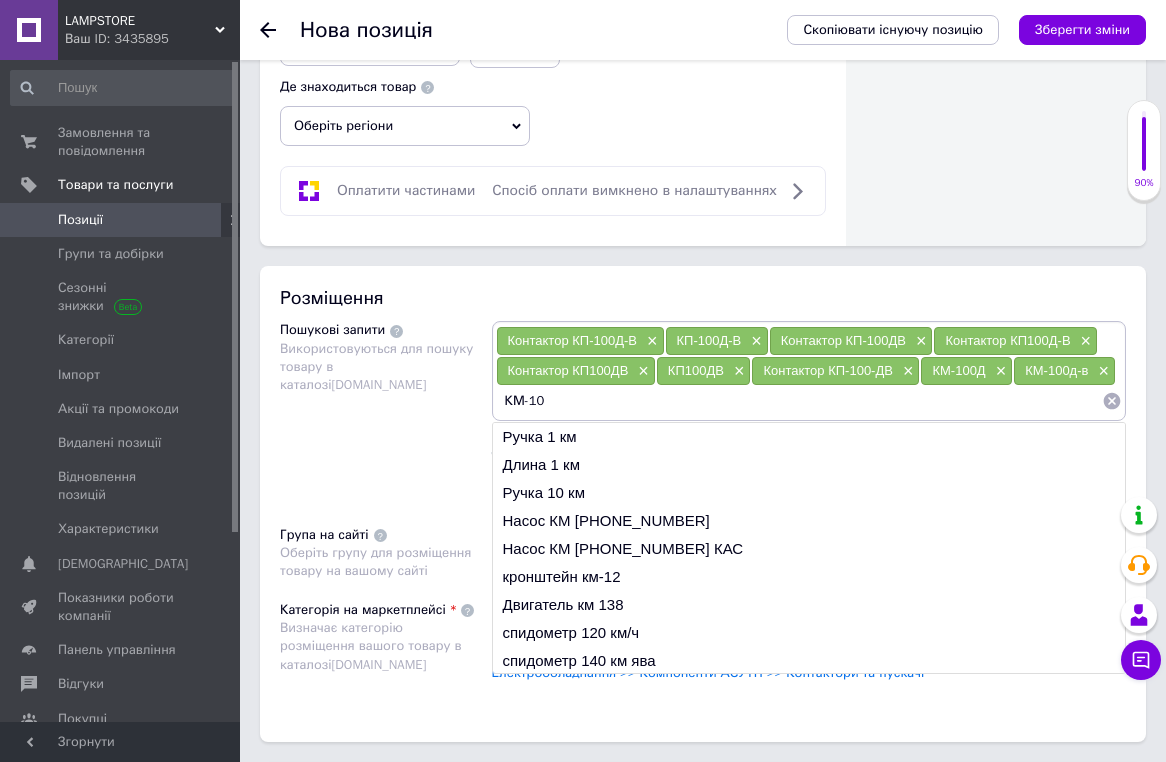 type on "КМ-100" 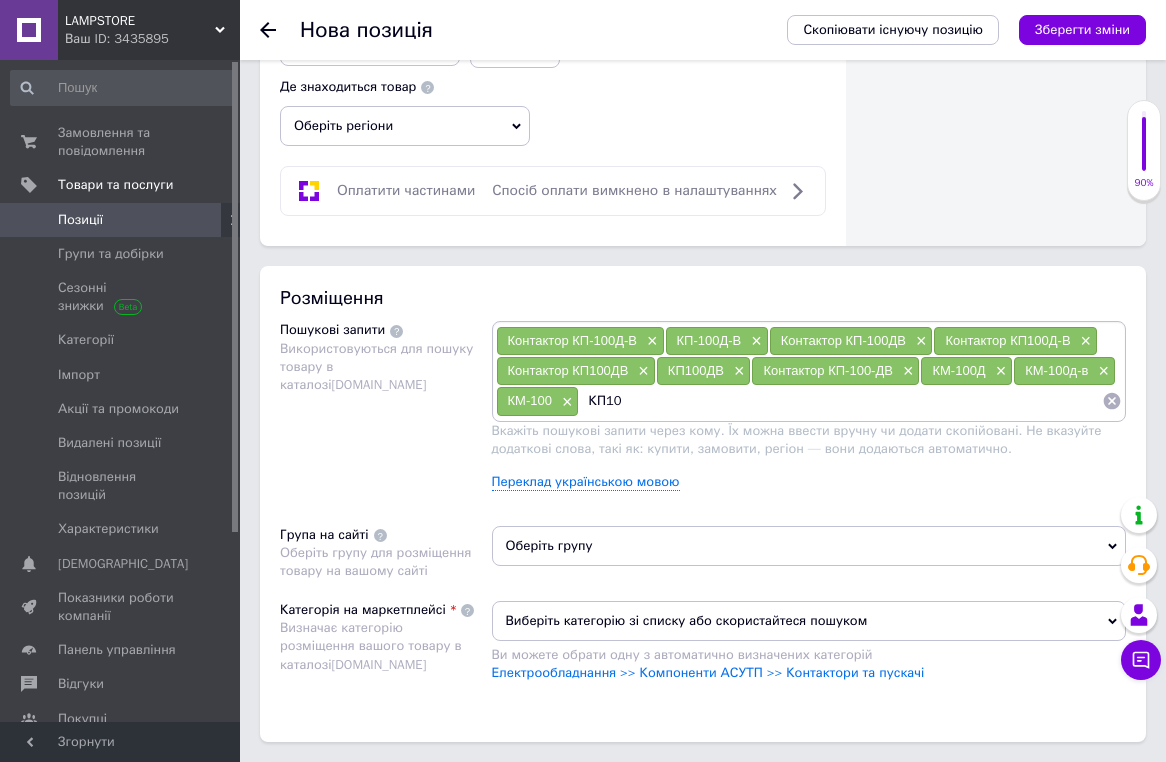 type on "КП100" 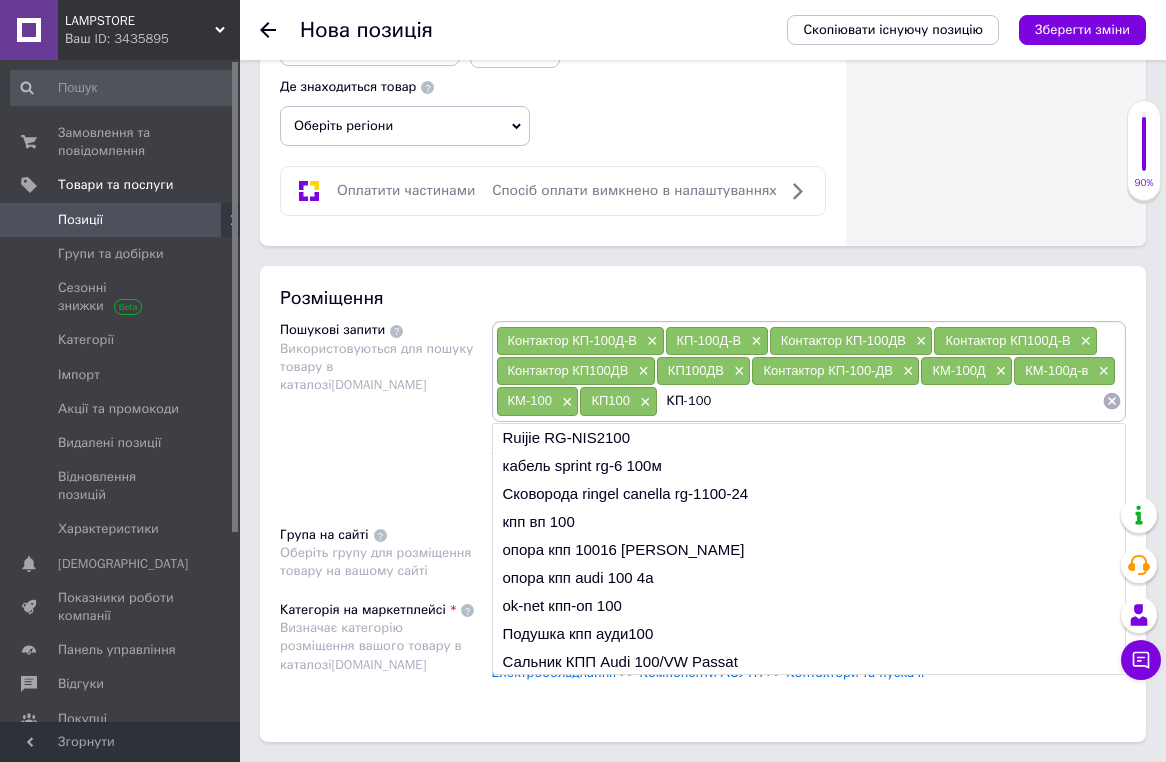 type on "КП-100Д" 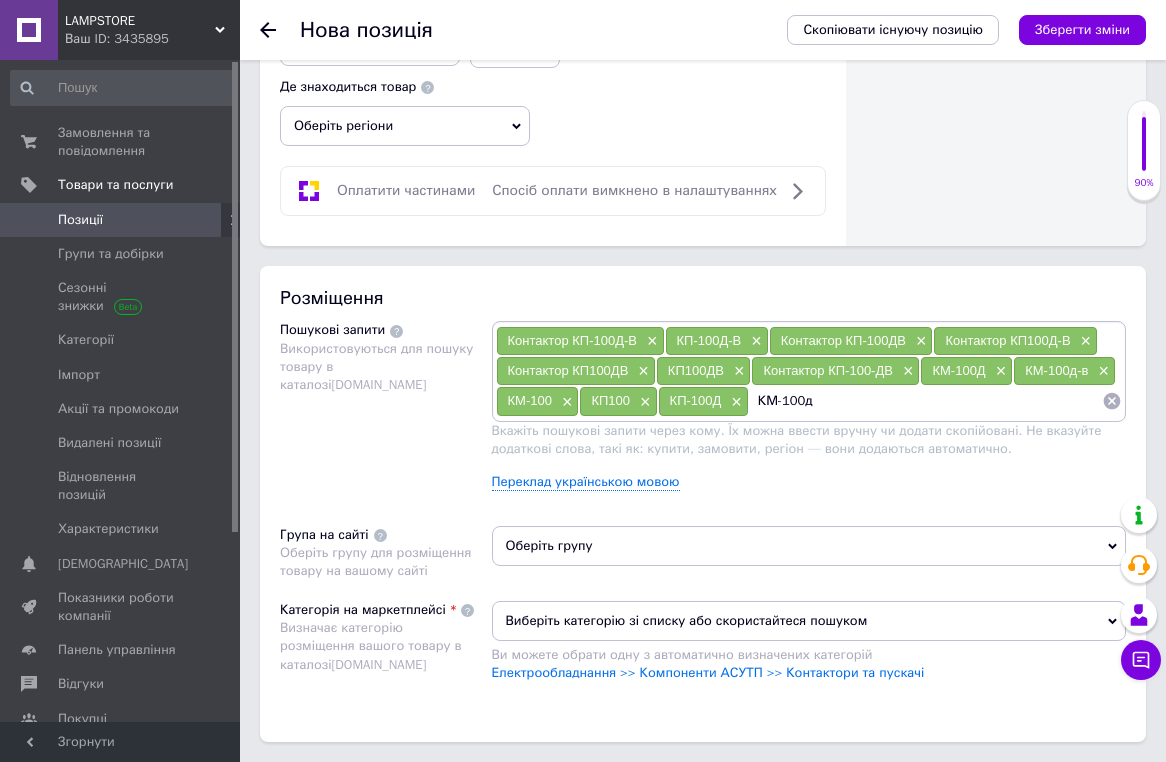 type on "КМ-100дв" 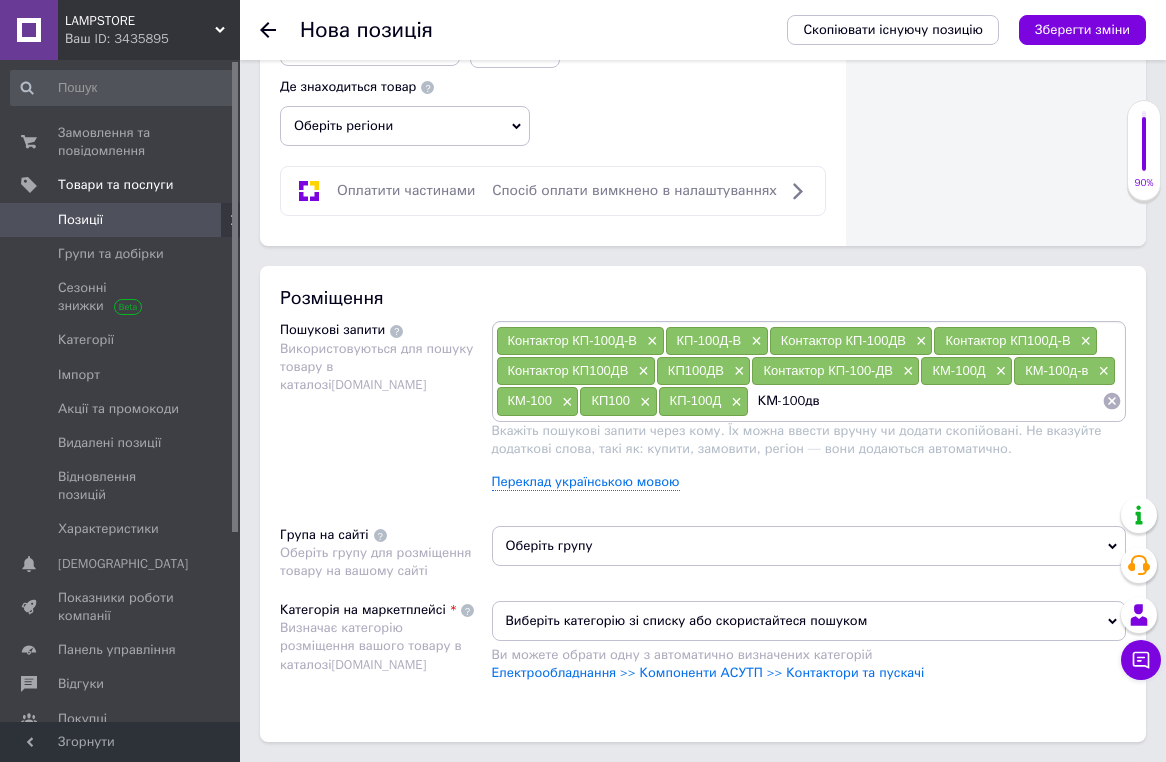 type 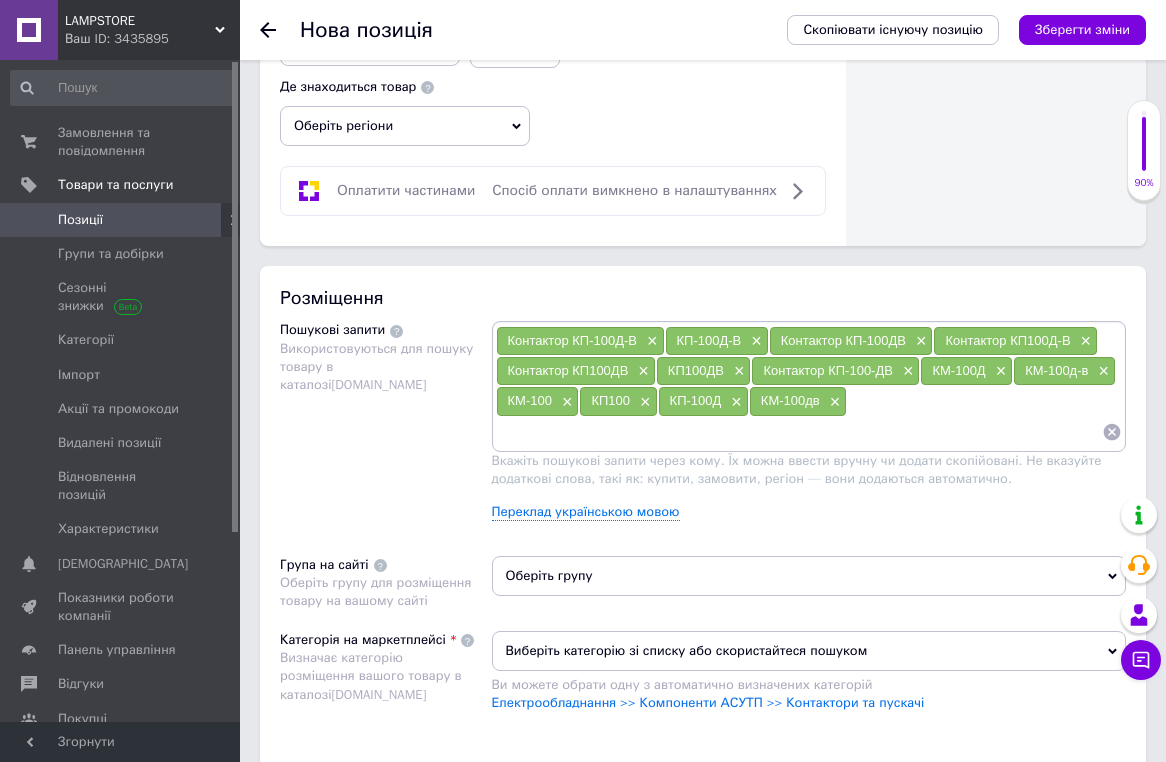 click on "Оберіть групу" at bounding box center (809, 576) 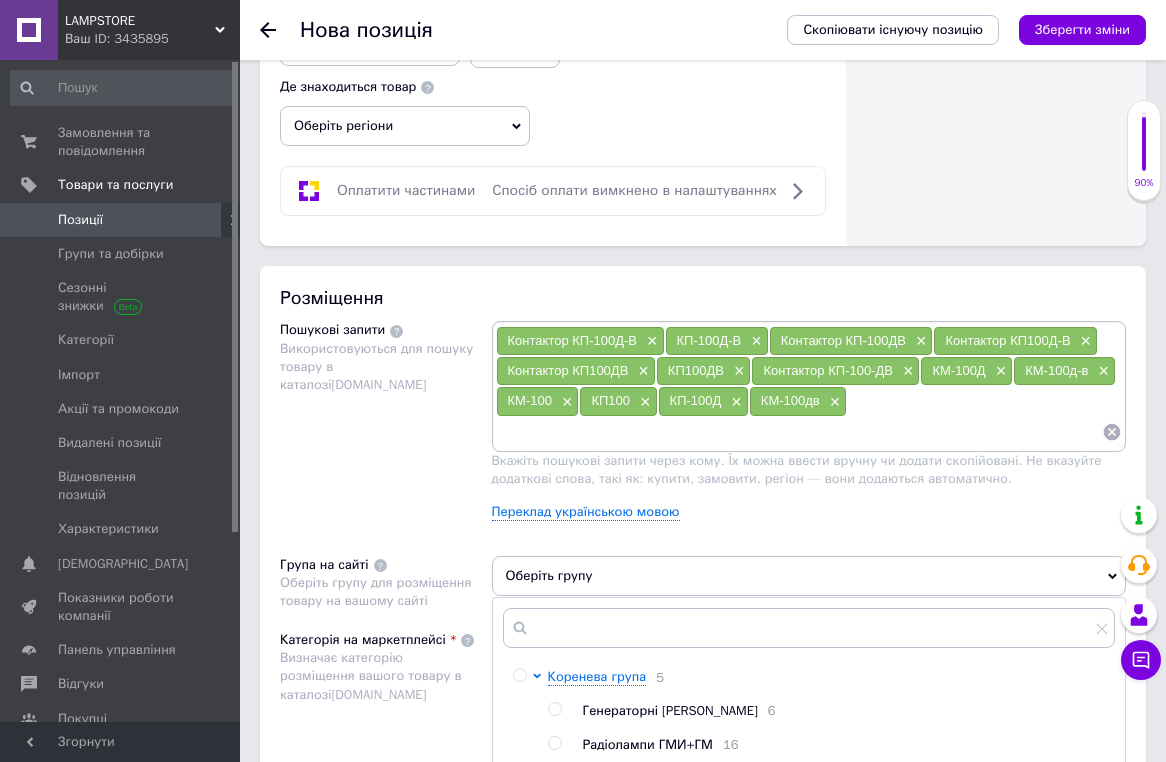 scroll, scrollTop: 1317, scrollLeft: 0, axis: vertical 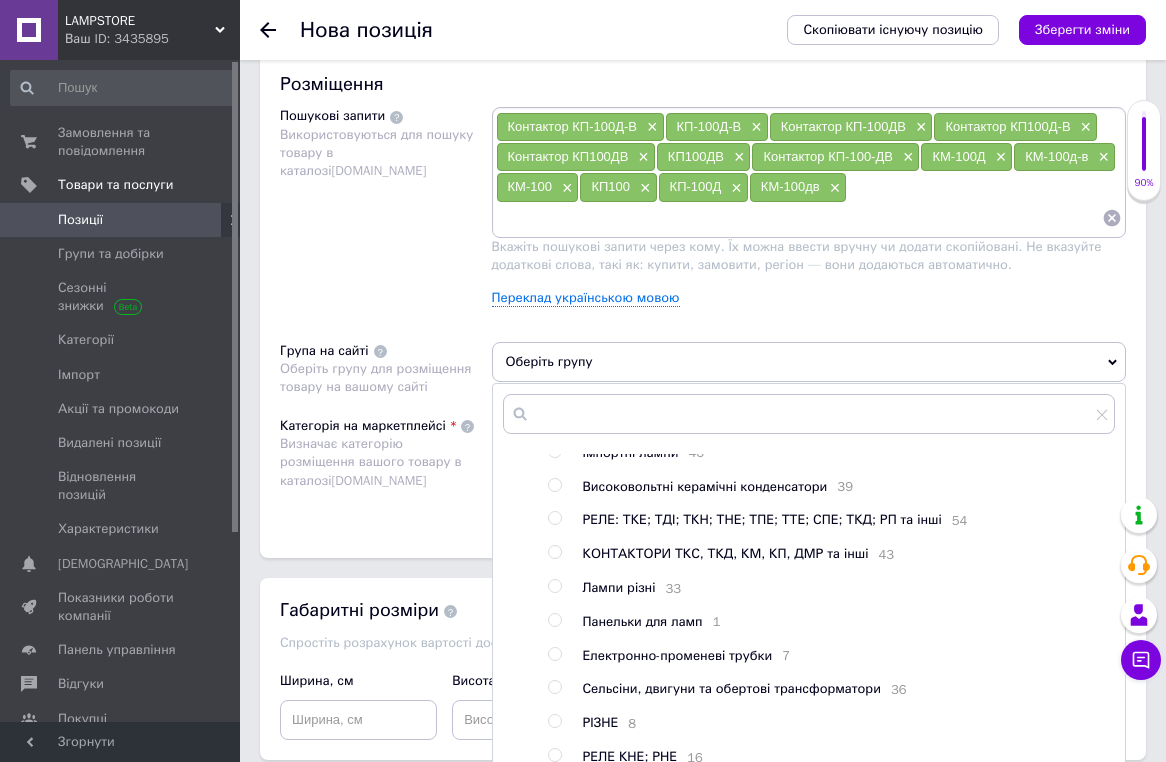 click on "КОНТАКТОРИ ТКС, ТКД, КМ, КП, ДМР та інші" at bounding box center [726, 553] 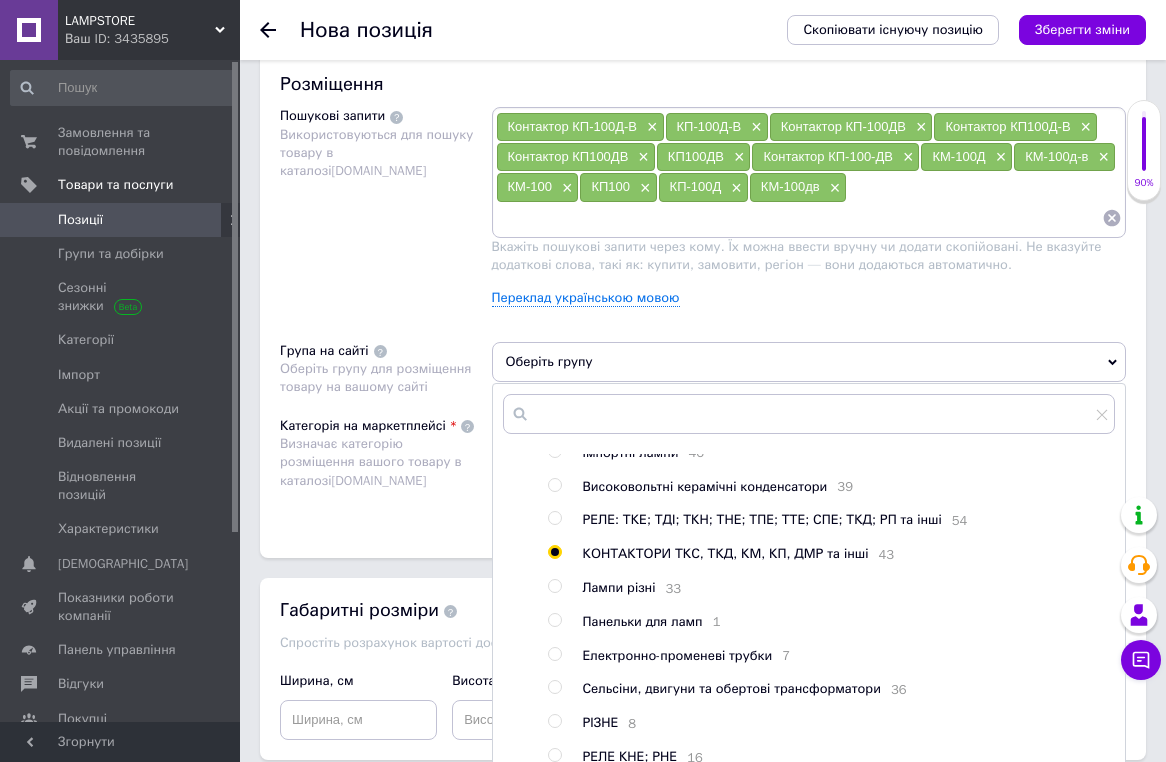 radio on "true" 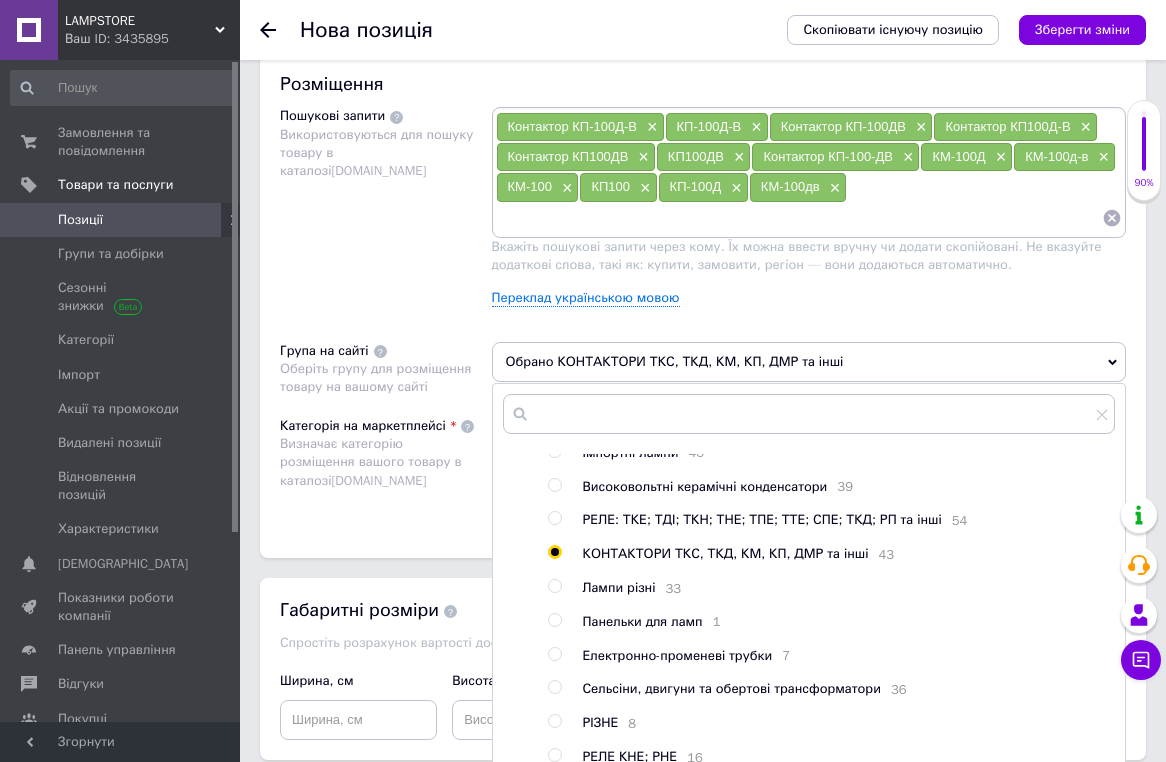 scroll, scrollTop: 490, scrollLeft: 0, axis: vertical 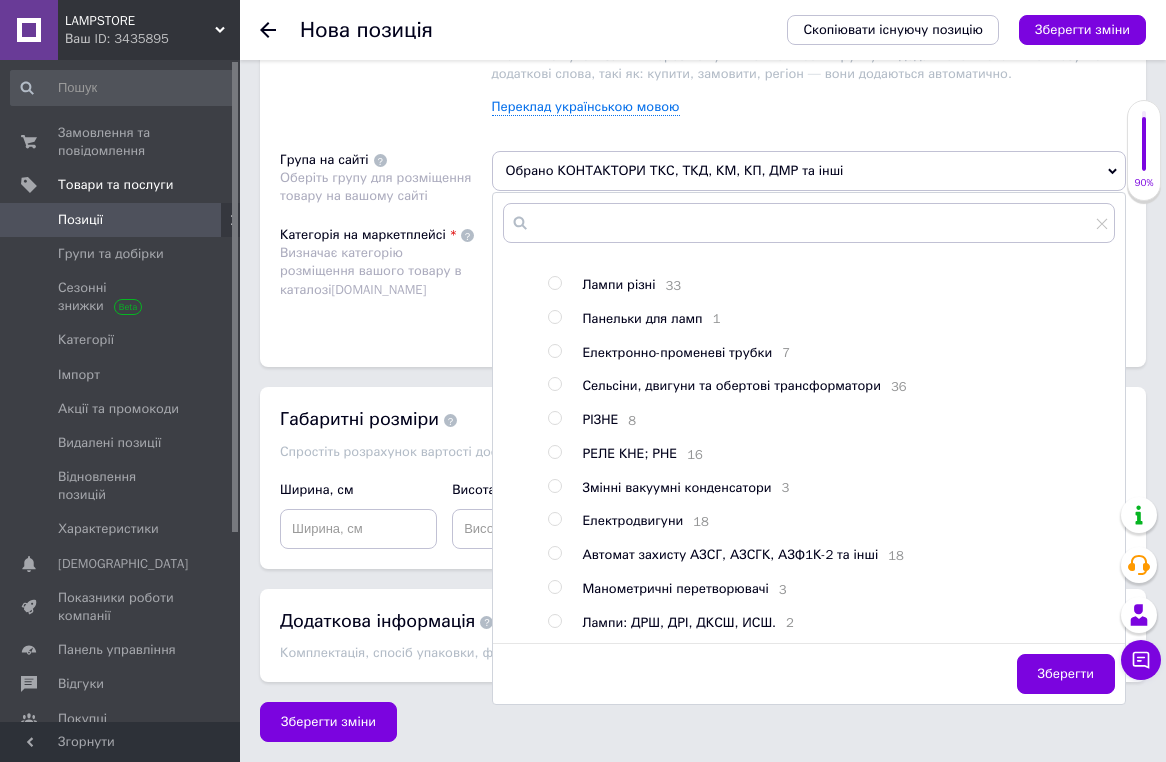 drag, startPoint x: 1059, startPoint y: 697, endPoint x: 1033, endPoint y: 639, distance: 63.560993 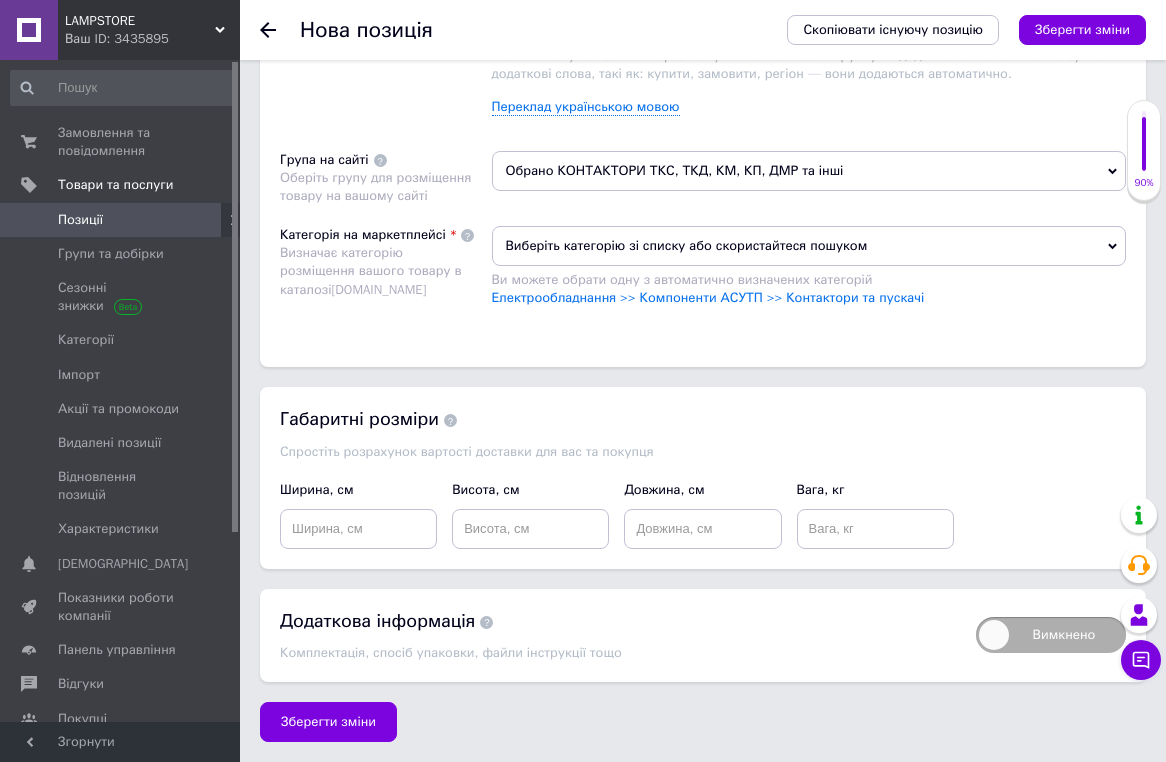 click on "Виберіть категорію зі списку або скористайтеся пошуком" at bounding box center [809, 246] 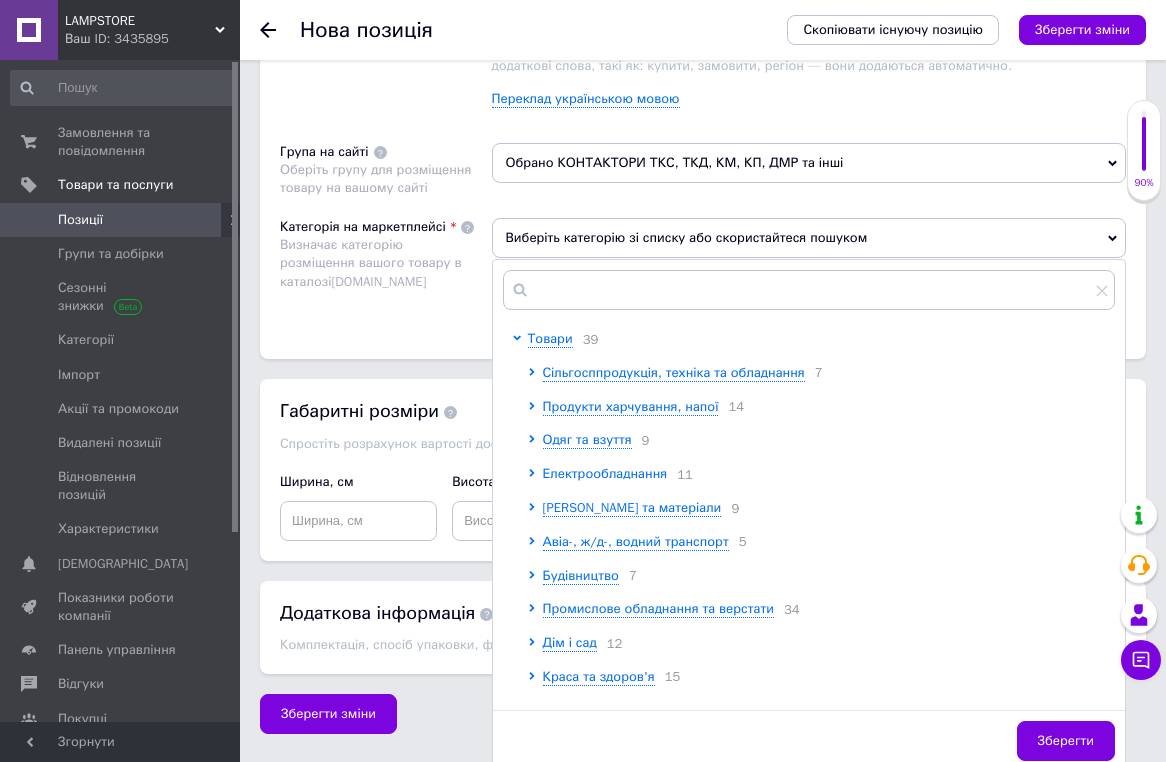 click on "Електрообладнання" at bounding box center (605, 473) 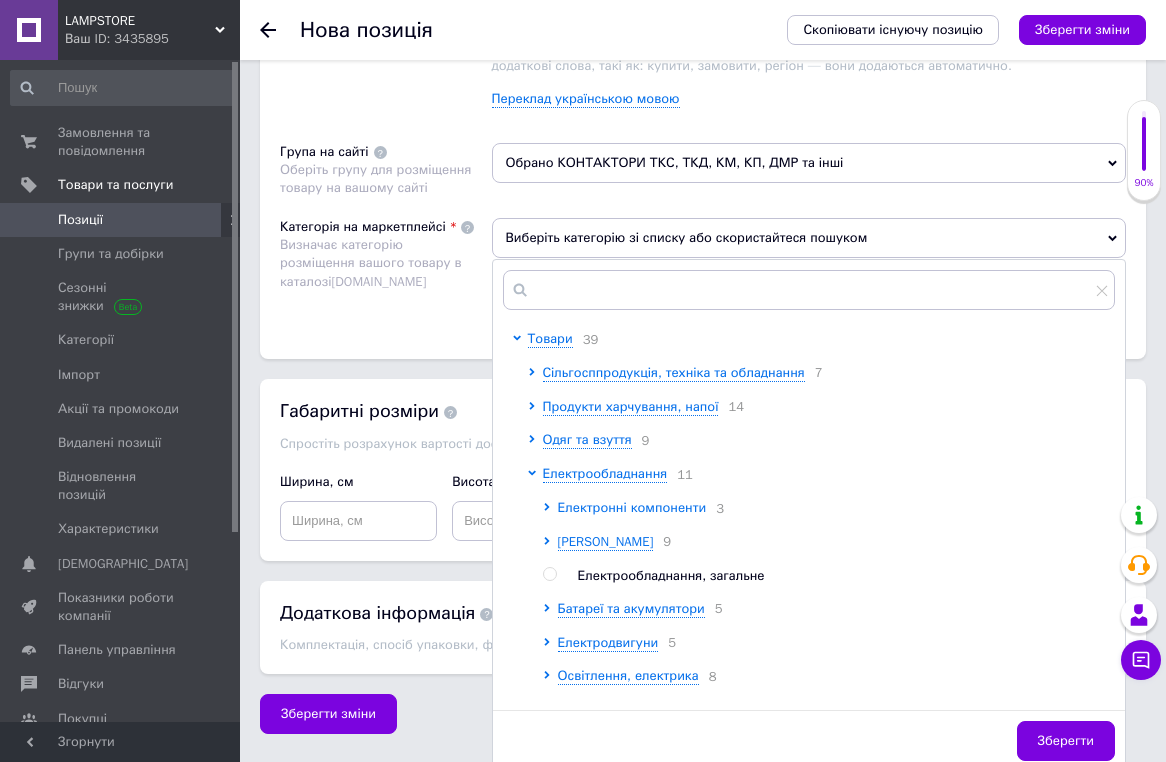 click on "Електронні компоненти" at bounding box center [632, 507] 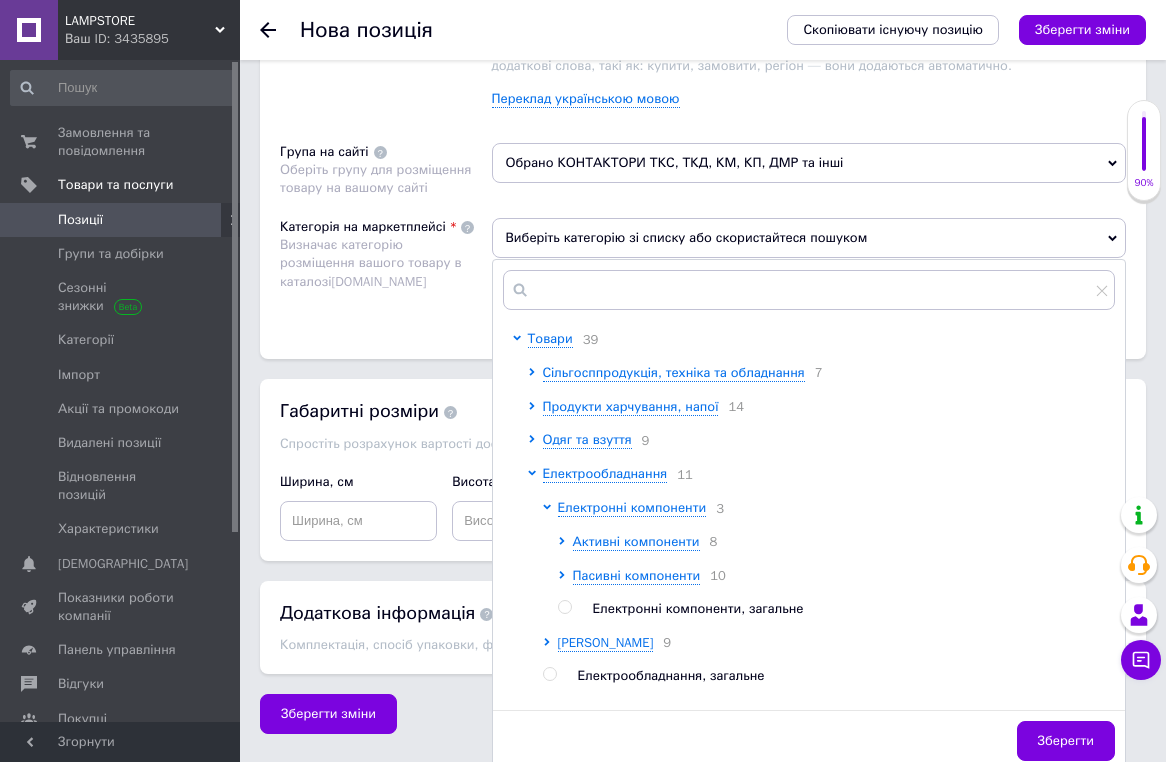 click at bounding box center [550, 643] 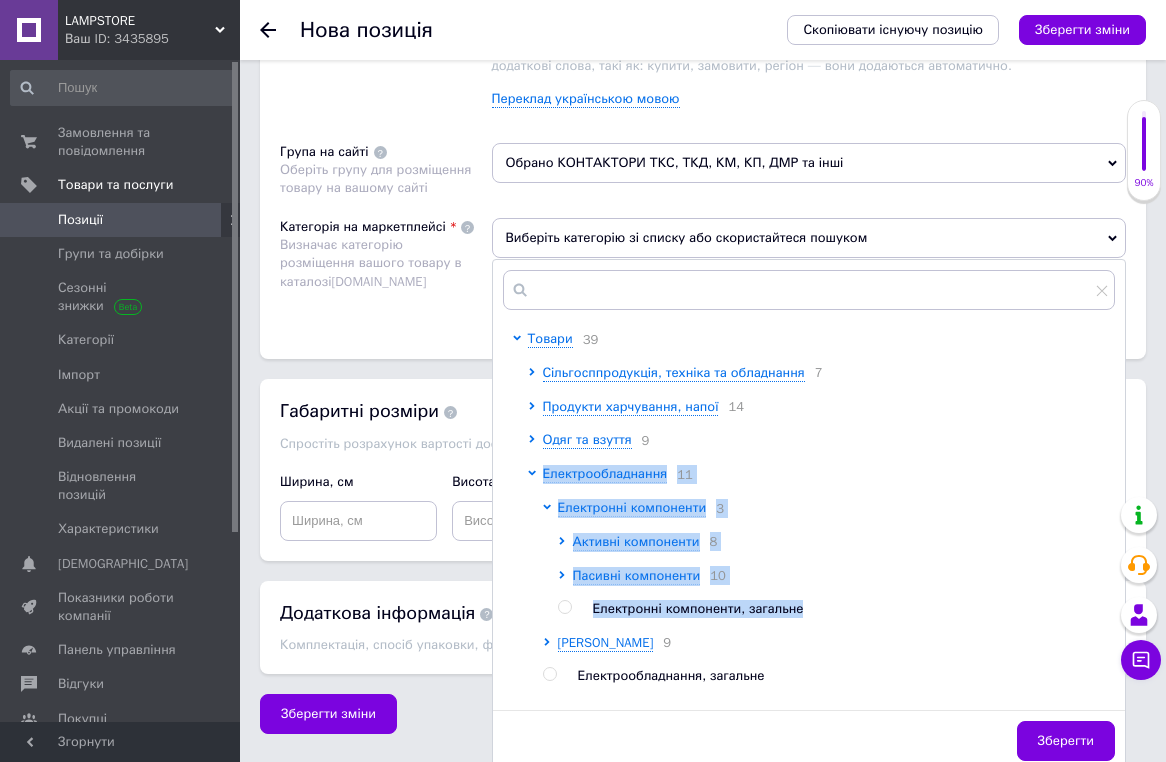 click on "Електрообладнання 11 Електронні компоненти 3 Активні компоненти 8 Пасивні компоненти 10 Електронні компоненти, загальне Компоненти АСУТП 9 Електрообладнання, загальне Батареї та акумулятори 5 Електродвигуни 5 Освітлення, електрика 8 Обладнання для електропостачання 8 Монтажне обладнання 11 Генератори та електростанції 3 Технічні вимикачі 13 Комплектуючі електрообладнання" at bounding box center (821, 710) 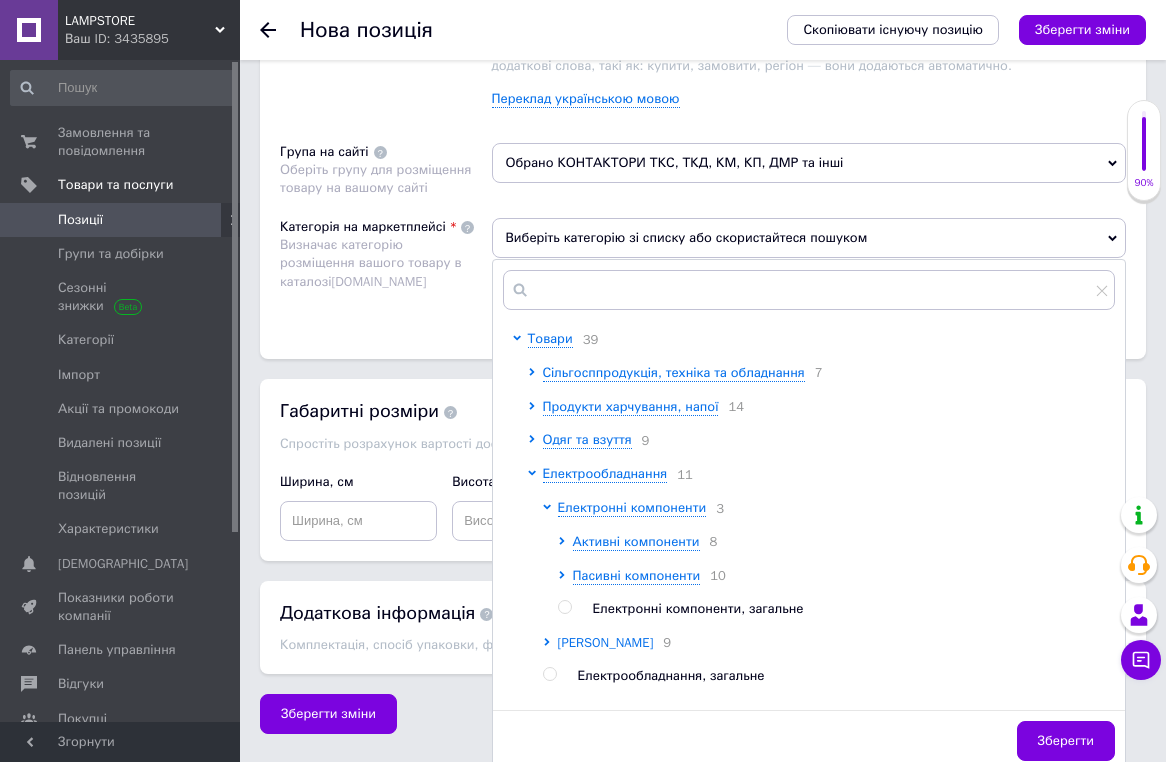 click 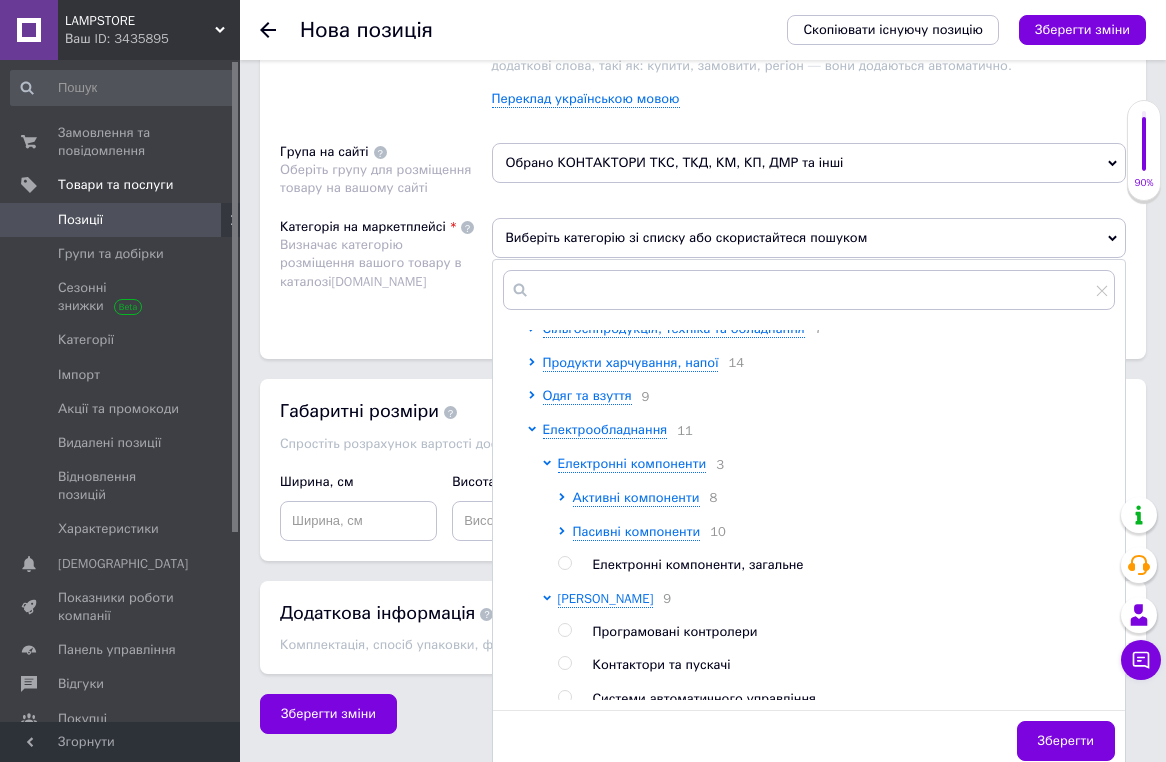 scroll, scrollTop: 157, scrollLeft: 0, axis: vertical 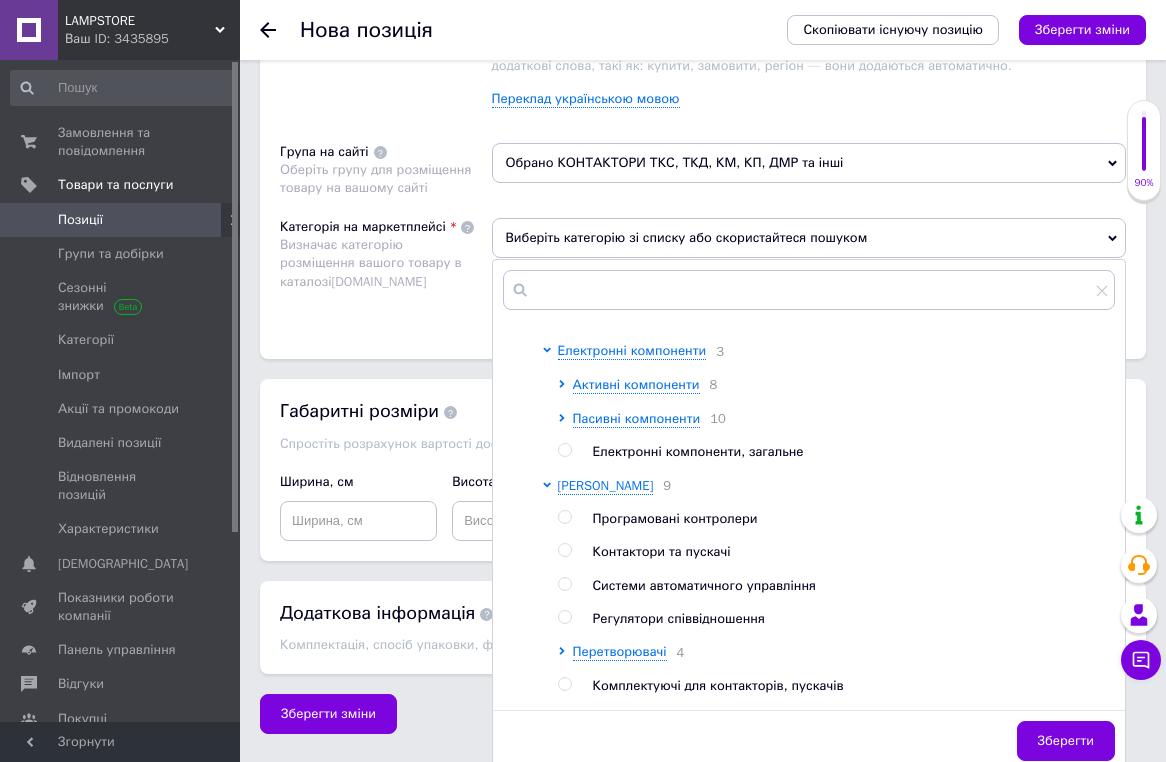 click on "Контактори та пускачі" at bounding box center (662, 551) 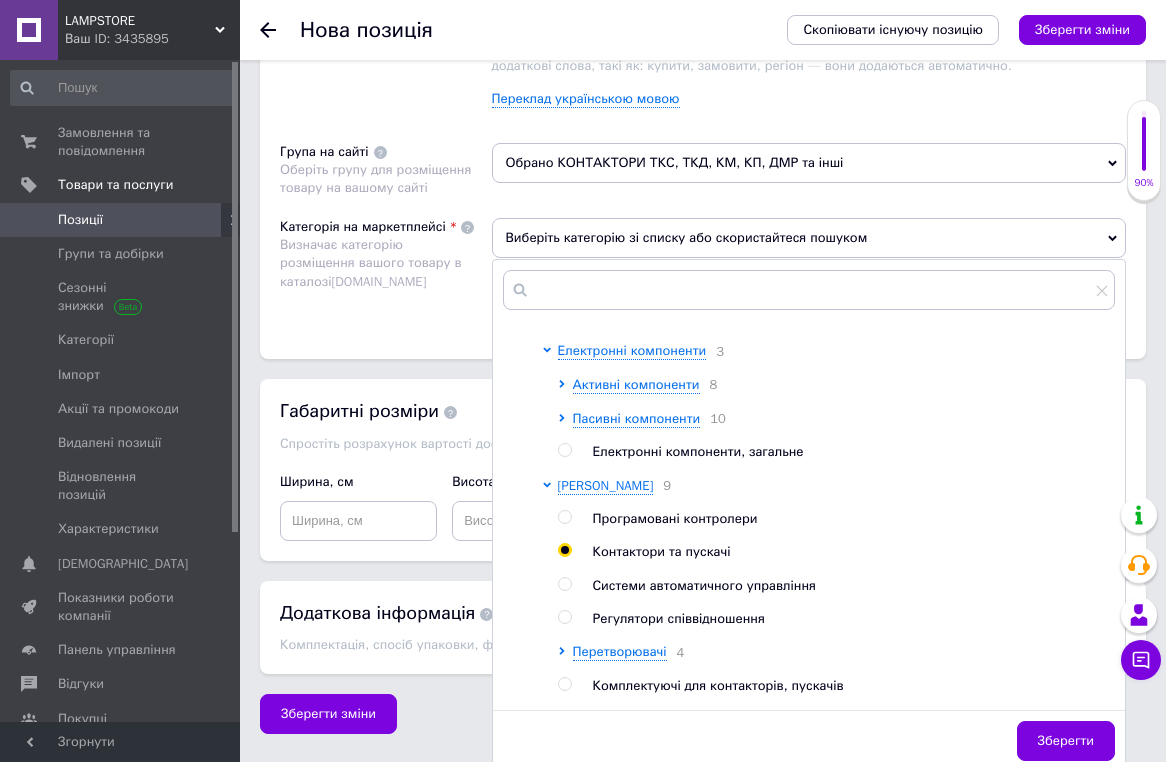 radio on "true" 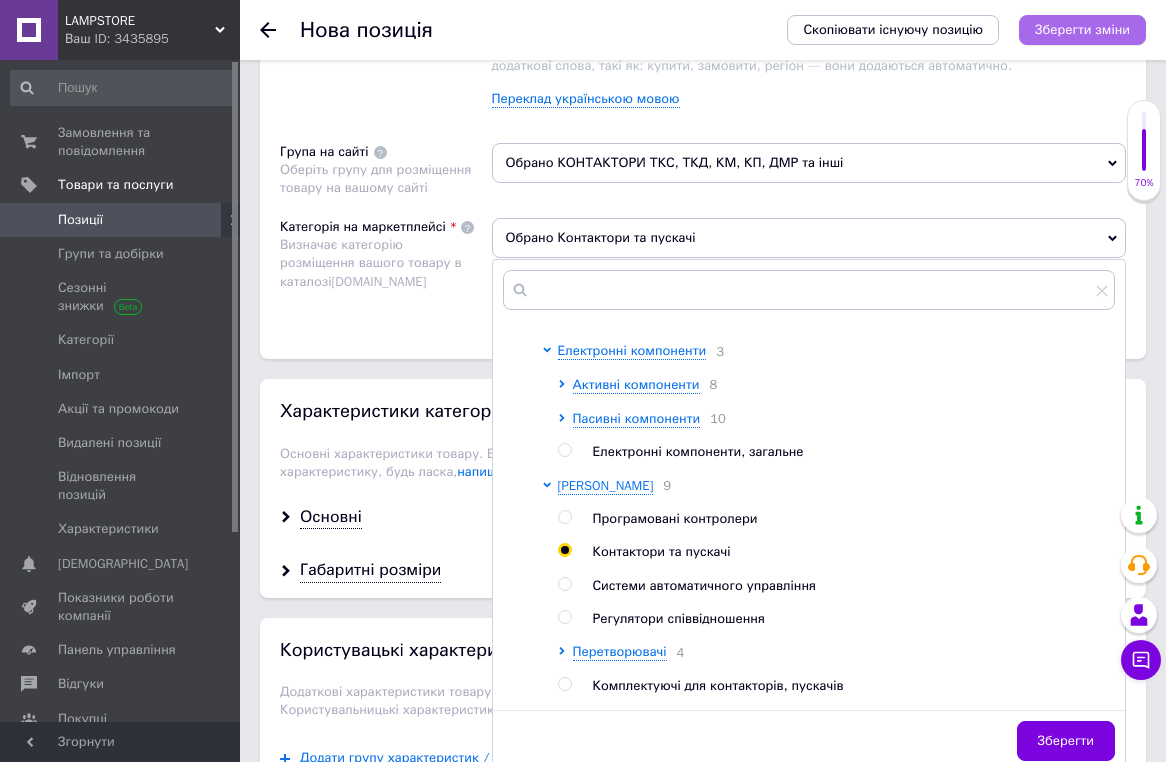 click on "Зберегти зміни" at bounding box center [1082, 29] 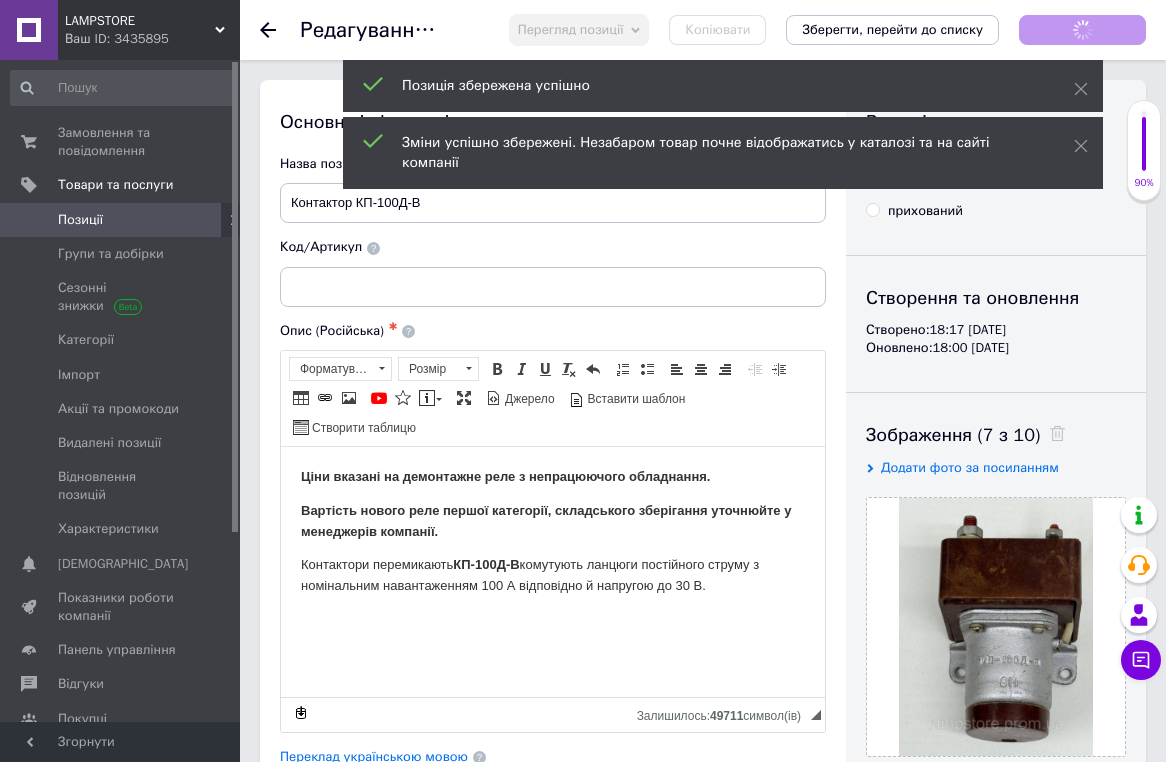 scroll, scrollTop: 0, scrollLeft: 0, axis: both 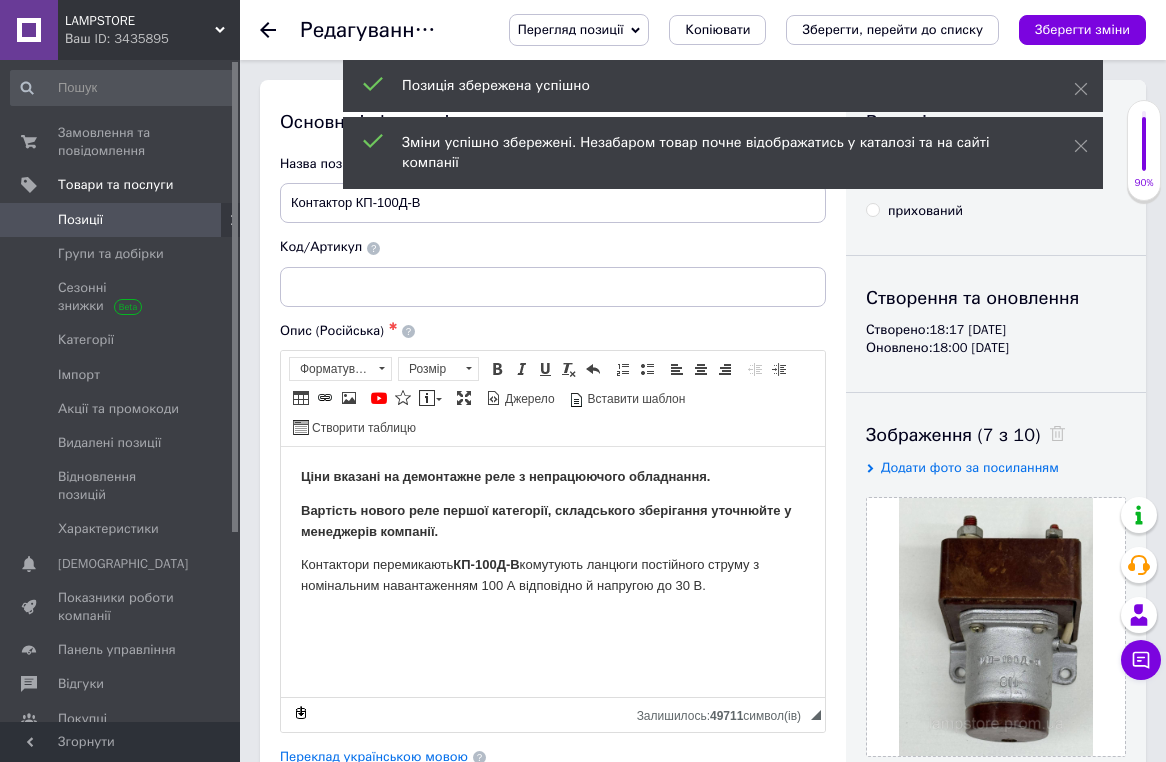 click on "Позиції" at bounding box center (80, 220) 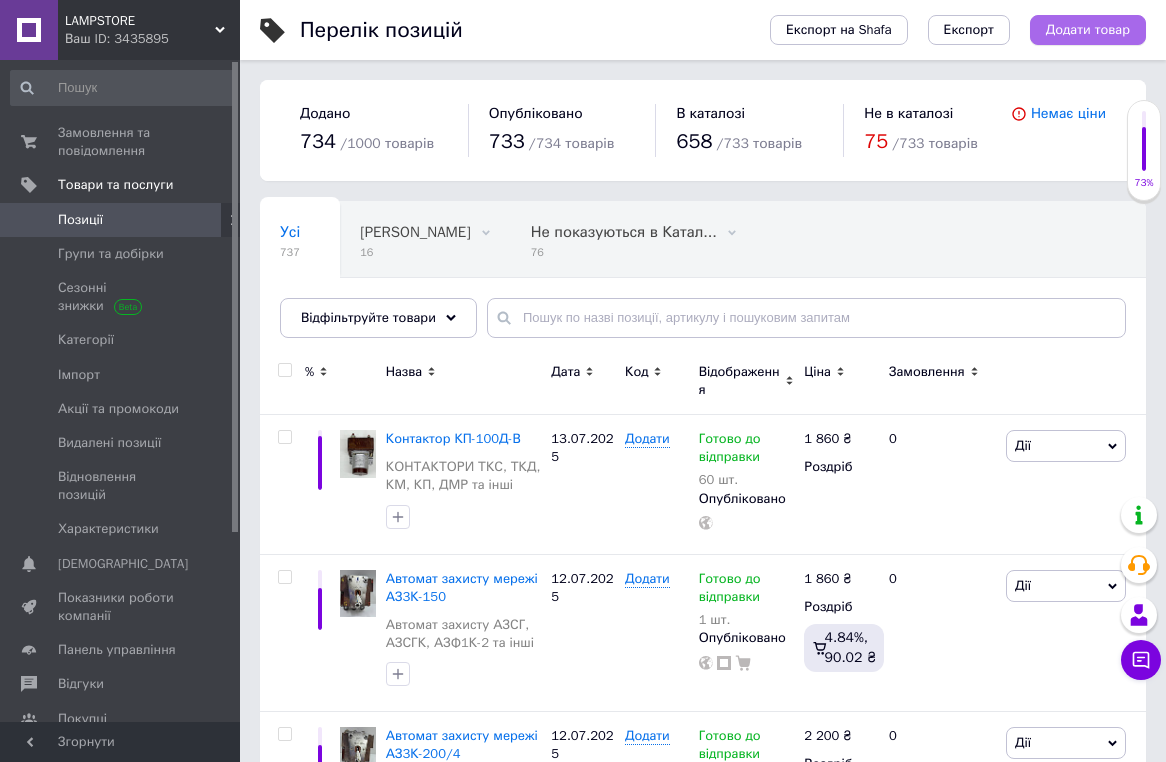 click on "Додати товар" at bounding box center [1088, 30] 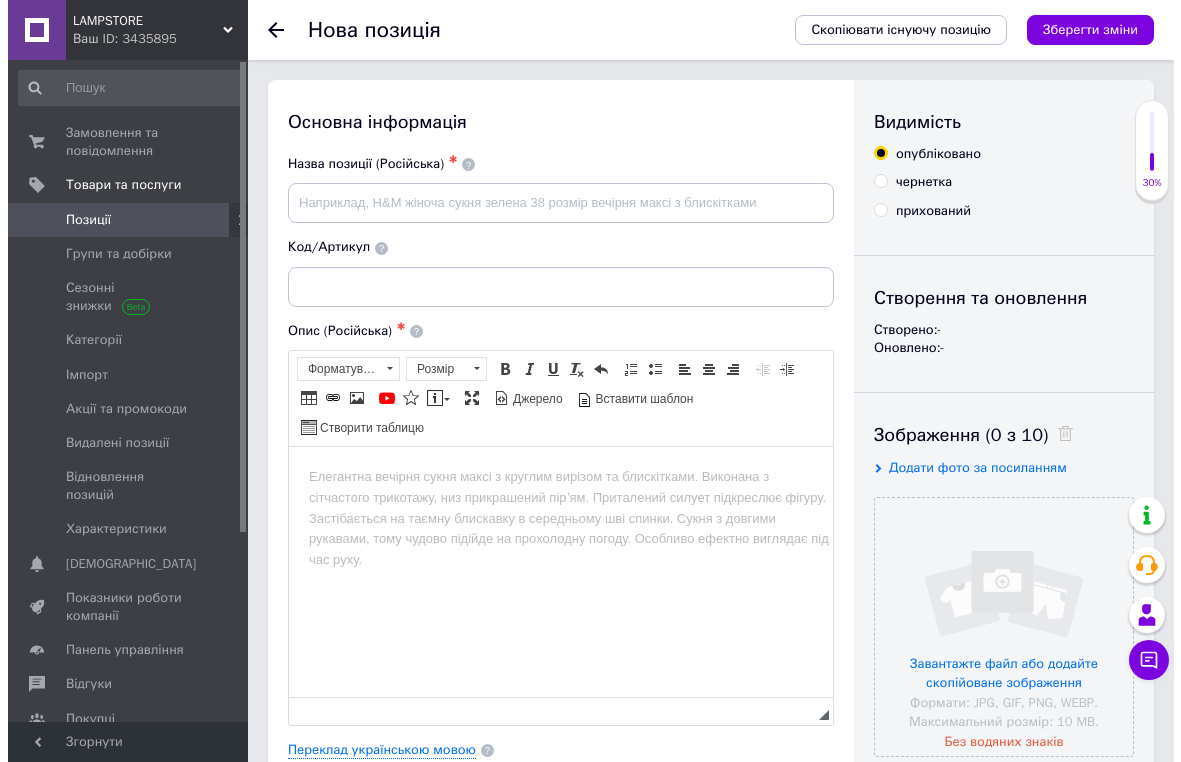 scroll, scrollTop: 0, scrollLeft: 0, axis: both 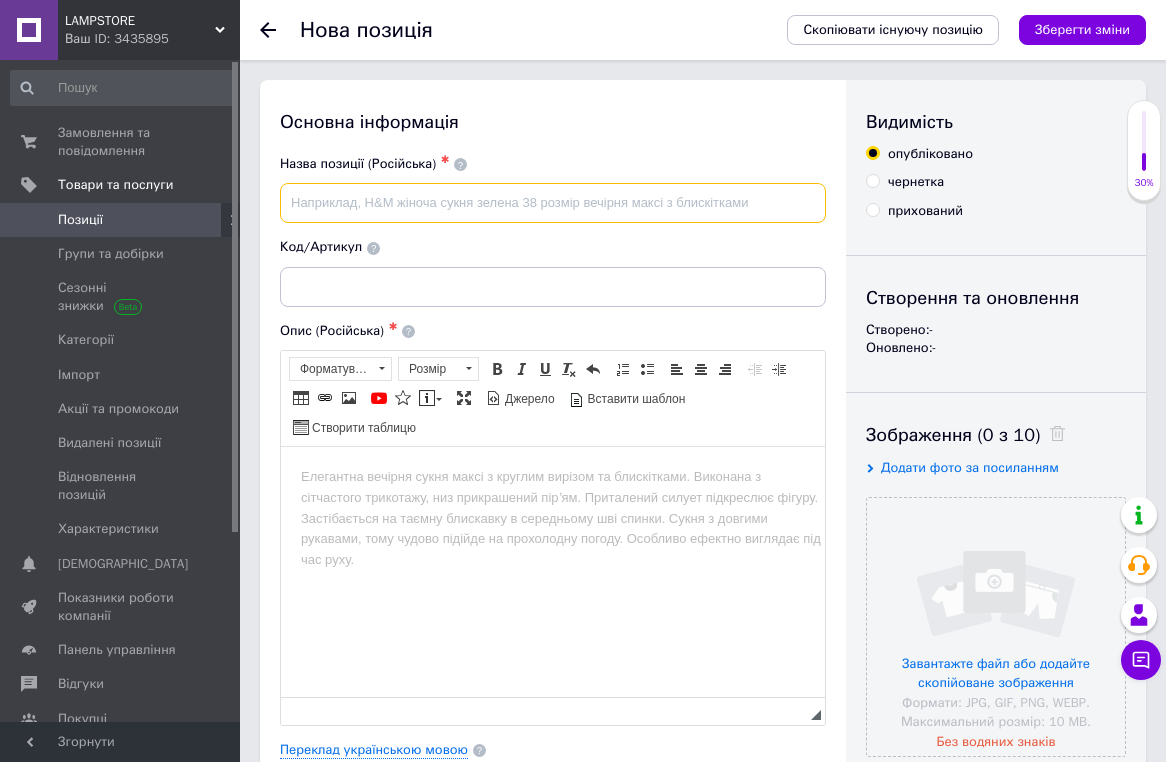 click at bounding box center [553, 203] 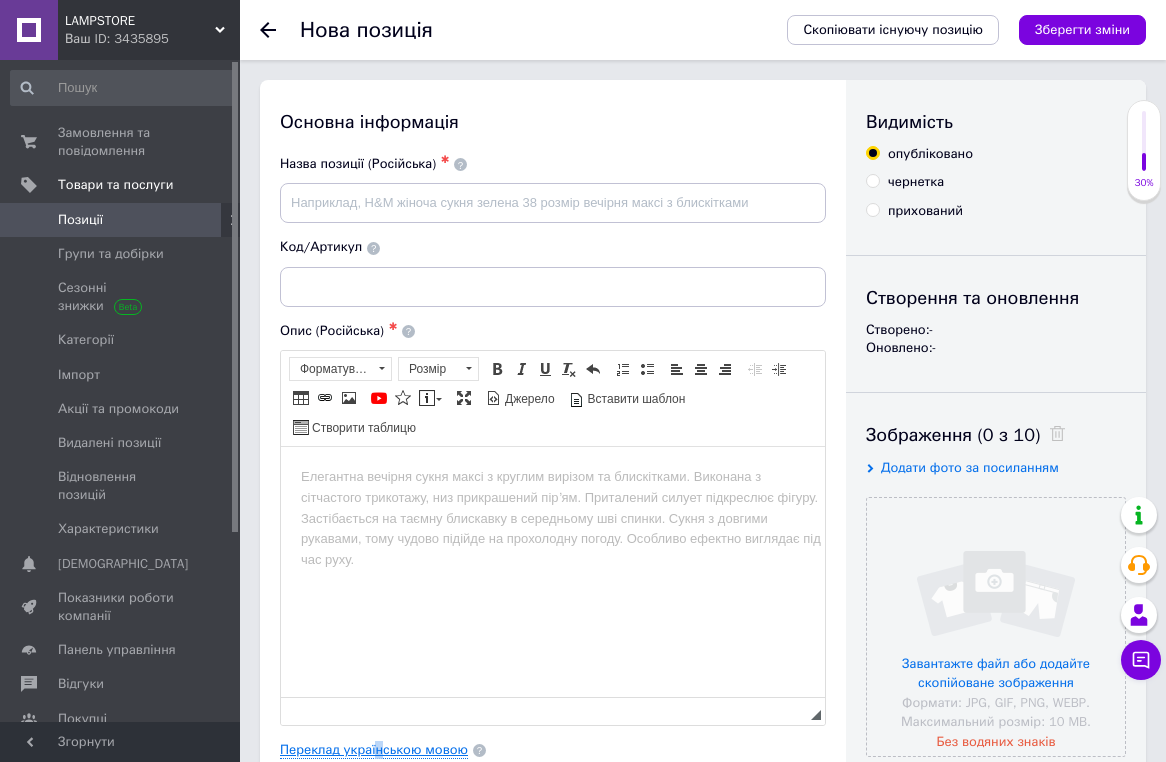 click on "Переклад українською мовою" at bounding box center (374, 750) 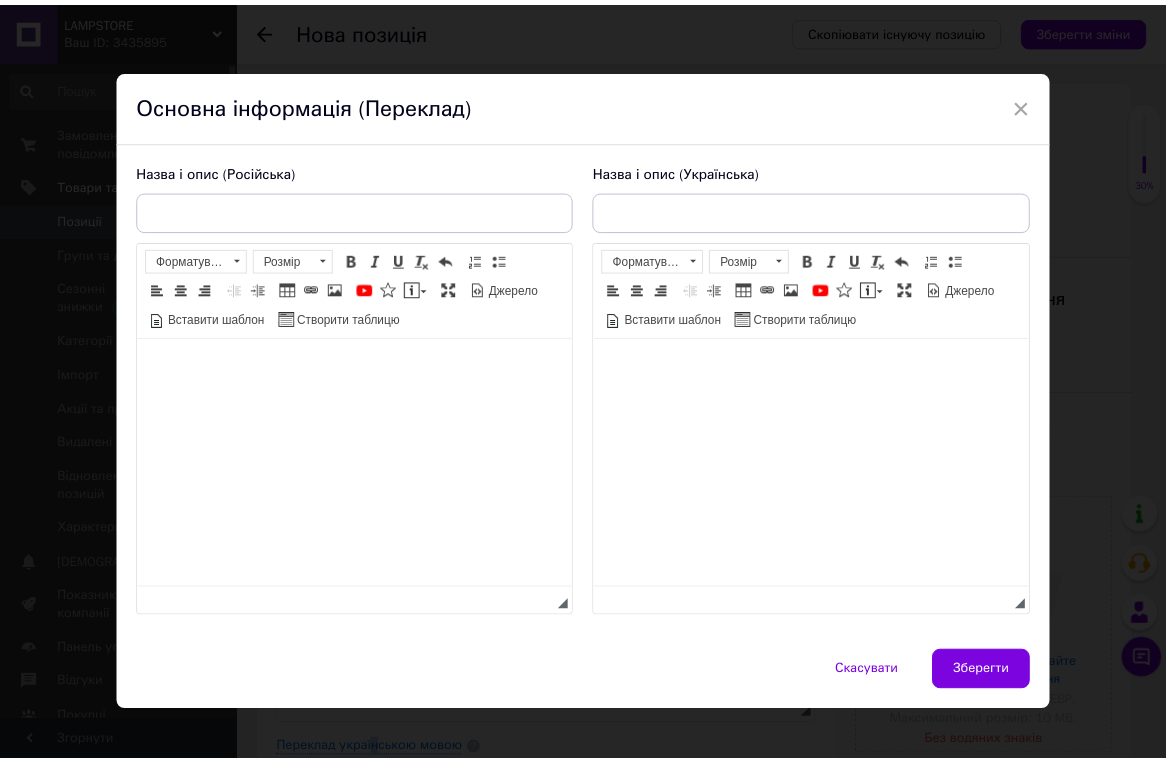scroll, scrollTop: 0, scrollLeft: 0, axis: both 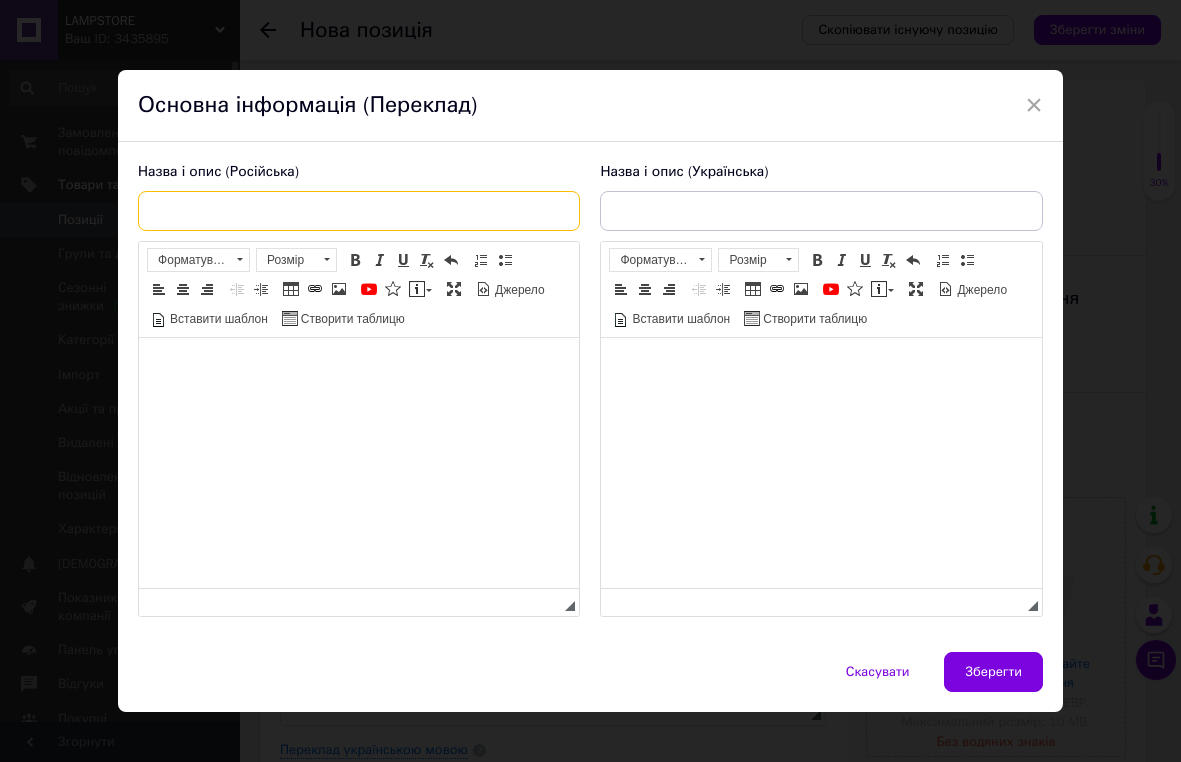 click at bounding box center (359, 211) 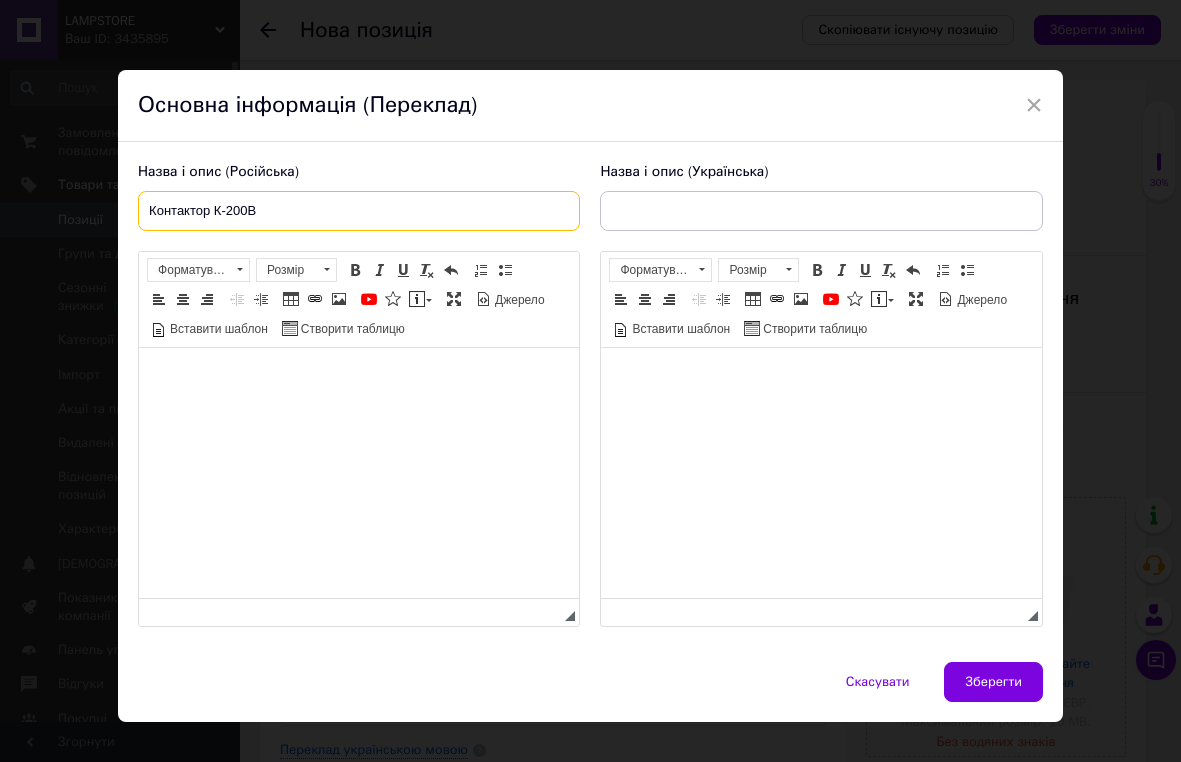 type on "Контактор К-200В" 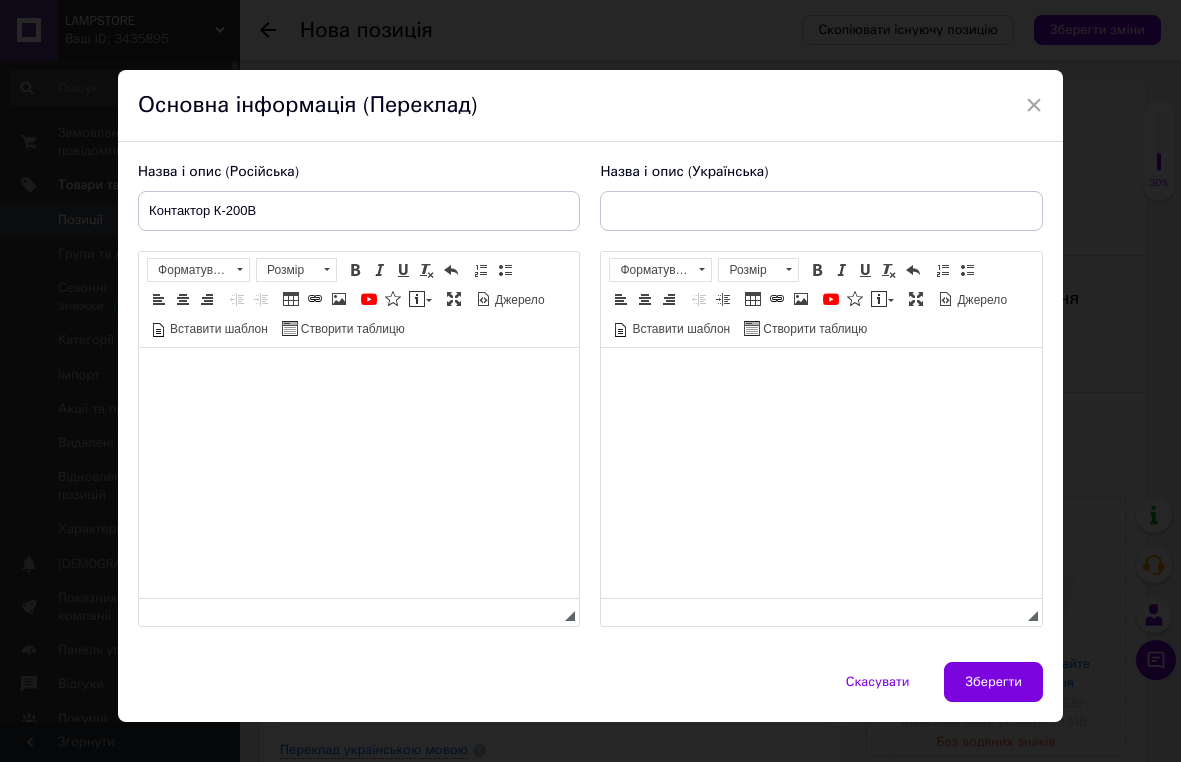 click at bounding box center [359, 378] 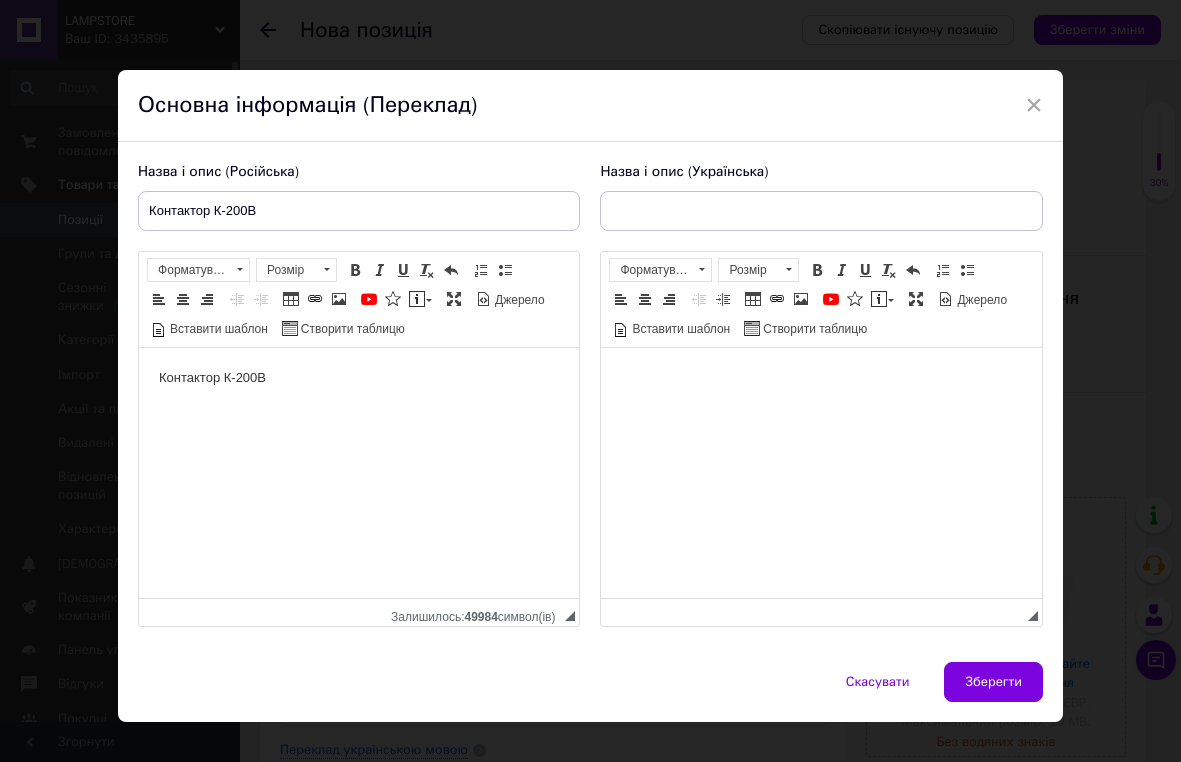 click at bounding box center [821, 378] 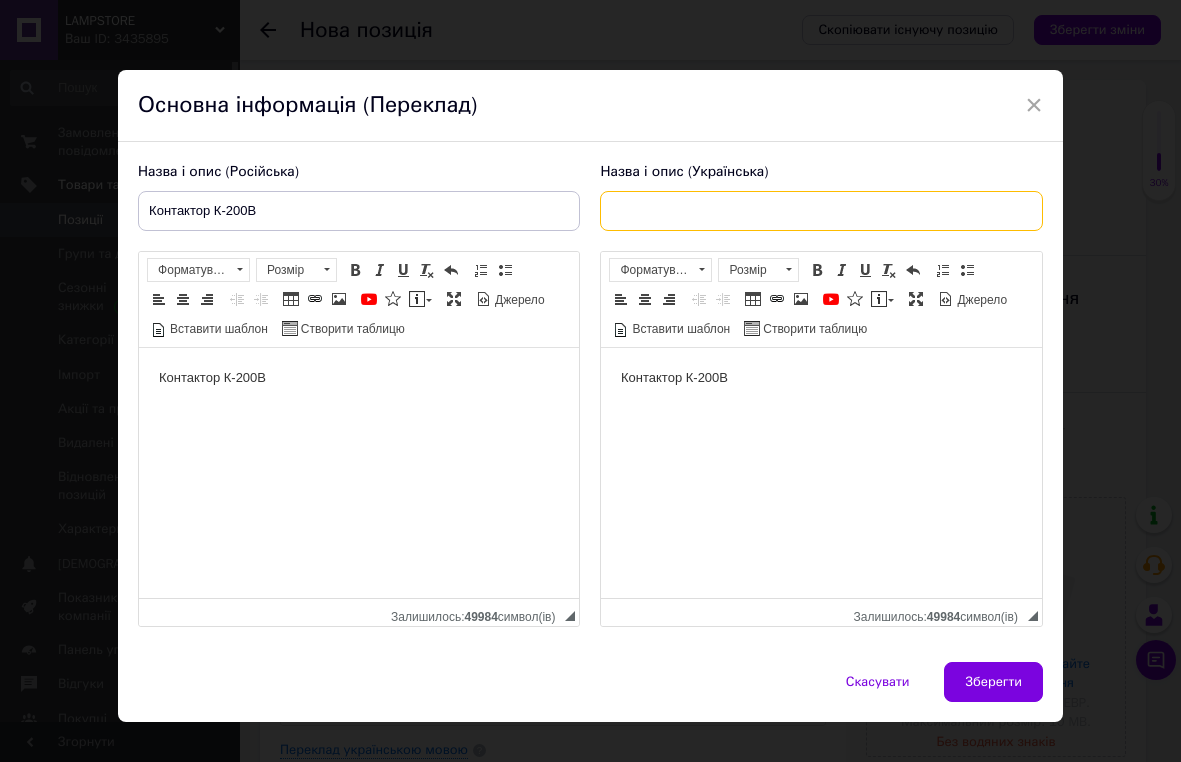 click at bounding box center (821, 211) 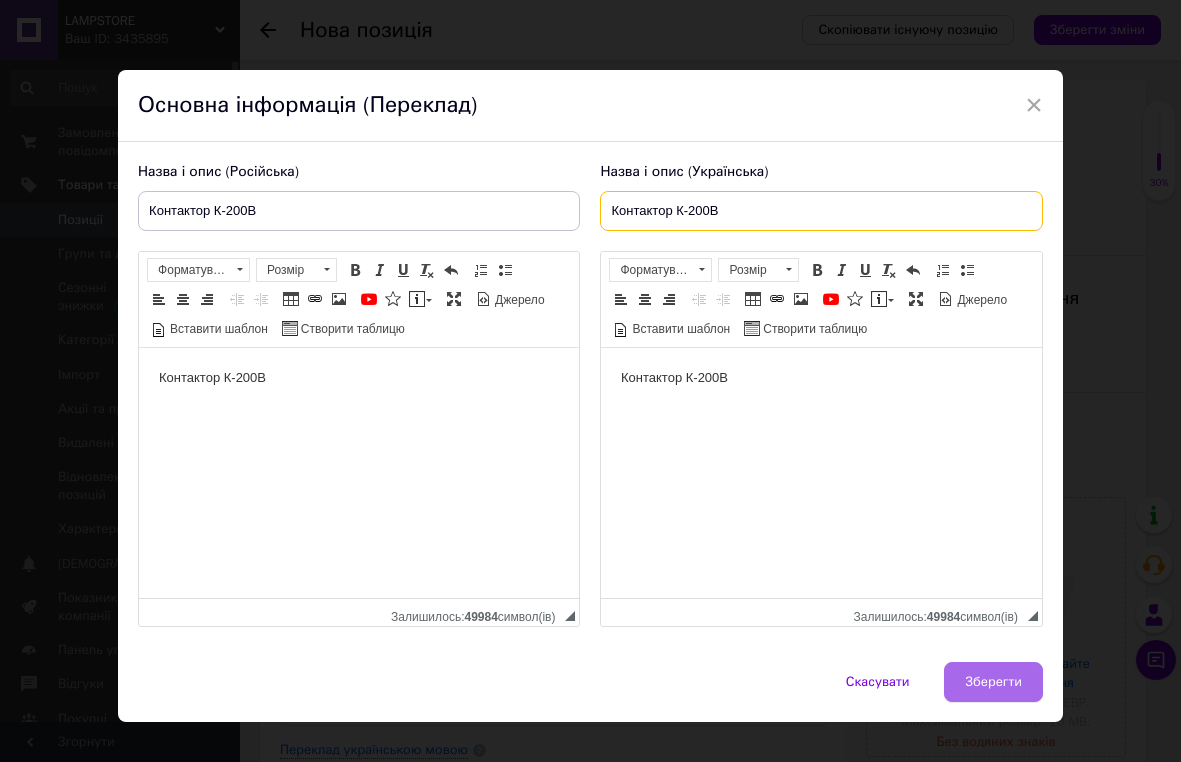 type on "Контактор К-200В" 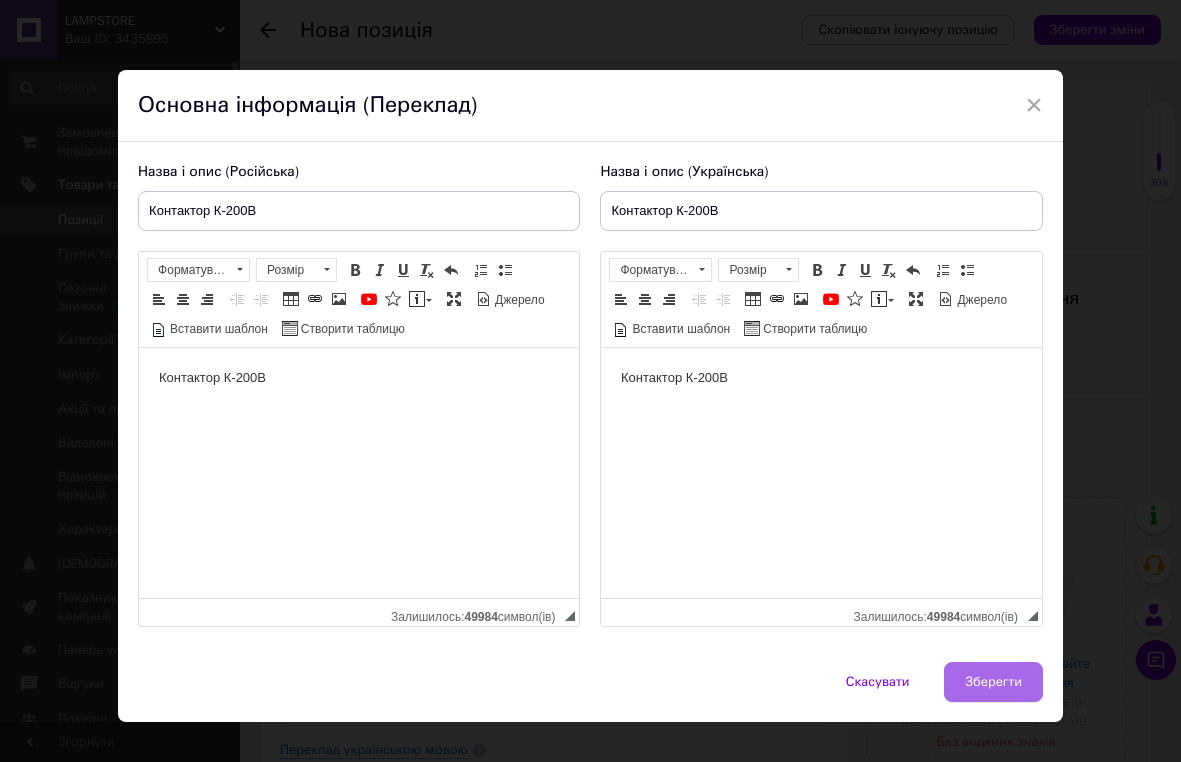 click on "Зберегти" at bounding box center (993, 682) 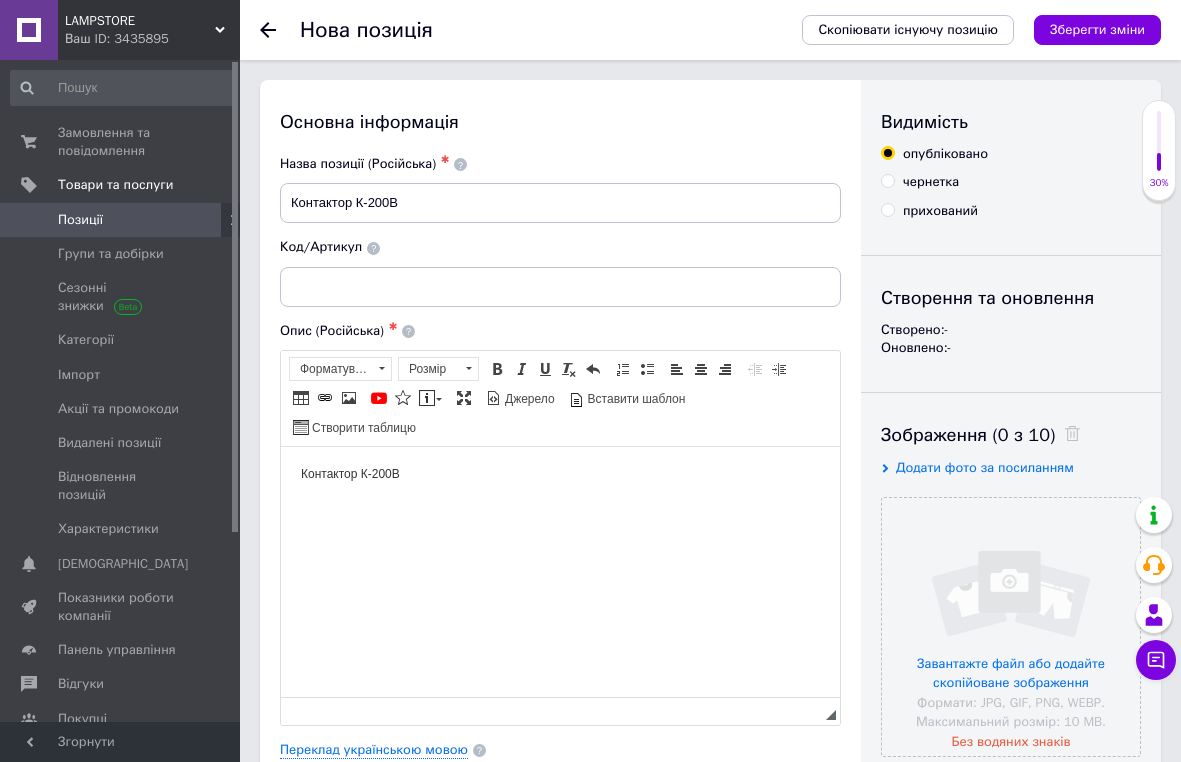 type on "Контактор К-200В" 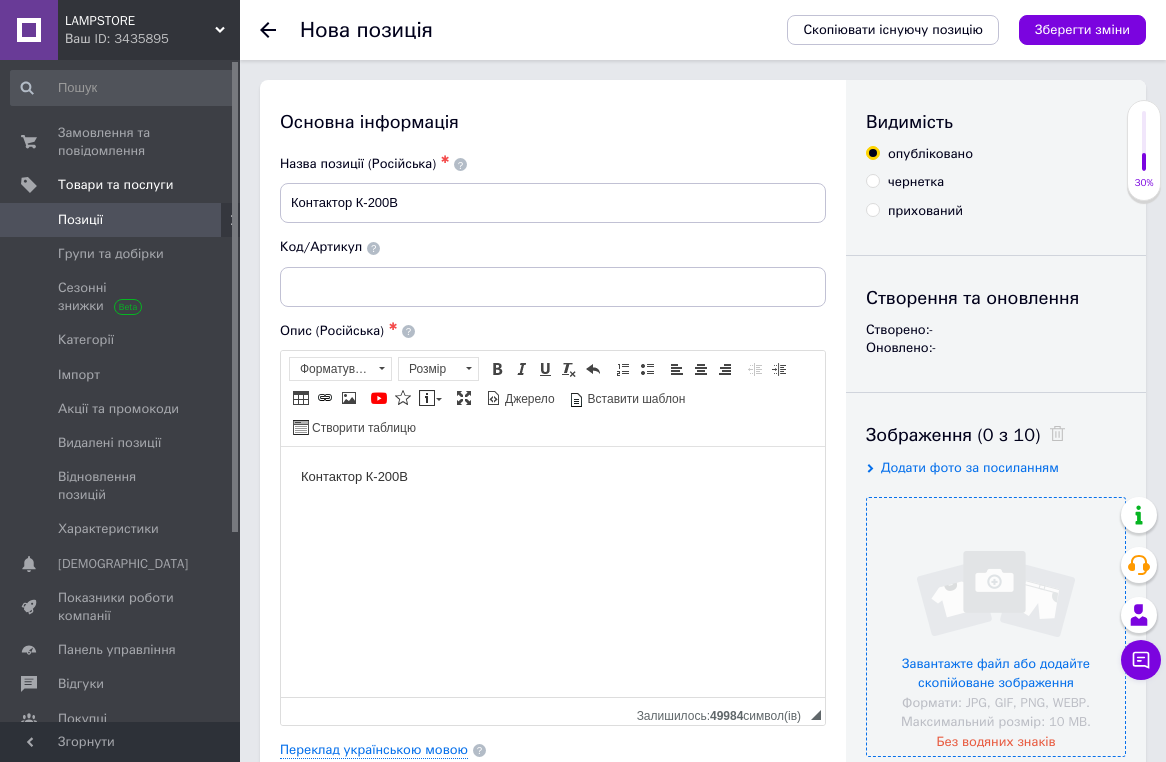 click at bounding box center (996, 627) 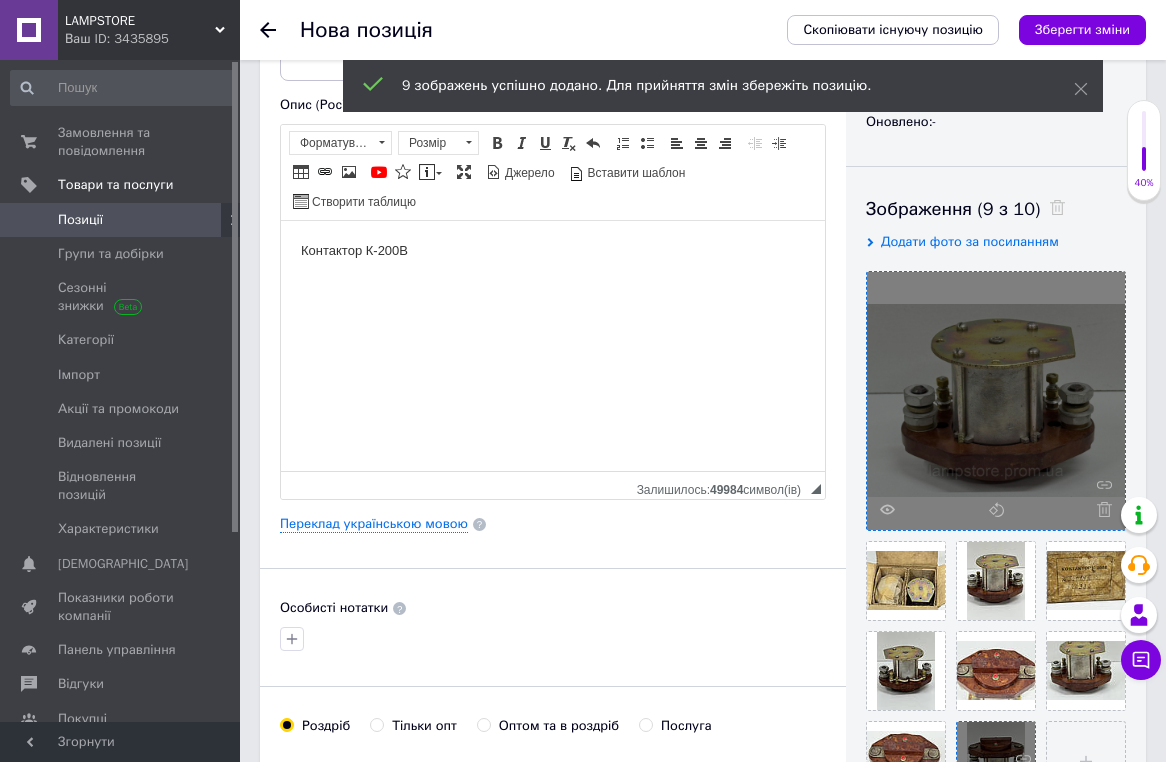 scroll, scrollTop: 292, scrollLeft: 0, axis: vertical 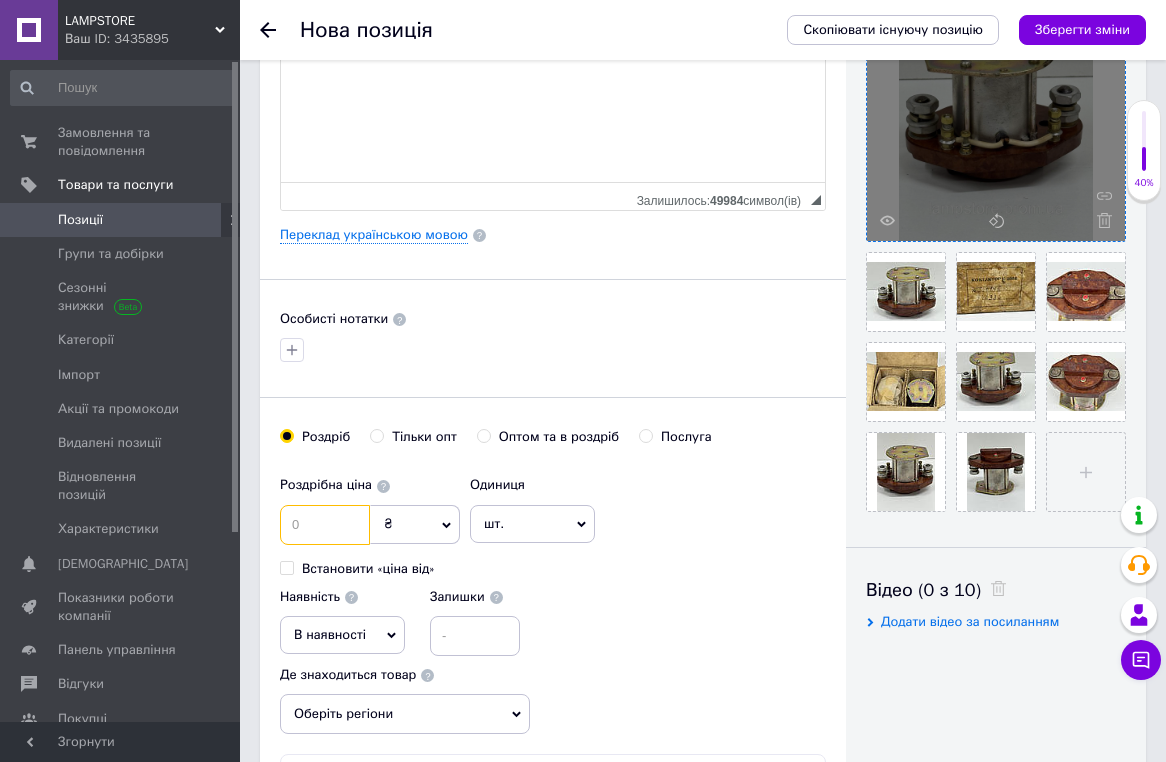 click at bounding box center [325, 525] 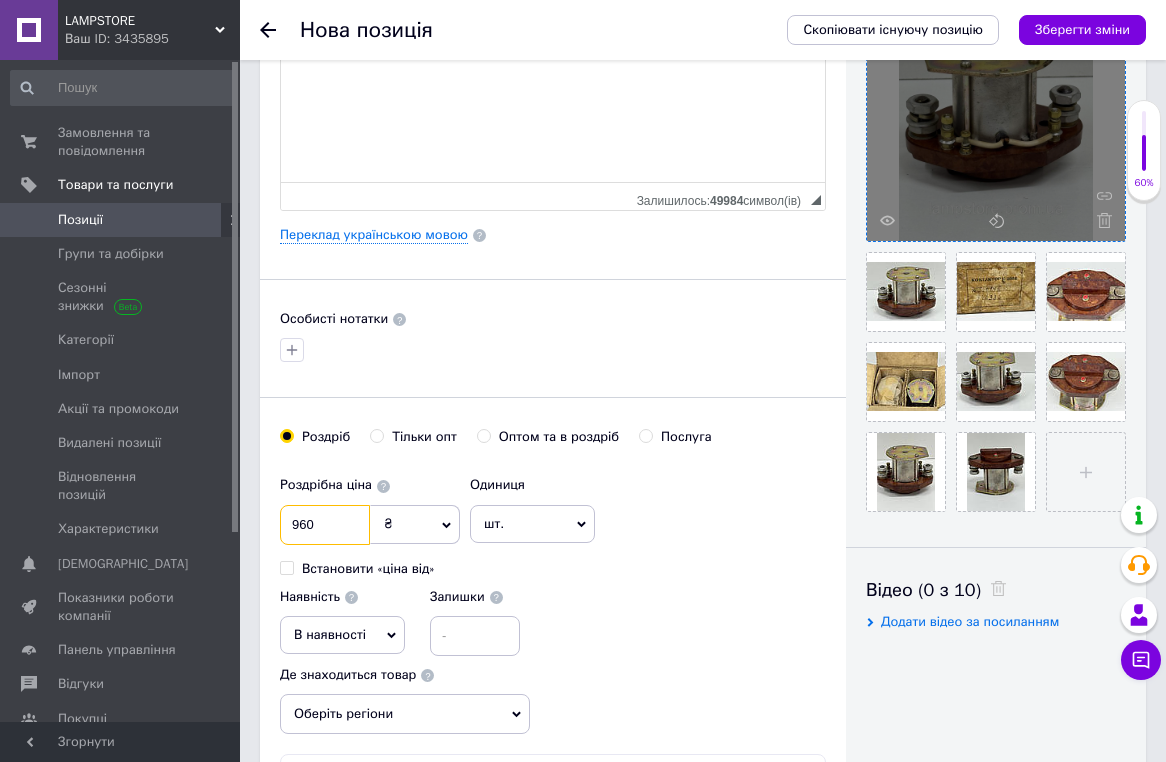 type on "960" 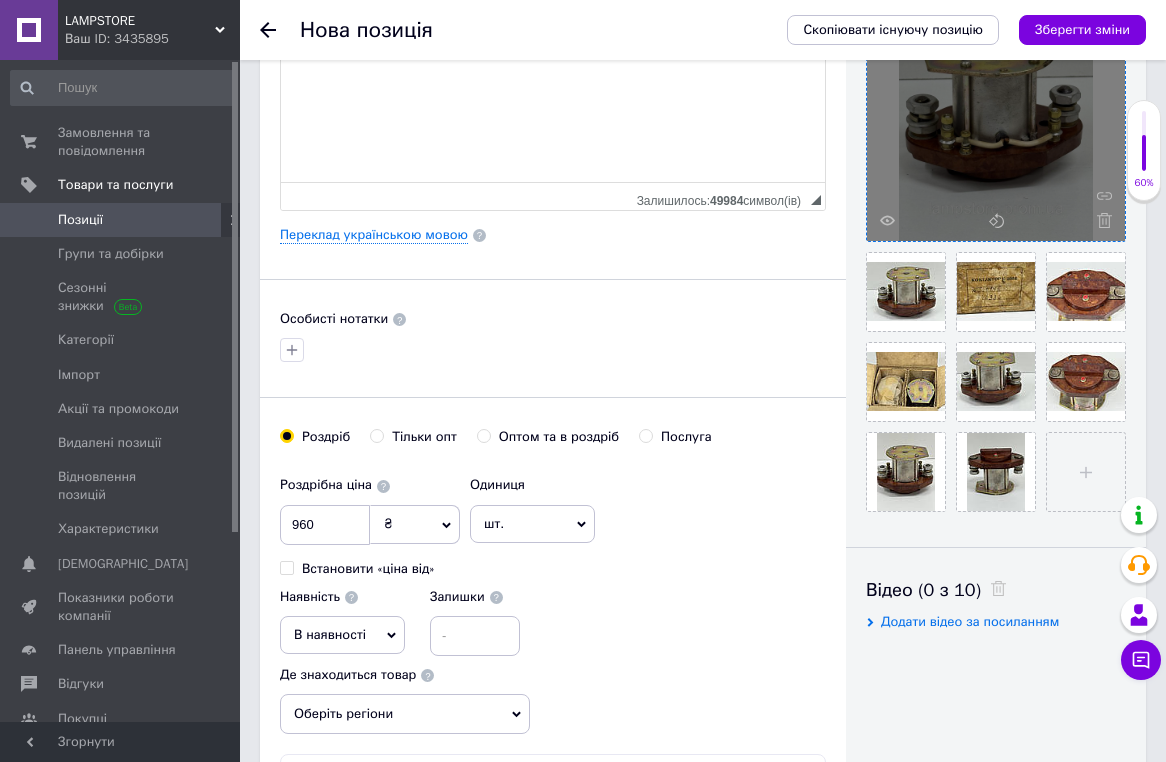 click on "В наявності" at bounding box center [342, 635] 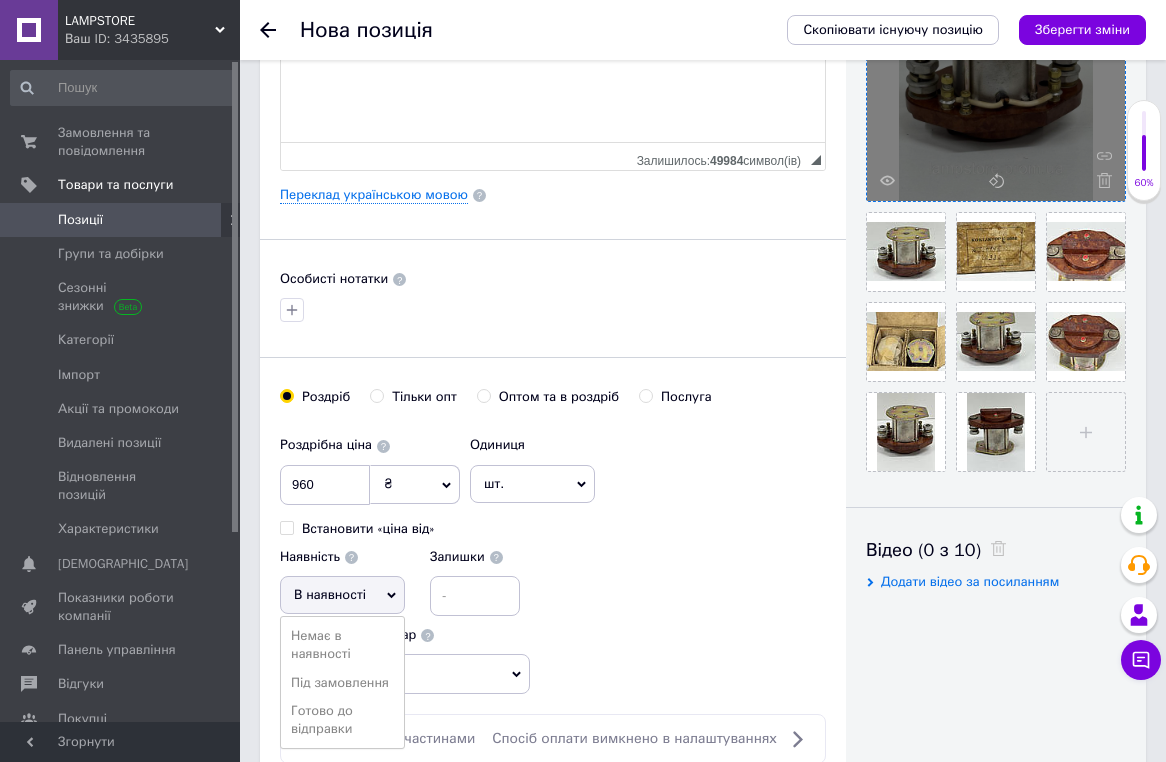 scroll, scrollTop: 615, scrollLeft: 0, axis: vertical 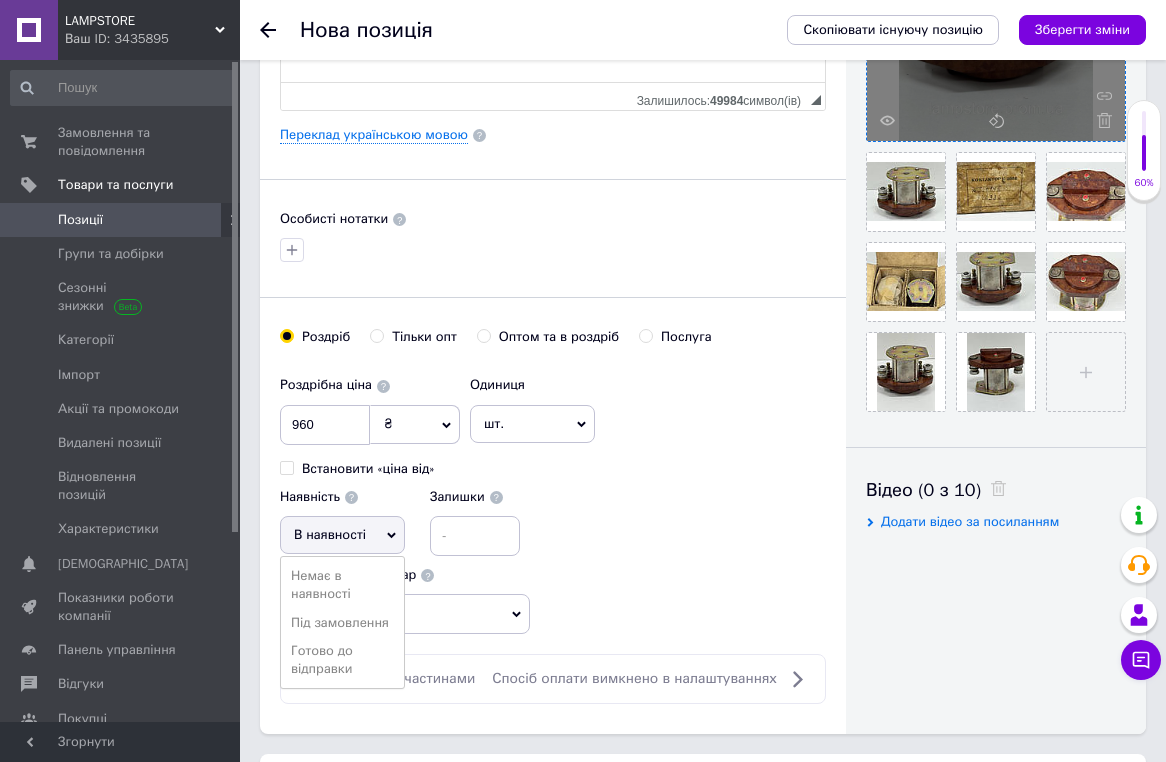 click on "Готово до відправки" at bounding box center [342, 660] 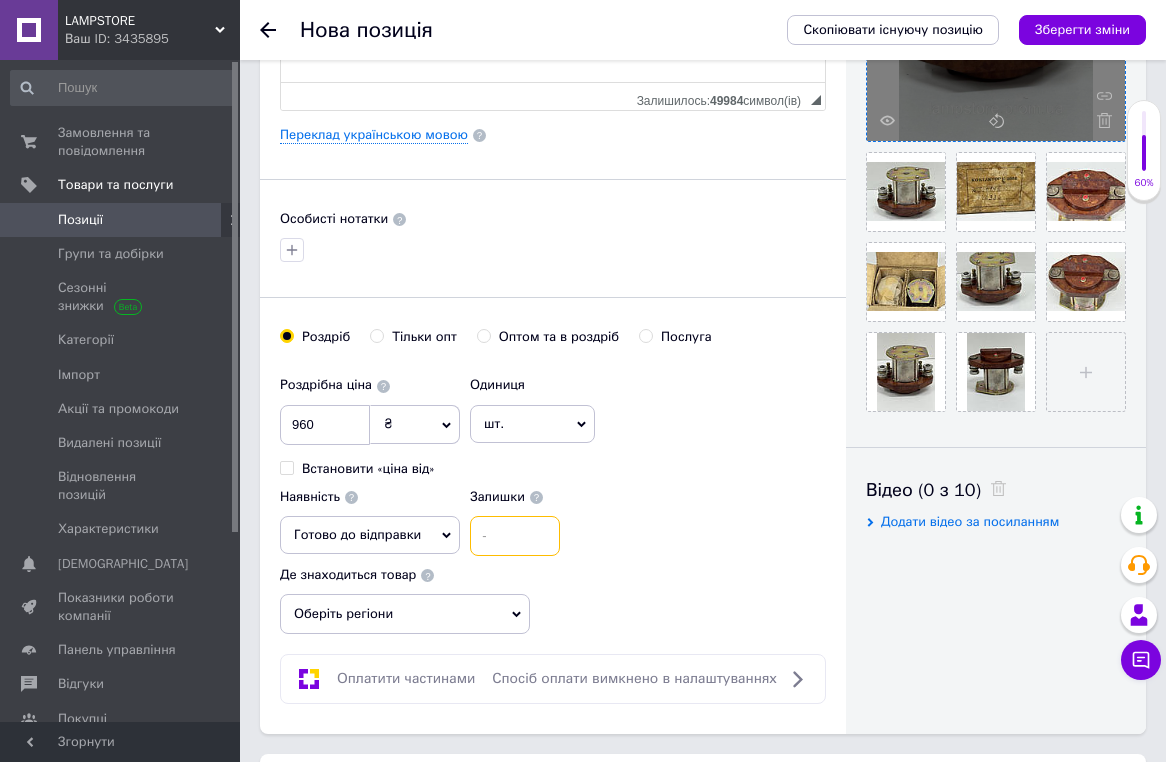 click at bounding box center [515, 536] 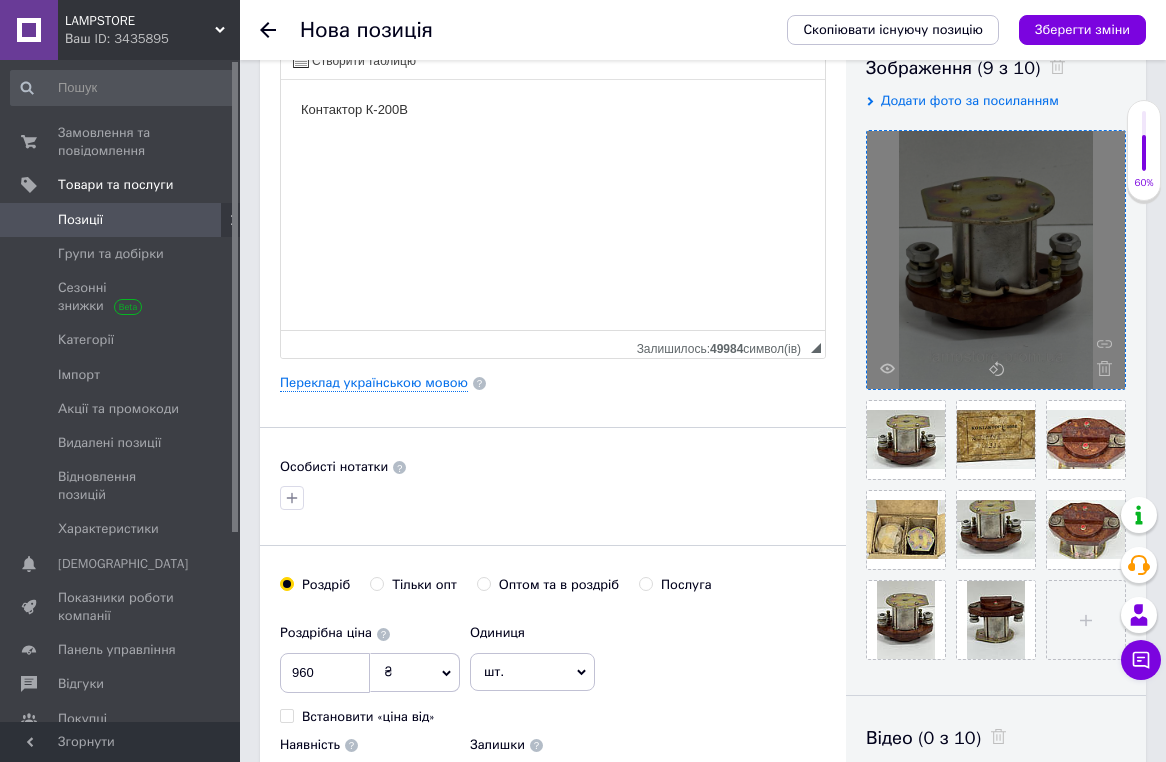 scroll, scrollTop: 308, scrollLeft: 0, axis: vertical 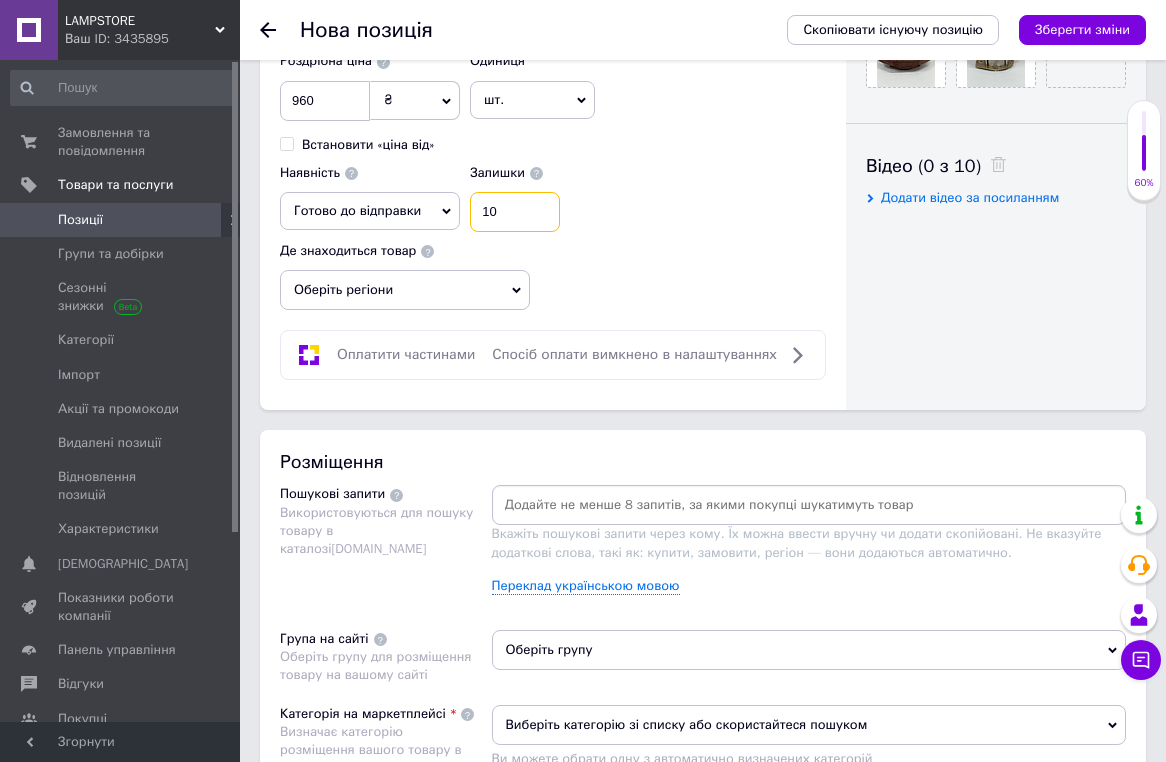 type on "10" 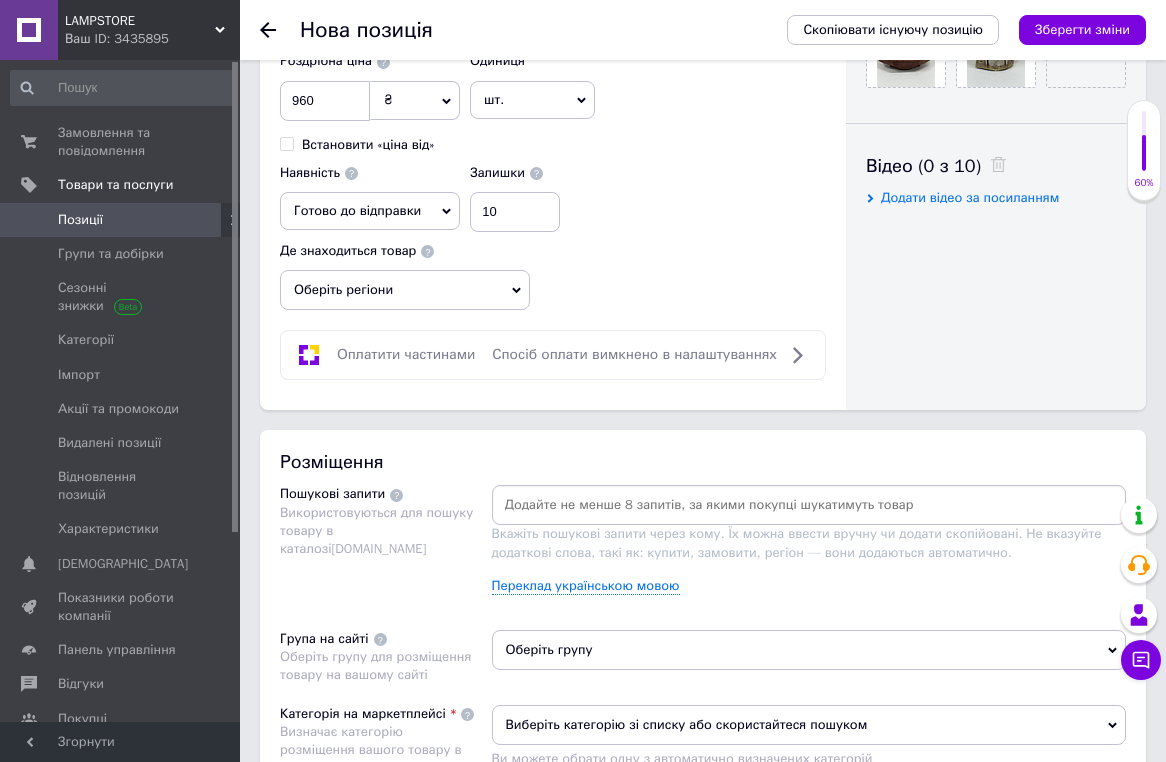 click at bounding box center (809, 505) 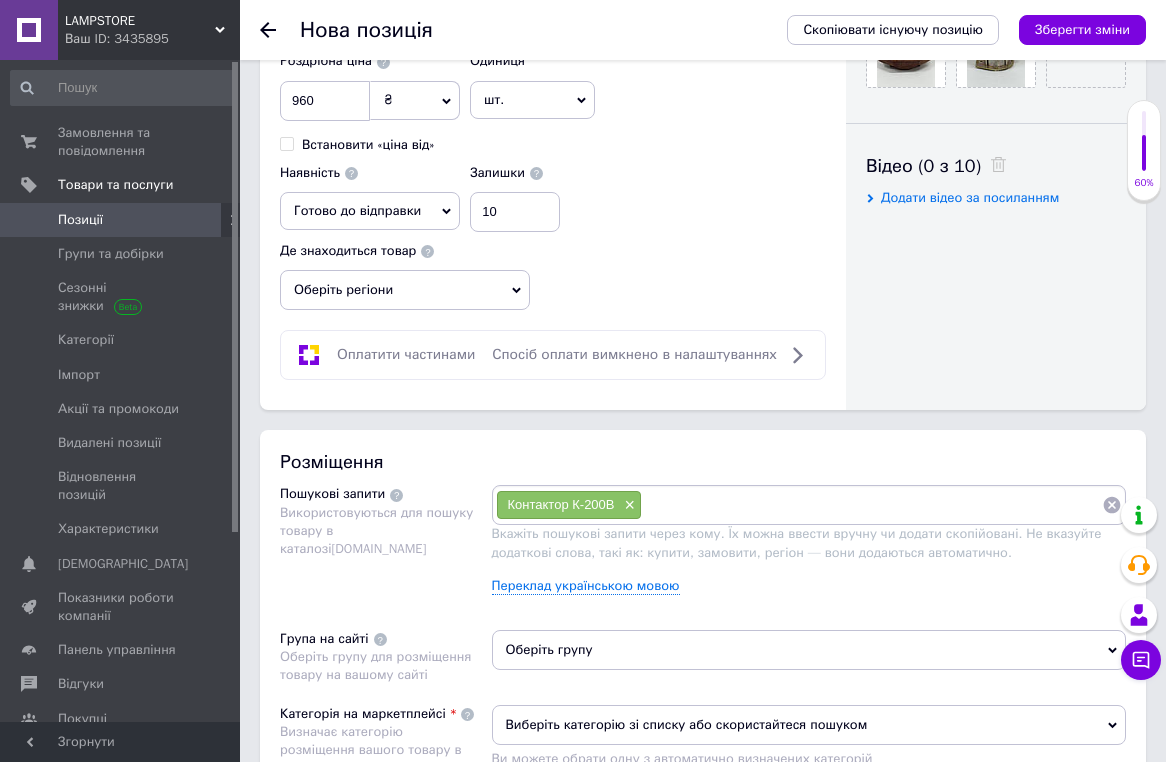 paste on "Контактор К-200В" 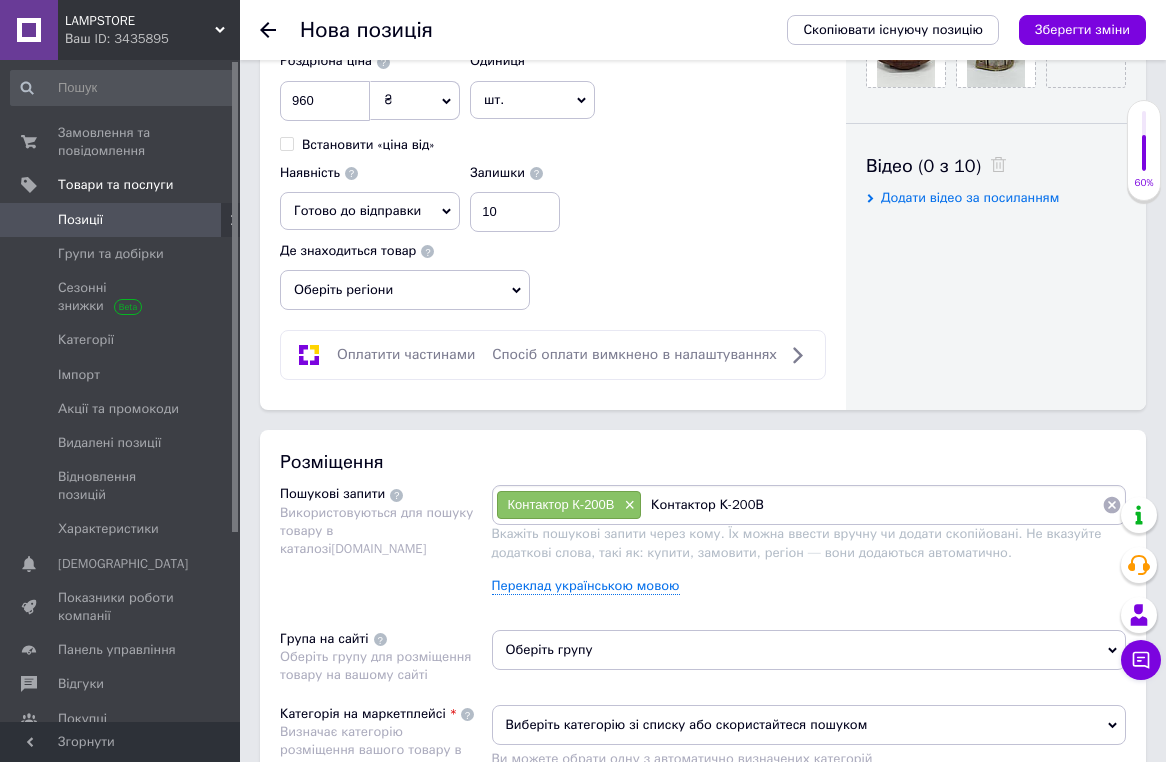 type on "Контактор К200В" 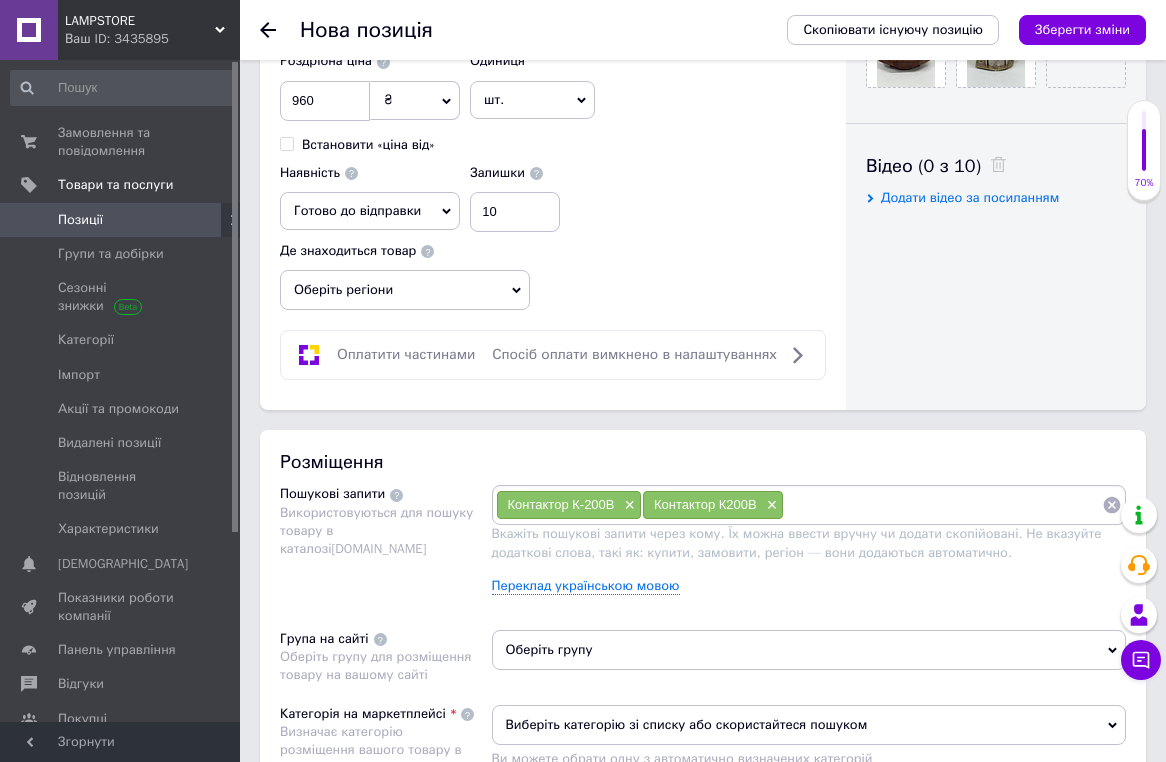 paste on "Контактор К-200В" 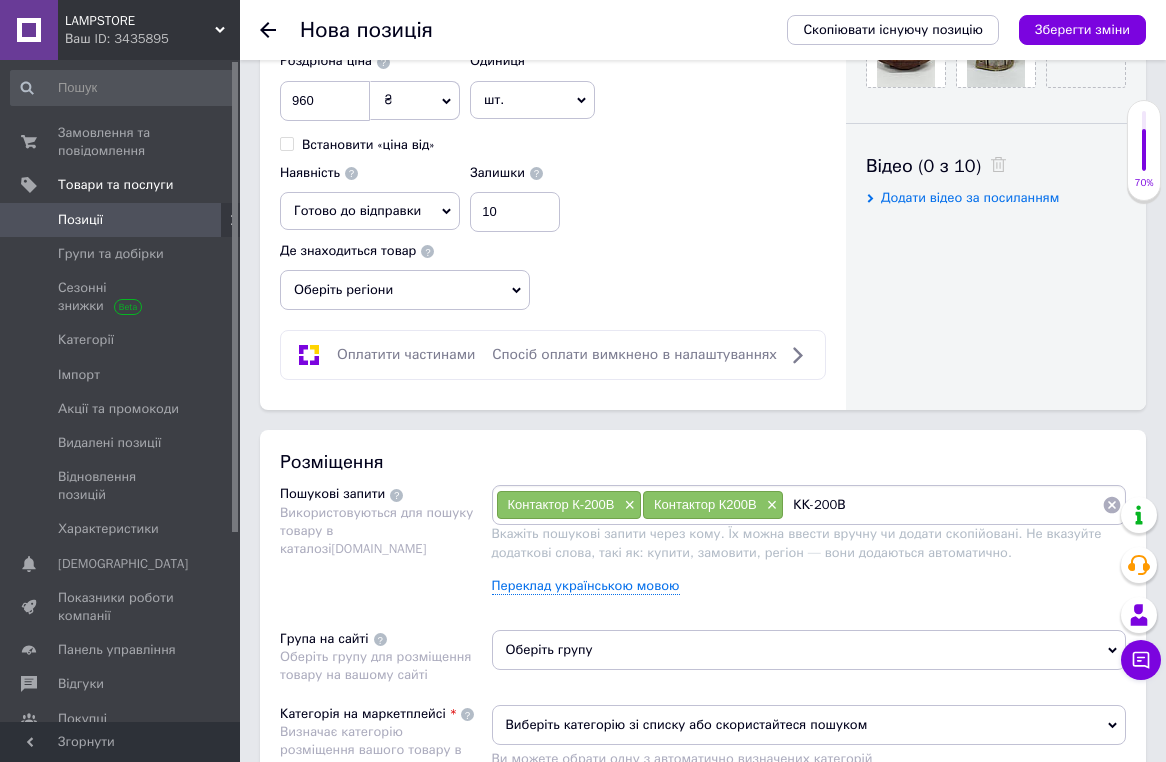 type on "К-200В" 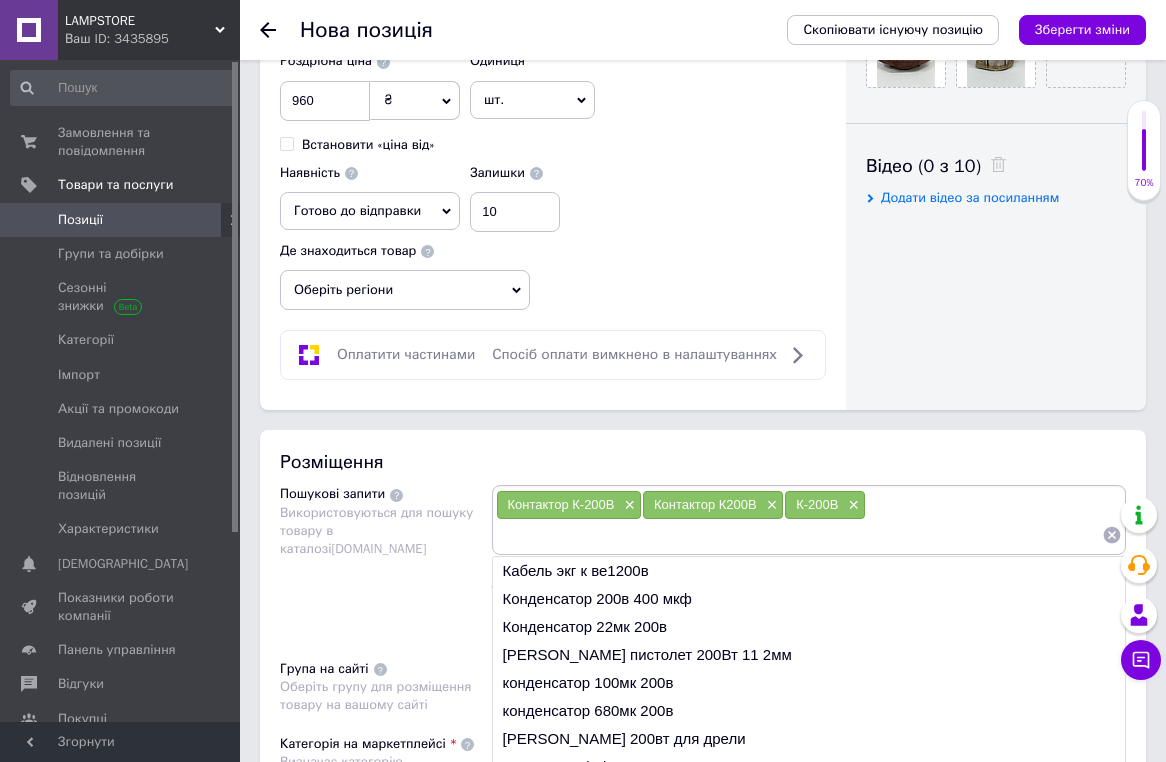 paste on "Контактор К-200В" 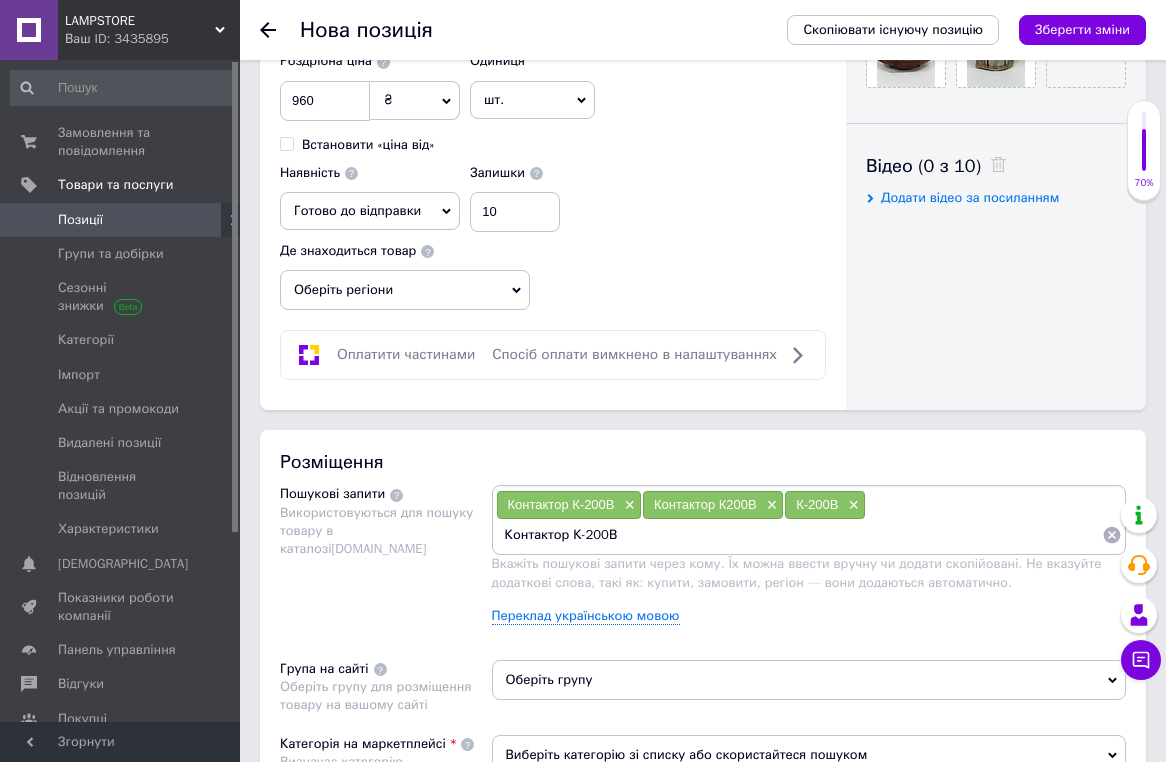 type on "Контактор К-200" 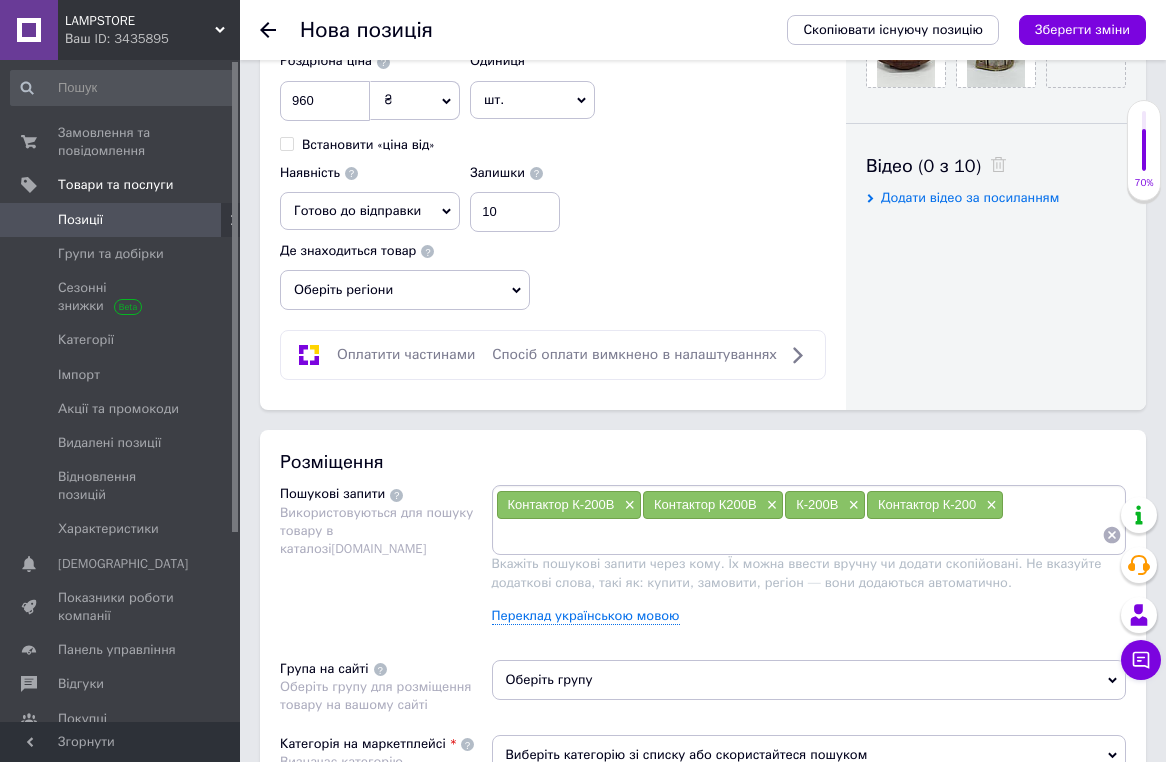 paste on "Контактор К-200В" 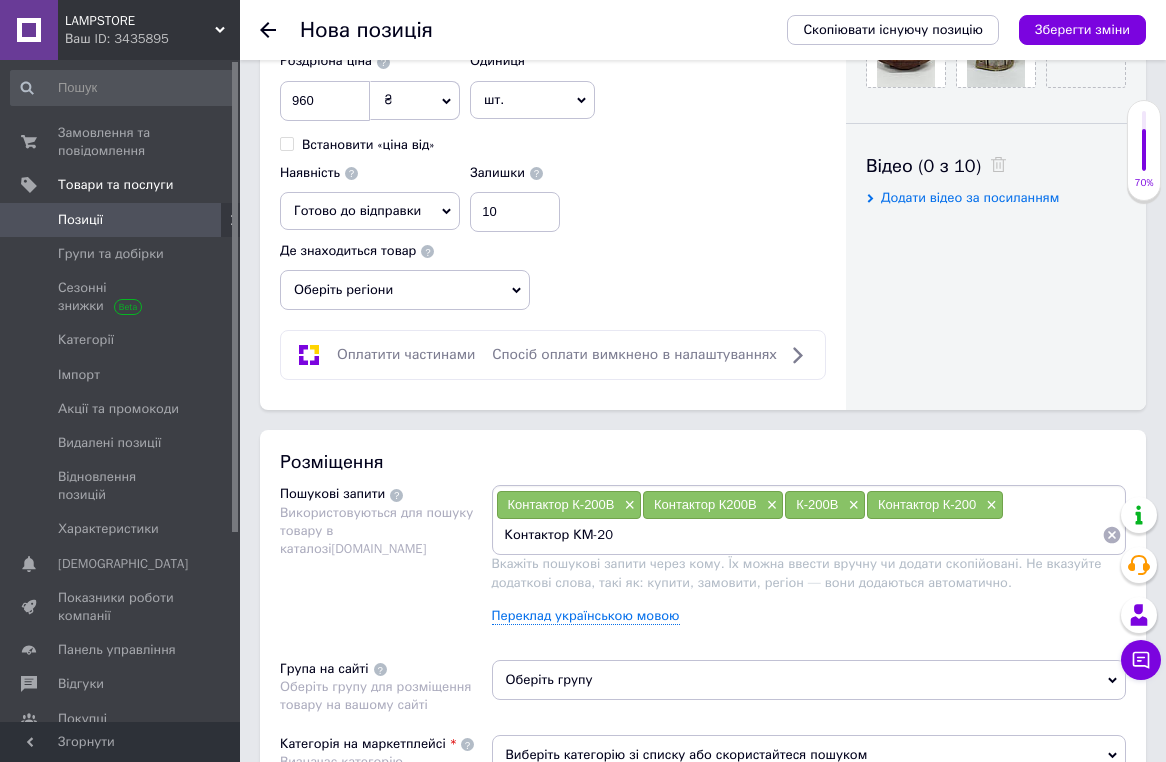 type on "Контактор КМ-200" 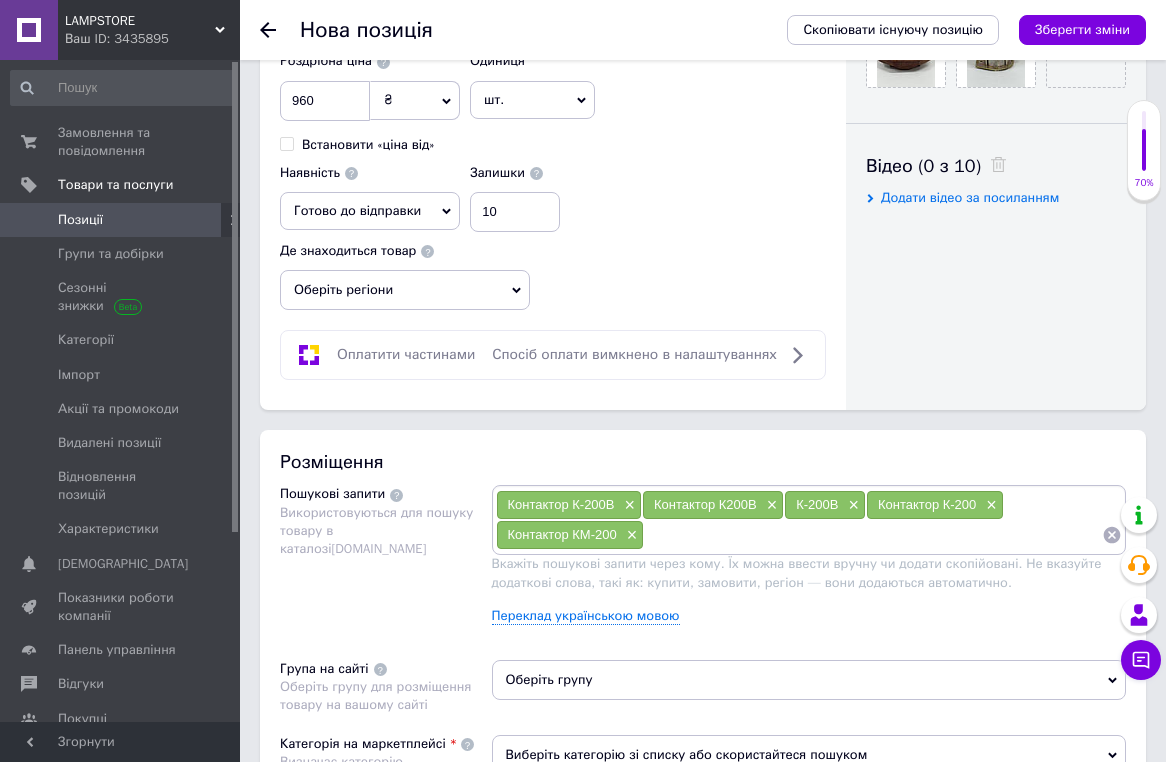 paste on "Контактор К-200В" 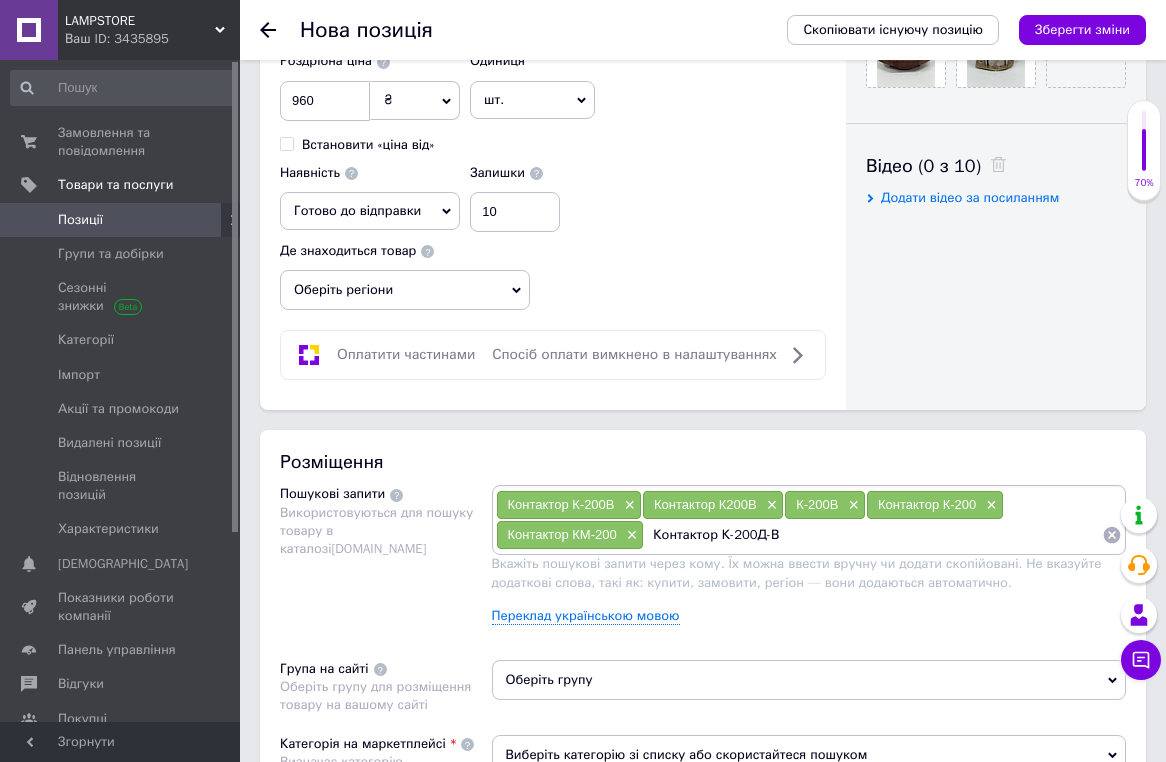 type on "Контактор КМ-200Д-В" 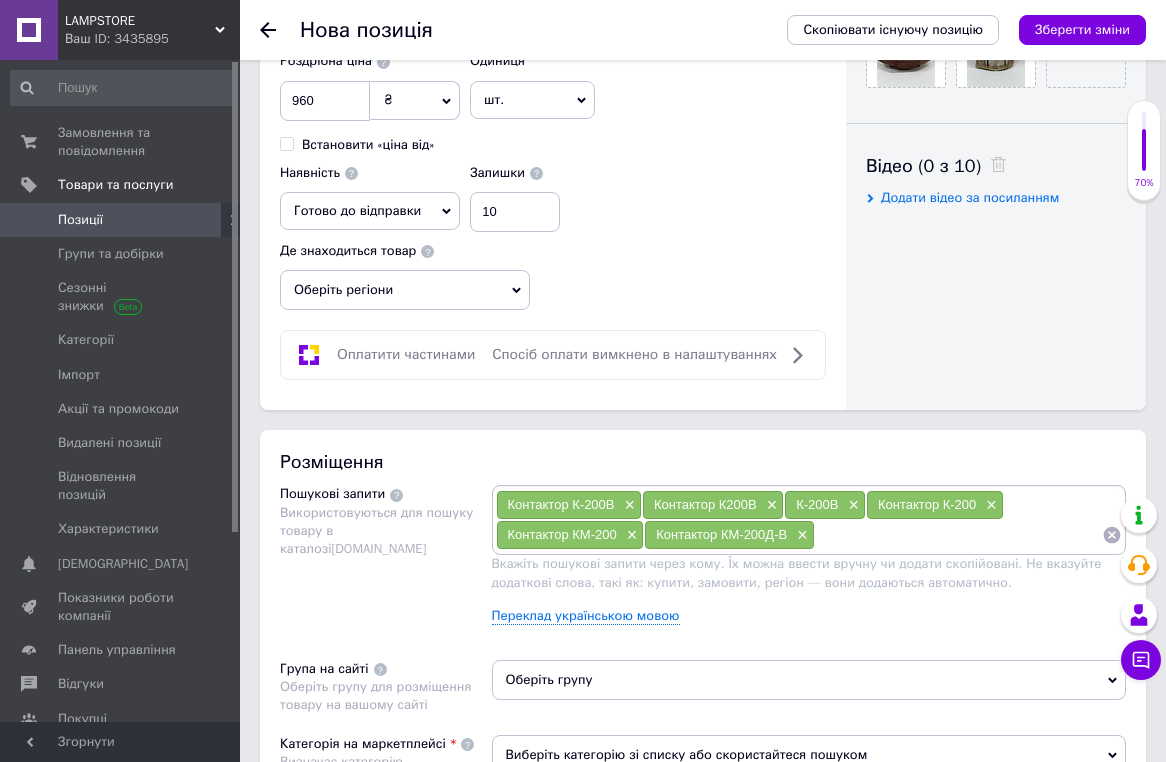 paste on "Контактор К-200В" 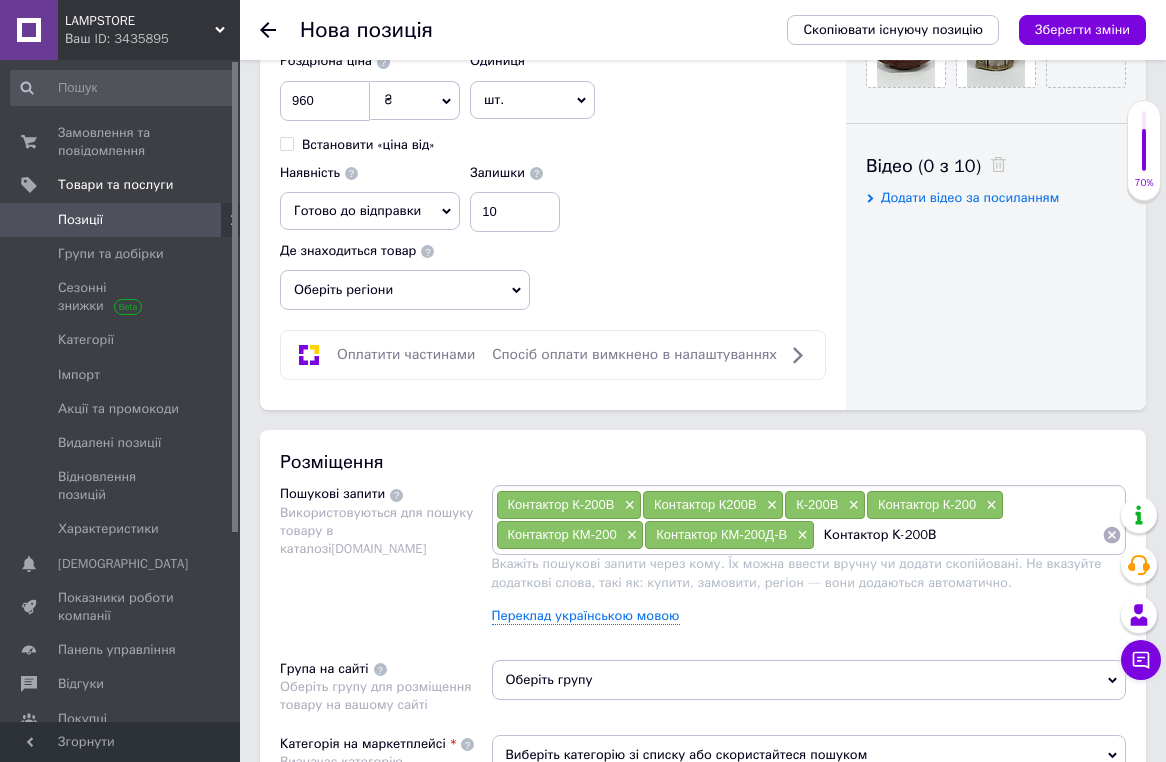 drag, startPoint x: 945, startPoint y: 550, endPoint x: 890, endPoint y: 545, distance: 55.226807 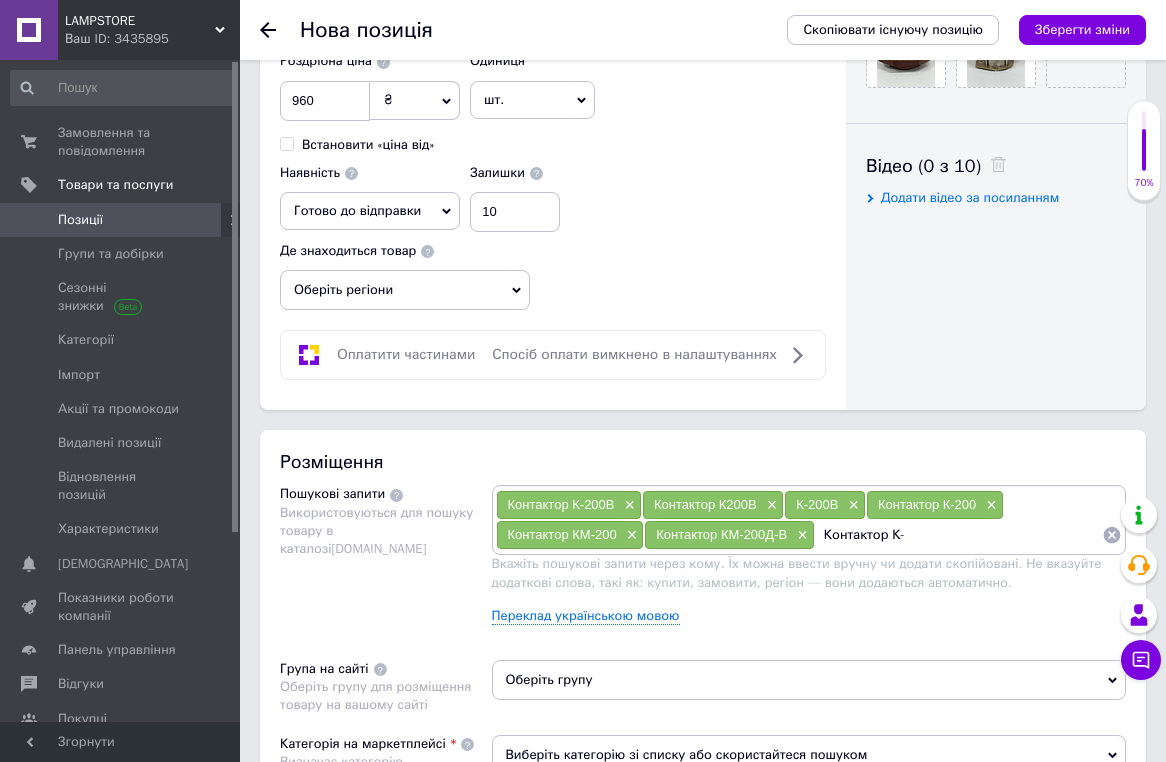 type on "Контактор [PERSON_NAME]" 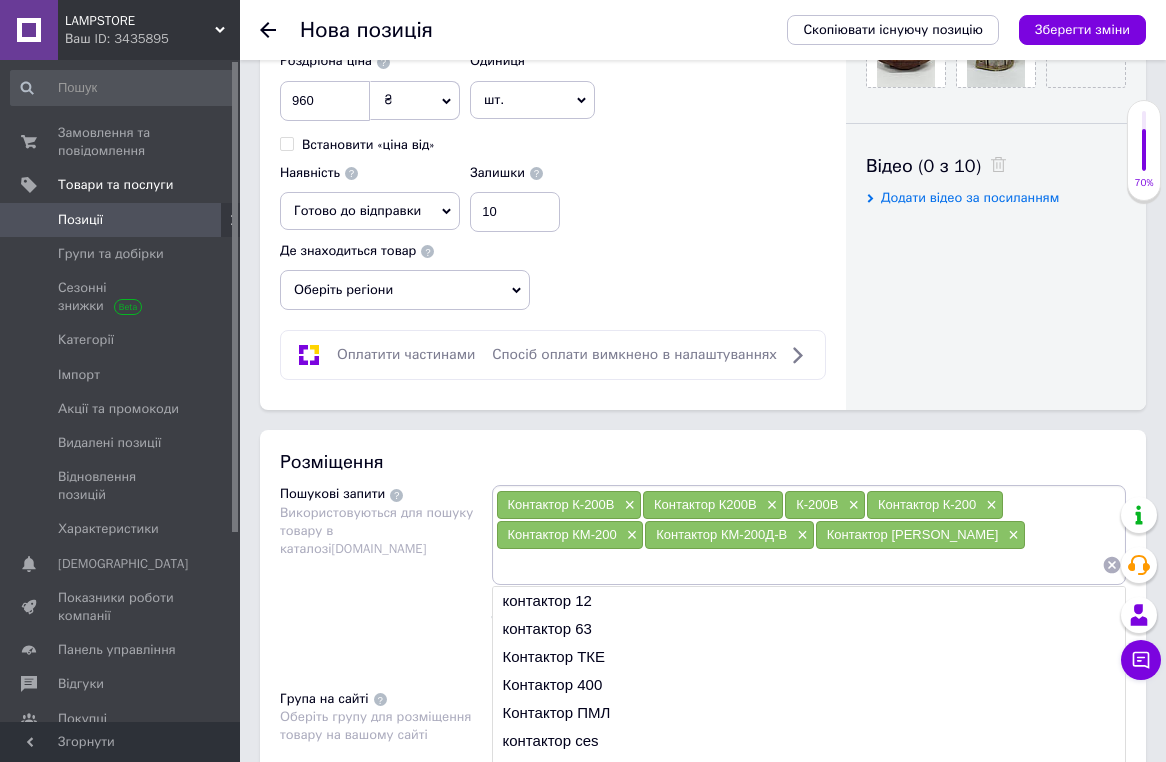 paste on "Контактор К-200В" 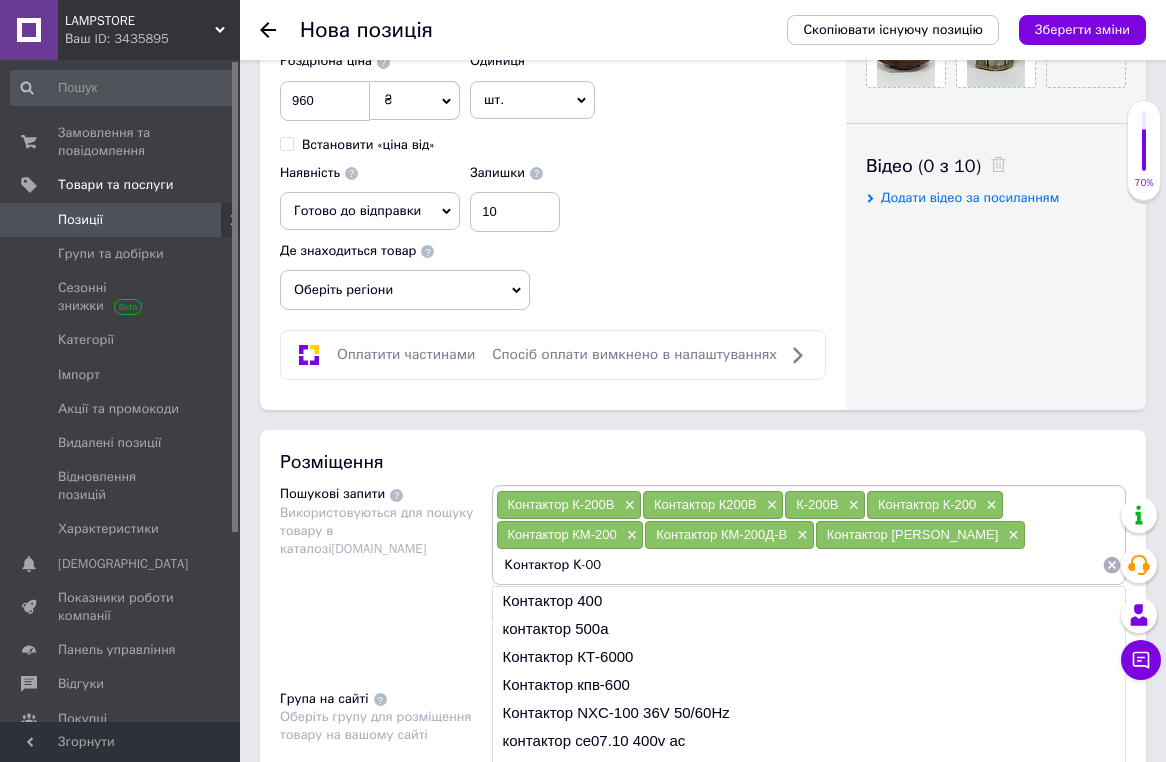 type on "Контактор К-400" 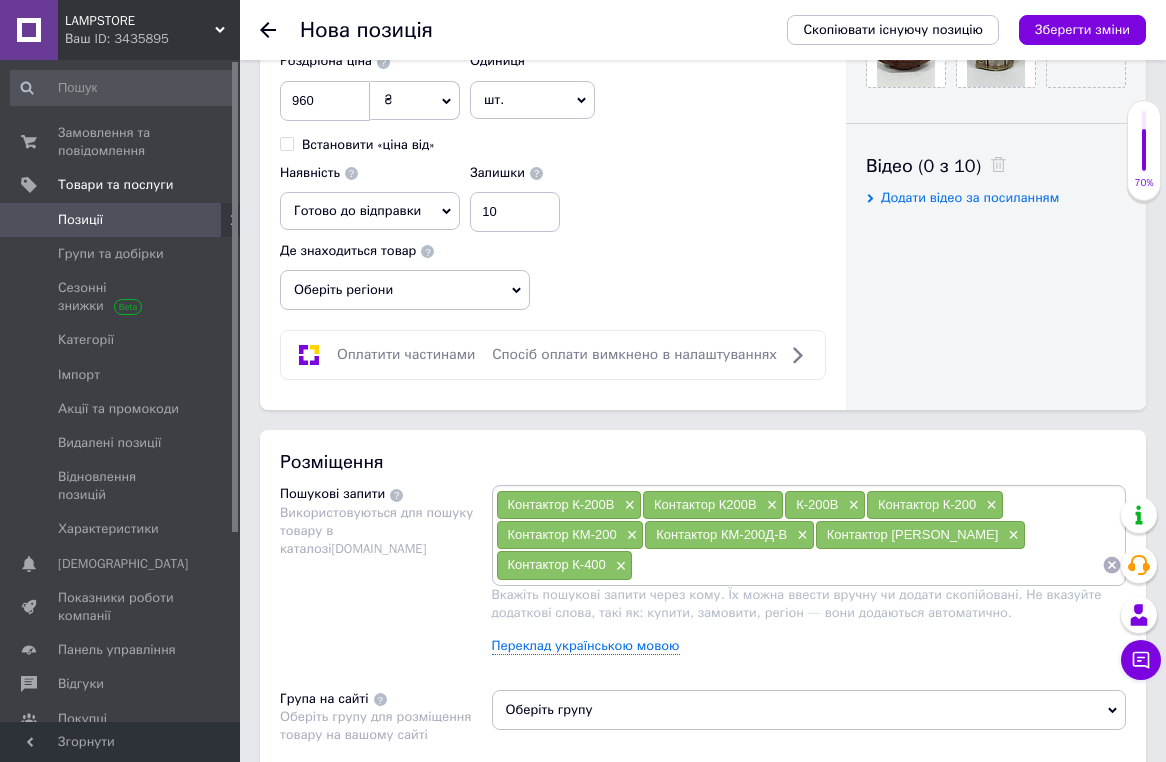 paste on "Контактор К-200В" 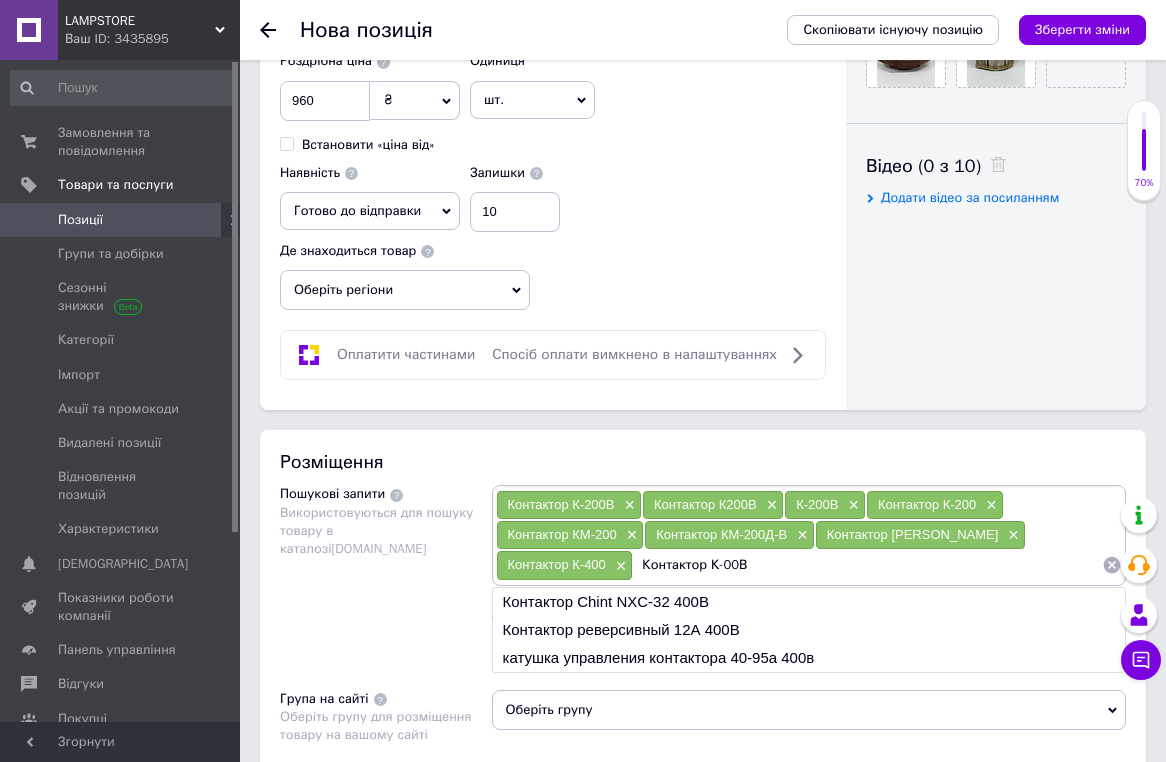 type on "Контактор К-600В" 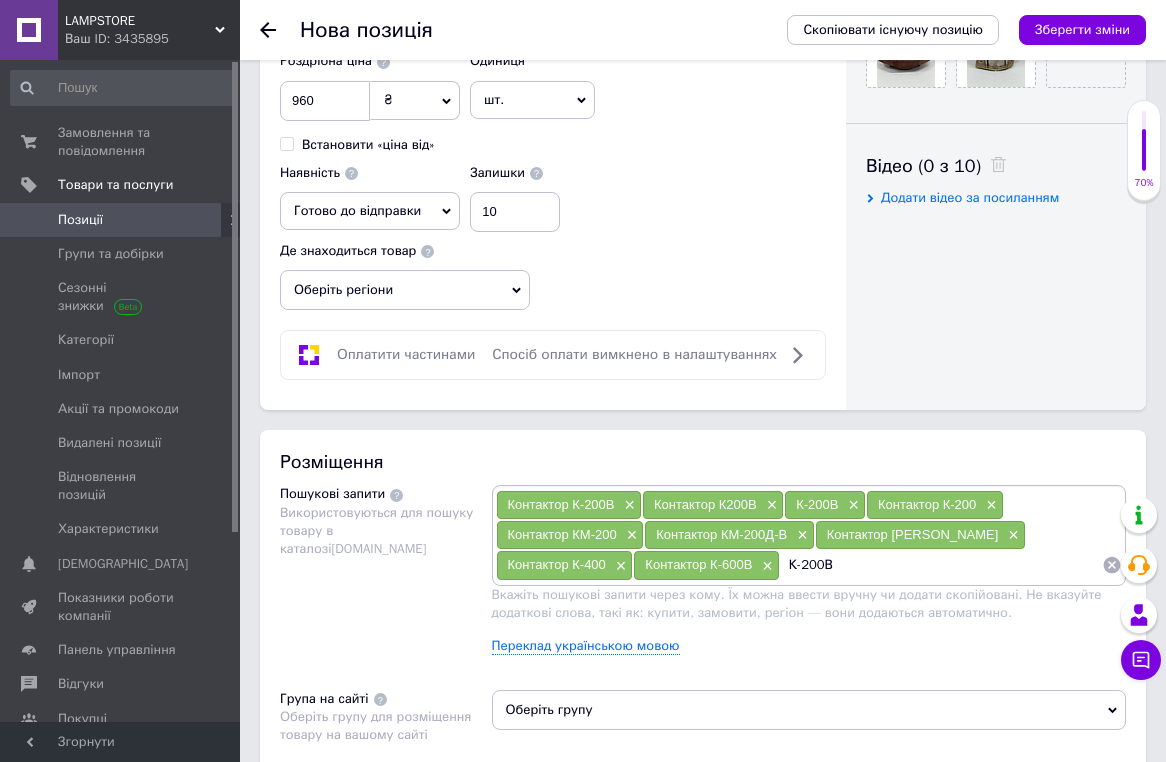 type on "К200В" 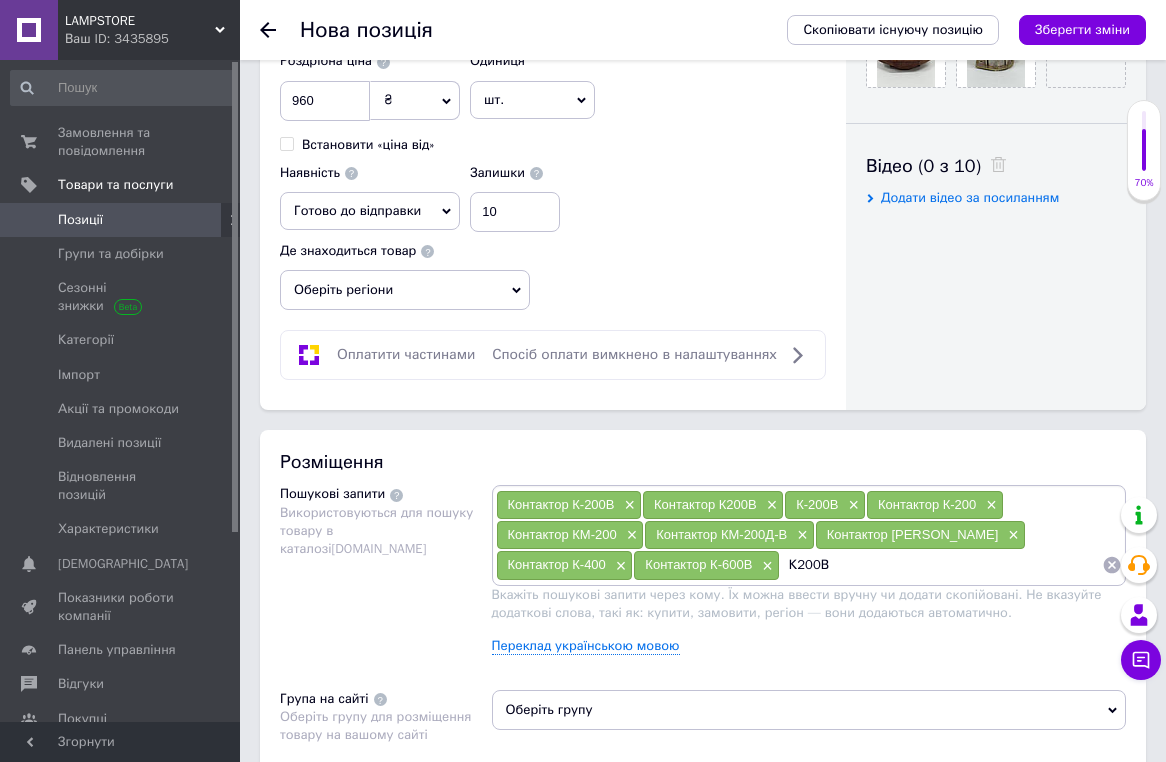 type 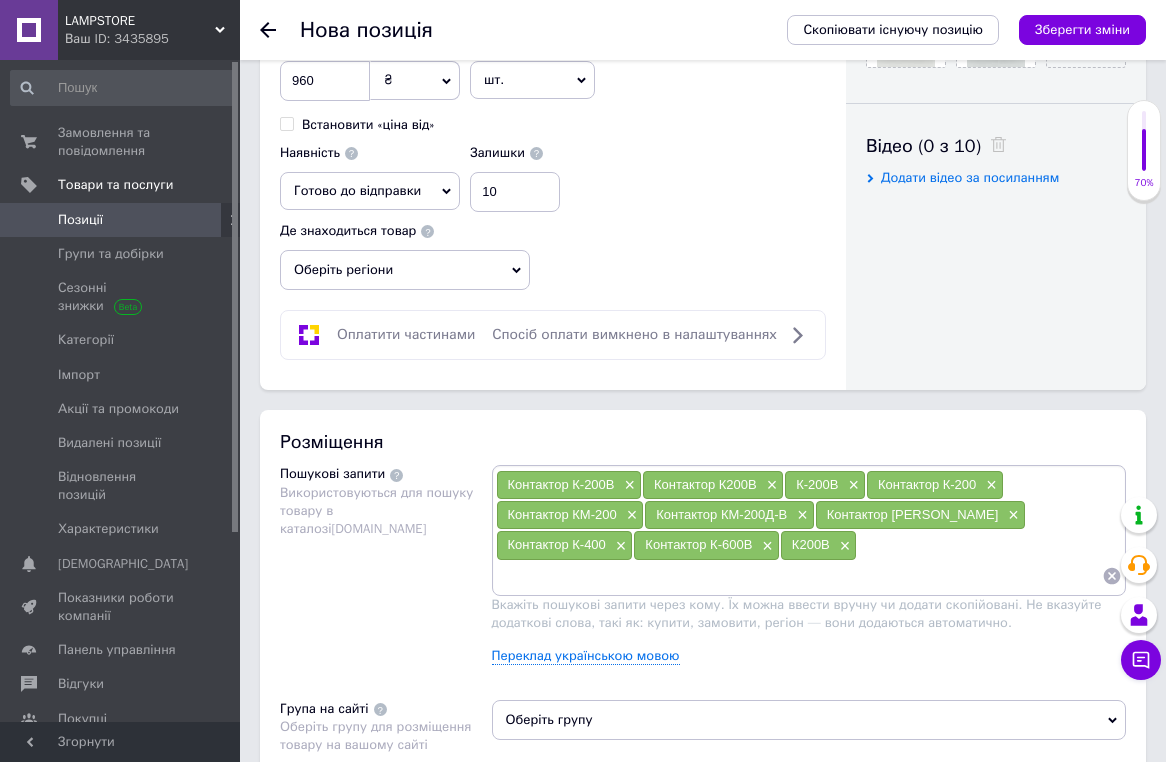 scroll, scrollTop: 1212, scrollLeft: 0, axis: vertical 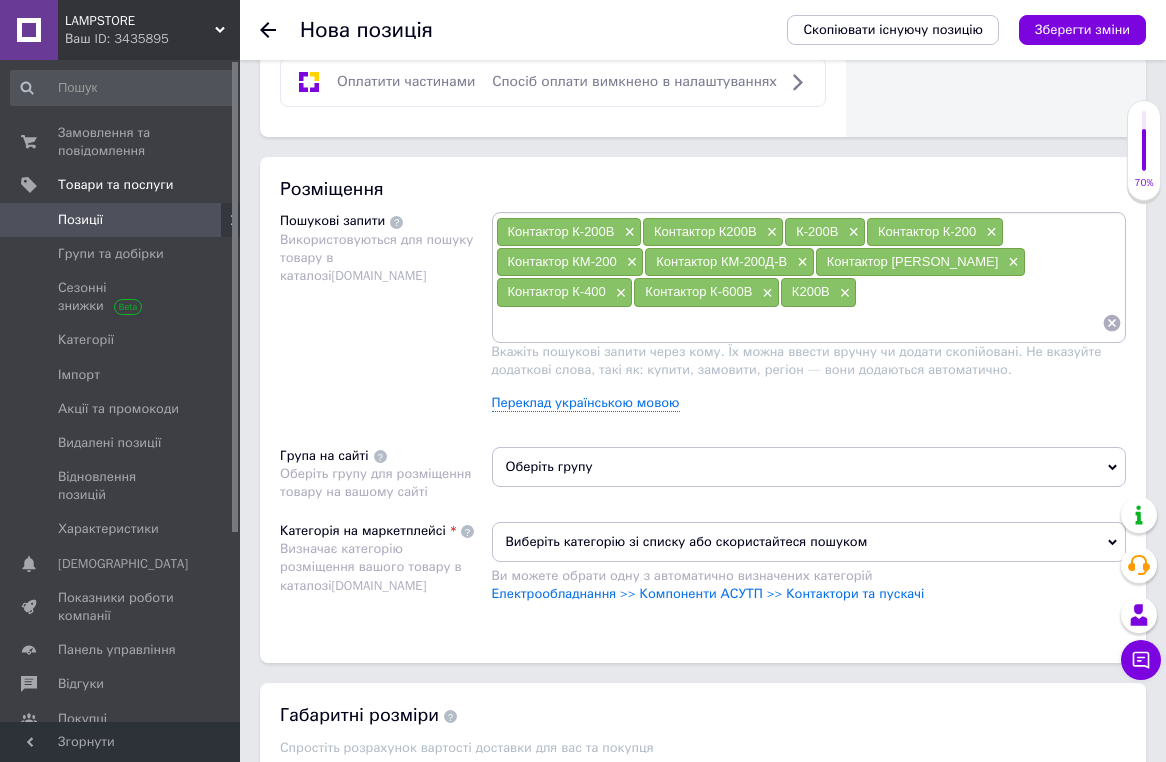 click on "Оберіть групу" at bounding box center [809, 467] 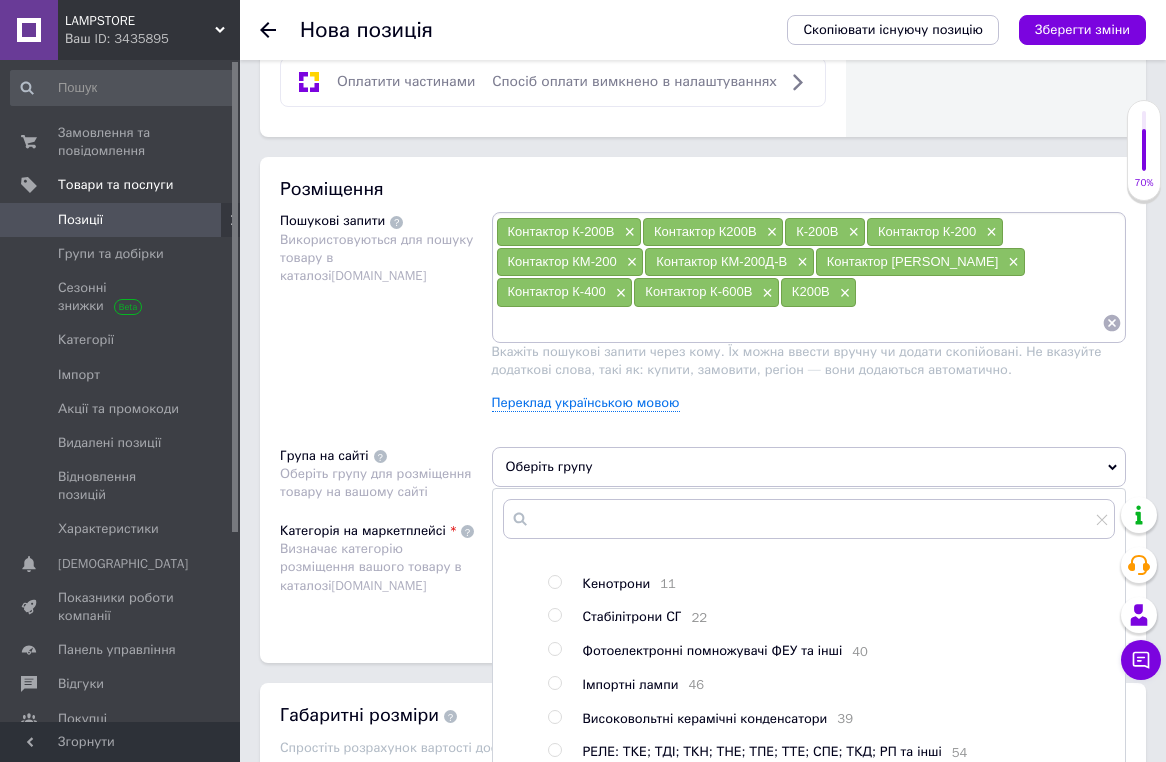 scroll, scrollTop: 298, scrollLeft: 0, axis: vertical 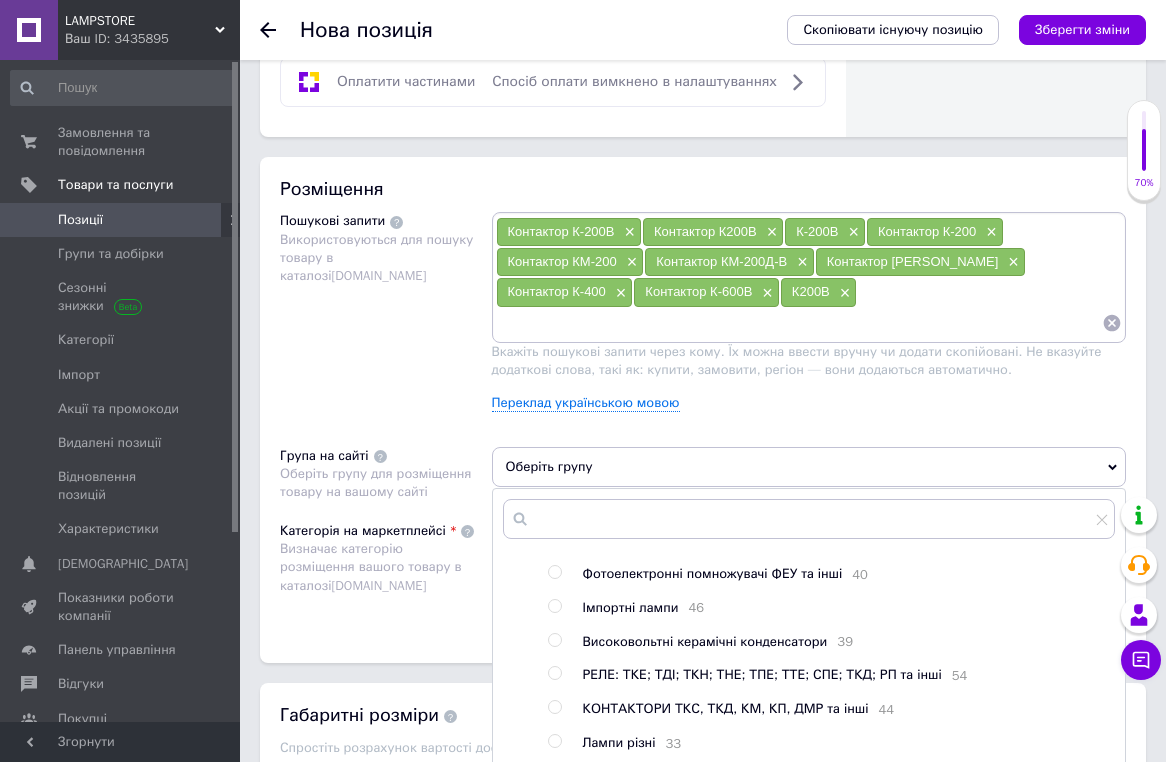 click on "КОНТАКТОРИ ТКС, ТКД, КМ, КП, ДМР та інші" at bounding box center [726, 708] 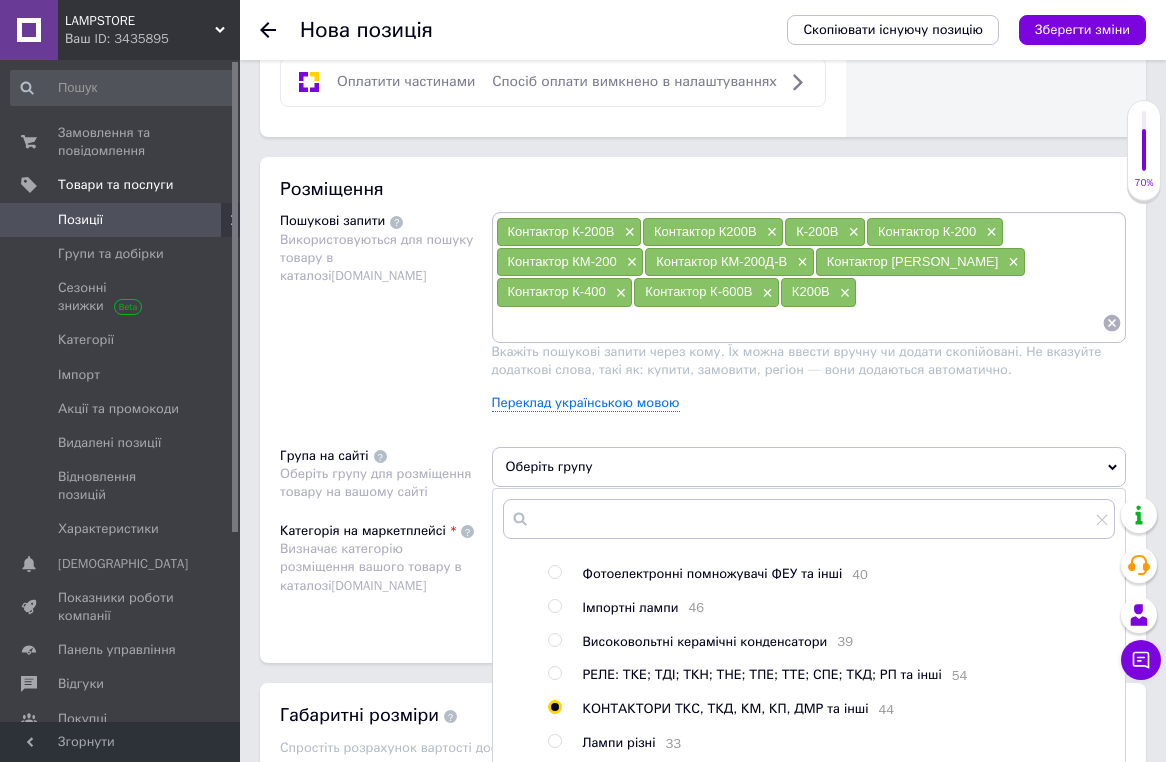radio on "true" 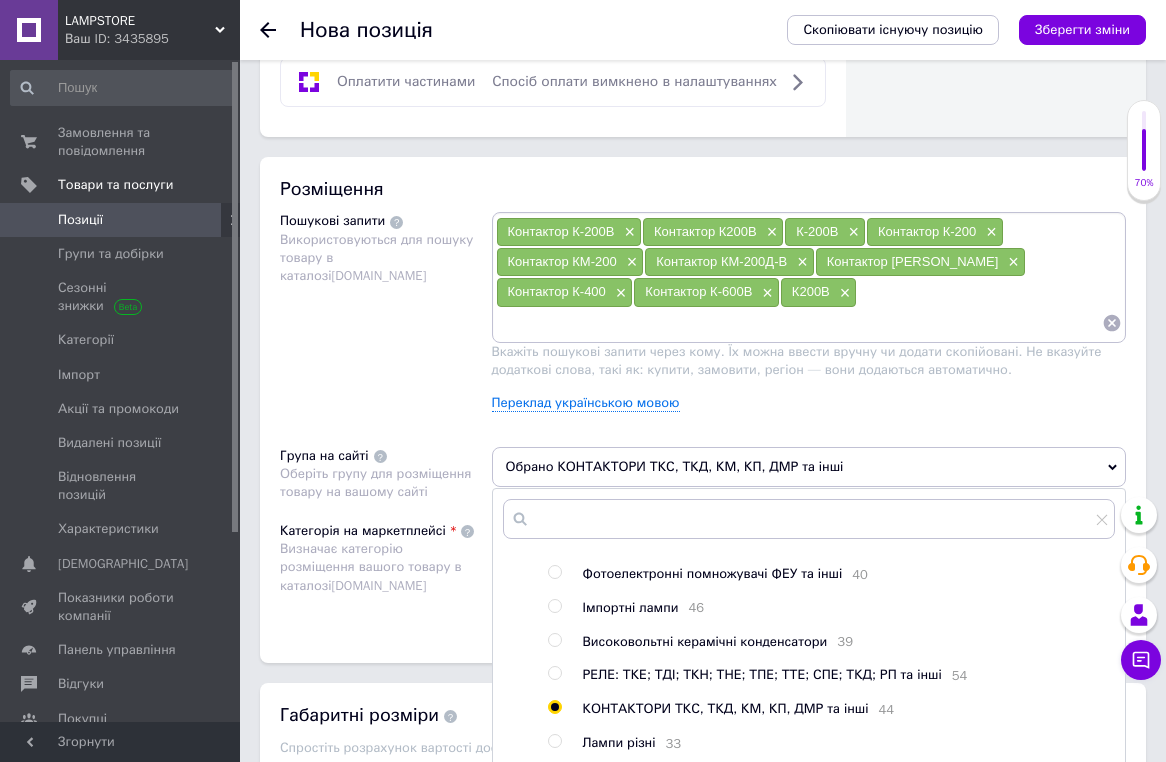 scroll, scrollTop: 348, scrollLeft: 0, axis: vertical 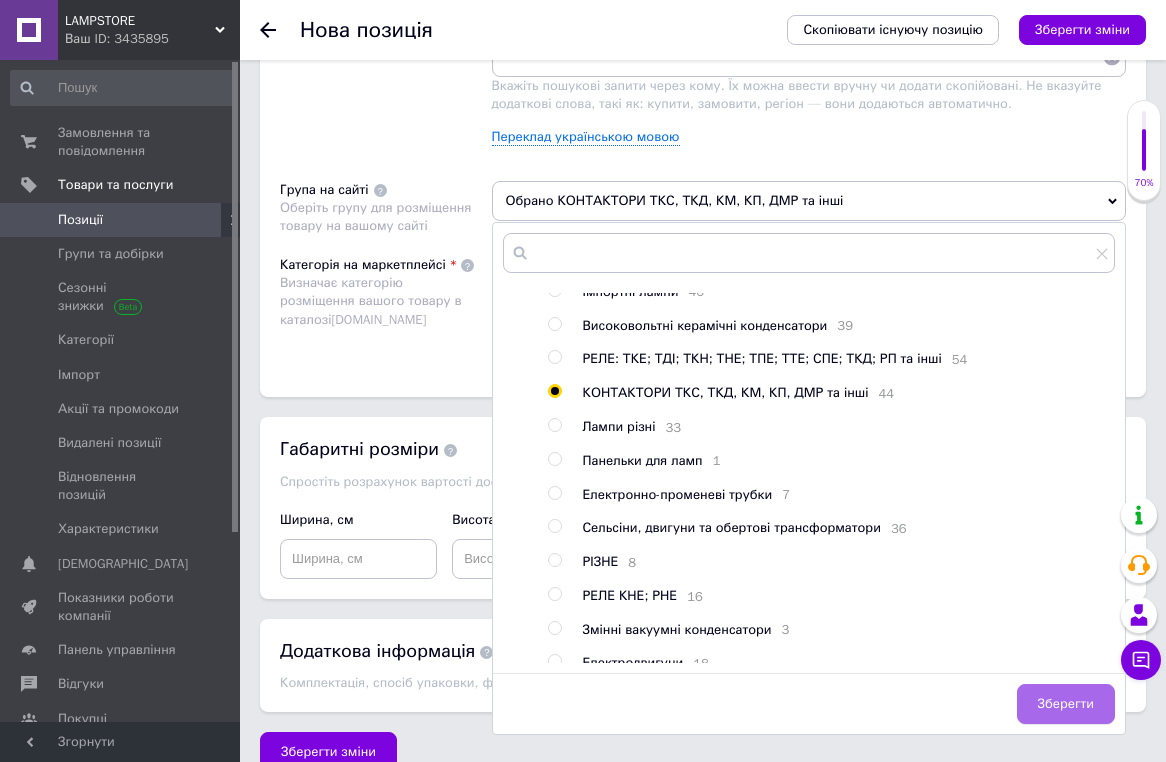 click on "Зберегти" at bounding box center (1066, 704) 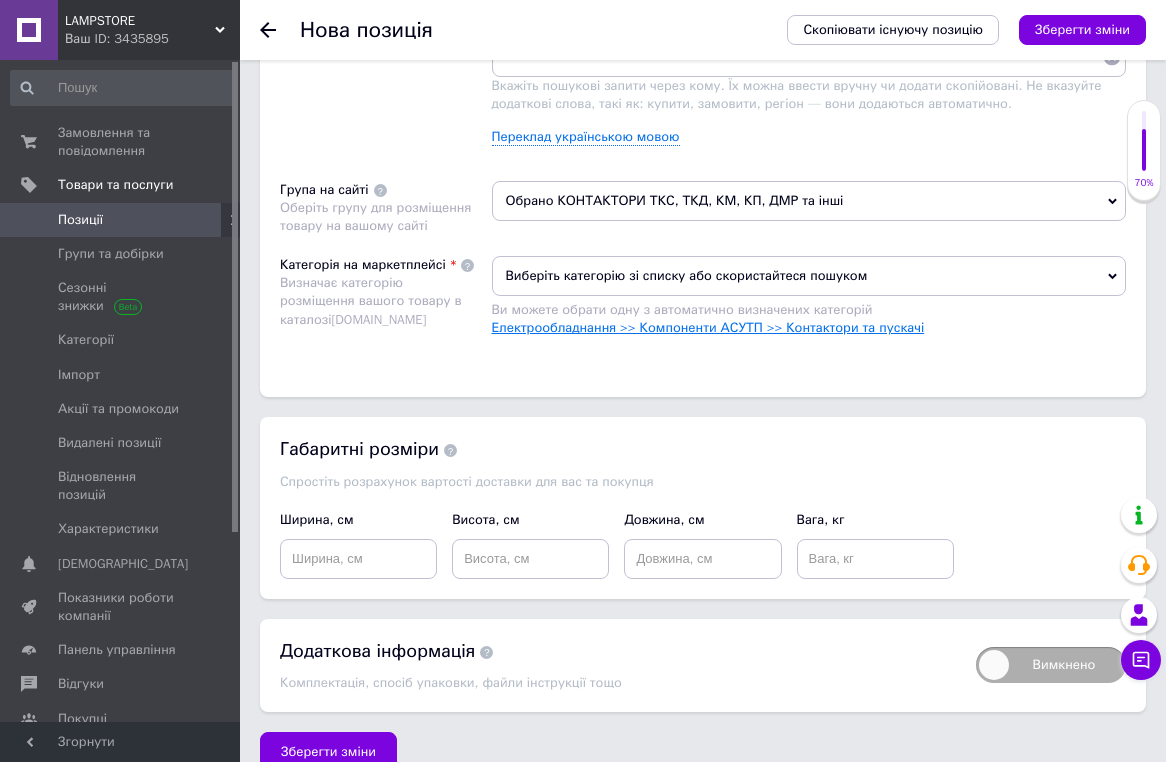 click on "Електрообладнання >> Компоненти АСУТП >> Контактори та пускачі" at bounding box center [708, 327] 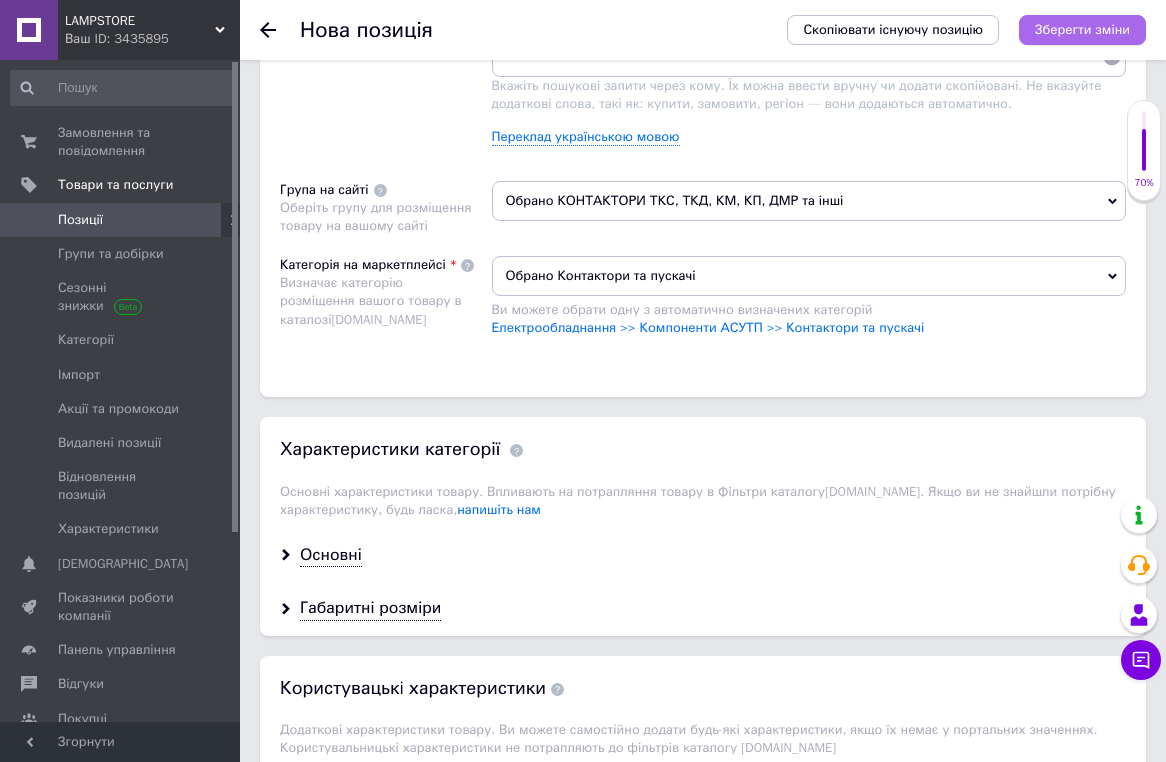 click on "Зберегти зміни" at bounding box center (1082, 29) 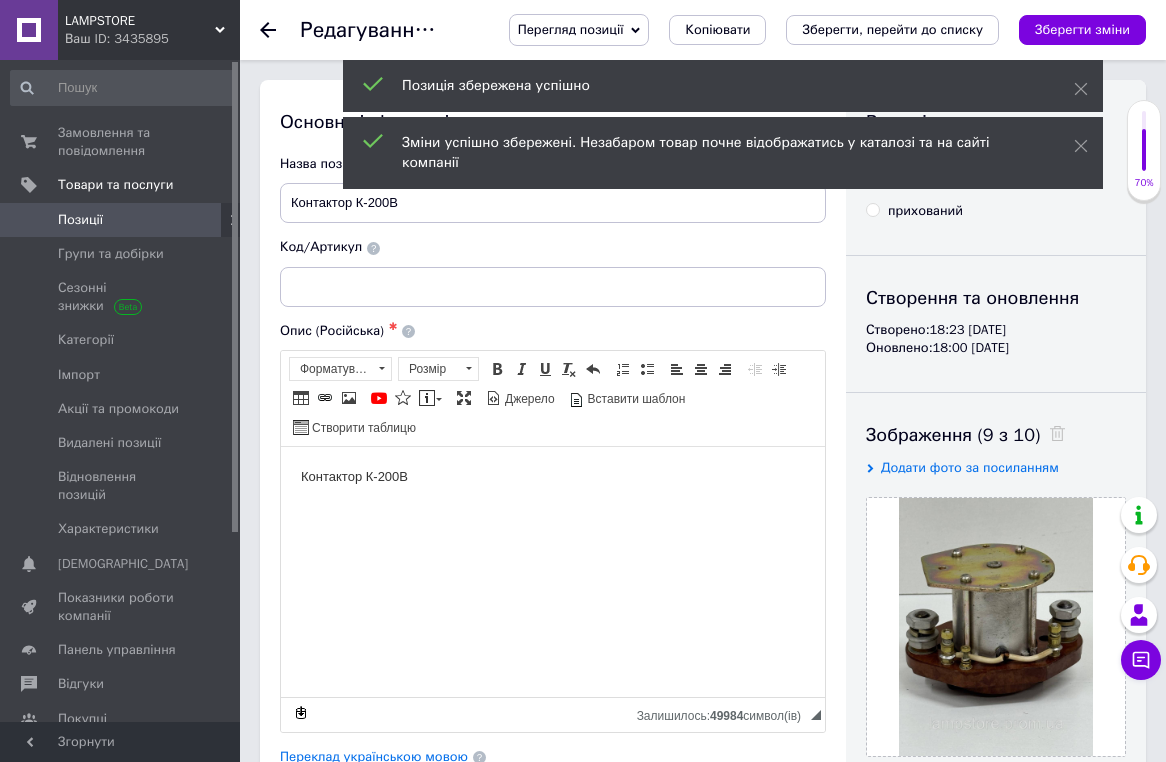 scroll, scrollTop: 0, scrollLeft: 0, axis: both 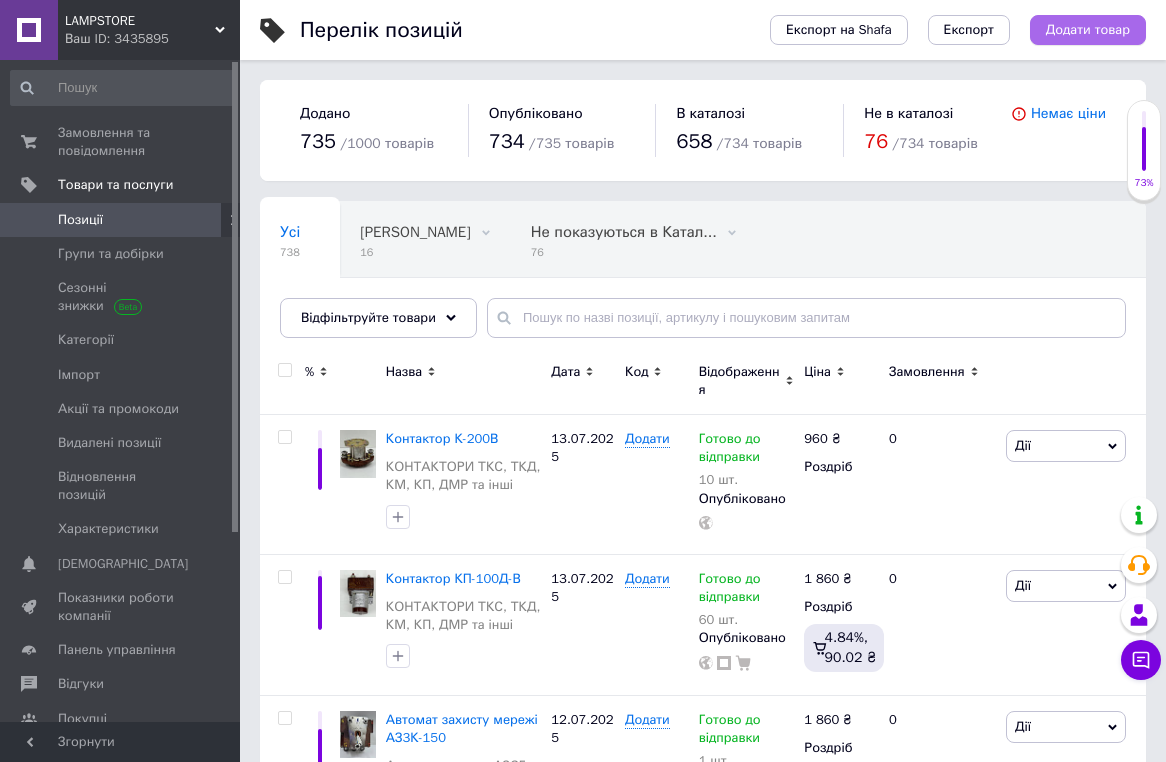 click on "Додати товар" at bounding box center [1088, 30] 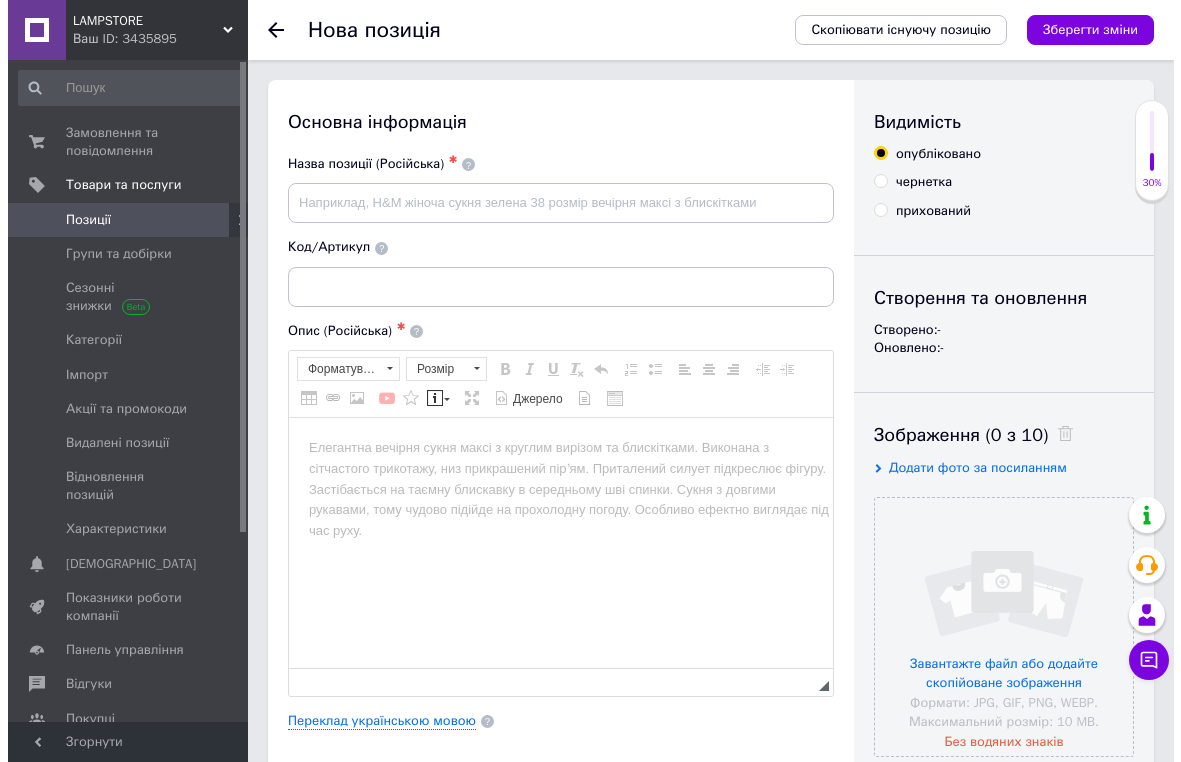 scroll, scrollTop: 0, scrollLeft: 0, axis: both 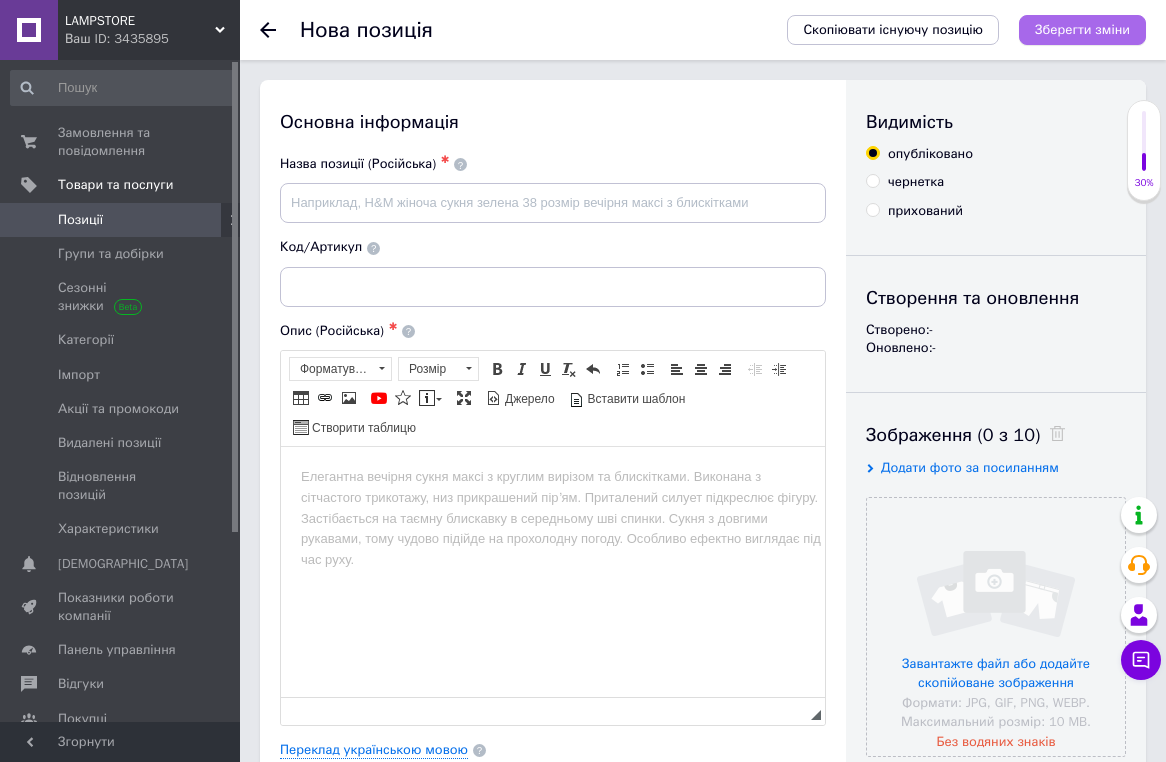 click on "Зберегти зміни" at bounding box center [1082, 29] 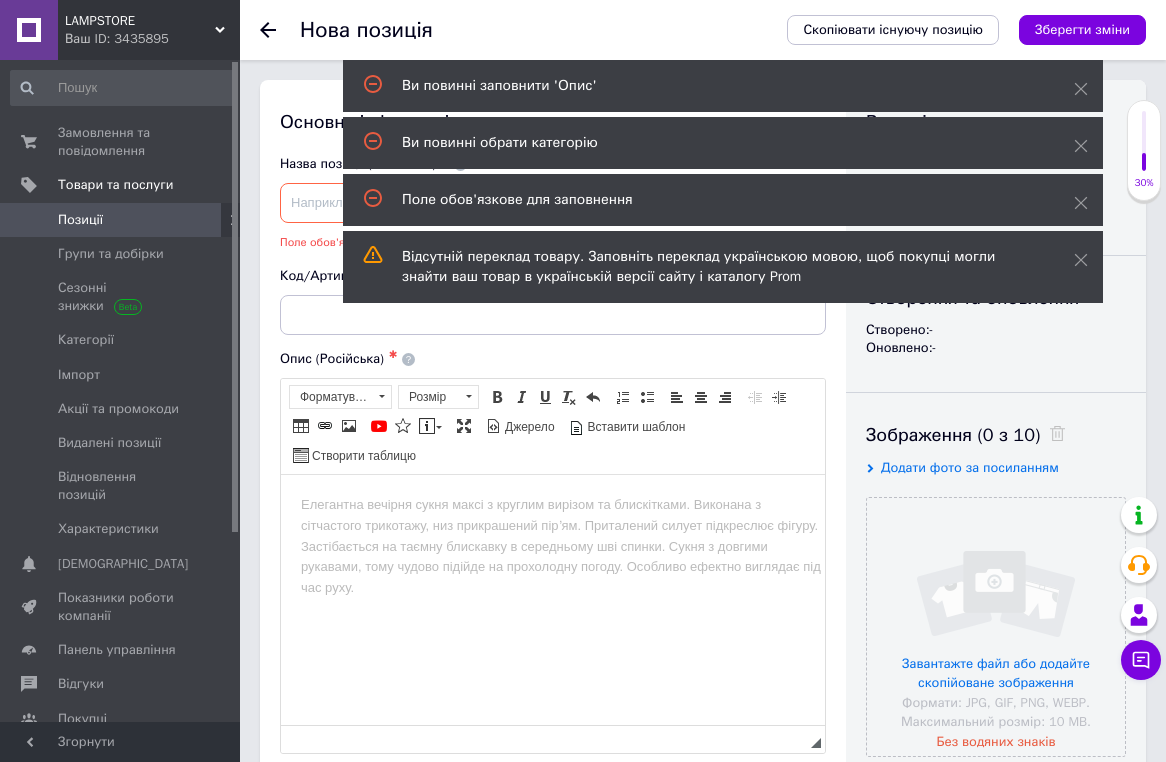 click on "Позиції" at bounding box center (121, 220) 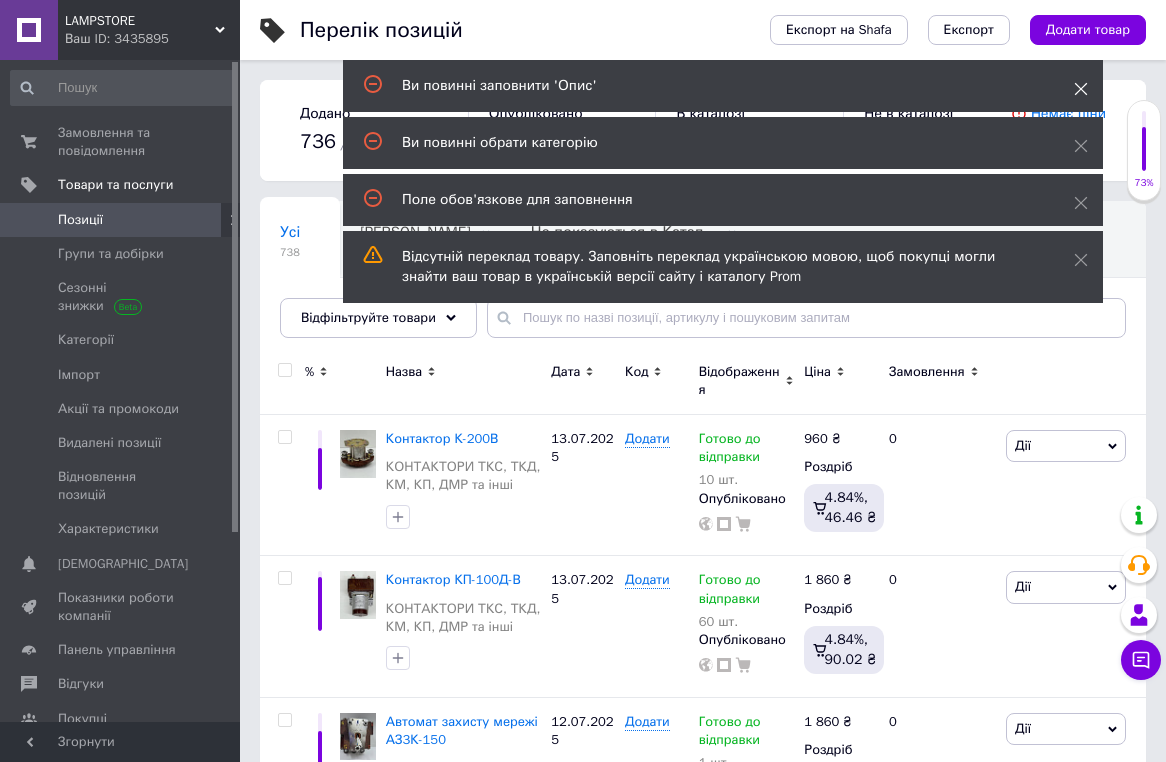 click 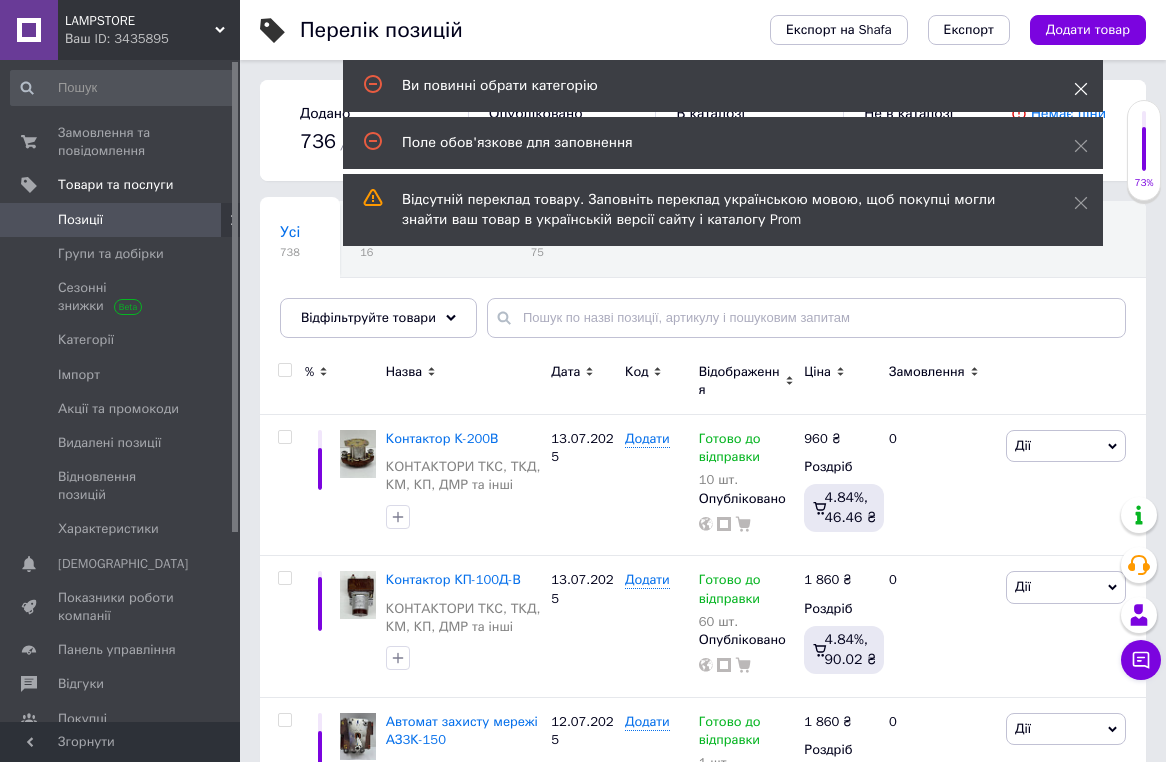 click 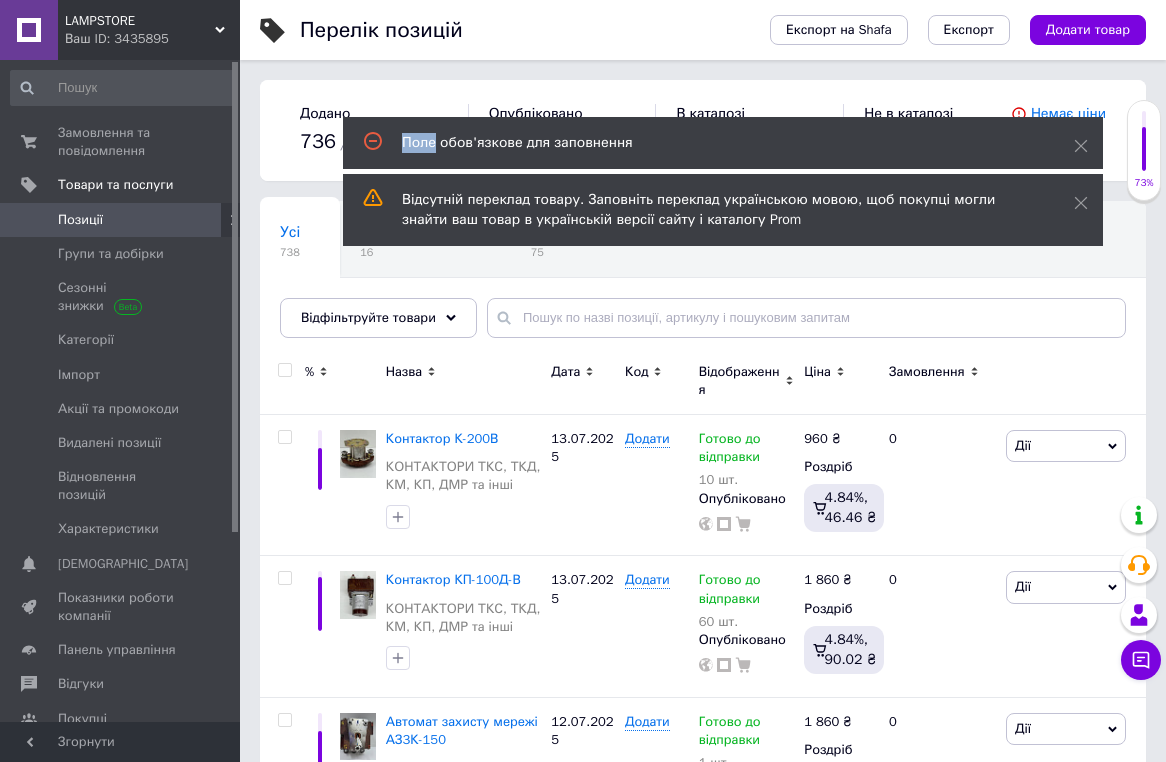 click 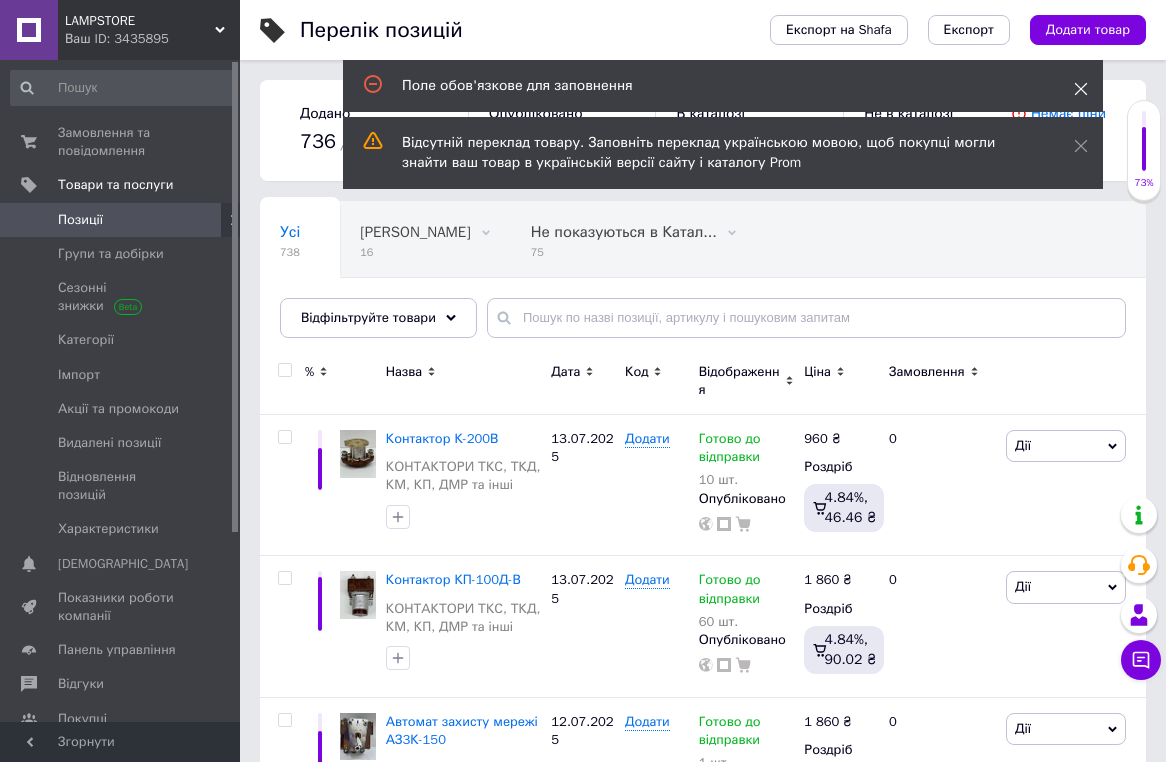 click 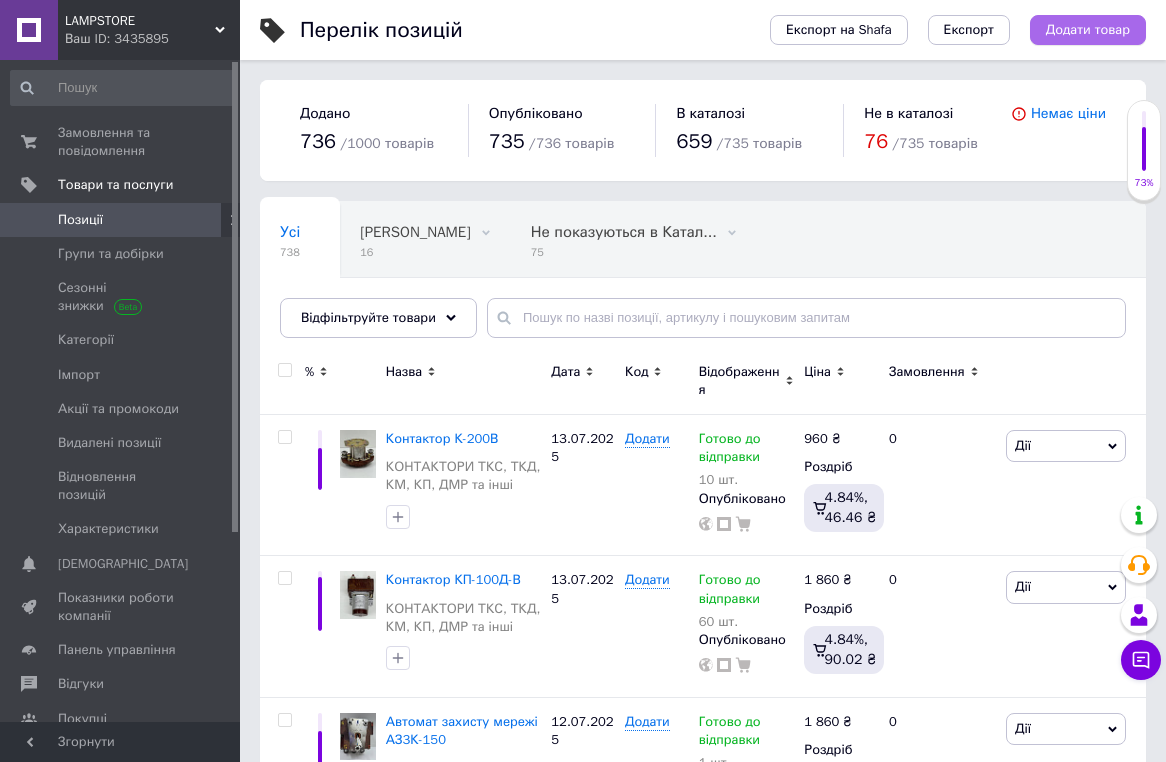 click on "Додати товар" at bounding box center [1088, 30] 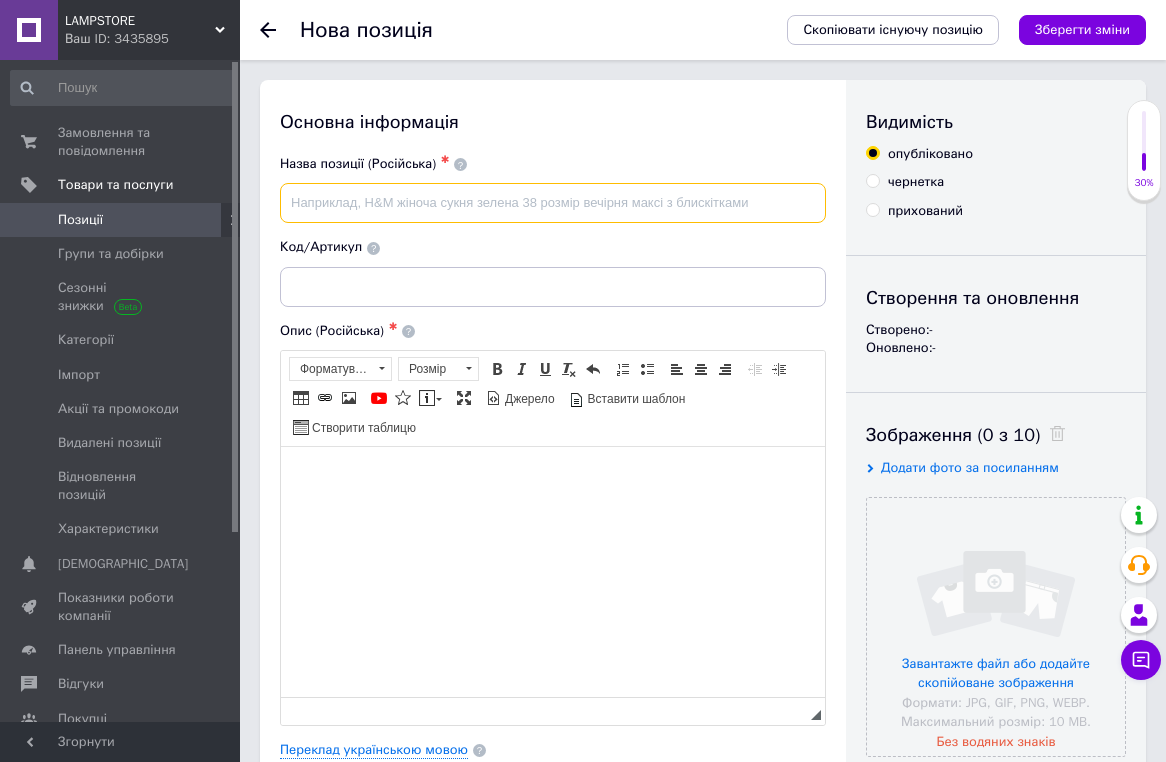 click at bounding box center (553, 203) 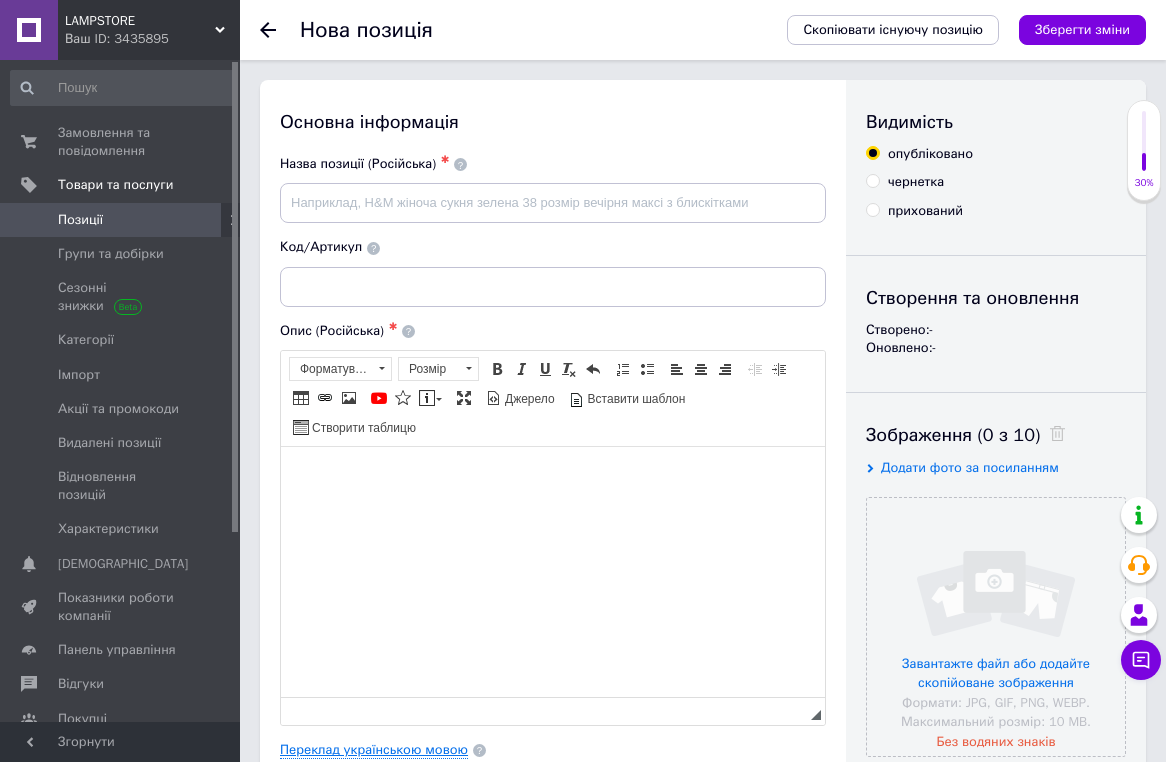 click on "Переклад українською мовою" at bounding box center (374, 750) 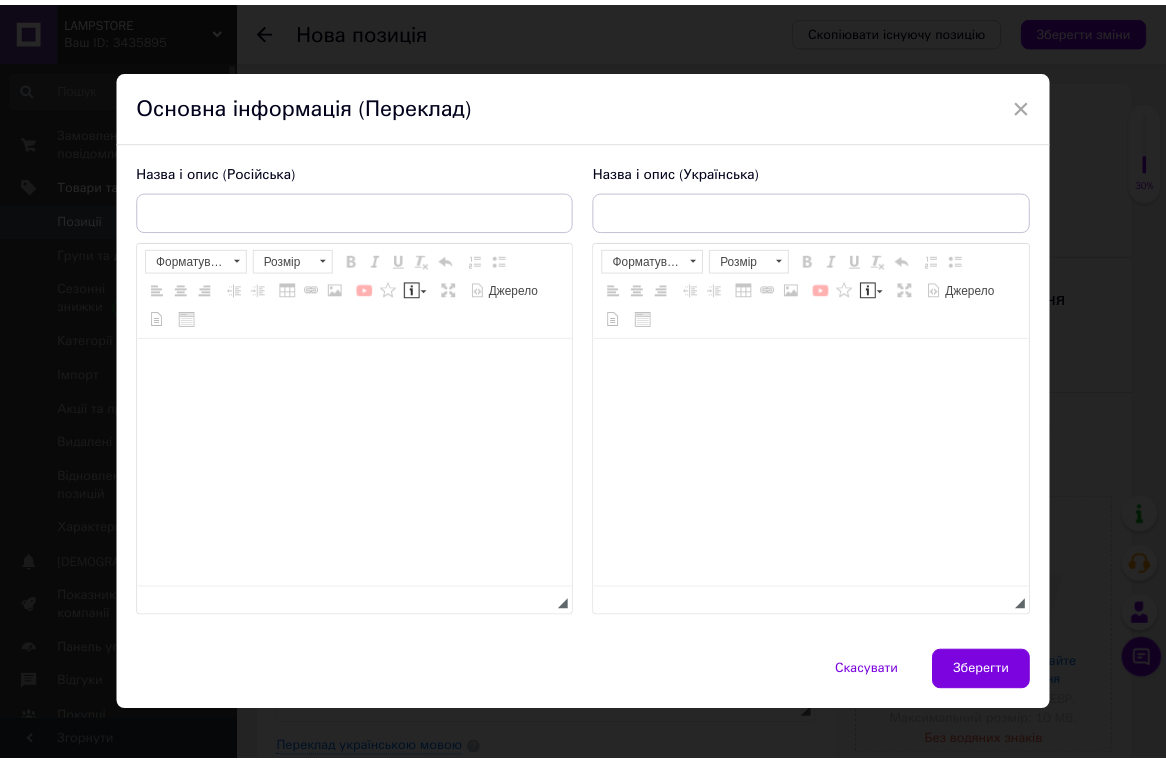 scroll, scrollTop: 0, scrollLeft: 0, axis: both 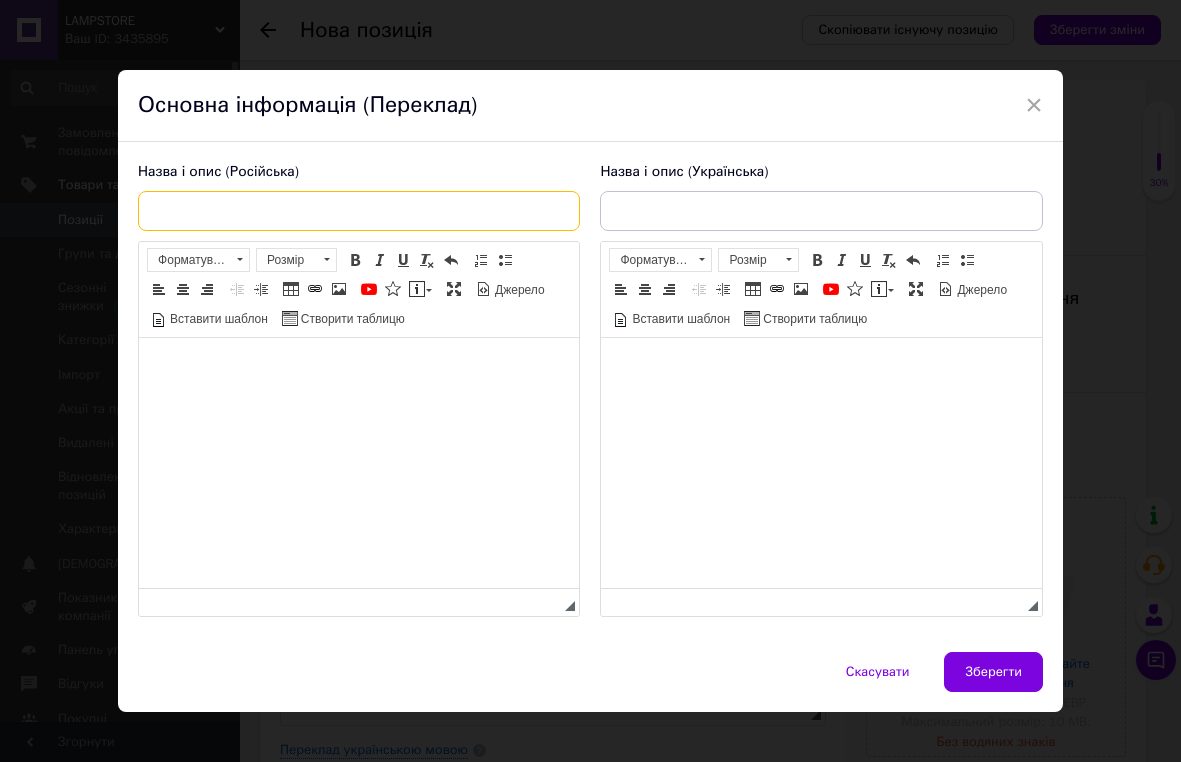 click at bounding box center [359, 211] 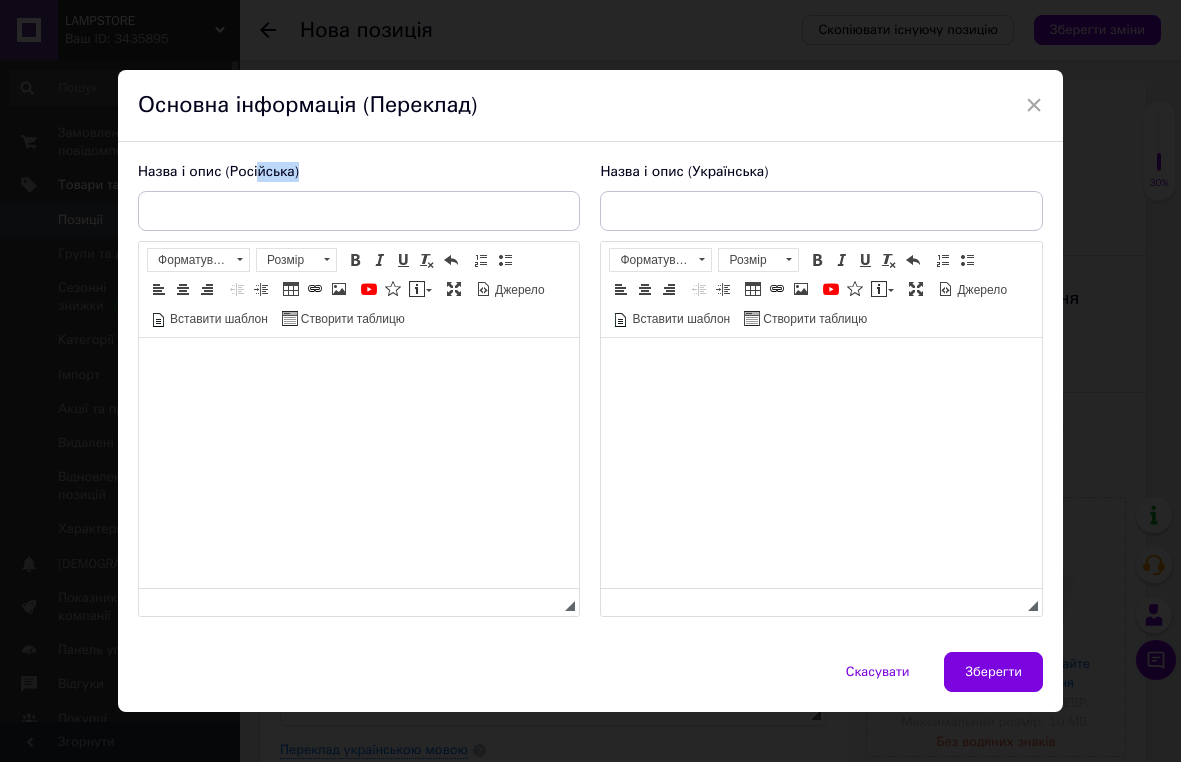 drag, startPoint x: 265, startPoint y: 176, endPoint x: 274, endPoint y: 207, distance: 32.280025 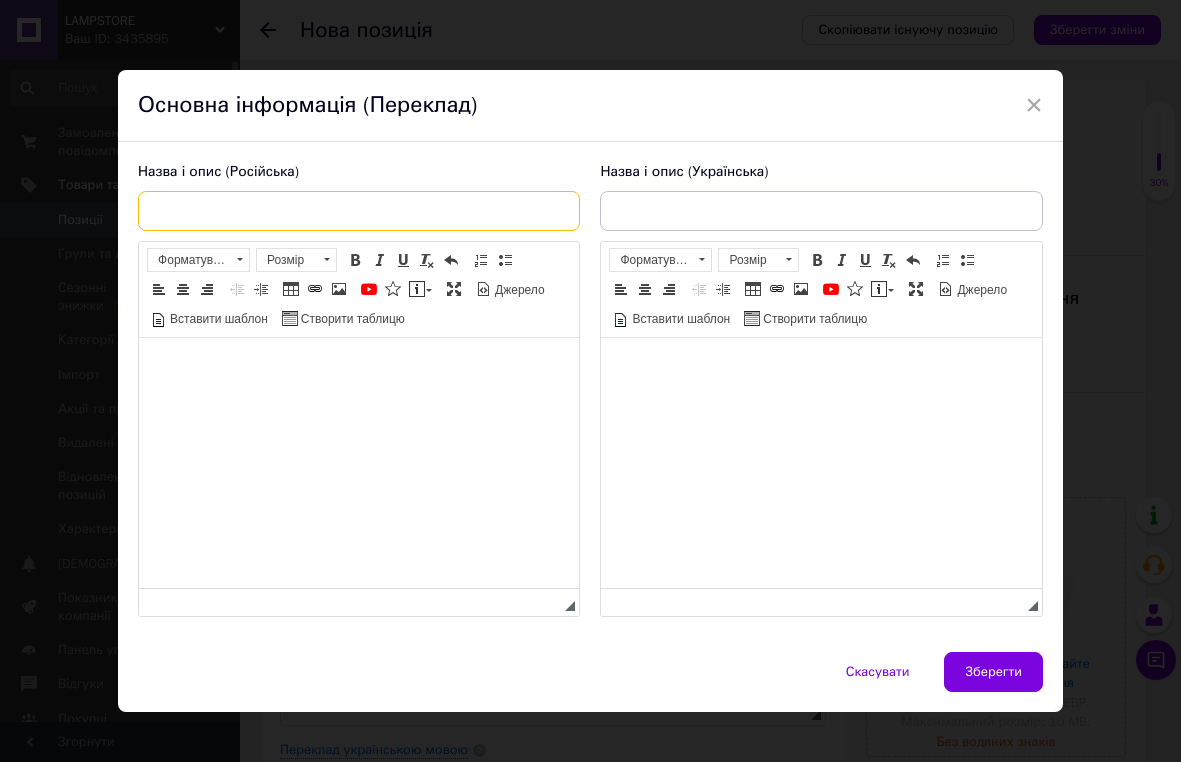 click at bounding box center [359, 211] 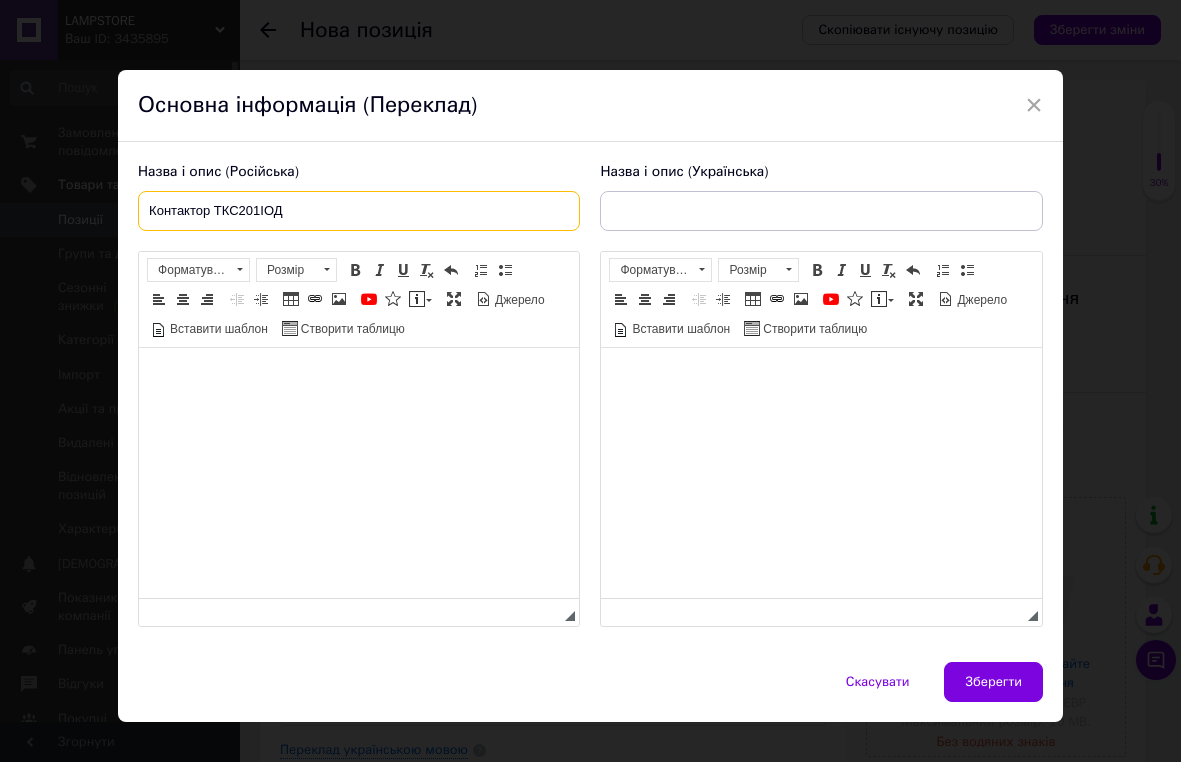 type on "Контактор ТКС201ІОД" 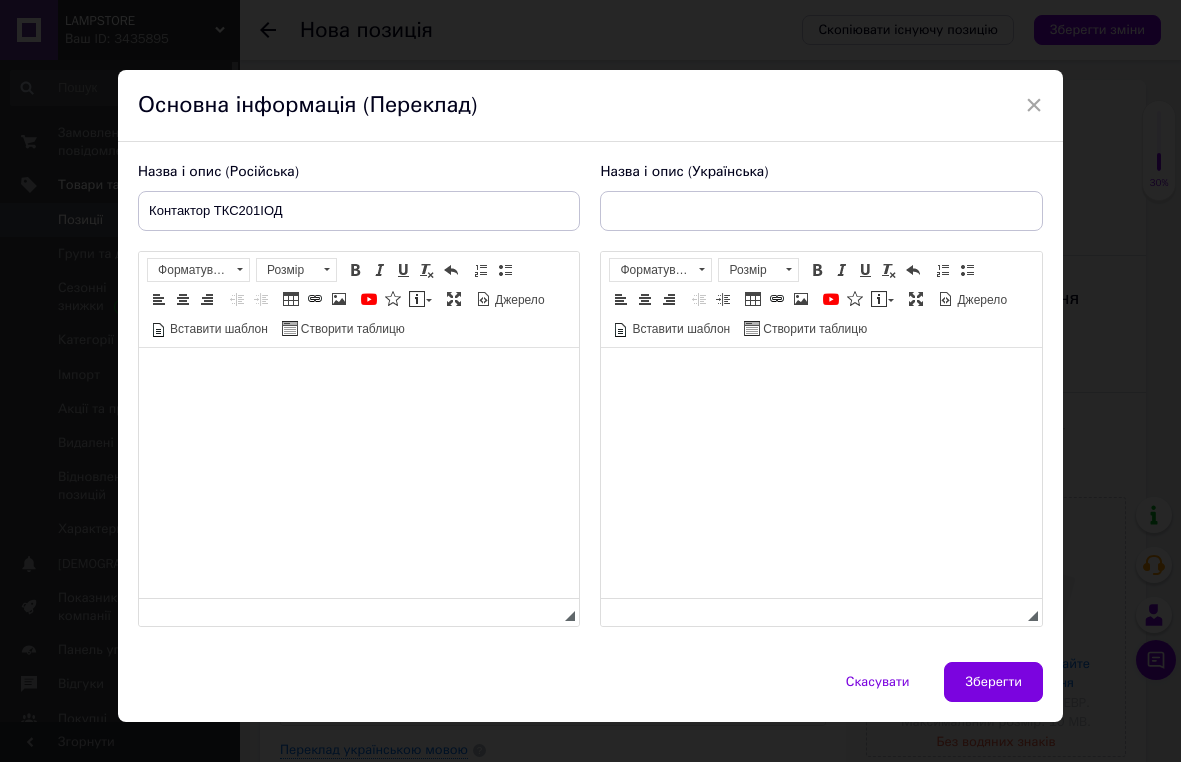 click at bounding box center (359, 378) 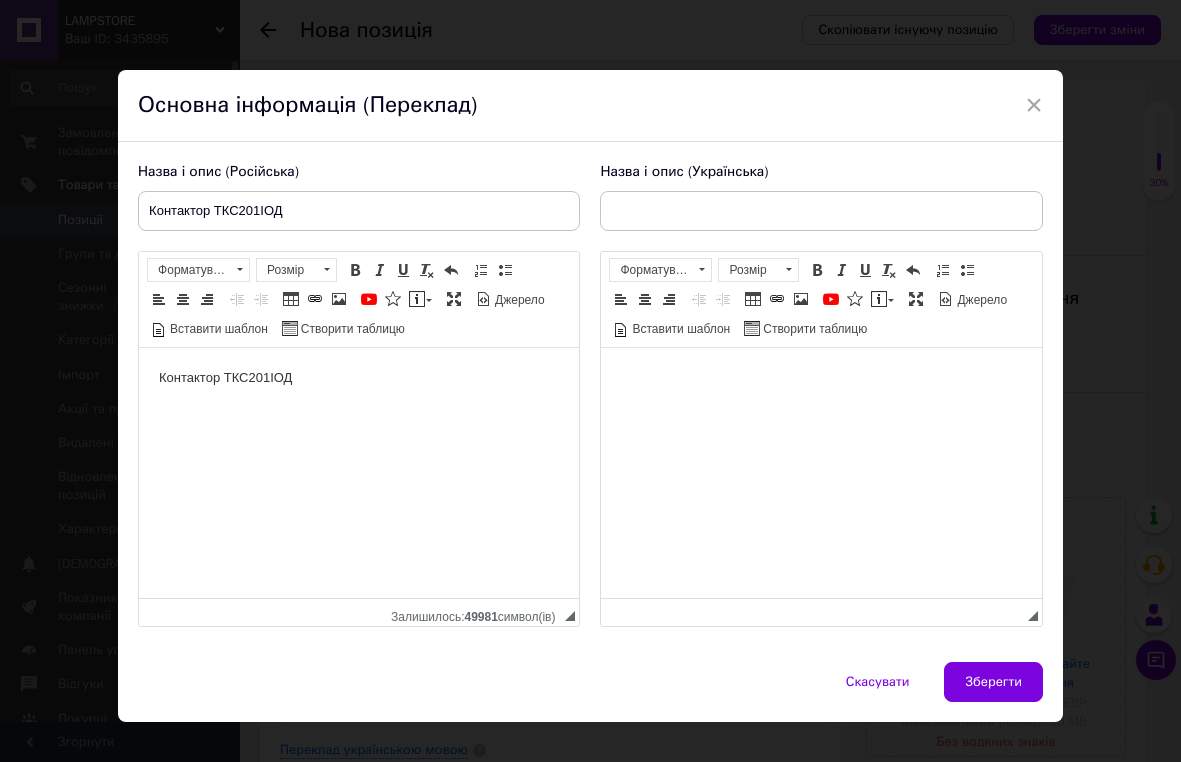 click at bounding box center [821, 378] 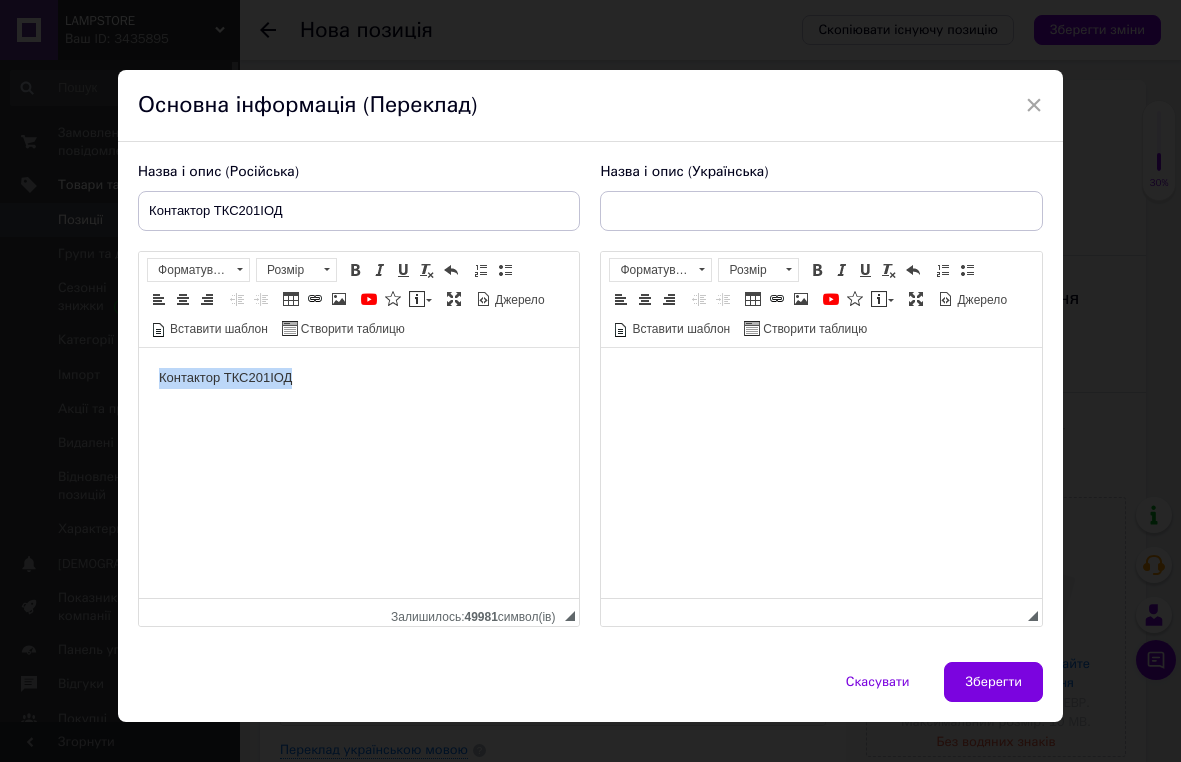 drag, startPoint x: 300, startPoint y: 377, endPoint x: 26, endPoint y: 358, distance: 274.65796 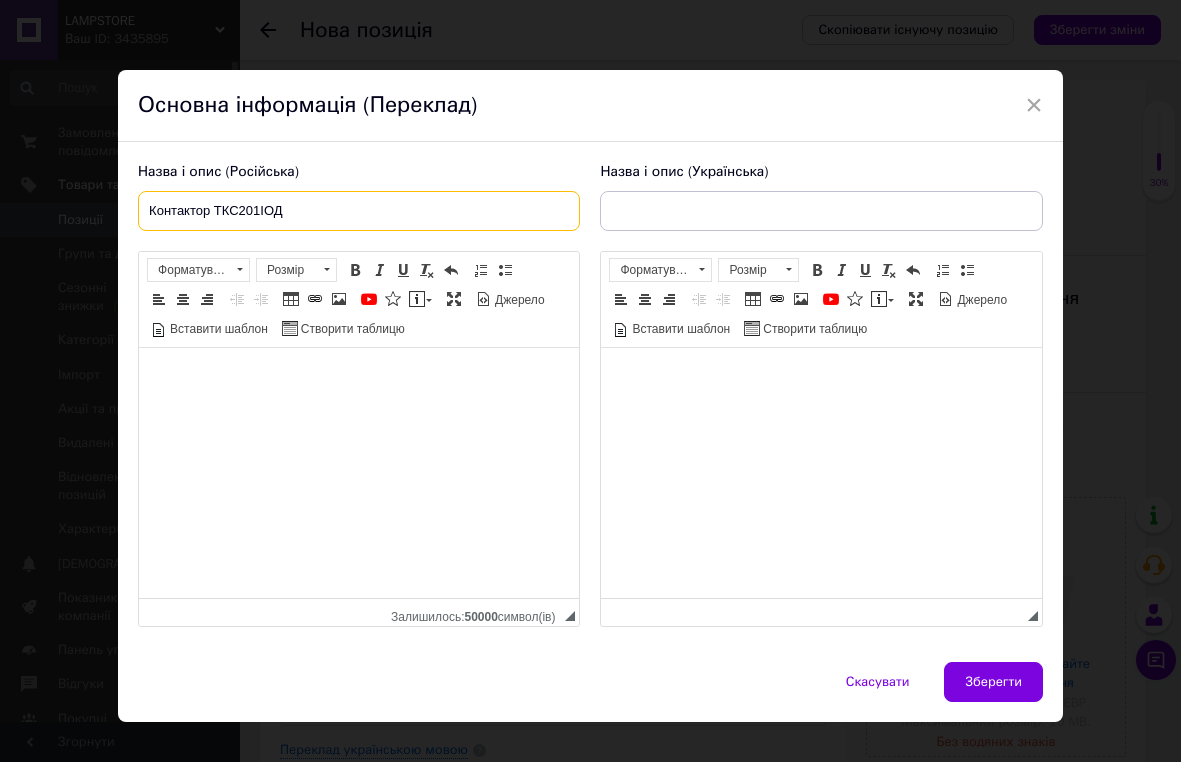 click on "Контактор ТКС201ІОД" at bounding box center [359, 211] 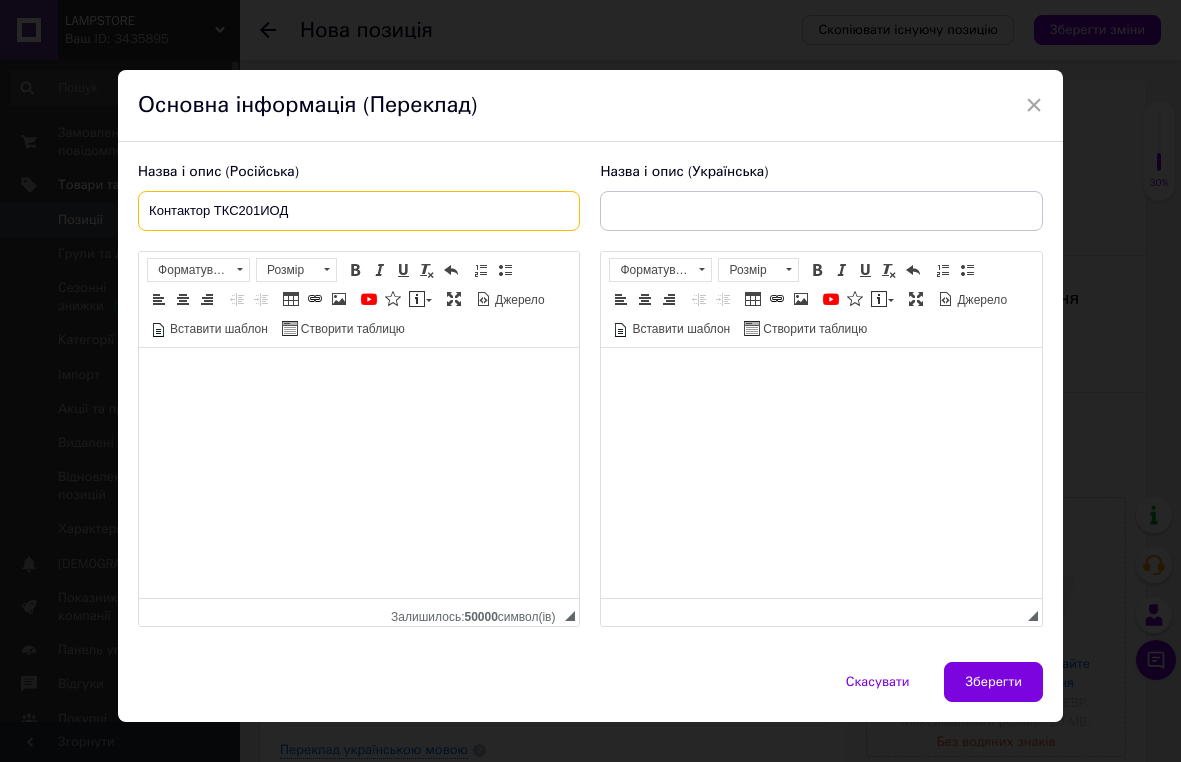 drag, startPoint x: 306, startPoint y: 212, endPoint x: 137, endPoint y: 212, distance: 169 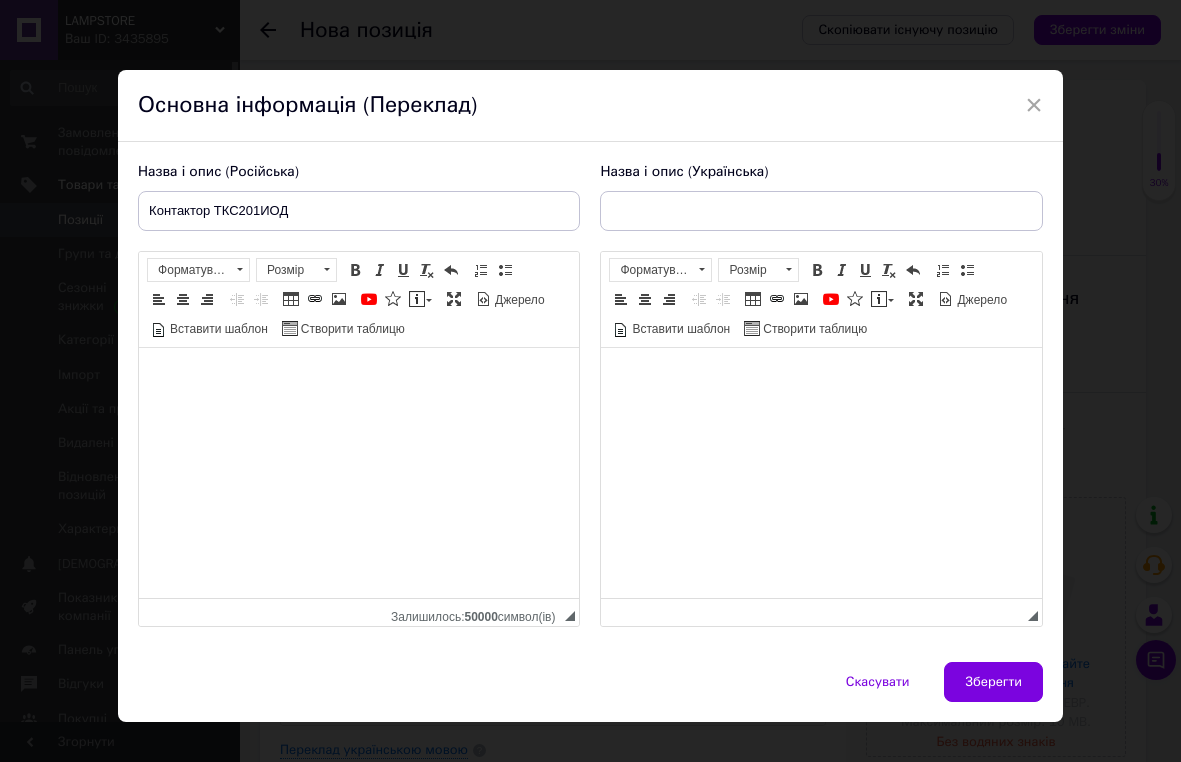 click at bounding box center [359, 378] 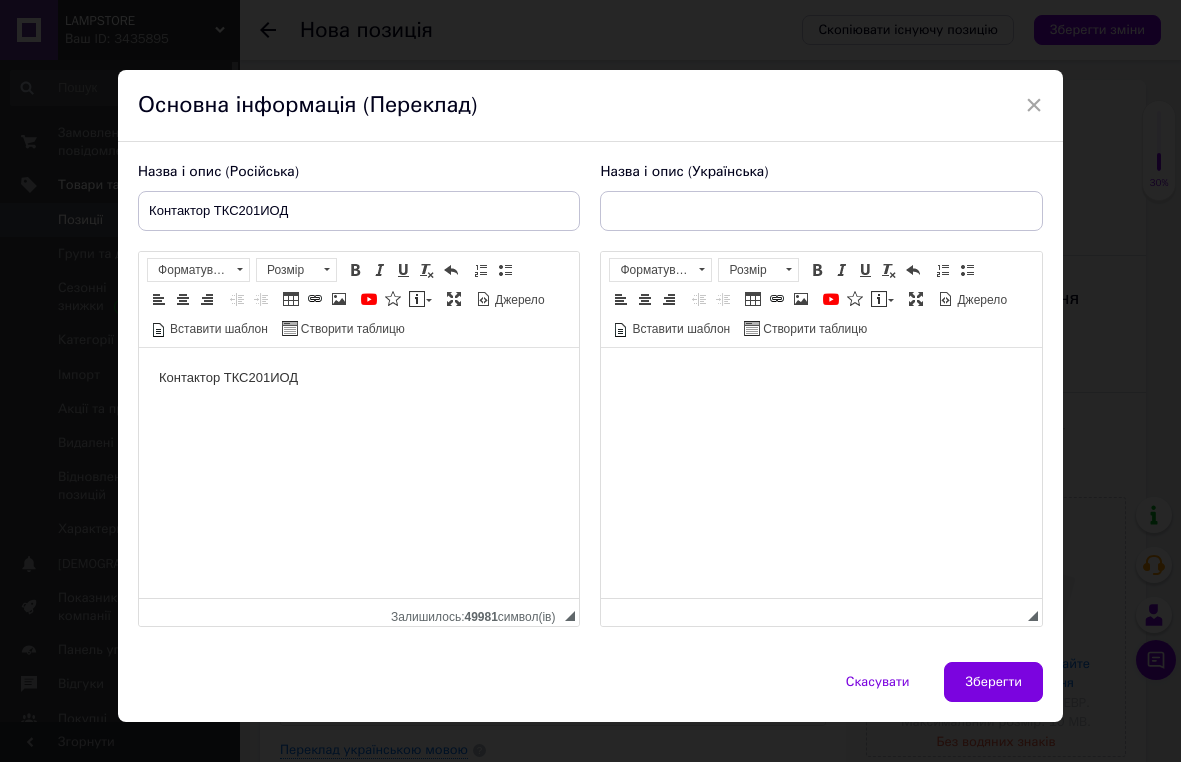 click at bounding box center (821, 378) 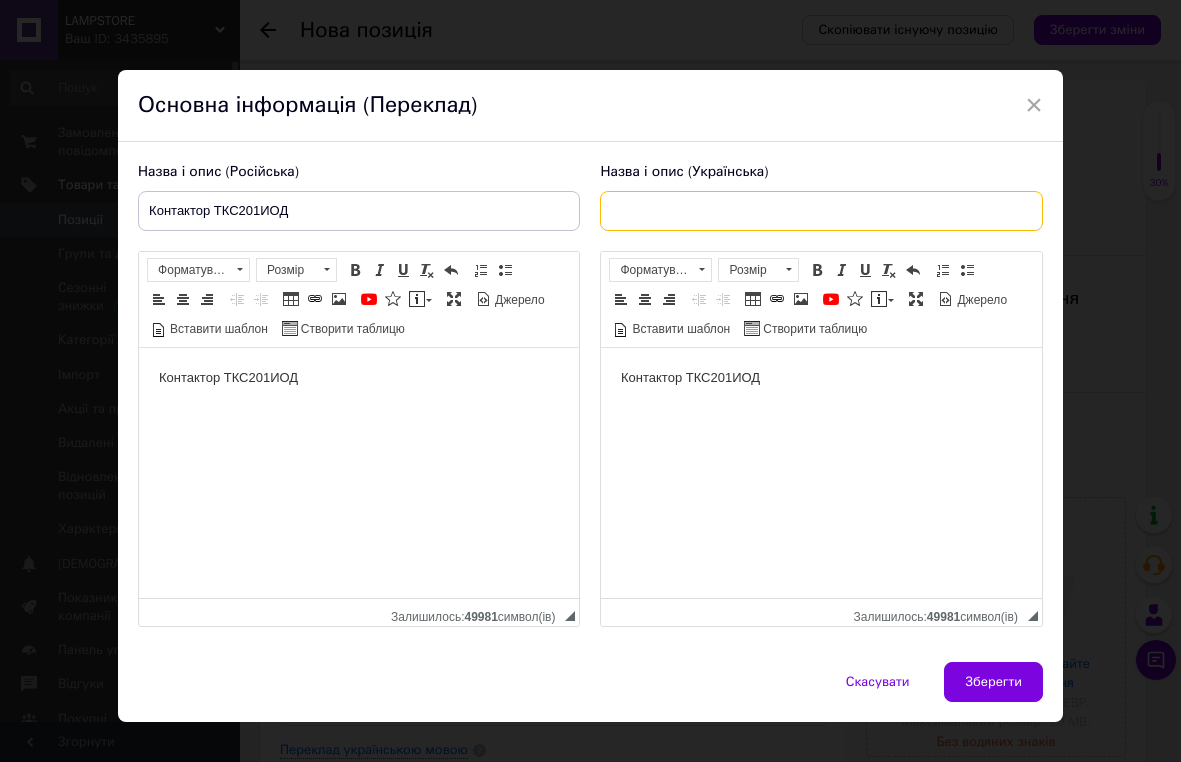 click at bounding box center [821, 211] 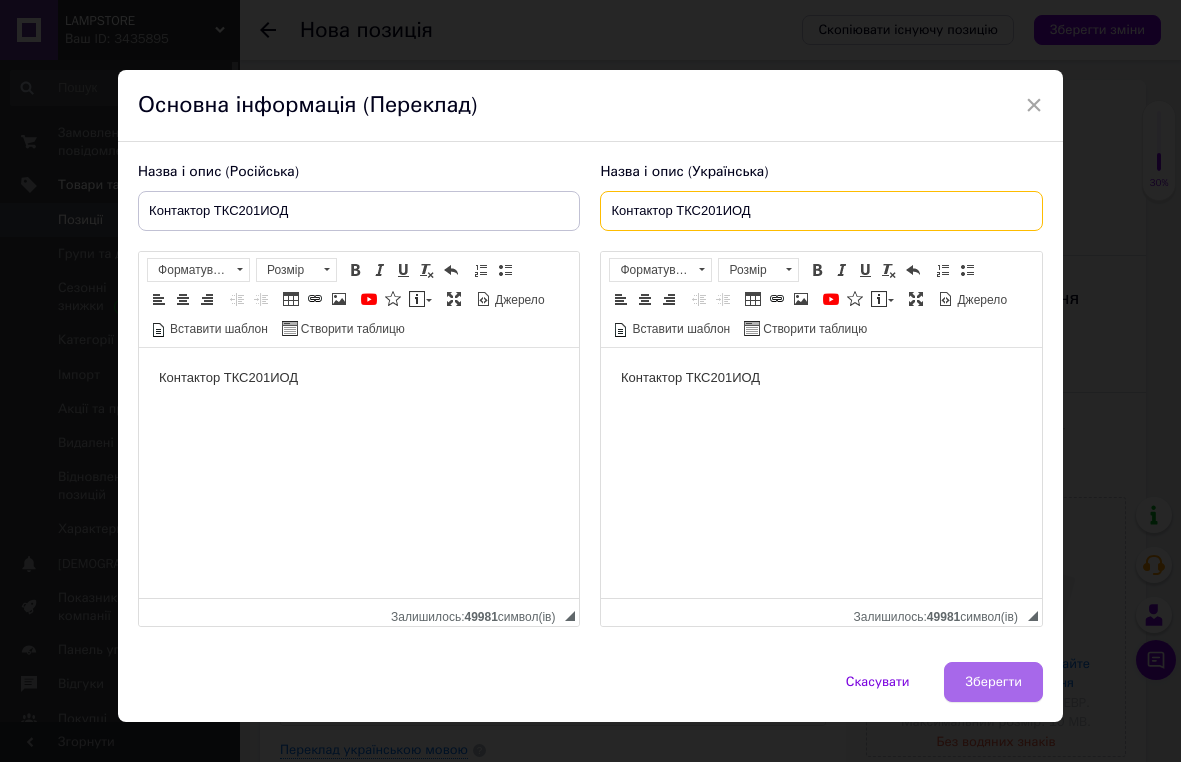 type on "Контактор ТКС201ИОД" 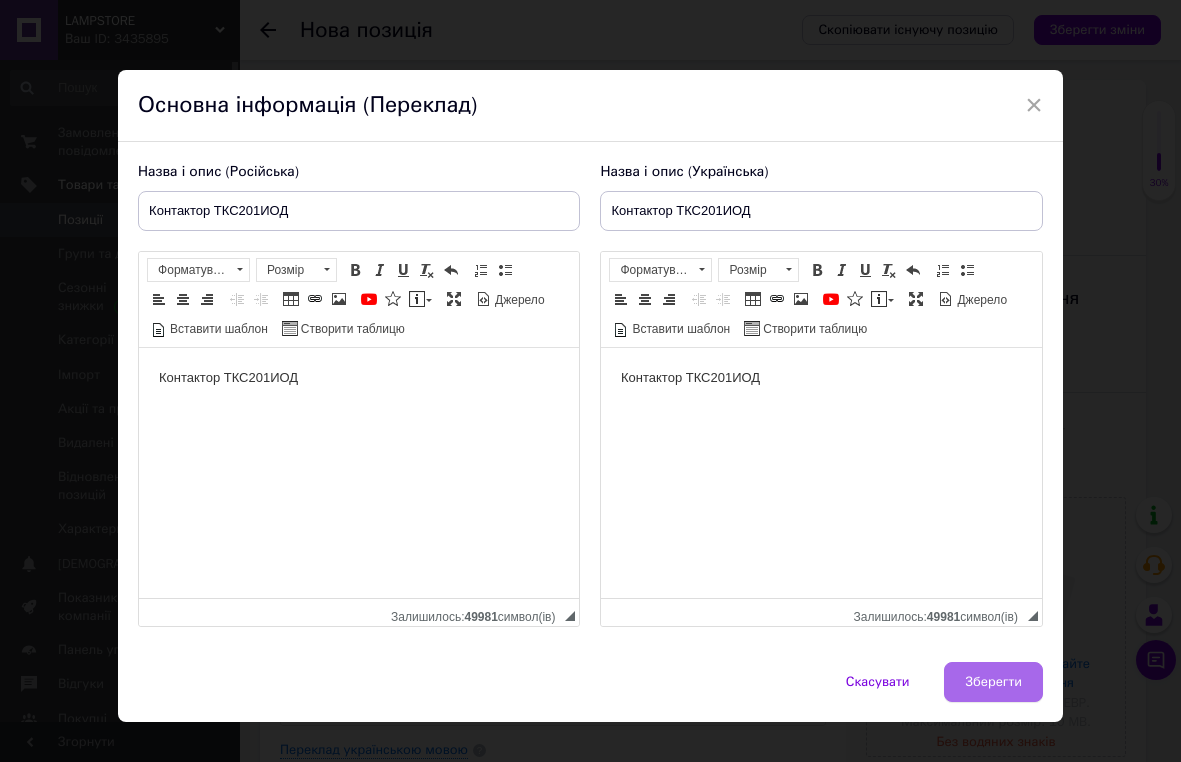 click on "Зберегти" at bounding box center (993, 682) 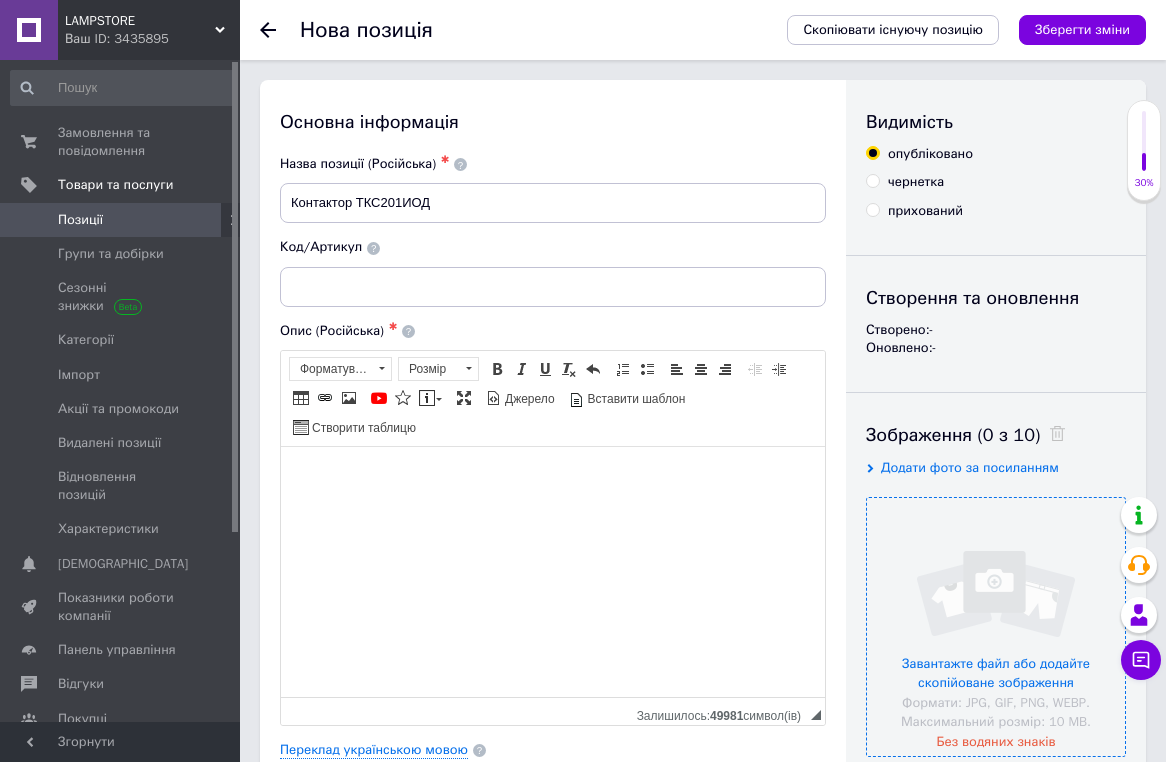 click at bounding box center [996, 627] 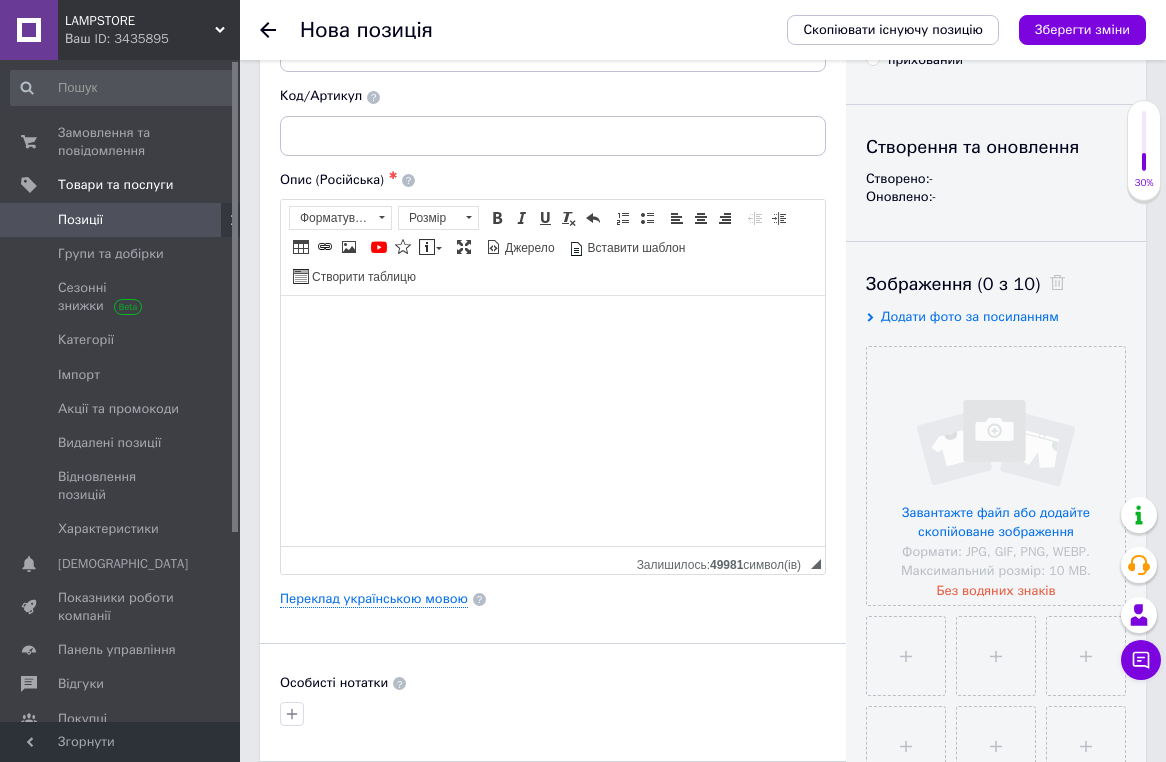 scroll, scrollTop: 264, scrollLeft: 0, axis: vertical 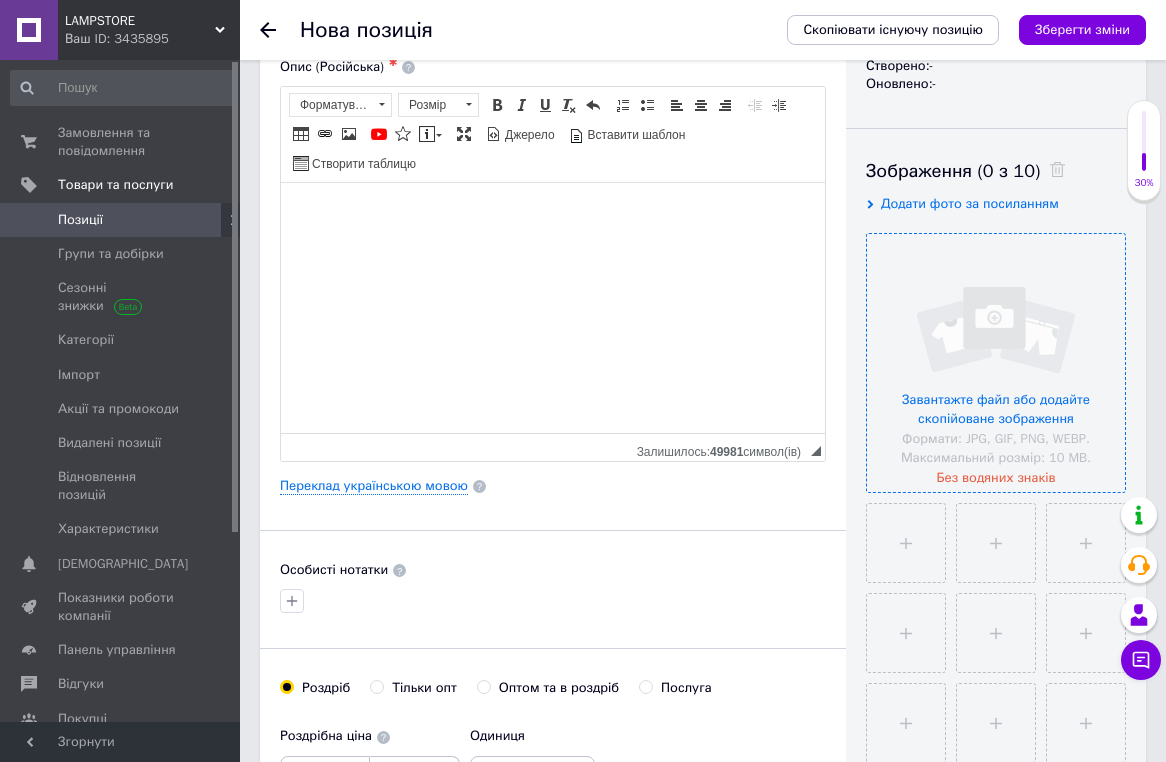 click at bounding box center (996, 363) 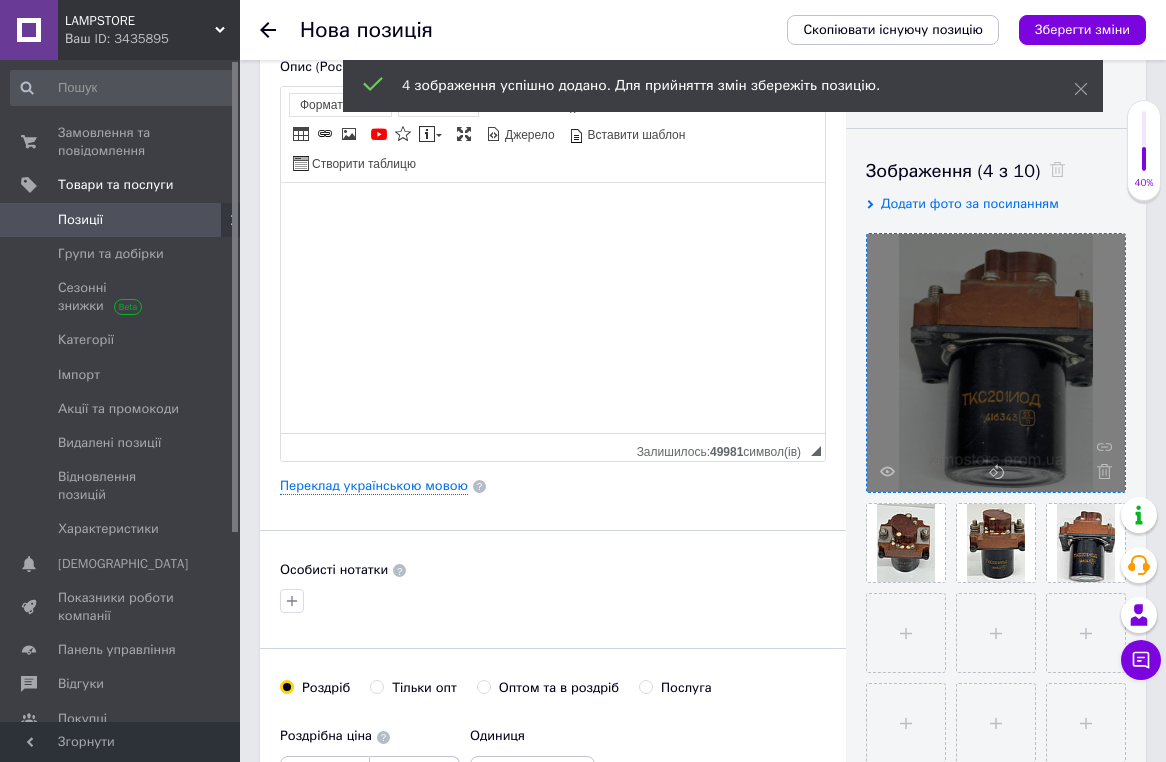scroll, scrollTop: 305, scrollLeft: 0, axis: vertical 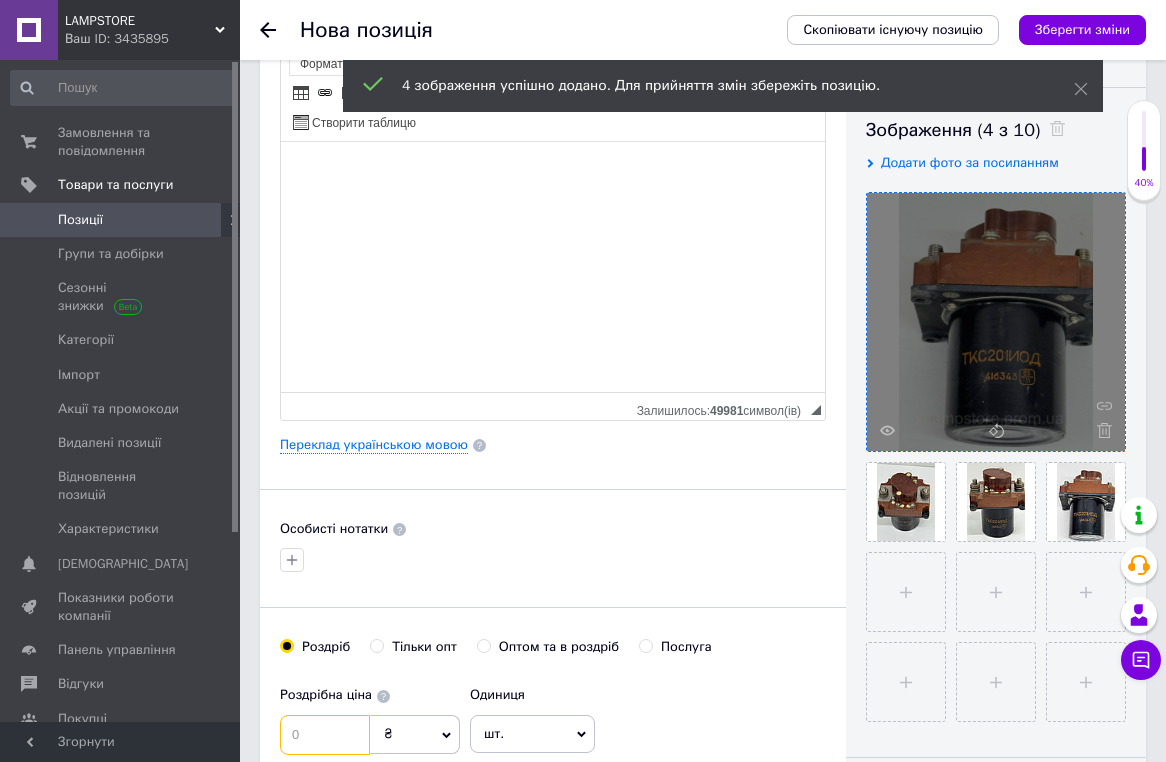 drag, startPoint x: 327, startPoint y: 725, endPoint x: 337, endPoint y: 724, distance: 10.049875 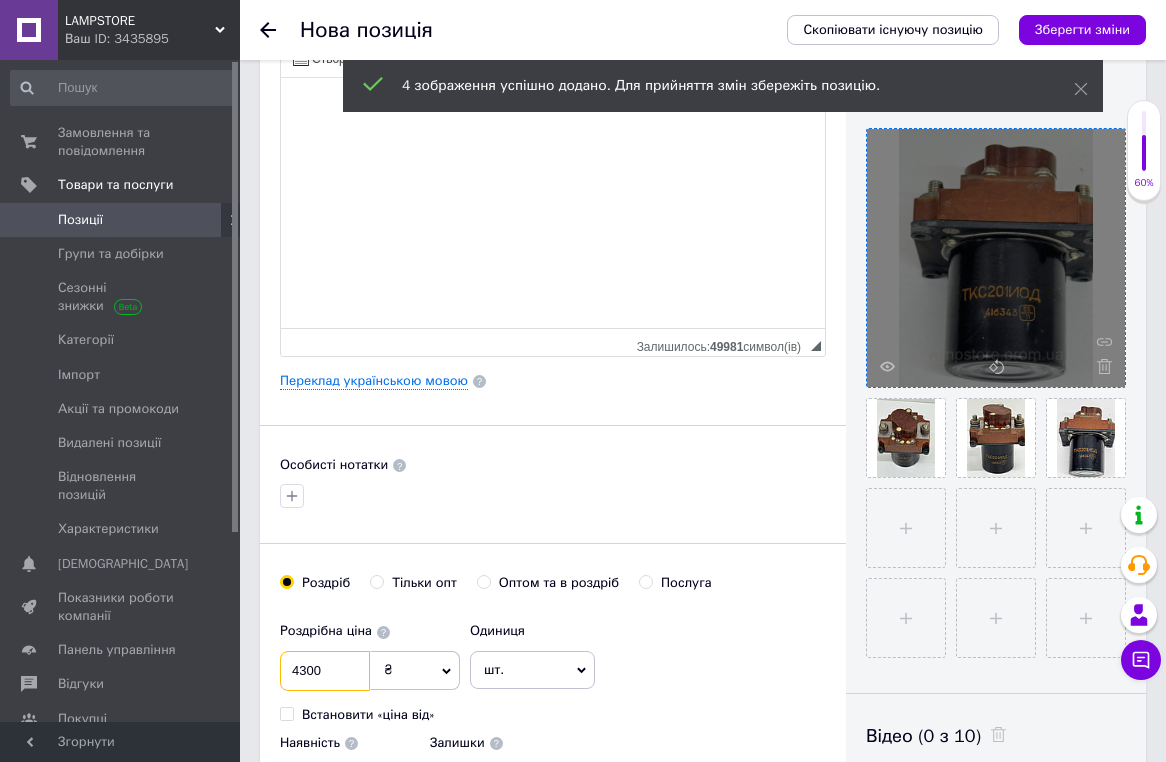 scroll, scrollTop: 415, scrollLeft: 0, axis: vertical 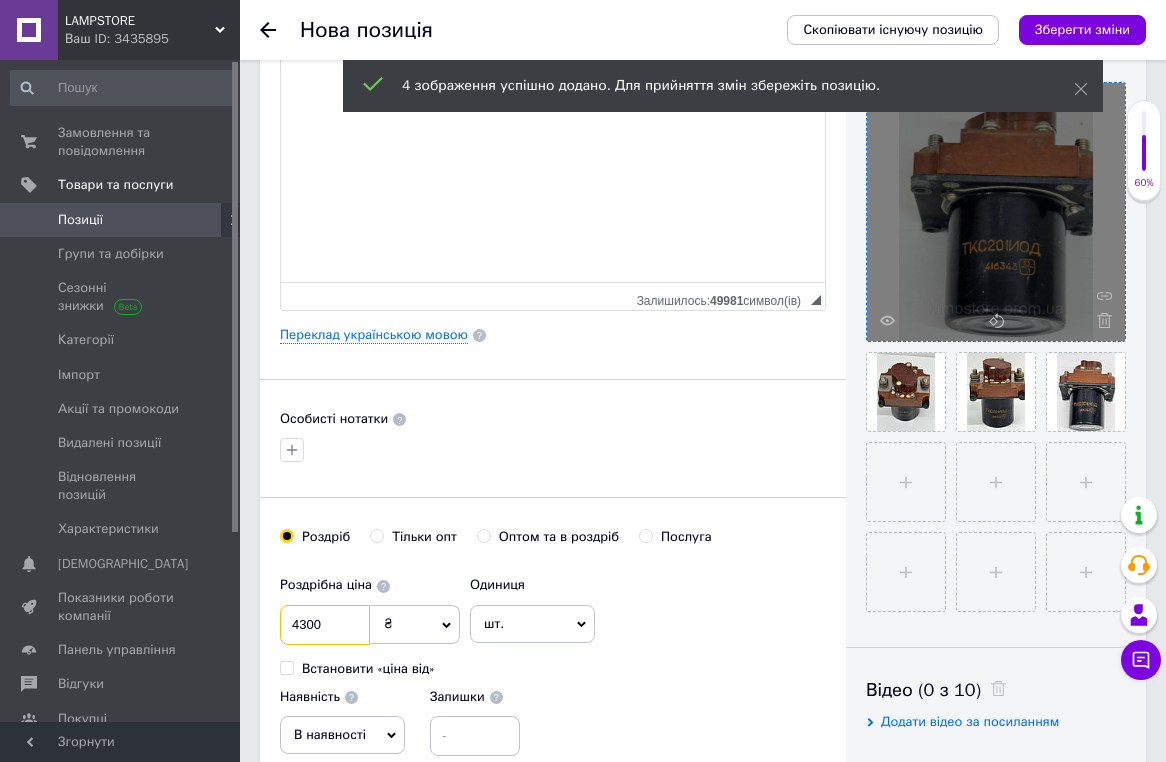 type on "4300" 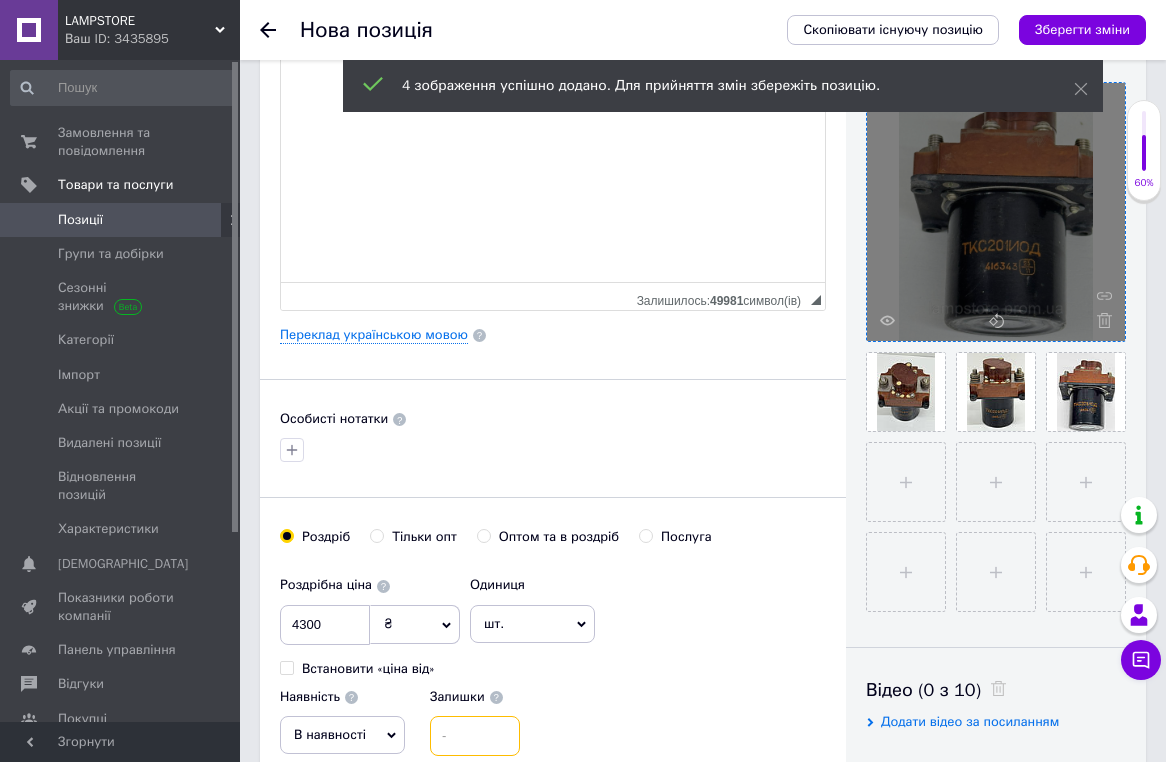 click at bounding box center [475, 736] 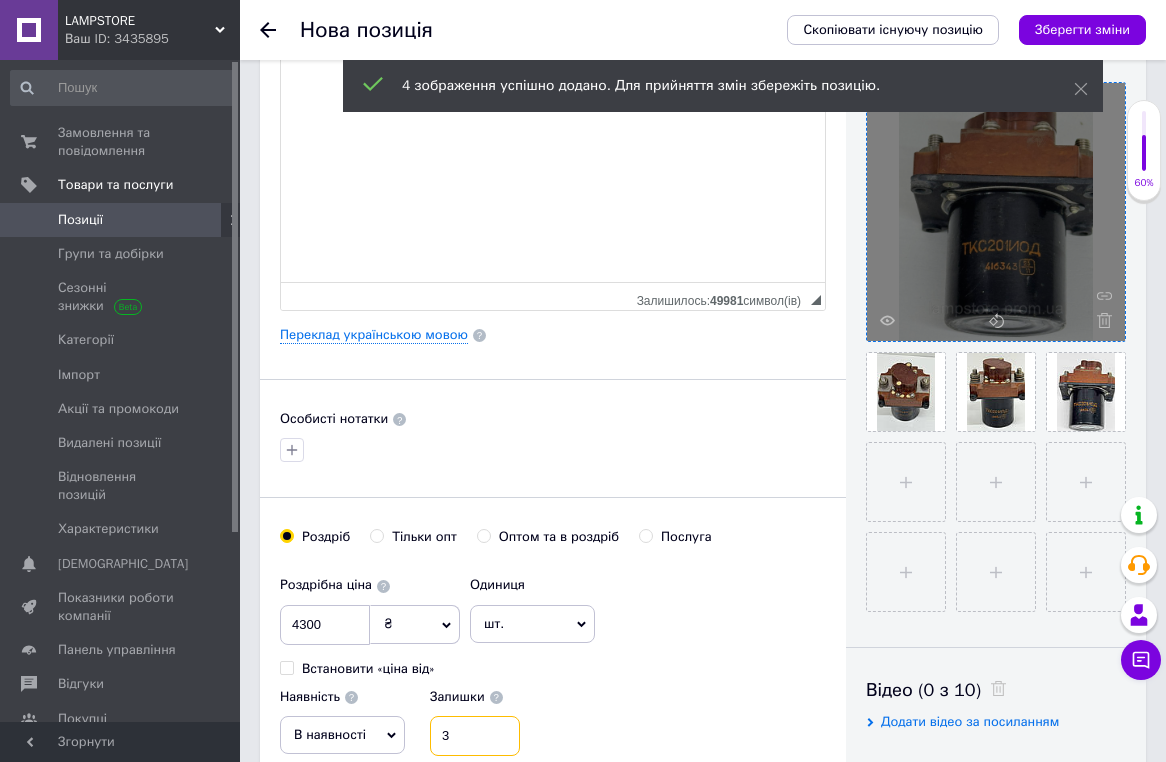 type on "3" 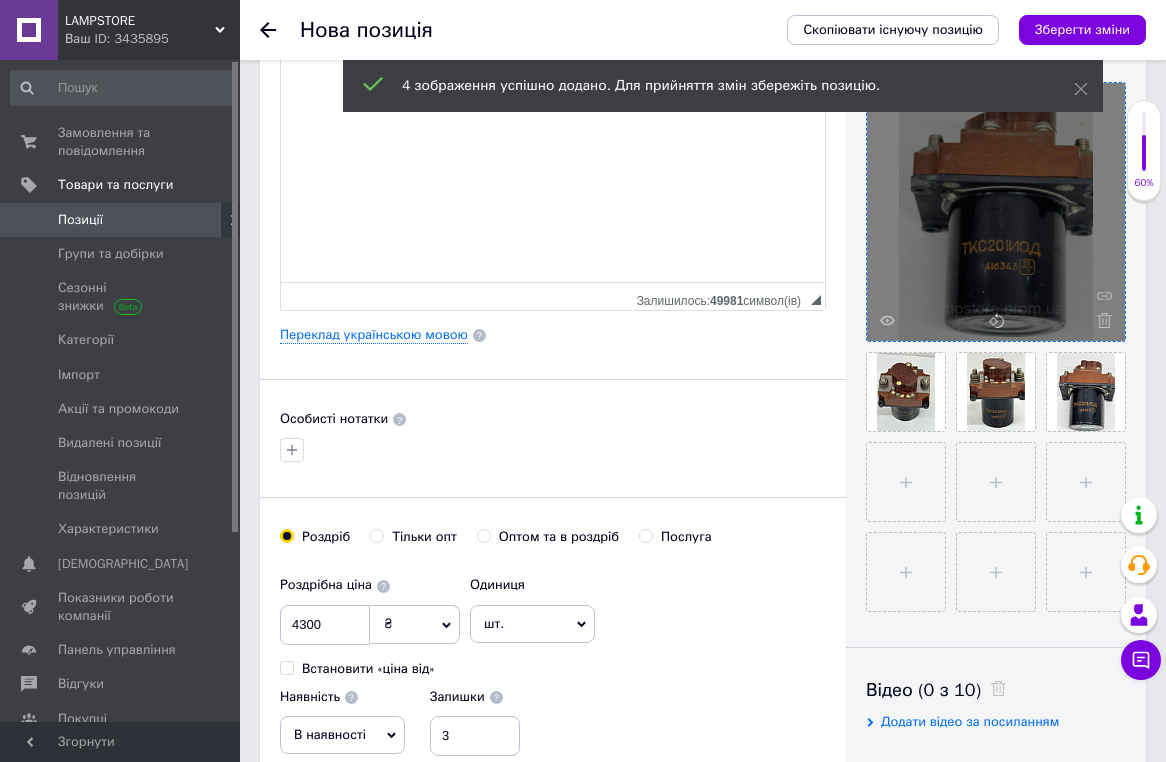 click on "В наявності" at bounding box center (342, 735) 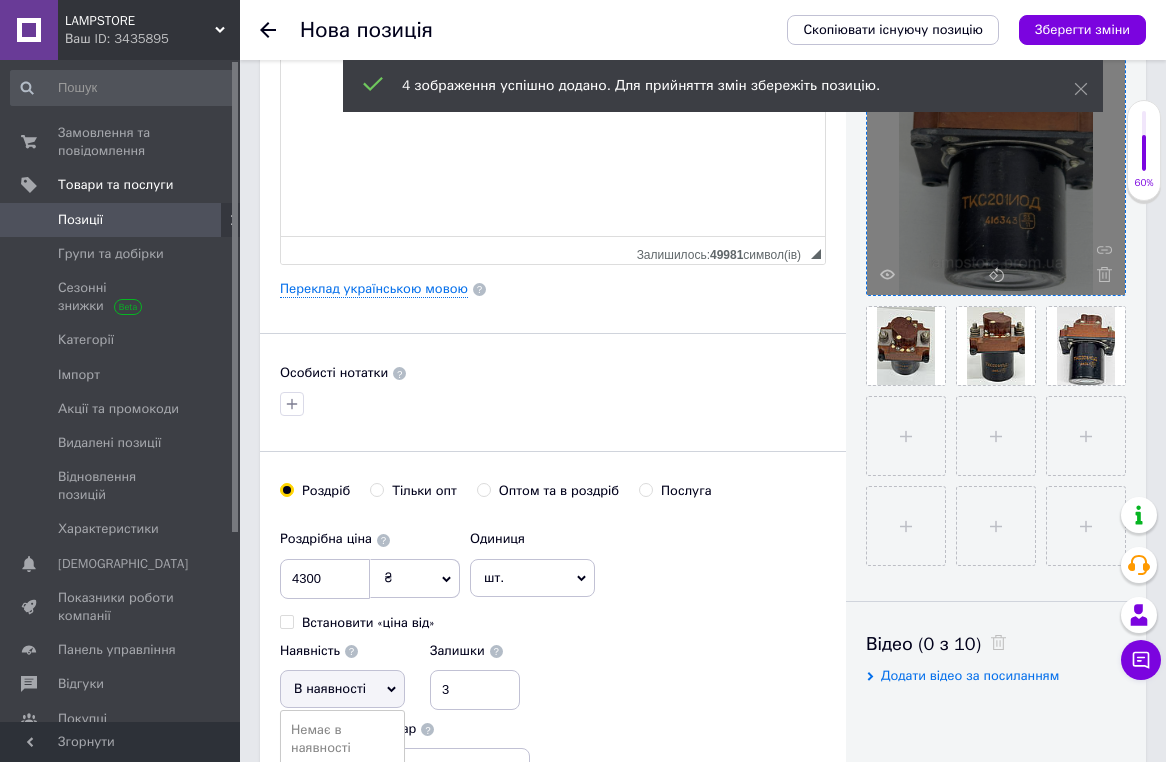 scroll, scrollTop: 591, scrollLeft: 0, axis: vertical 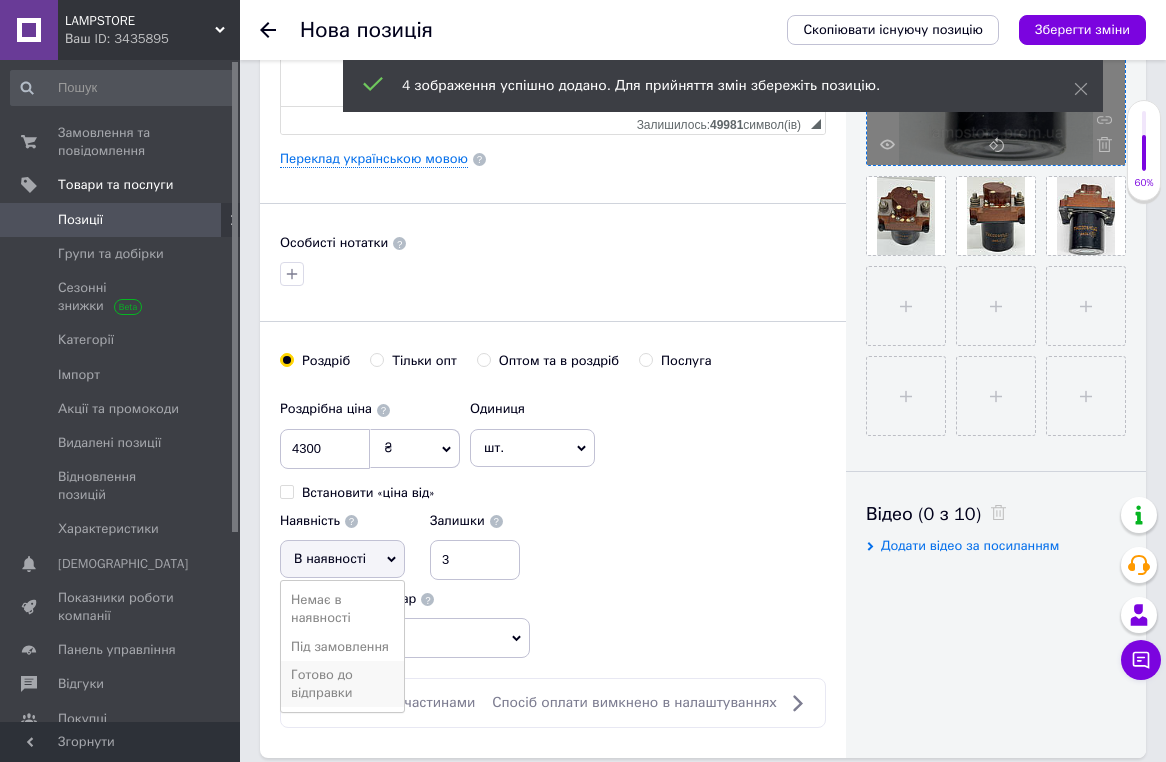 click on "Готово до відправки" at bounding box center (342, 684) 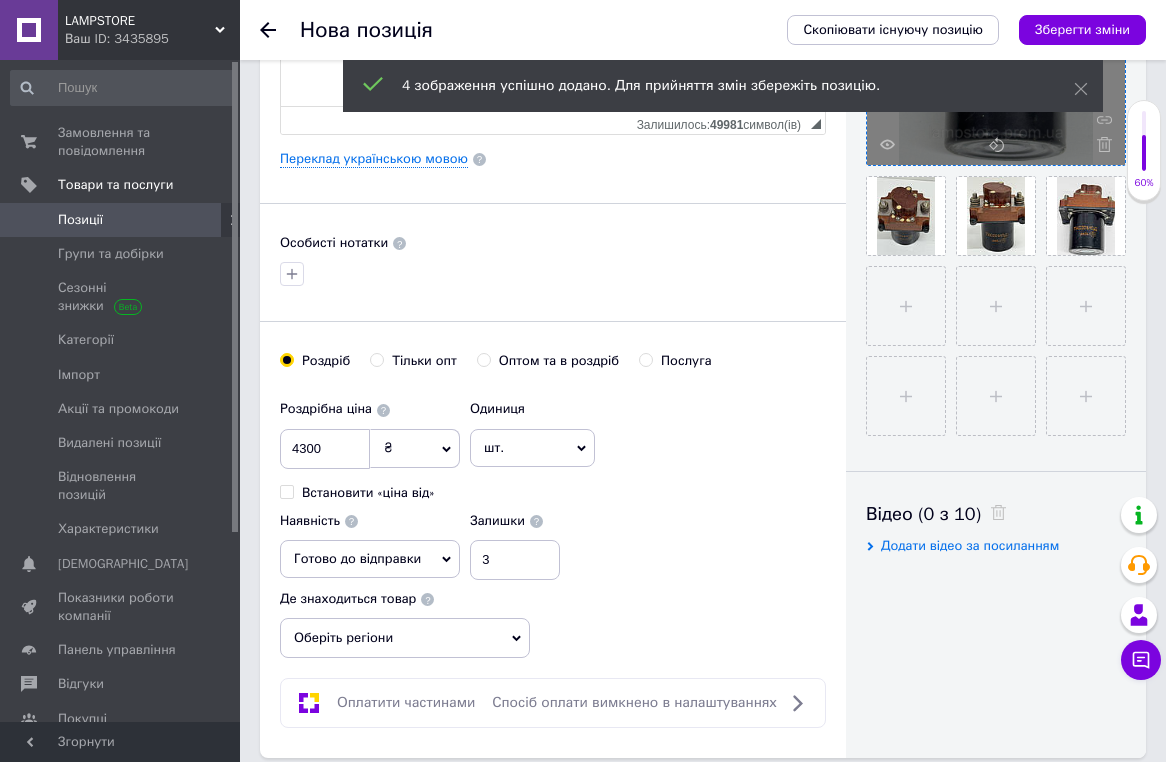 scroll, scrollTop: 792, scrollLeft: 0, axis: vertical 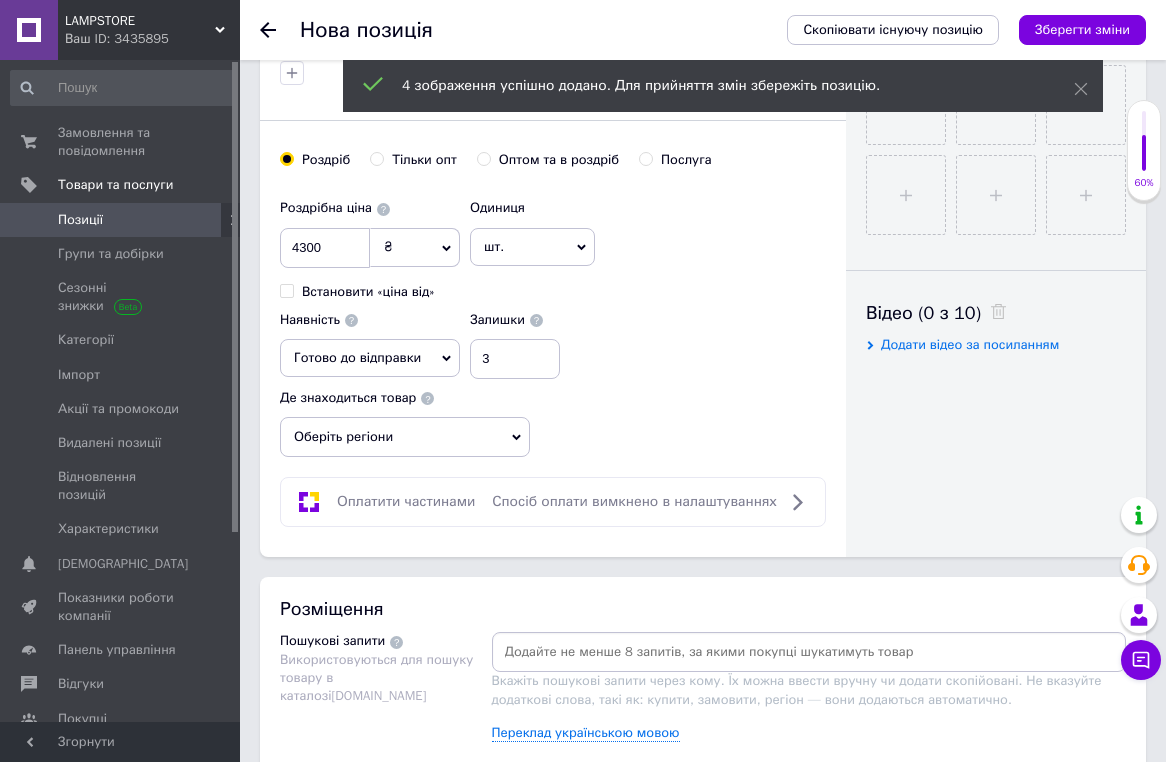click at bounding box center [809, 652] 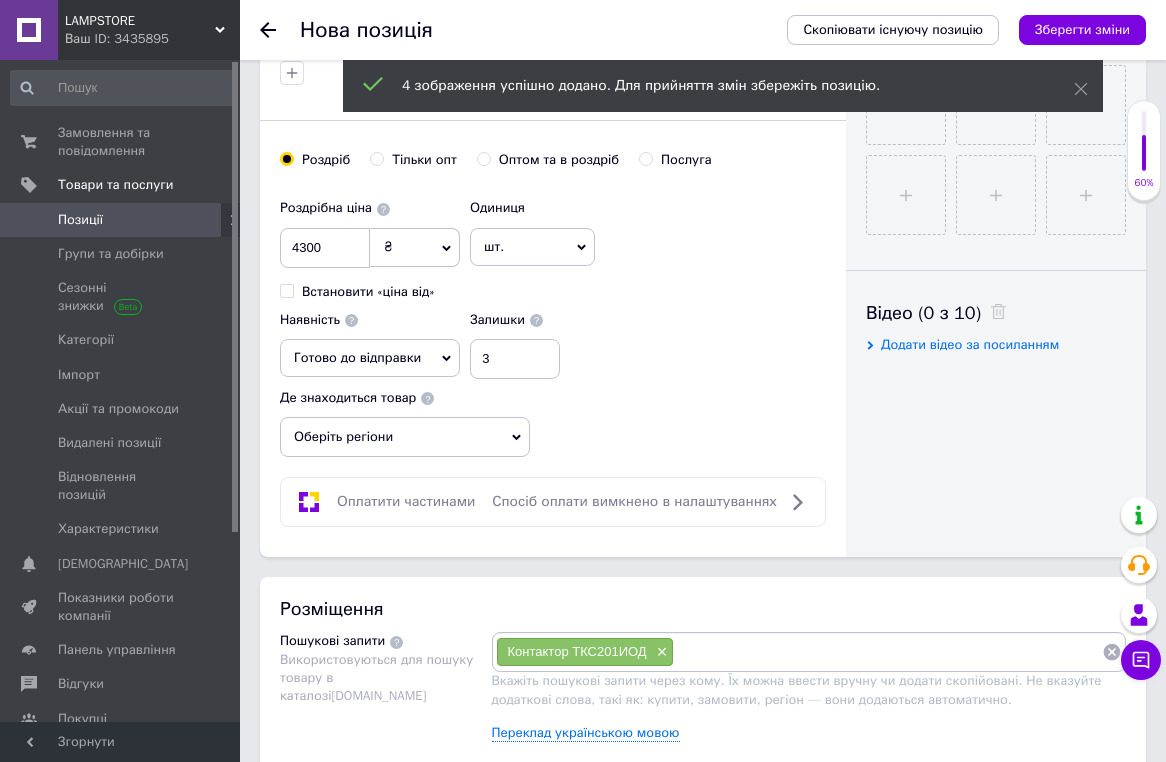 paste on "Контактор ТКС201ИОД" 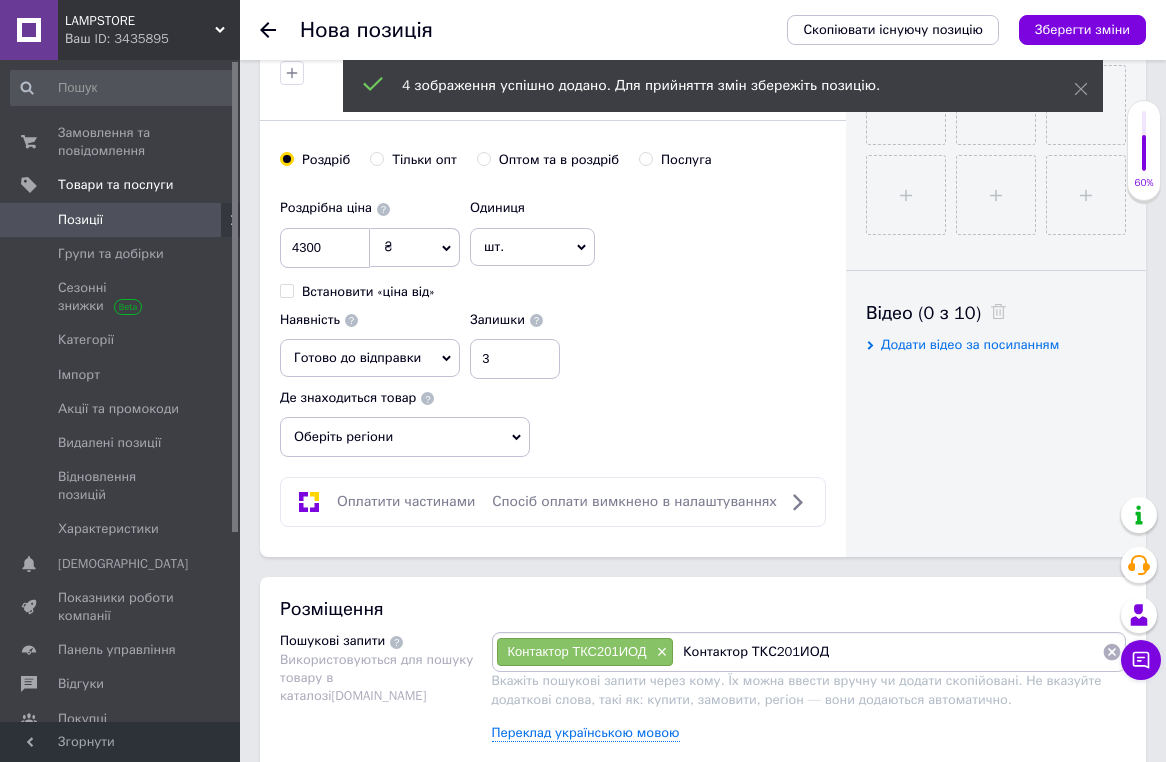 type on "Контактор ТКС201-ИОД" 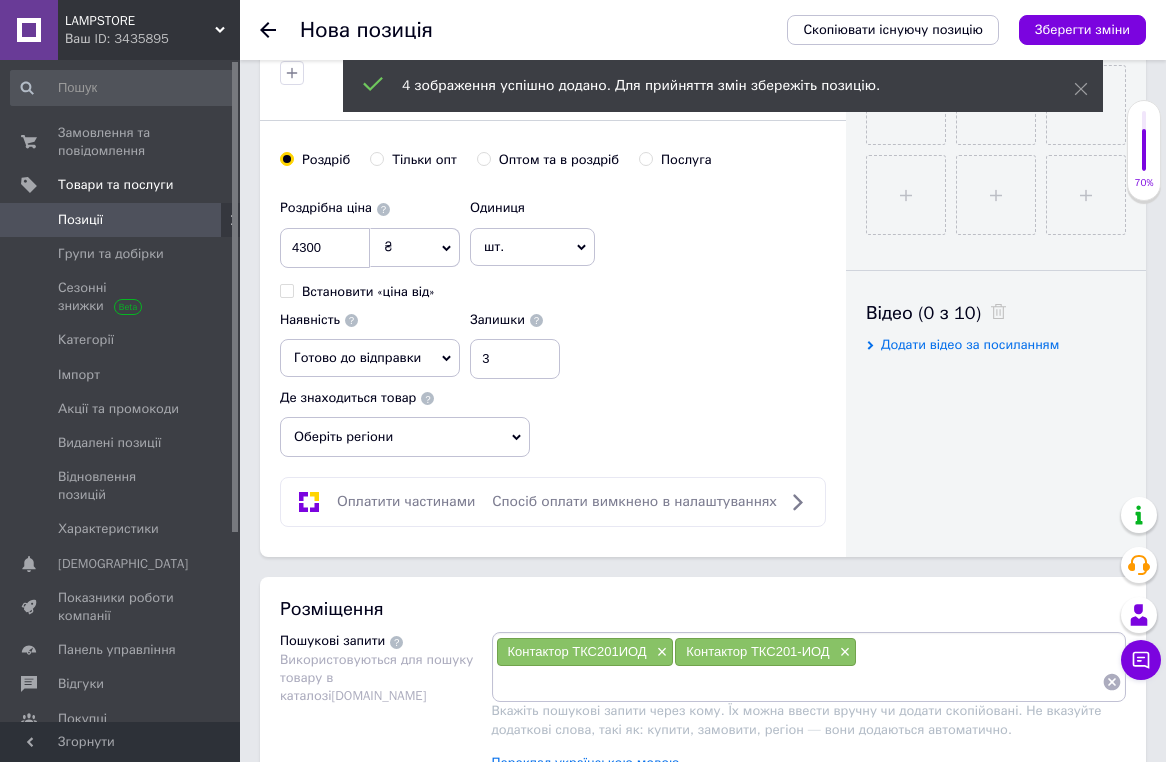 paste on "Контактор ТКС201ИОД" 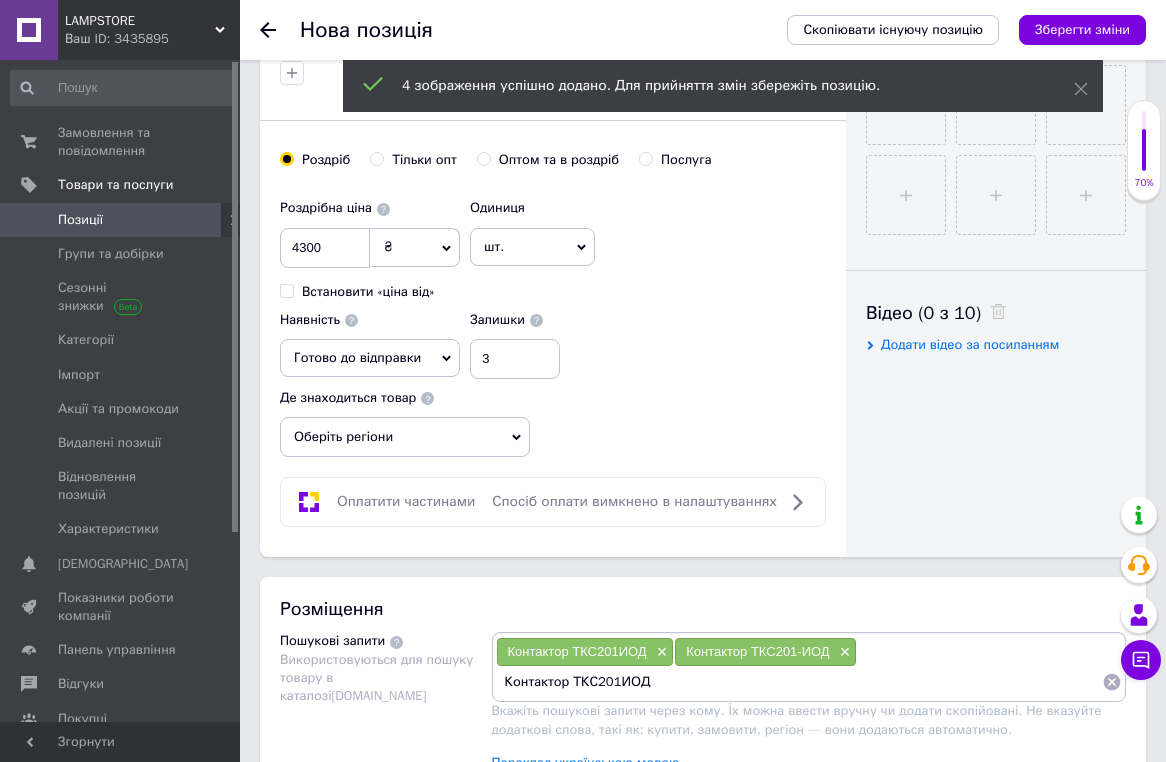type on "Контактор ТКС-201ИОД" 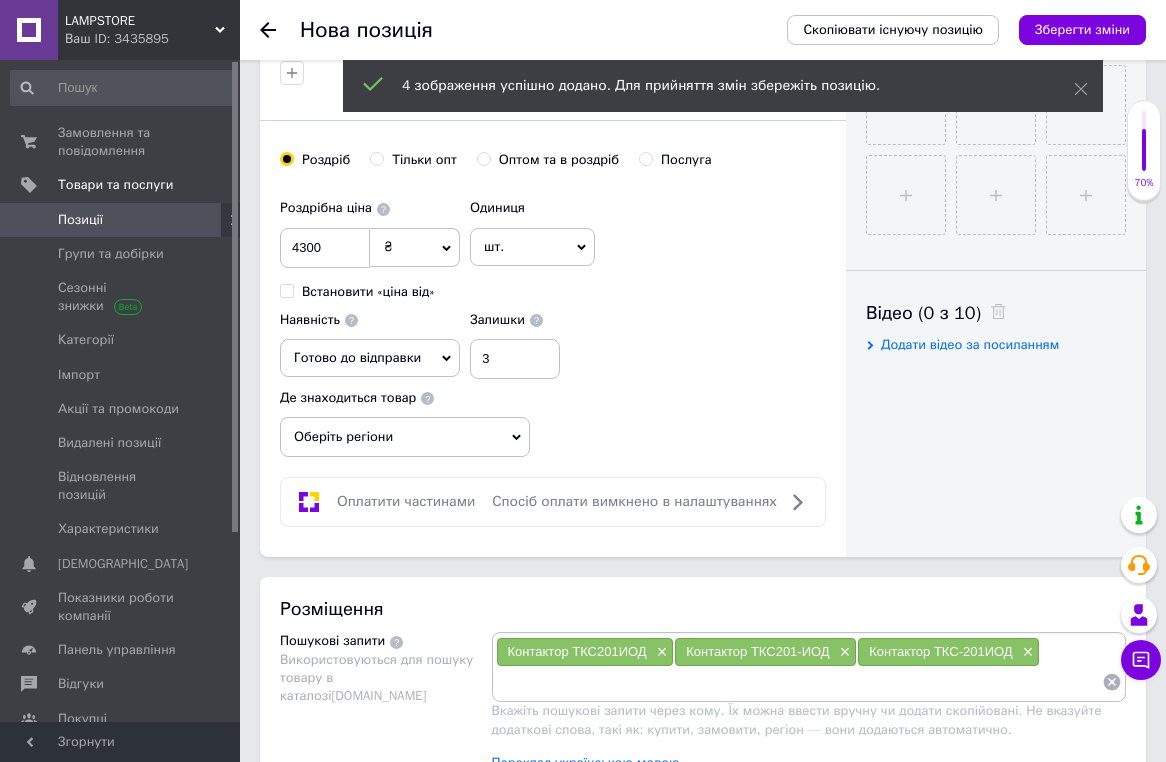 paste on "Контактор ТКС201ИОД" 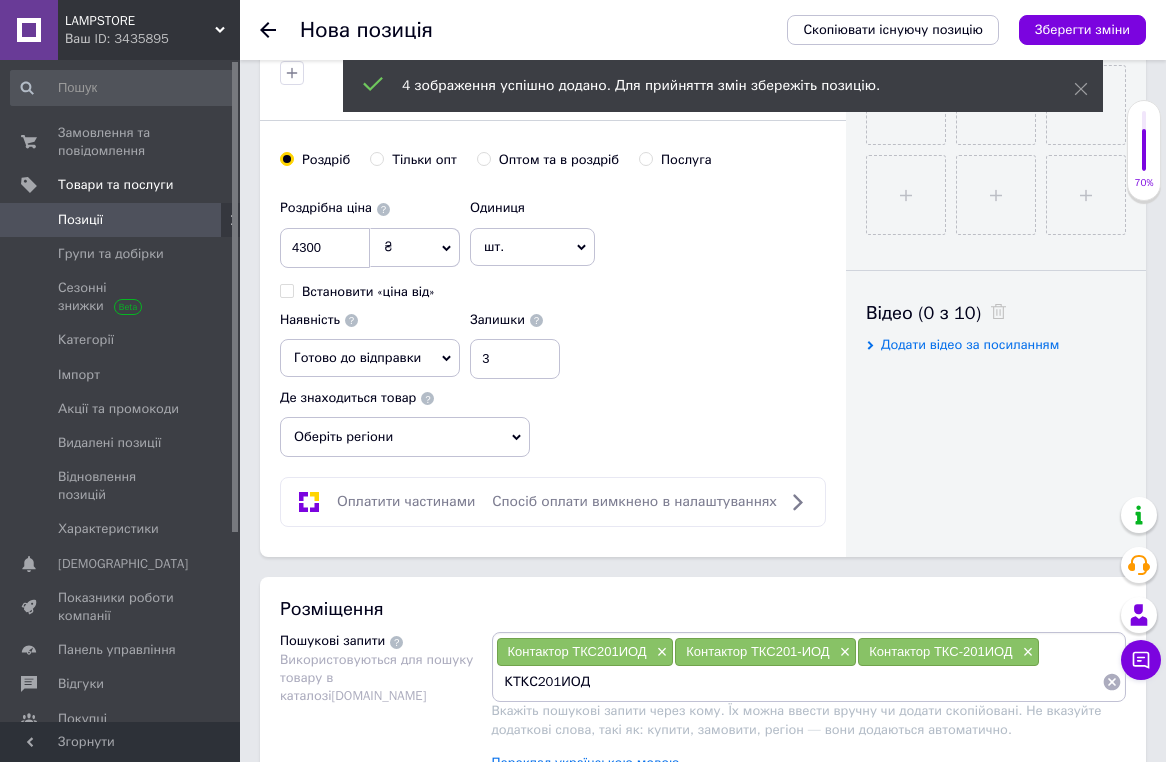 type on "ТКС201ИОД" 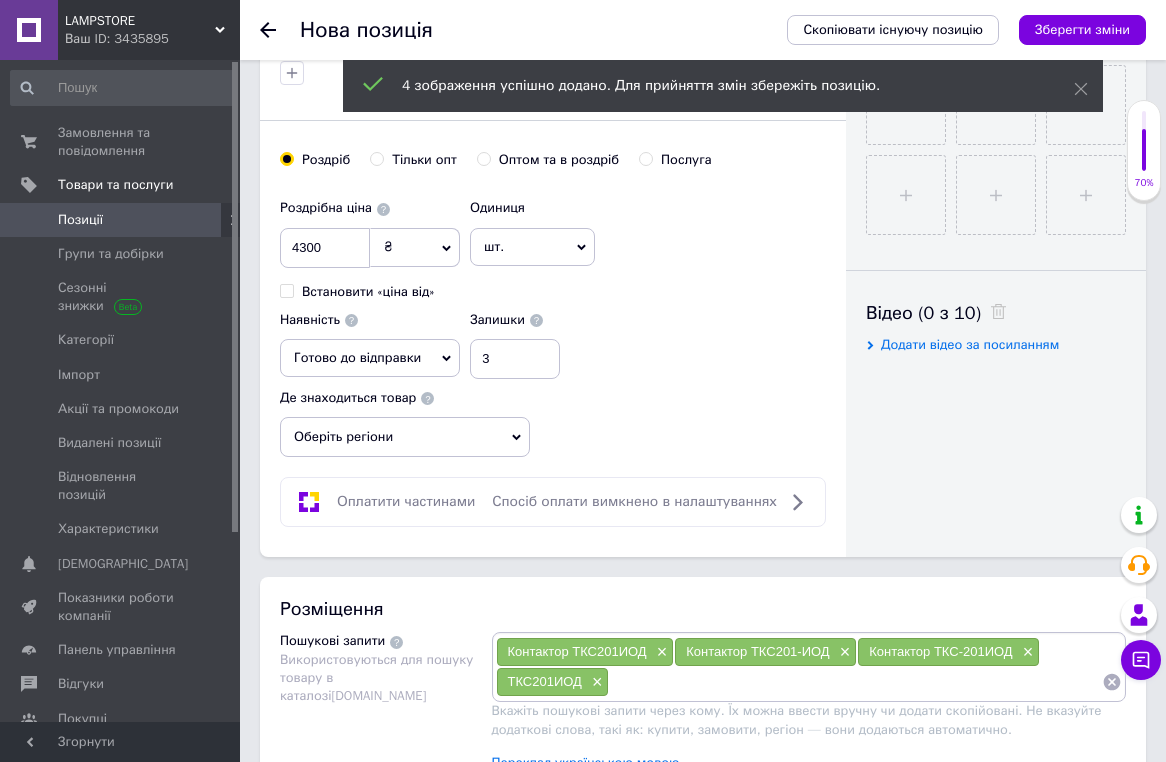 paste on "Контактор ТКС201ИОД" 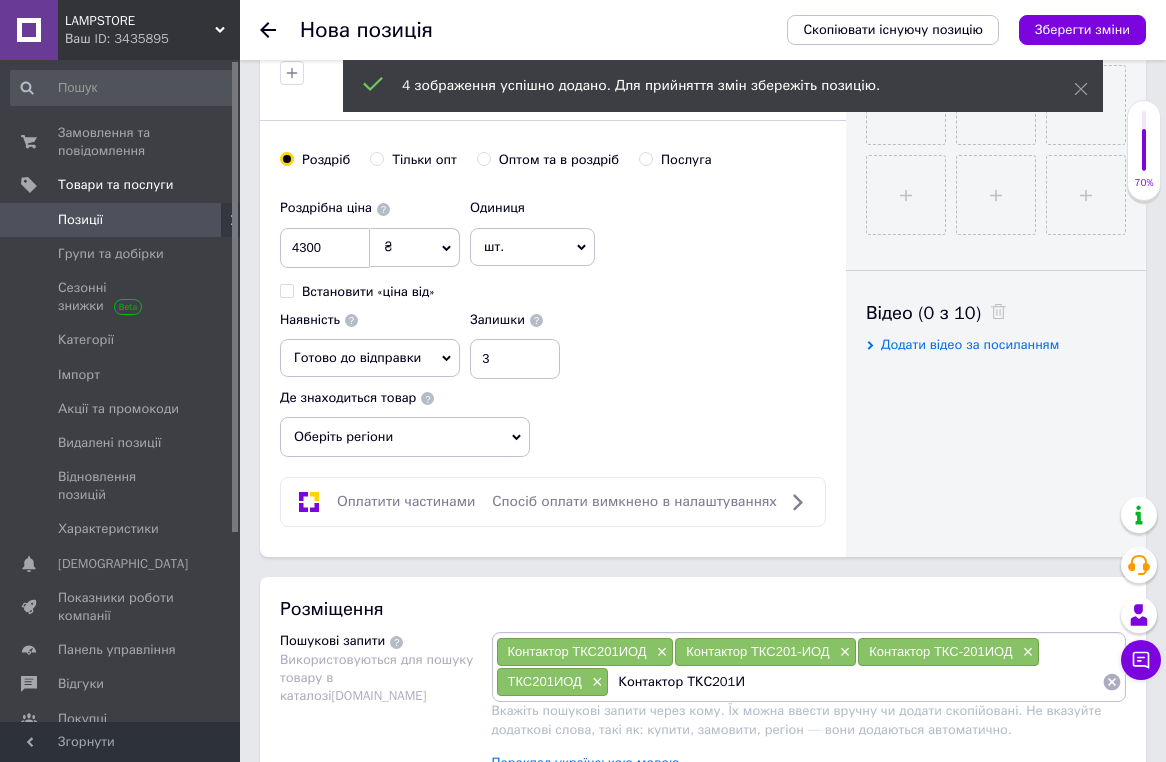 type on "Контактор ТКС201" 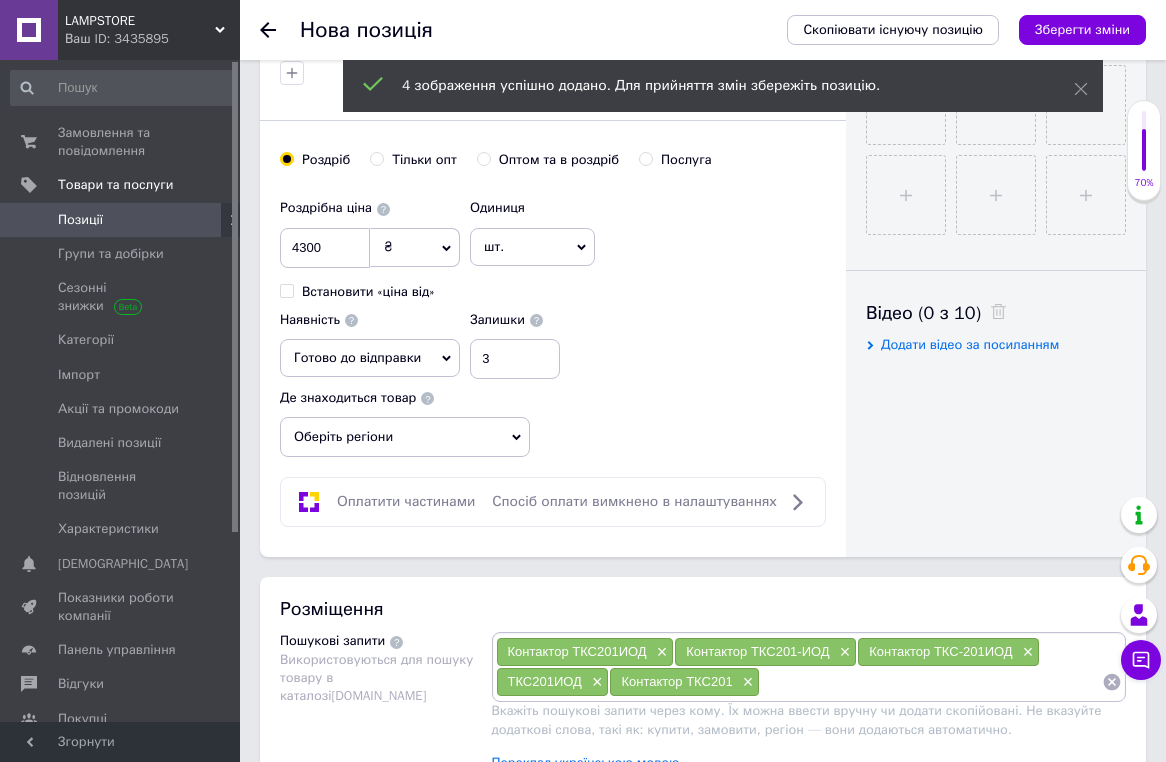 paste on "Контактор ТКС201ИОД" 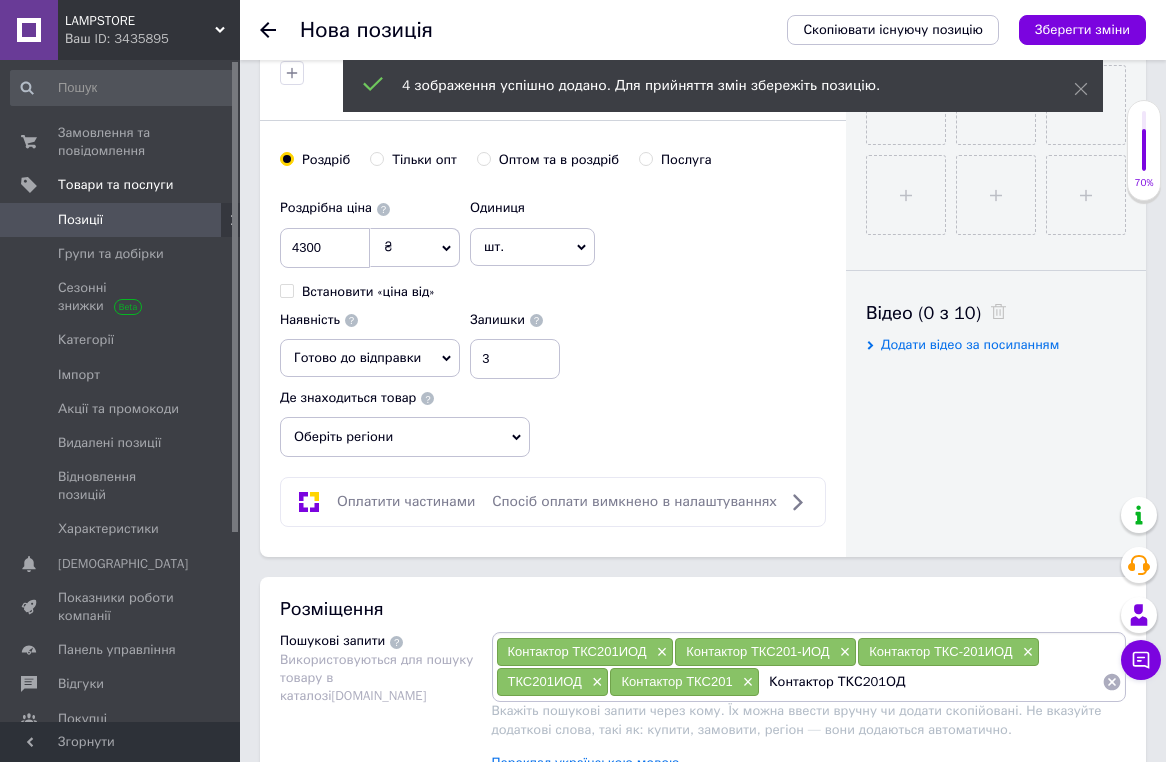 type on "Контактор ТКС201ІОД" 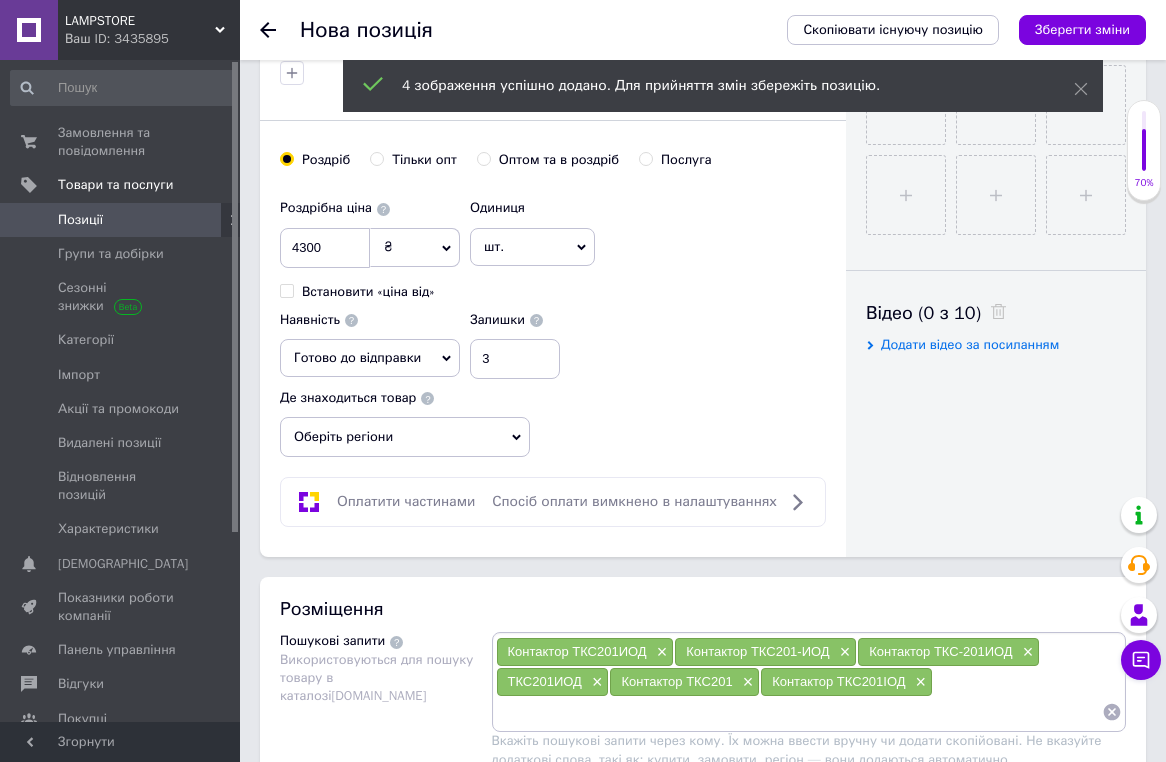 paste on "Контактор ТКС201ИОД" 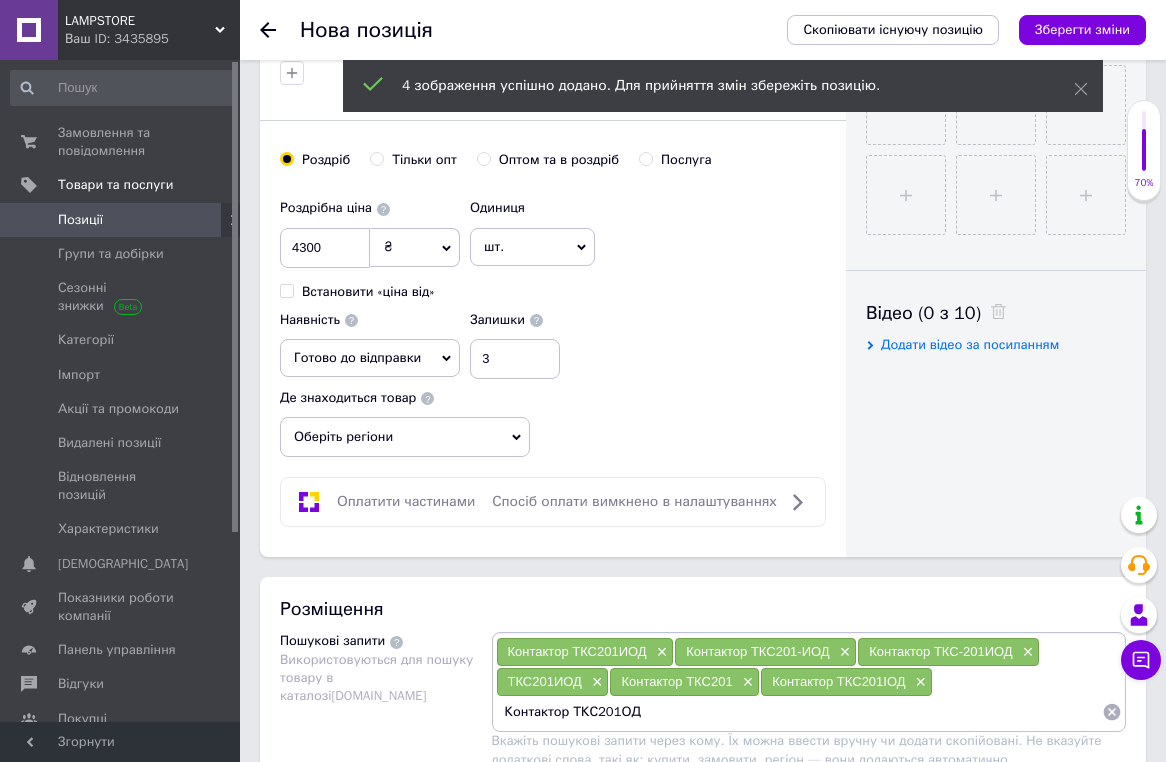 type on "Контактор ТКС201ДОД" 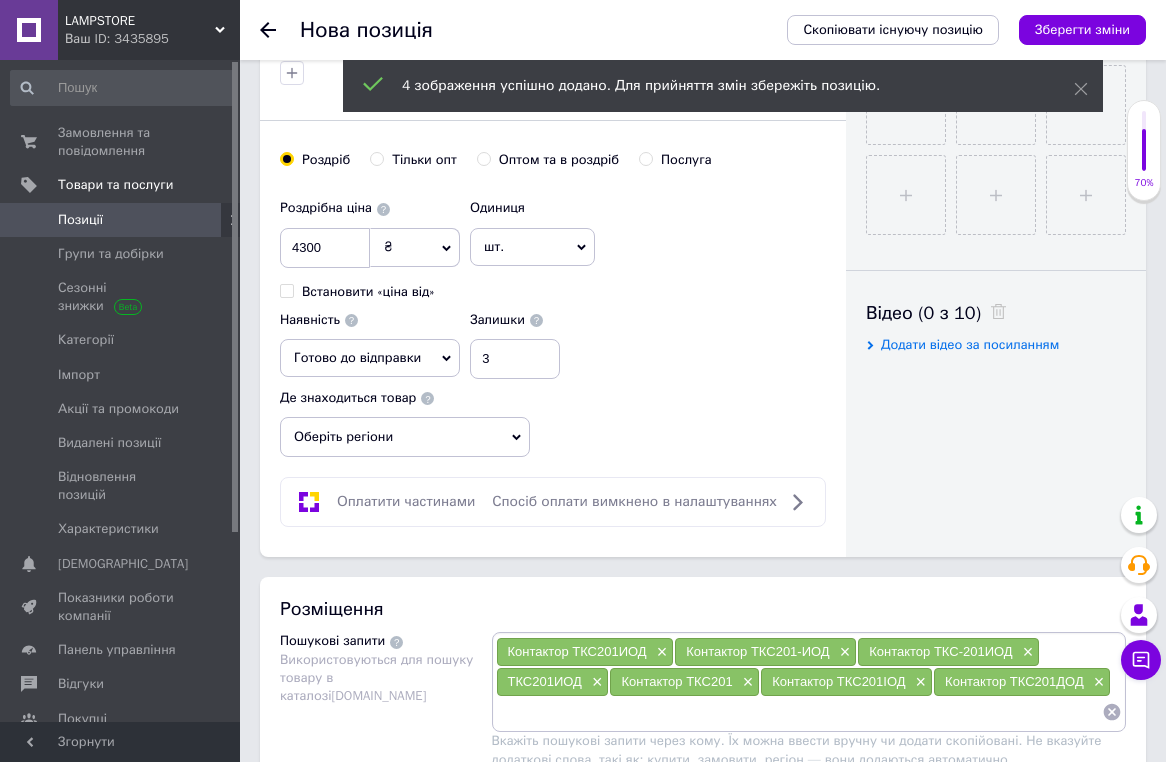 paste on "Контактор ТКС201ИОД" 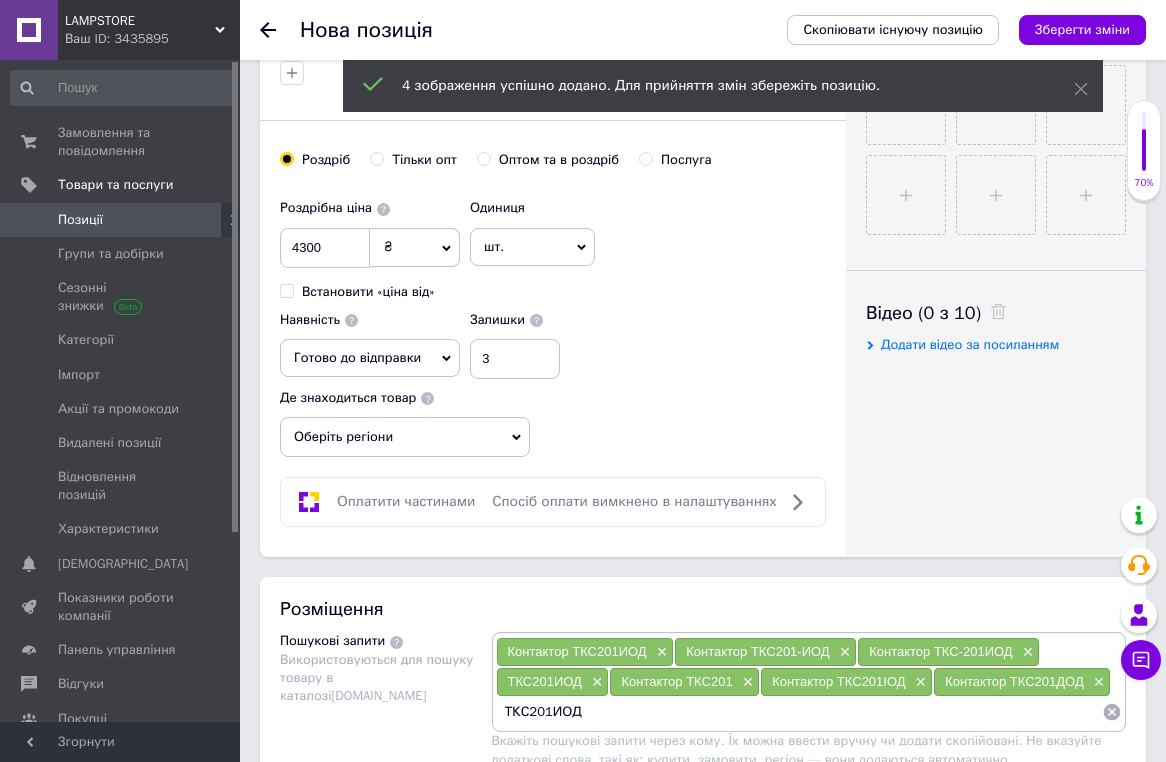 type on "ТКС-201ИОД" 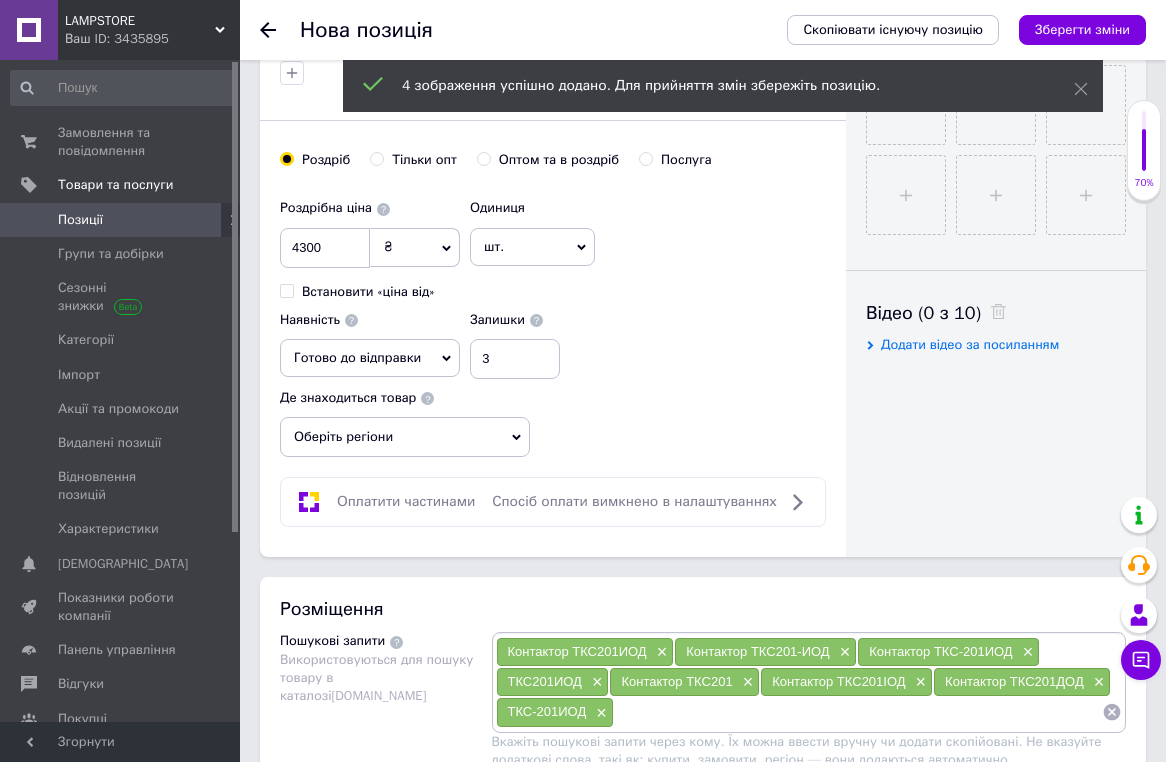 paste on "Контактор ТКС201ИОД" 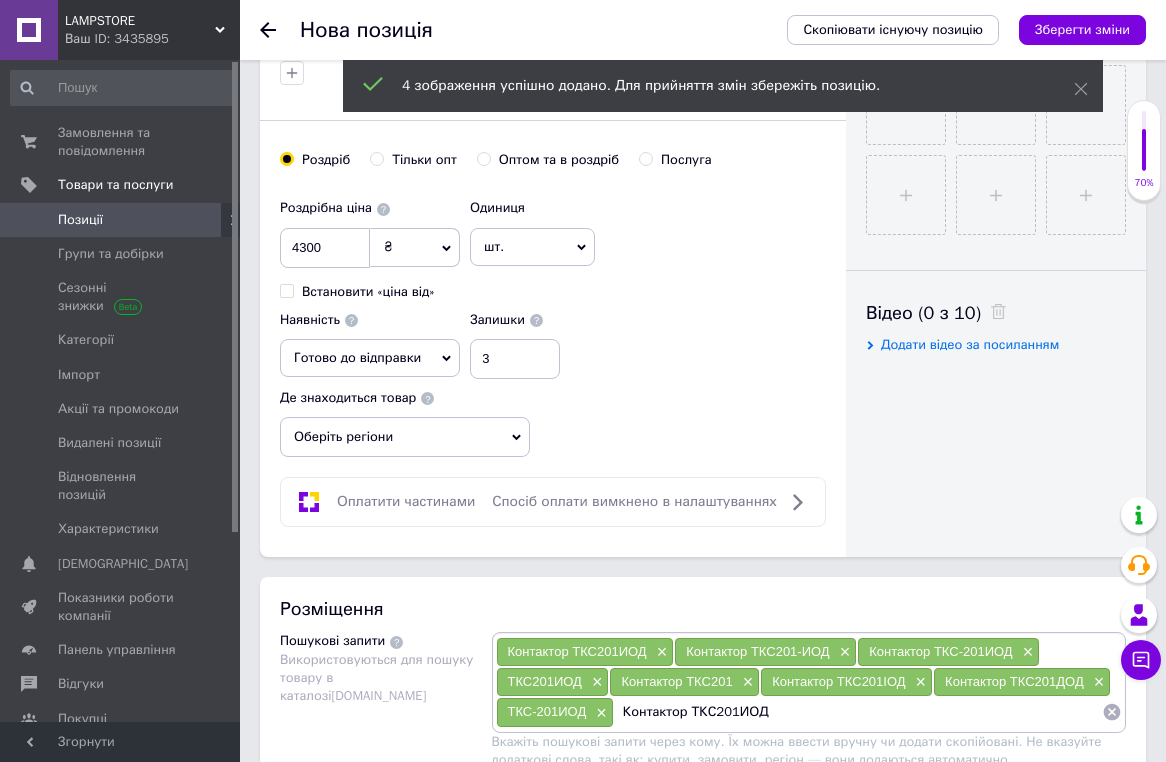 type on "Контактор ТКС 201ИОД" 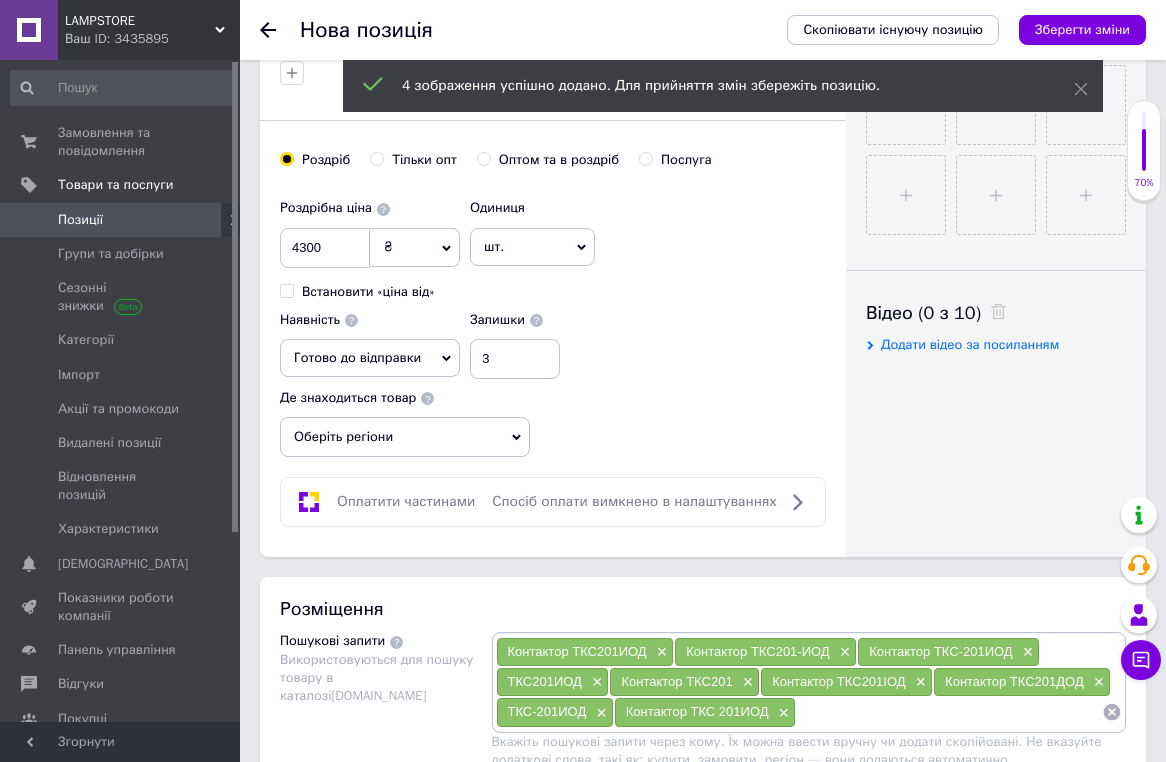 paste on "Контактор ТКС201ИОД" 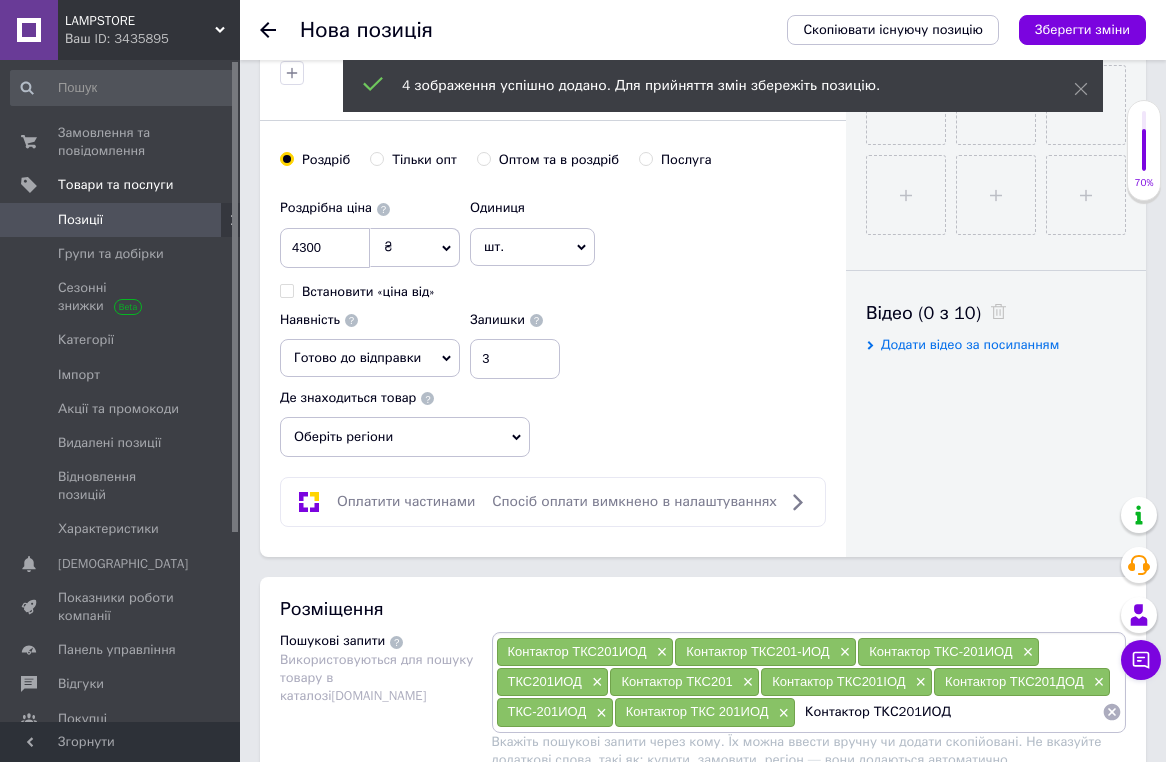 type on "Контактор ТКС201 ИОД" 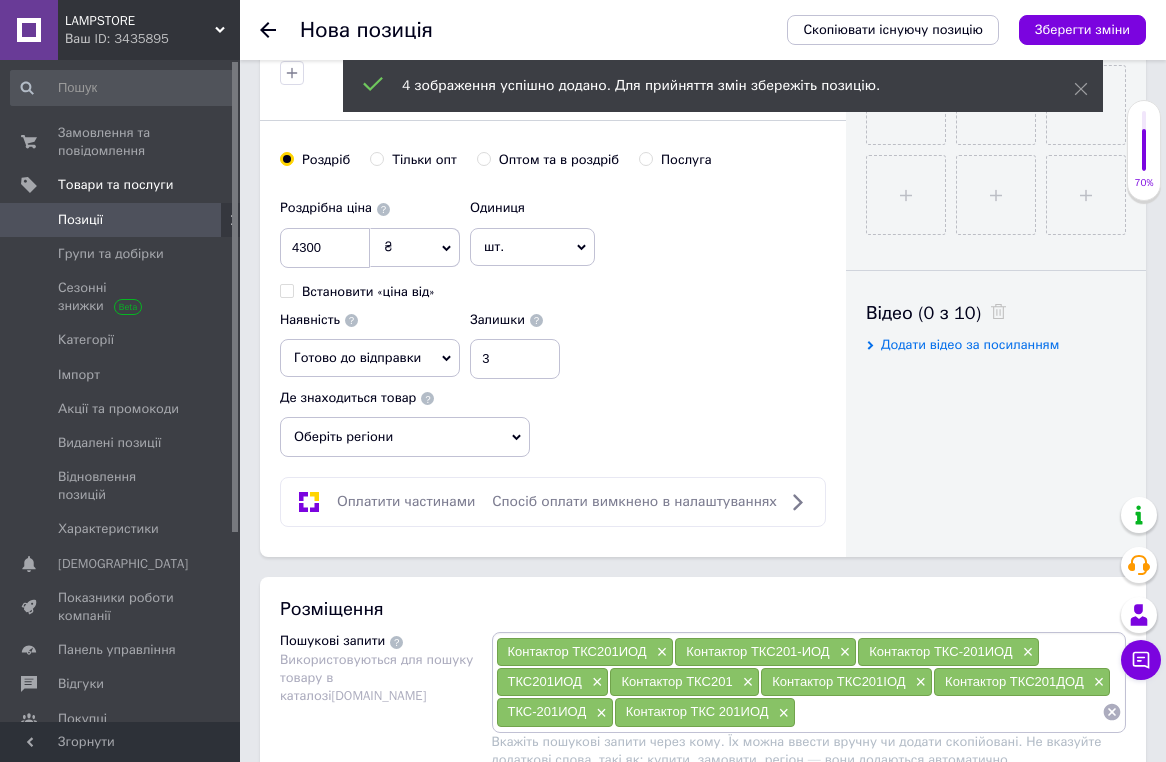 scroll, scrollTop: 794, scrollLeft: 0, axis: vertical 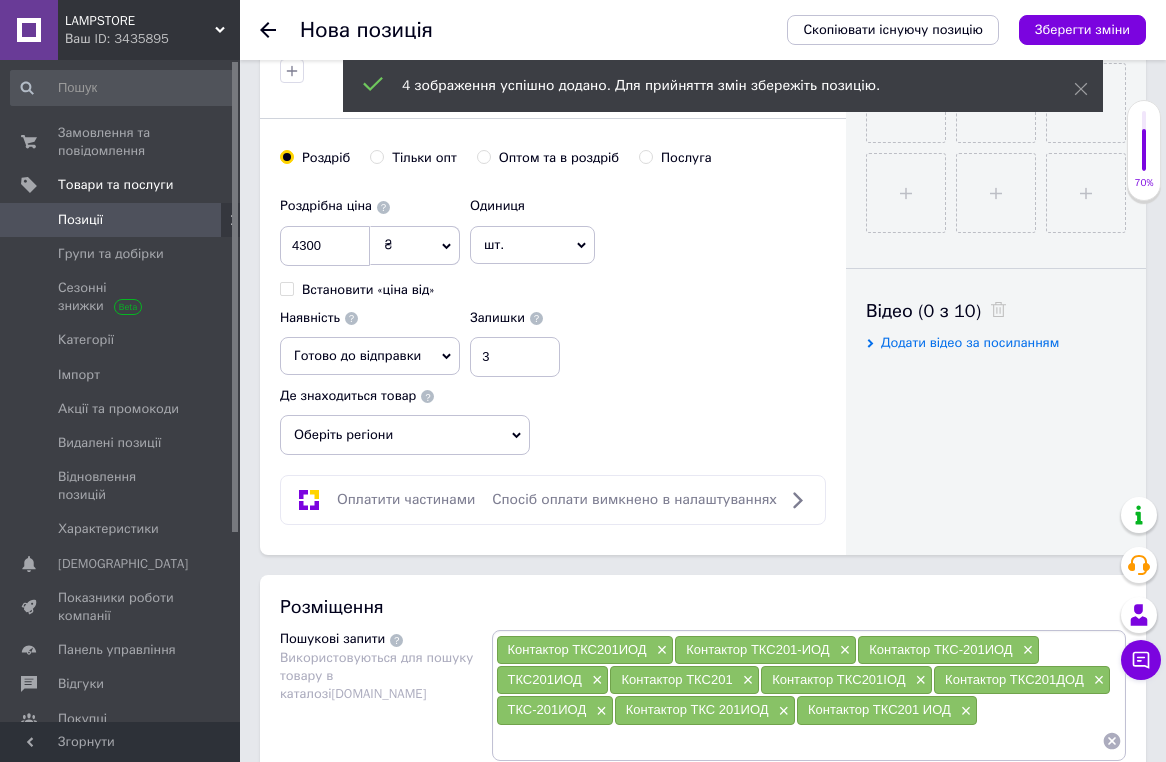 paste on "Контактор ТКС201ИОД" 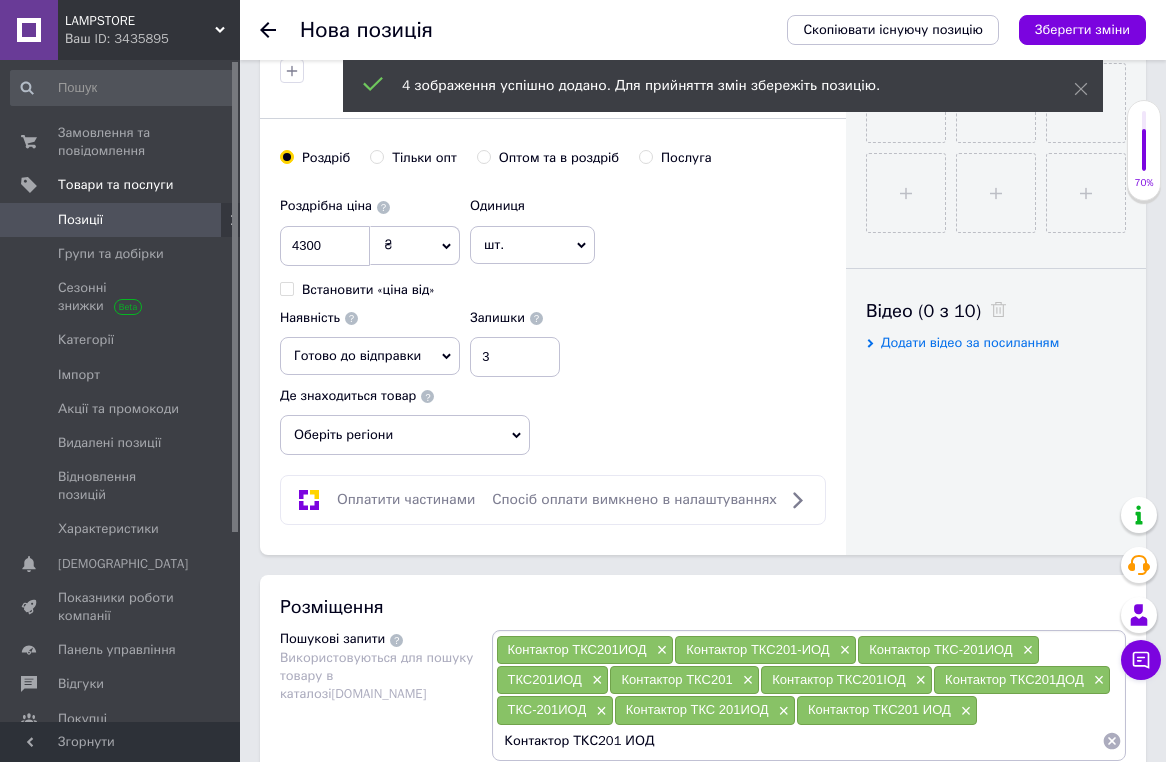 type on "Контактор ТКС 201 ИОД" 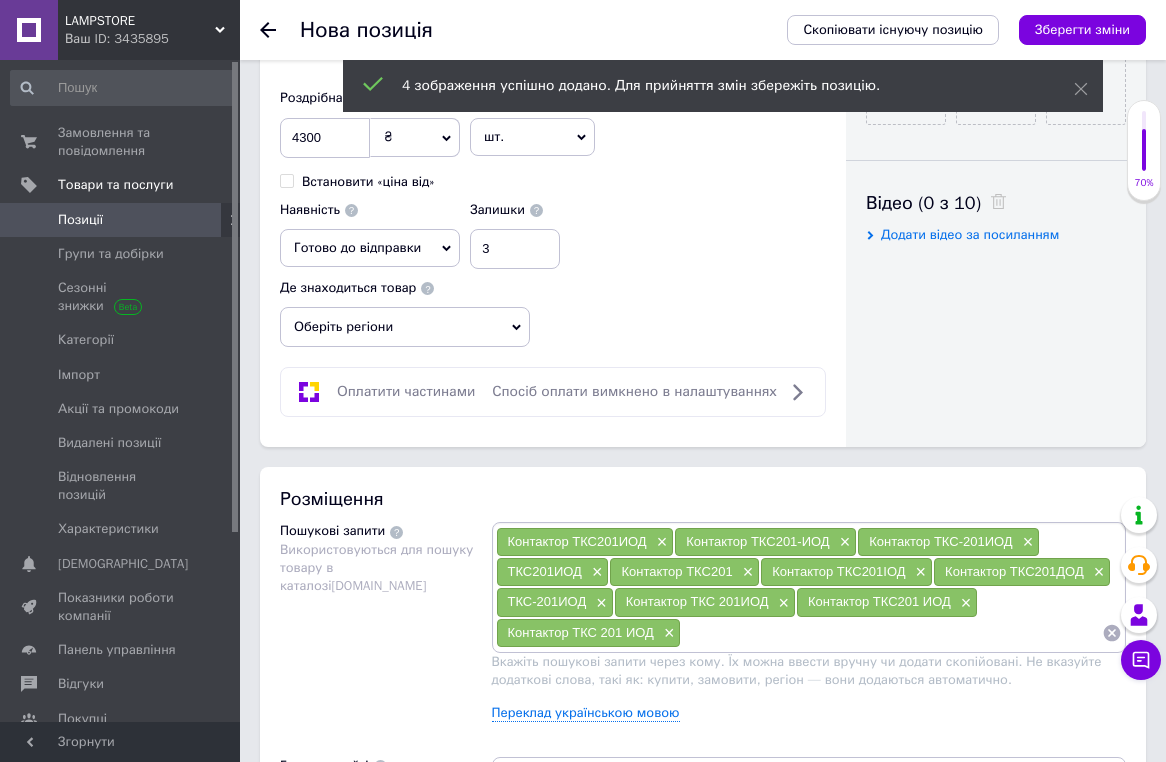 scroll, scrollTop: 906, scrollLeft: 0, axis: vertical 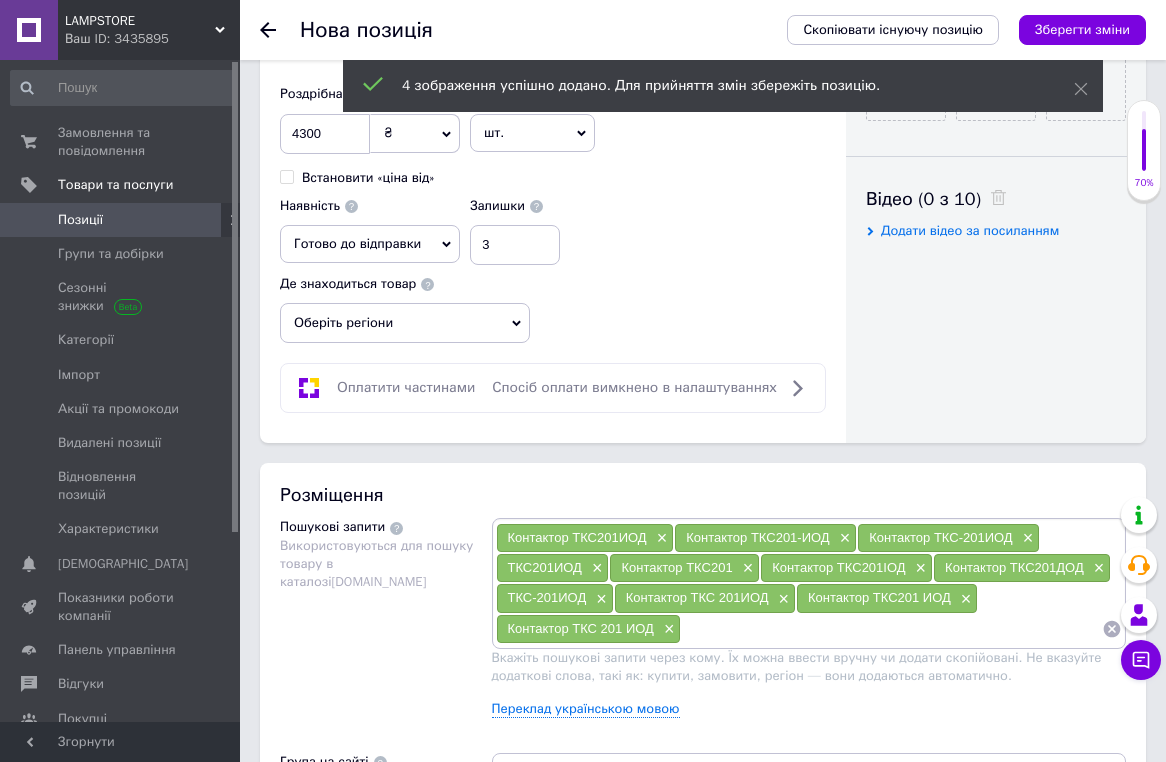 click at bounding box center [891, 629] 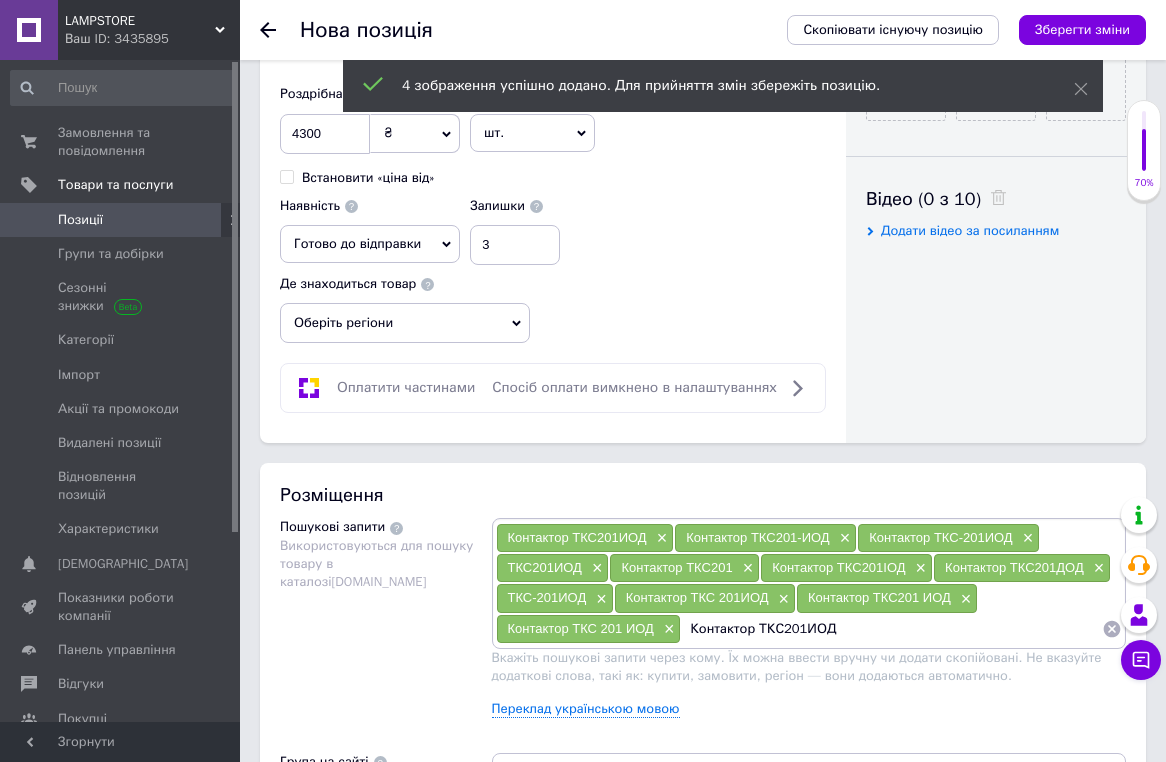 click on "Контактор ТКС201ИОД" at bounding box center (891, 629) 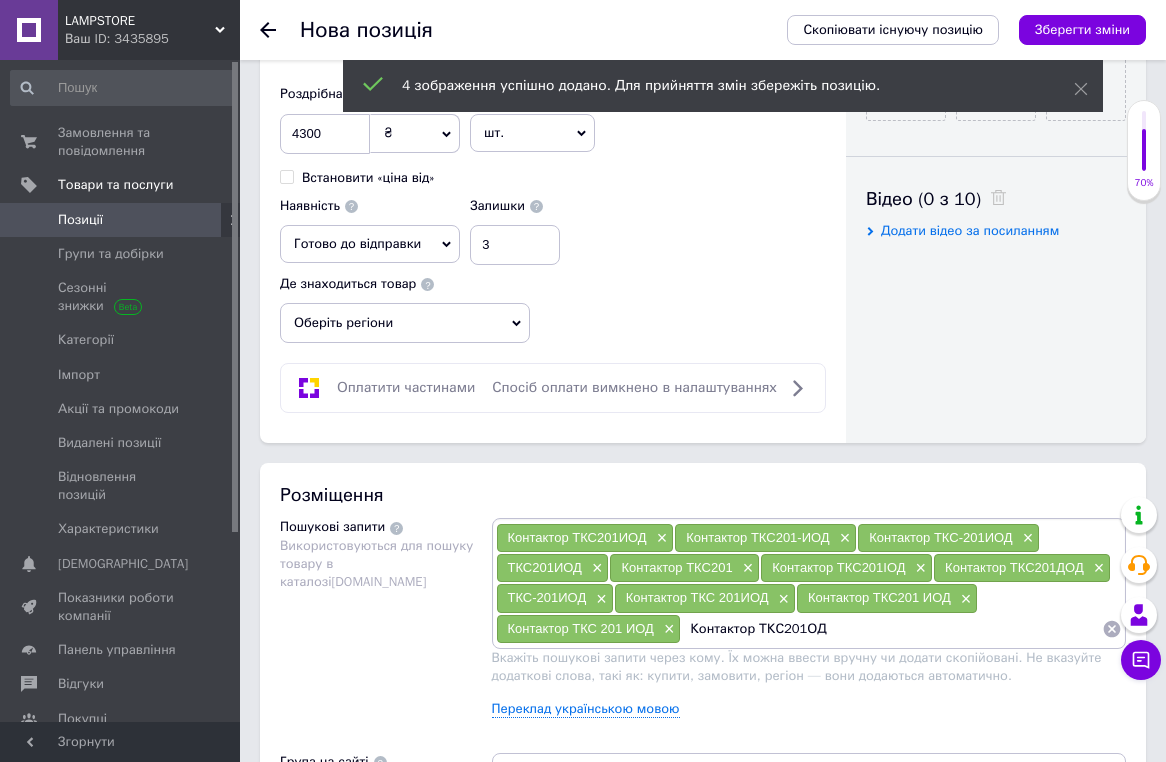 type on "Контактор ТКС201КОД" 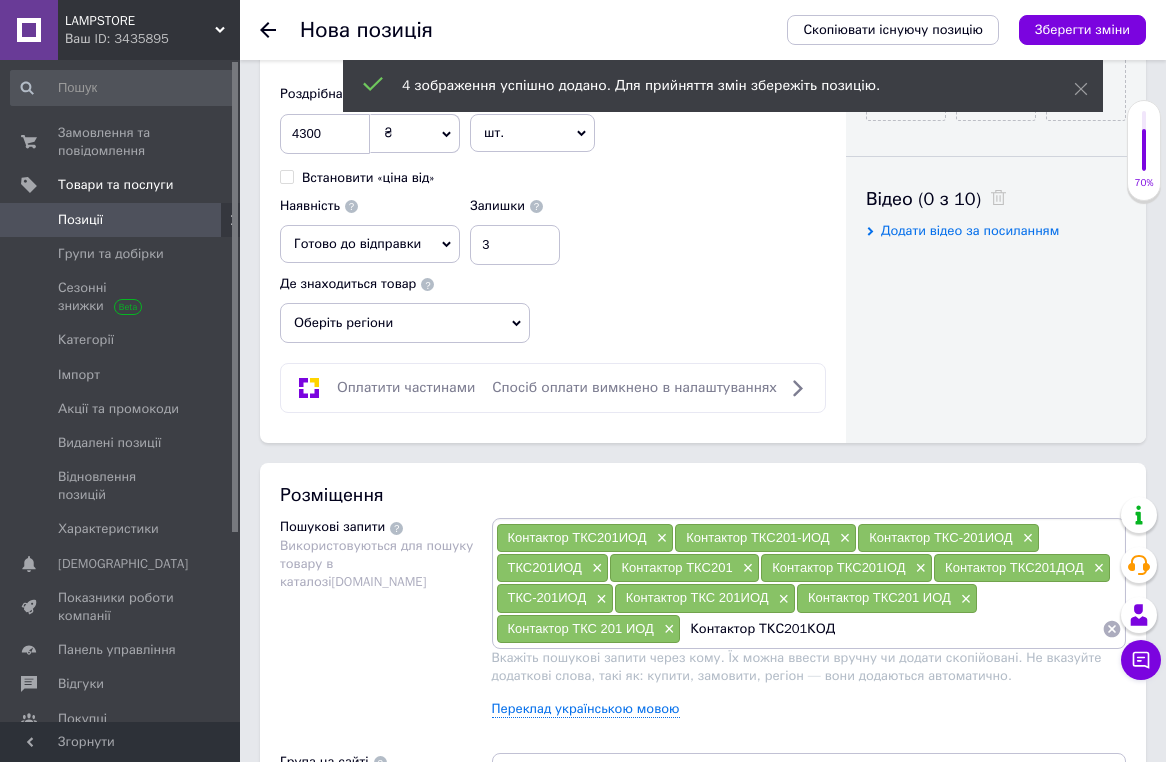 type 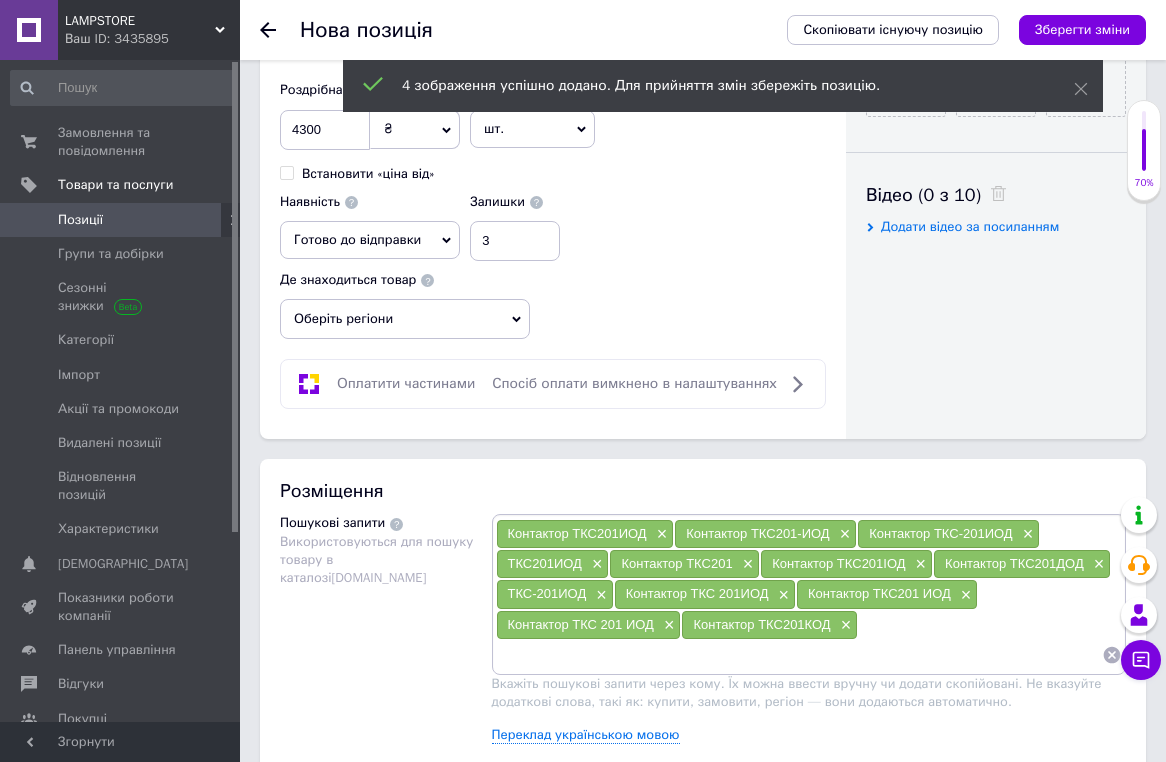 scroll, scrollTop: 1135, scrollLeft: 0, axis: vertical 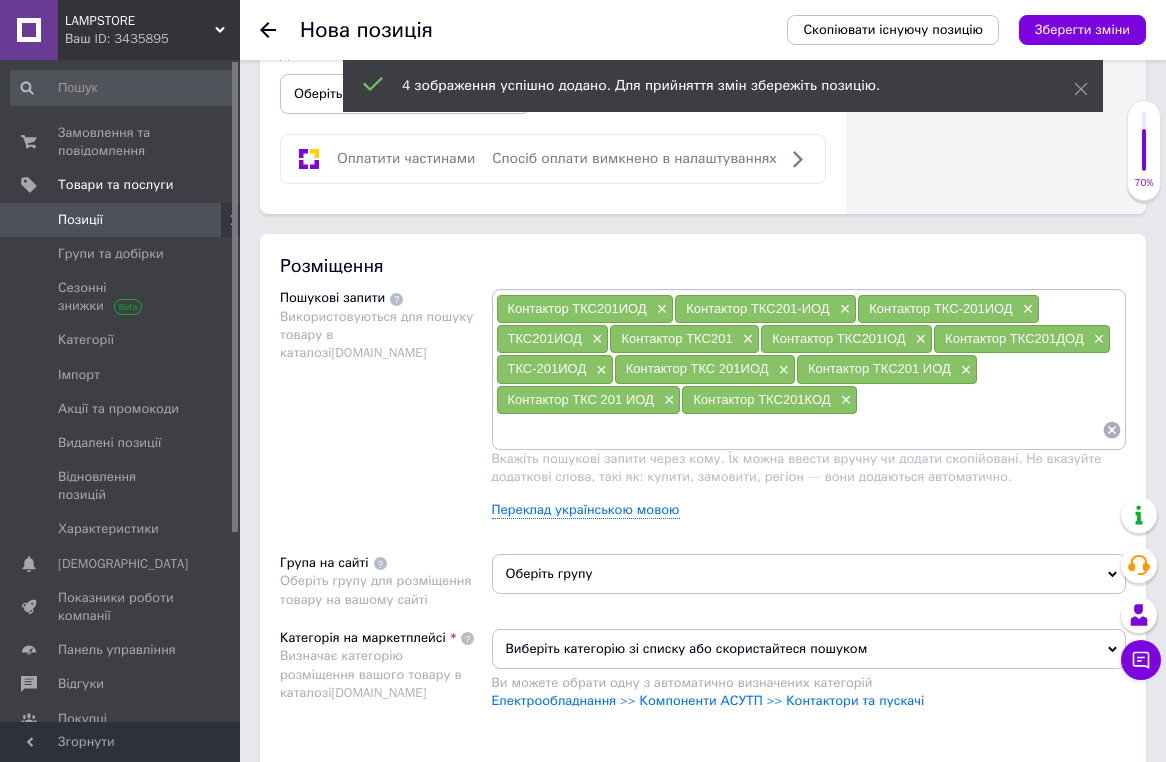 click on "Оберіть групу" at bounding box center (809, 574) 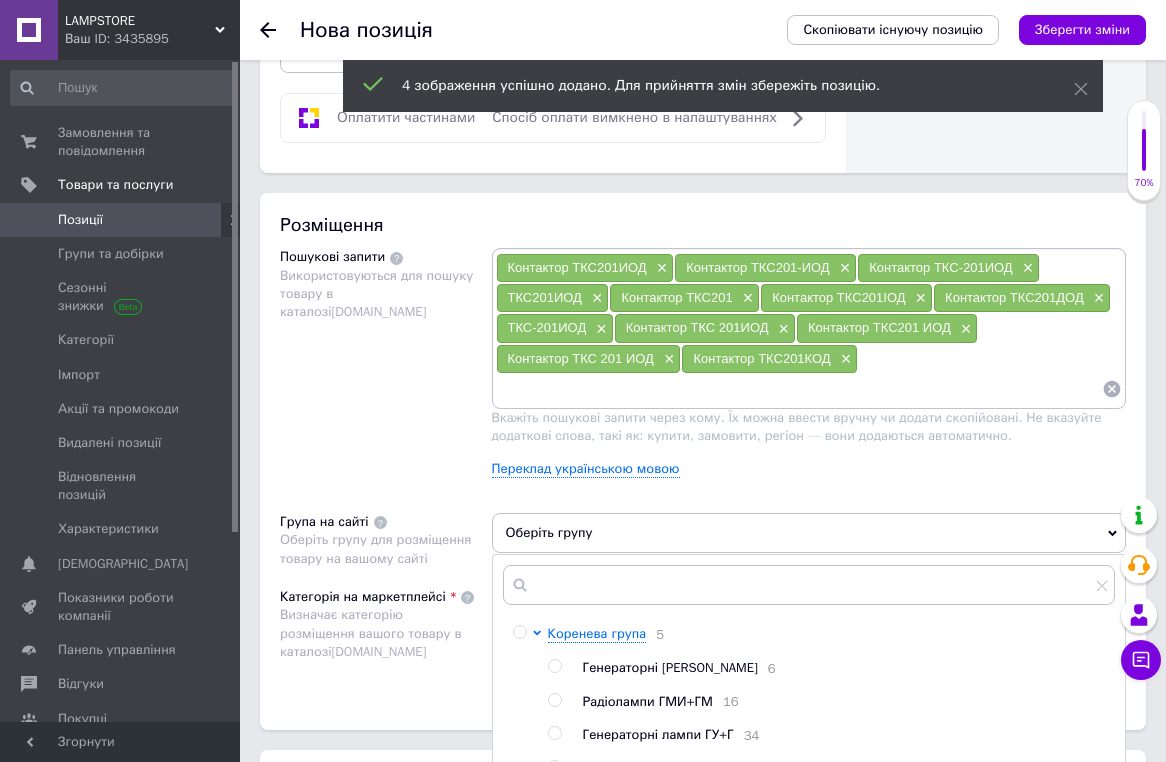 scroll, scrollTop: 1226, scrollLeft: 0, axis: vertical 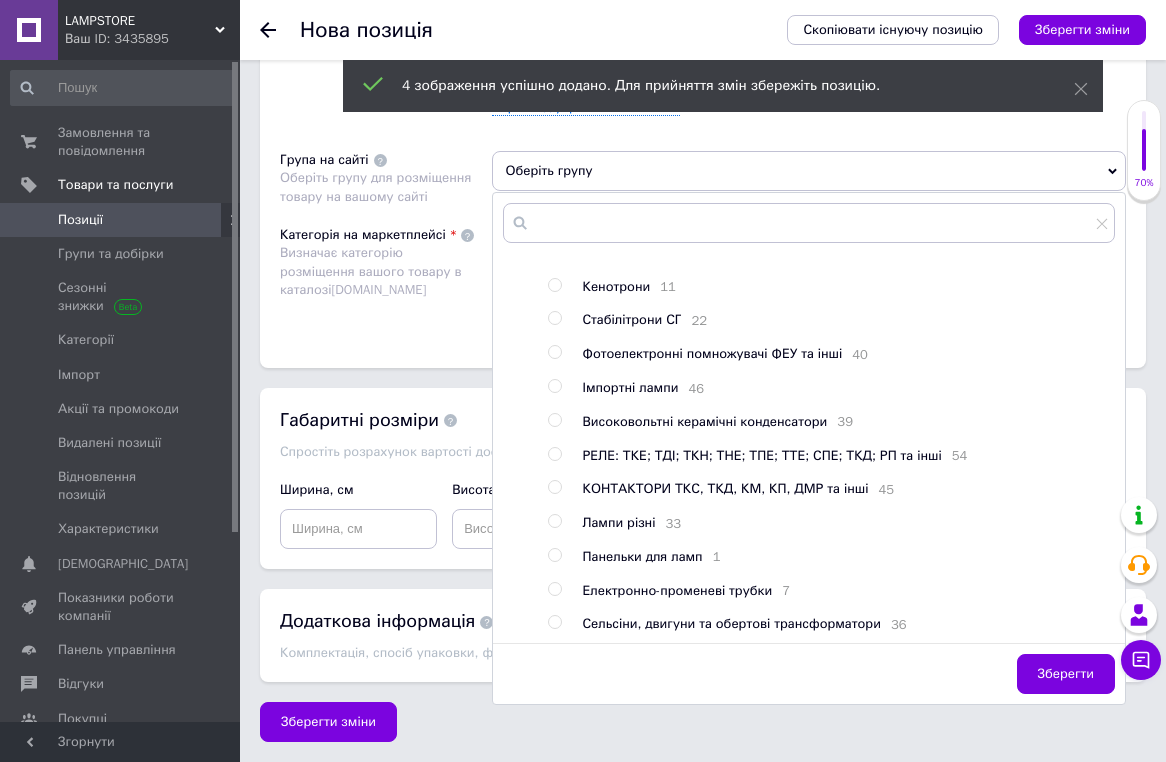 click on "КОНТАКТОРИ ТКС, ТКД, КМ, КП, ДМР та інші" at bounding box center [726, 488] 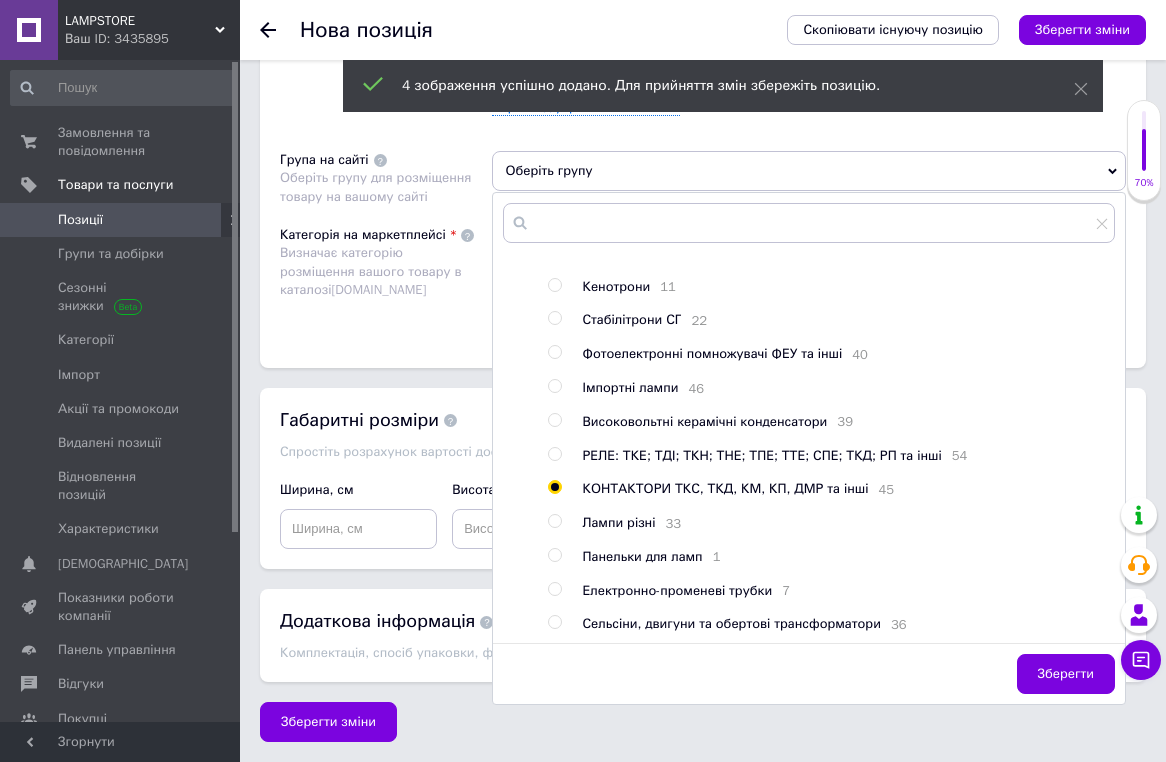 radio on "true" 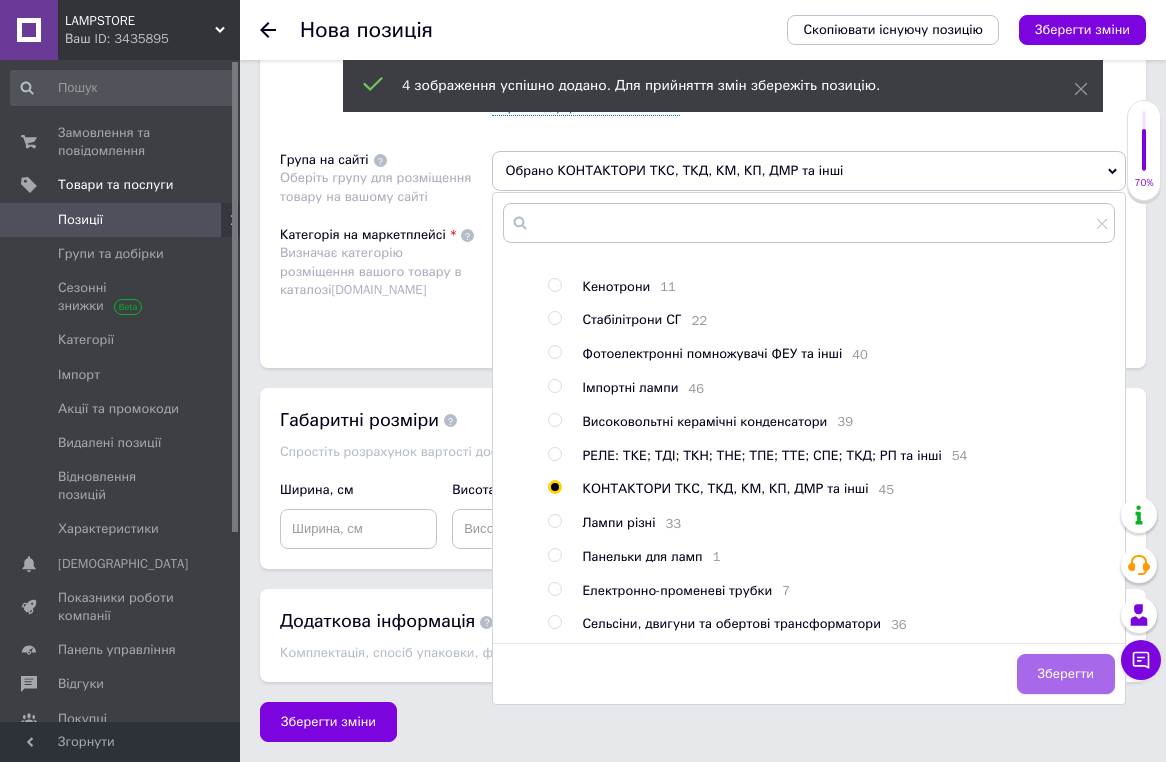 click on "Зберегти" at bounding box center (1066, 674) 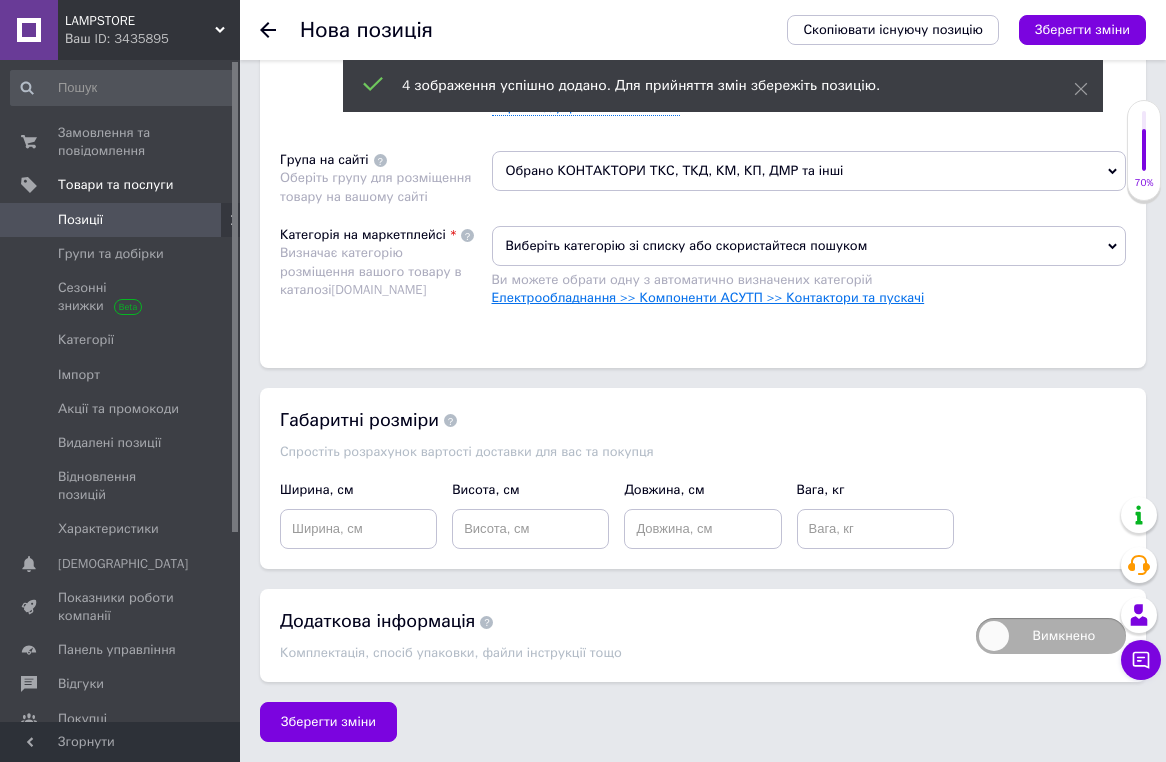 click on "Електрообладнання >> Компоненти АСУТП >> Контактори та пускачі" at bounding box center [708, 297] 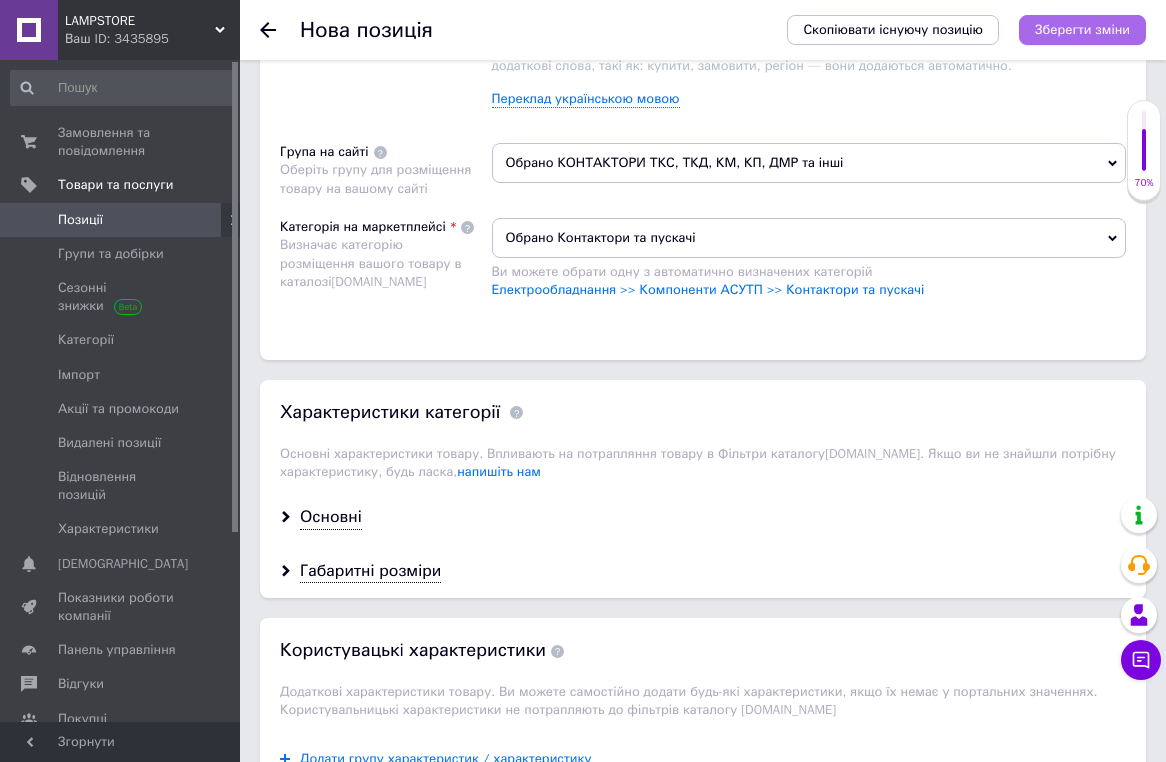 click on "Зберегти зміни" at bounding box center [1082, 29] 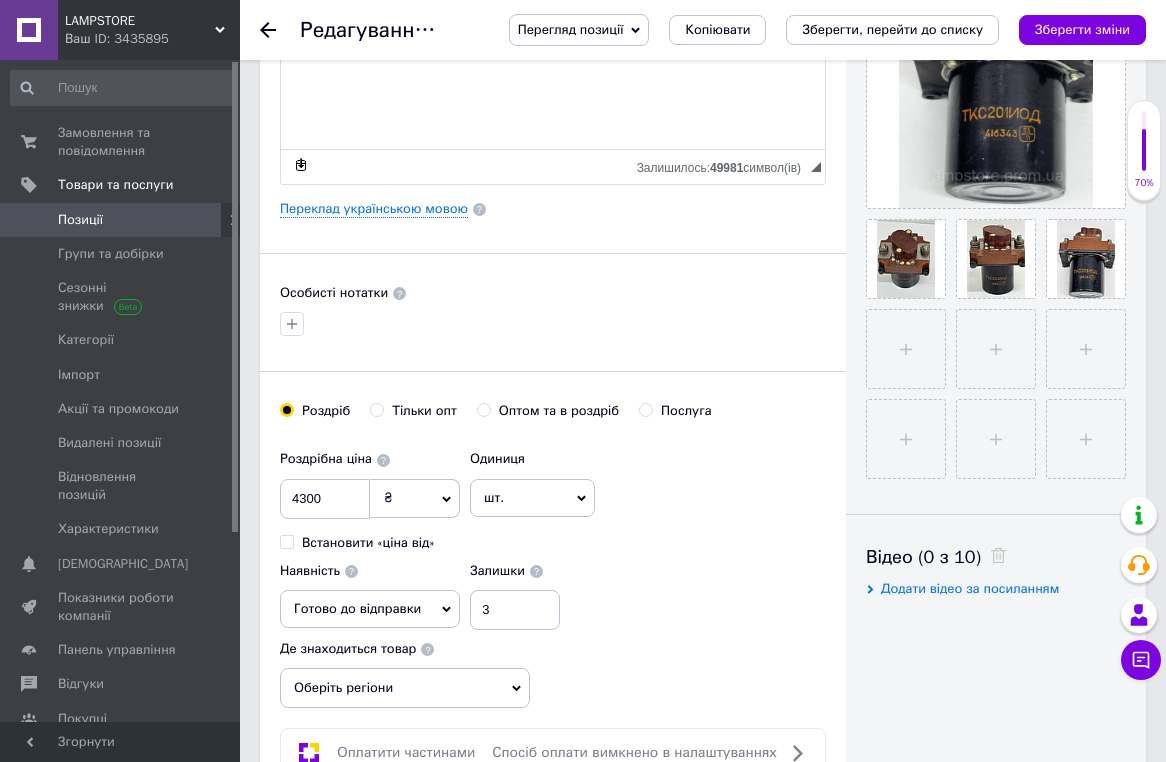scroll, scrollTop: 625, scrollLeft: 0, axis: vertical 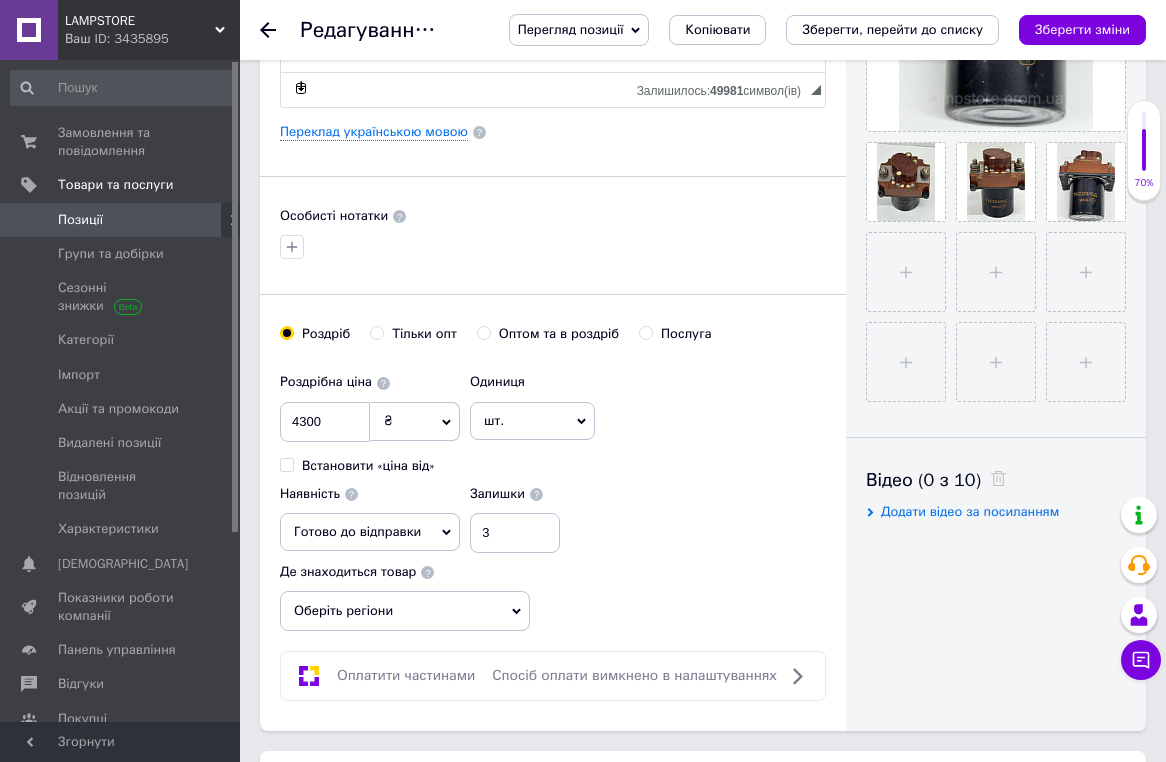 click on "Позиції" at bounding box center [121, 220] 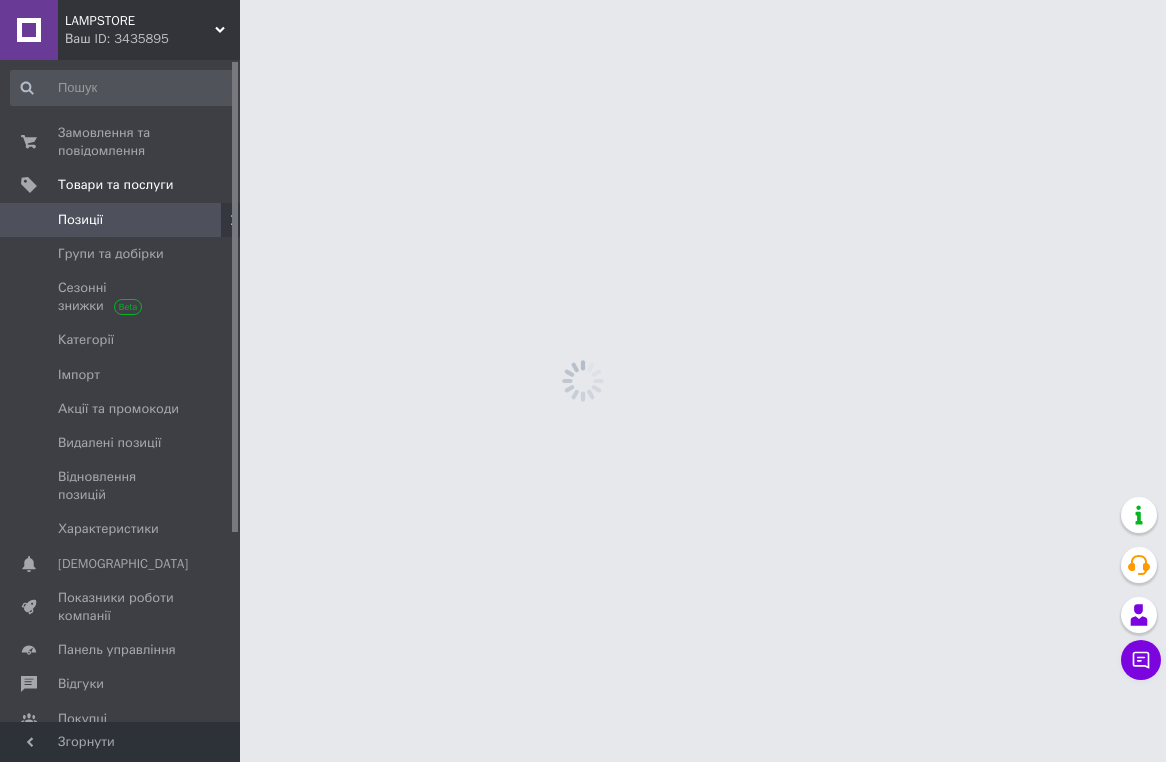 scroll, scrollTop: 0, scrollLeft: 0, axis: both 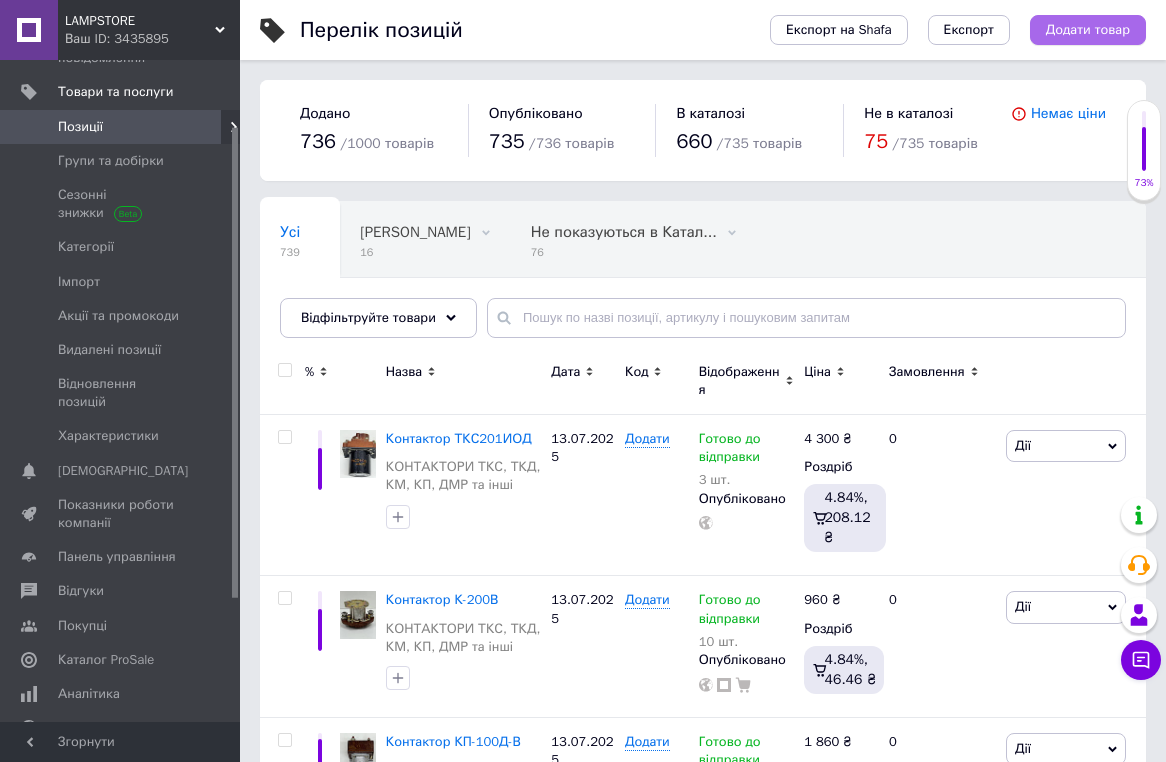 click on "Додати товар" at bounding box center (1088, 30) 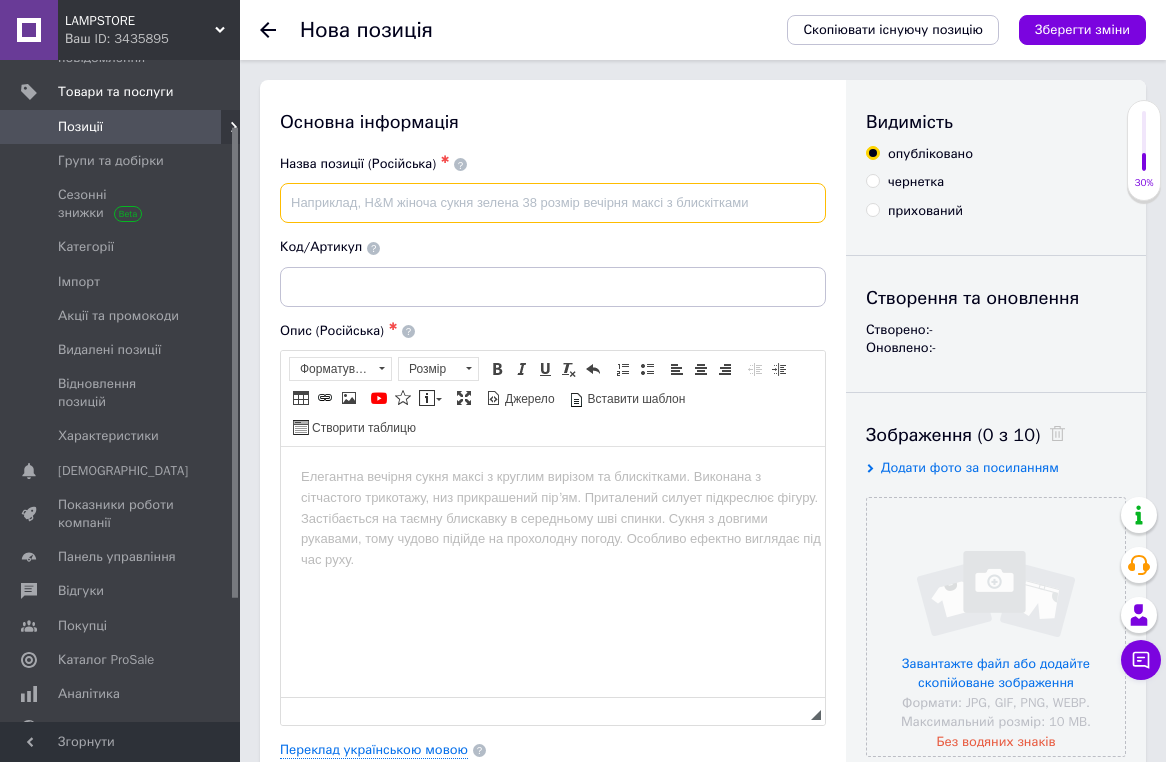 click at bounding box center (553, 203) 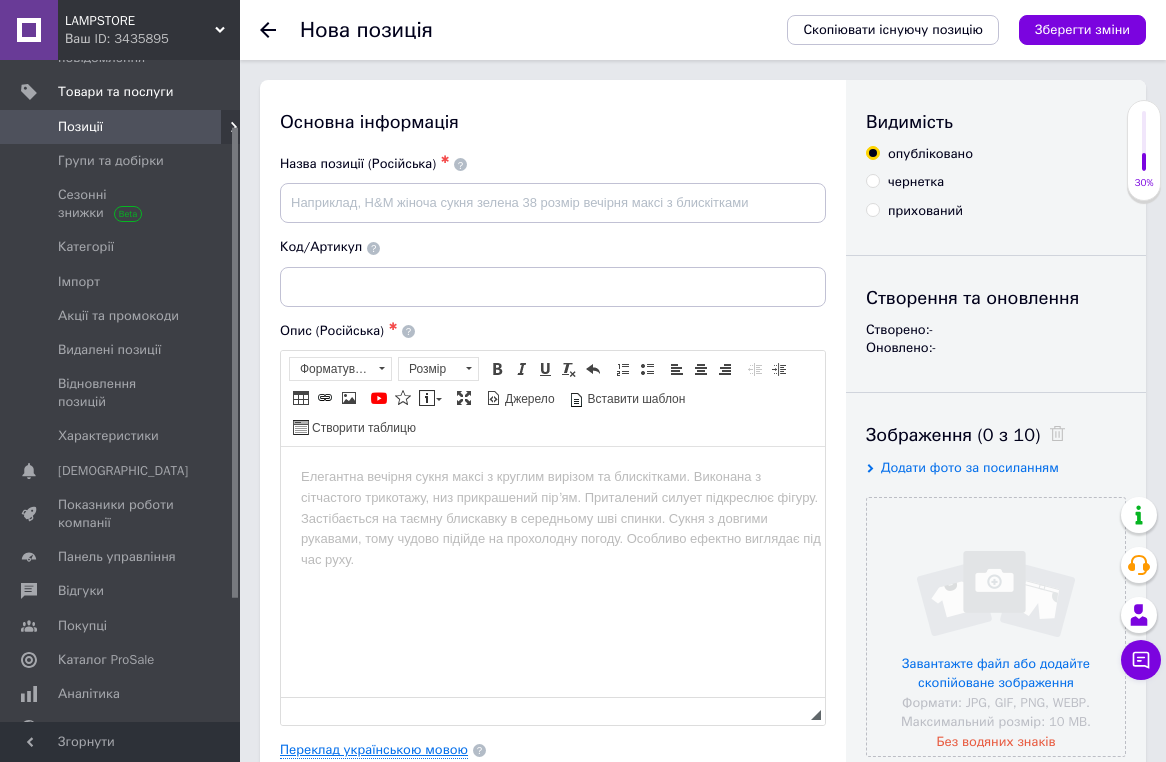 click on "Переклад українською мовою" at bounding box center (374, 750) 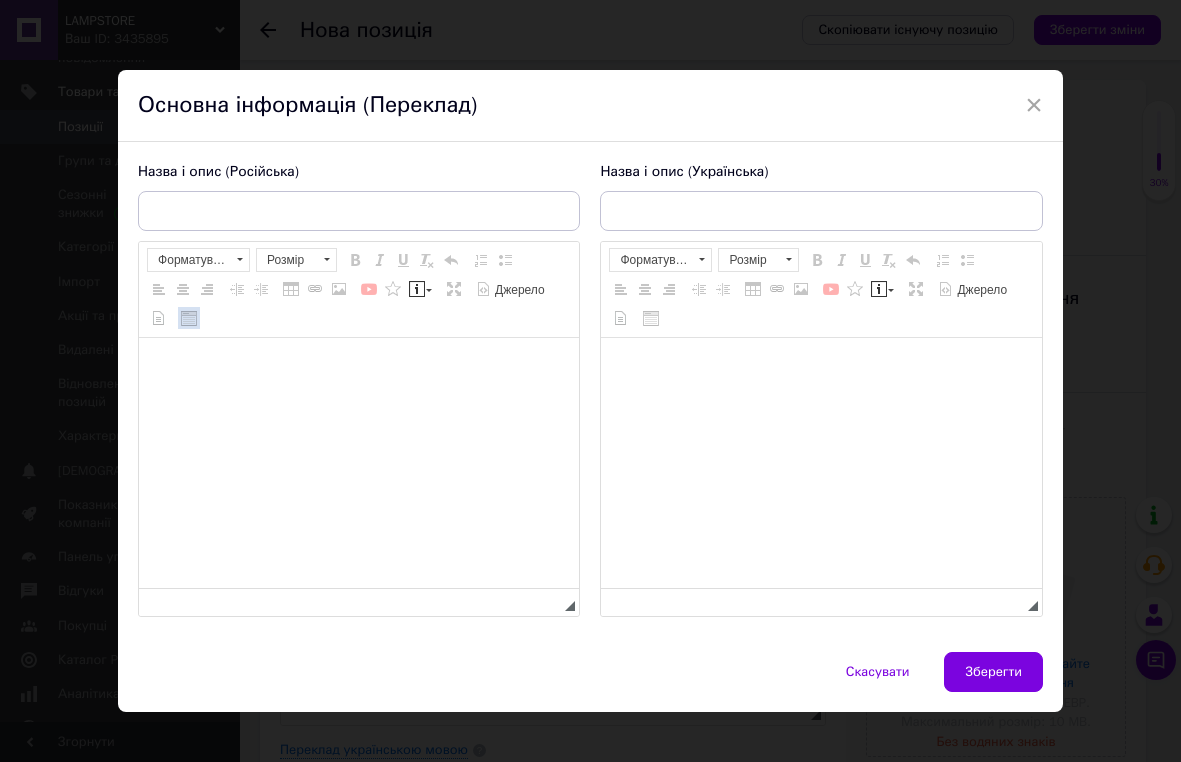 scroll, scrollTop: 0, scrollLeft: 0, axis: both 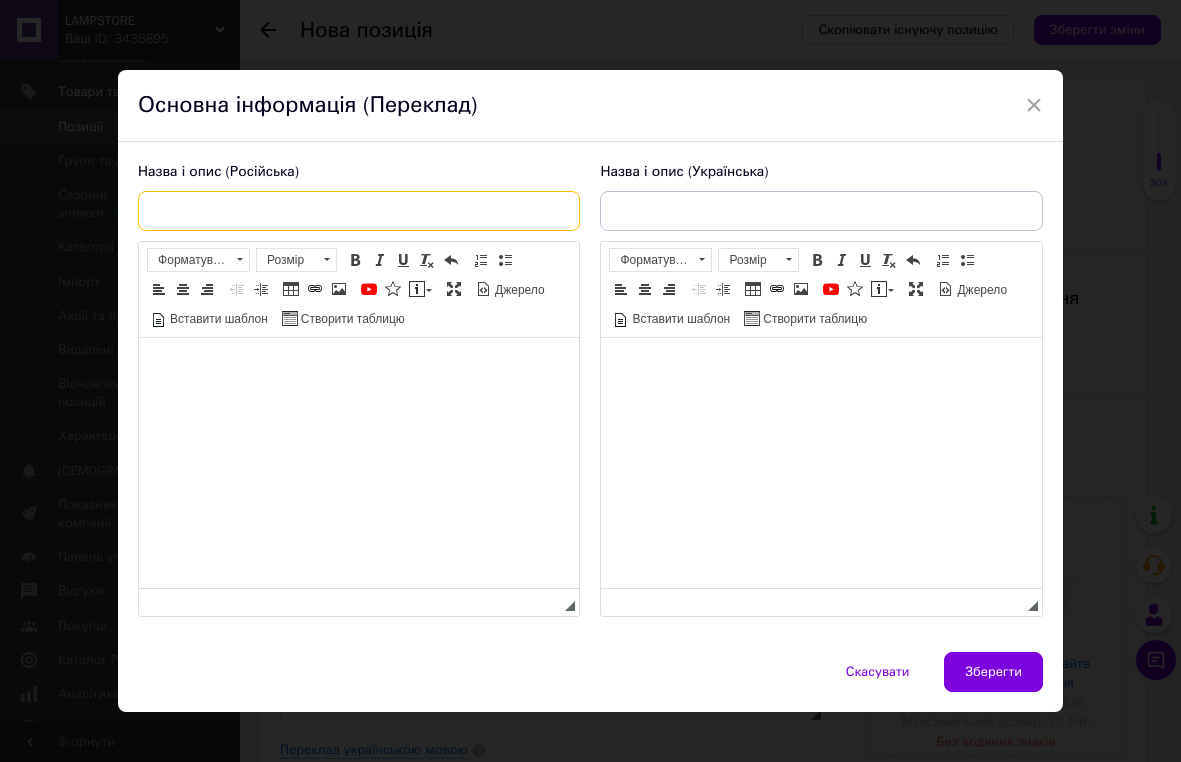 click at bounding box center [359, 211] 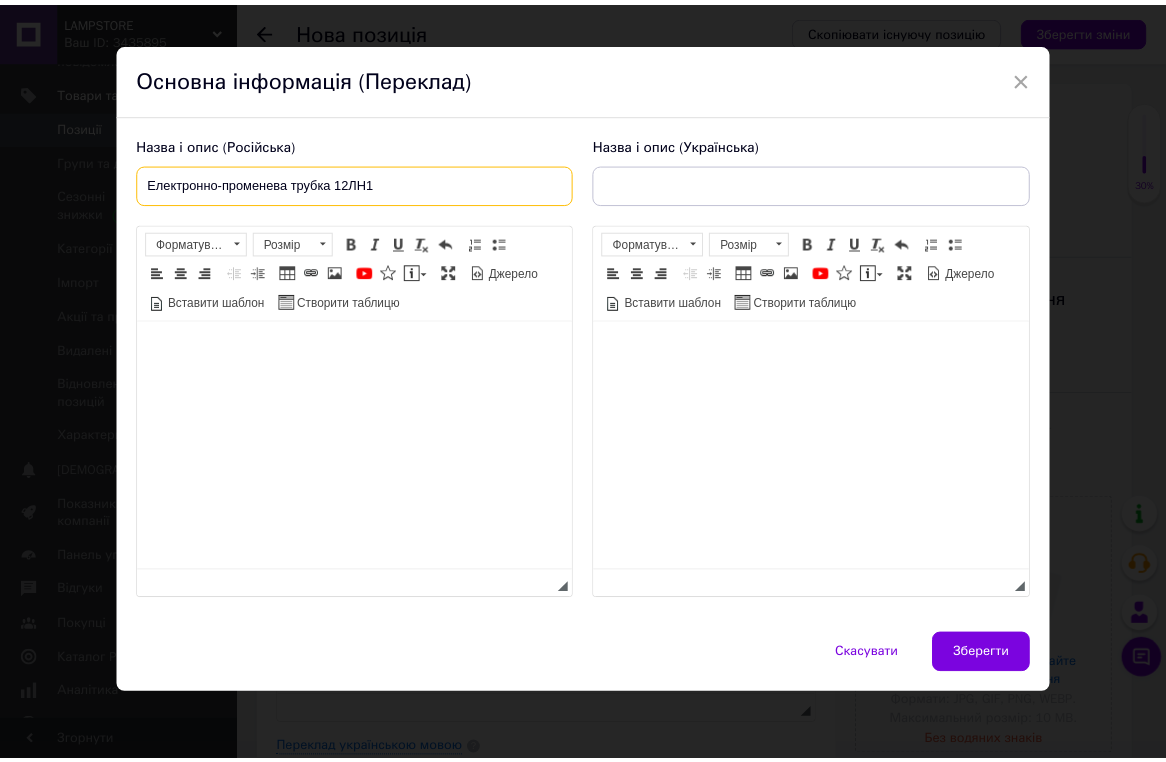 scroll, scrollTop: 29, scrollLeft: 0, axis: vertical 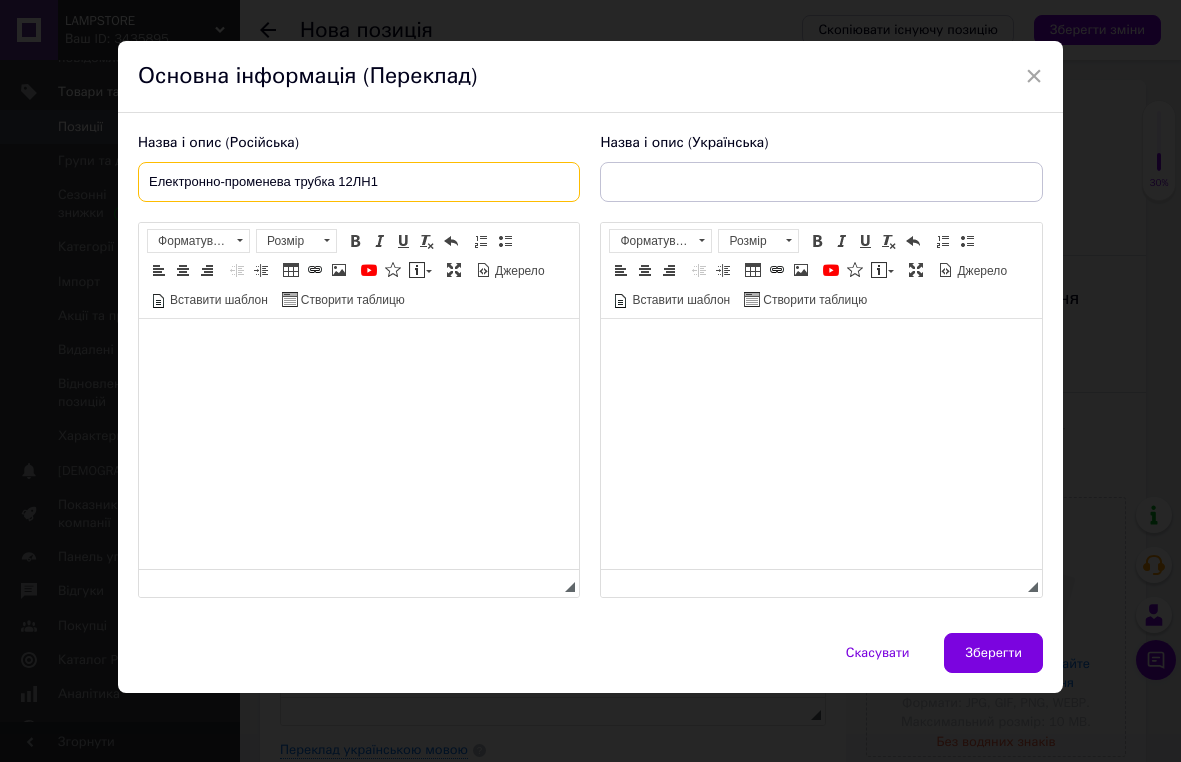 type on "Електронно-променева трубка 12ЛН1" 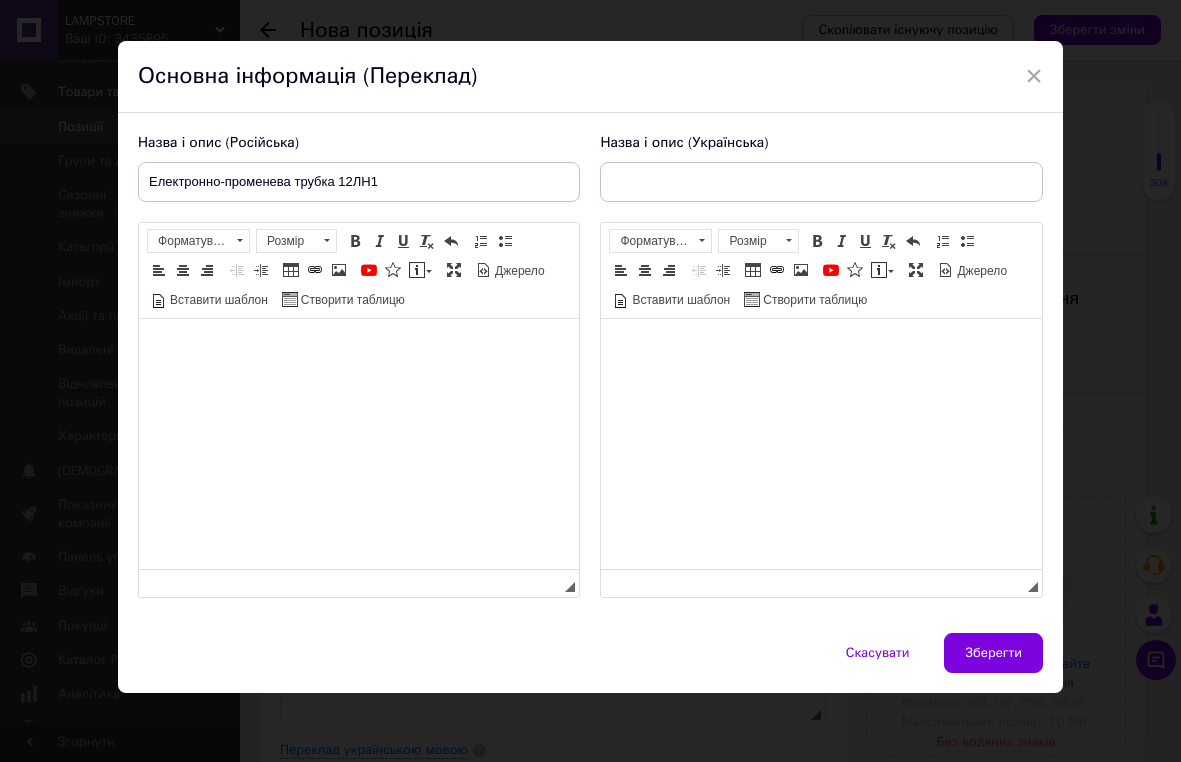 click at bounding box center (359, 349) 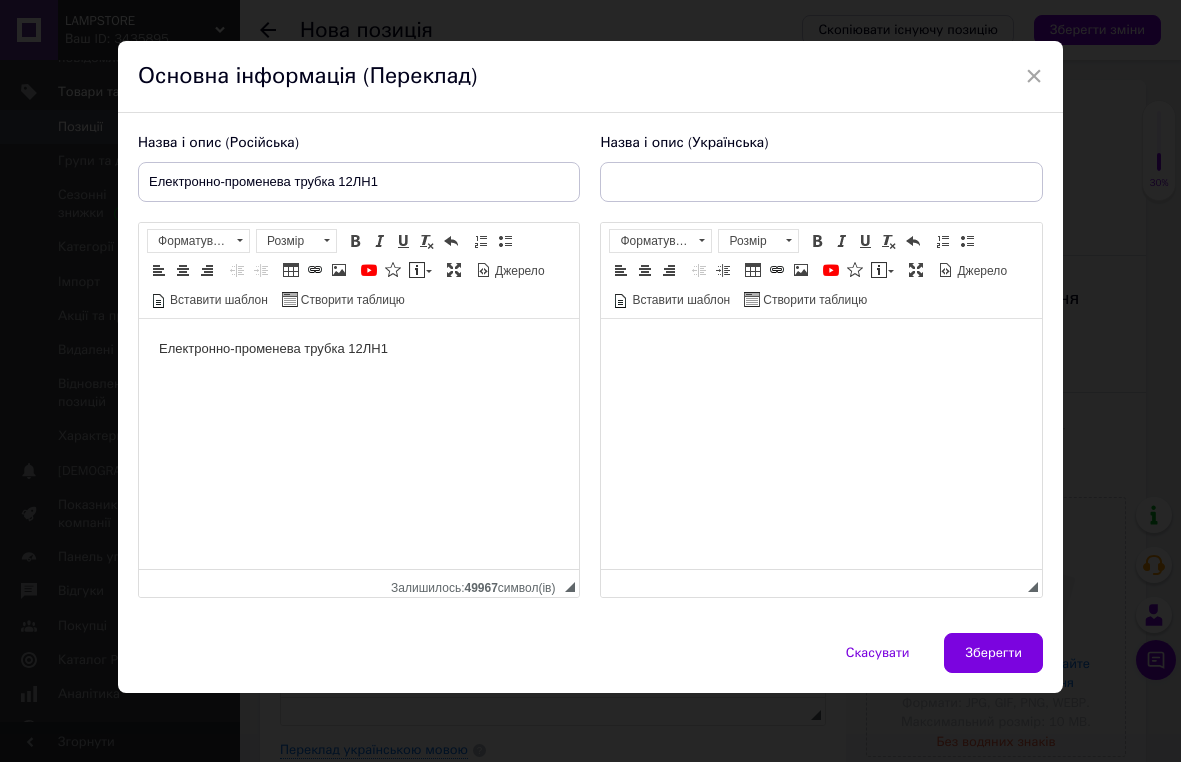 click at bounding box center (821, 349) 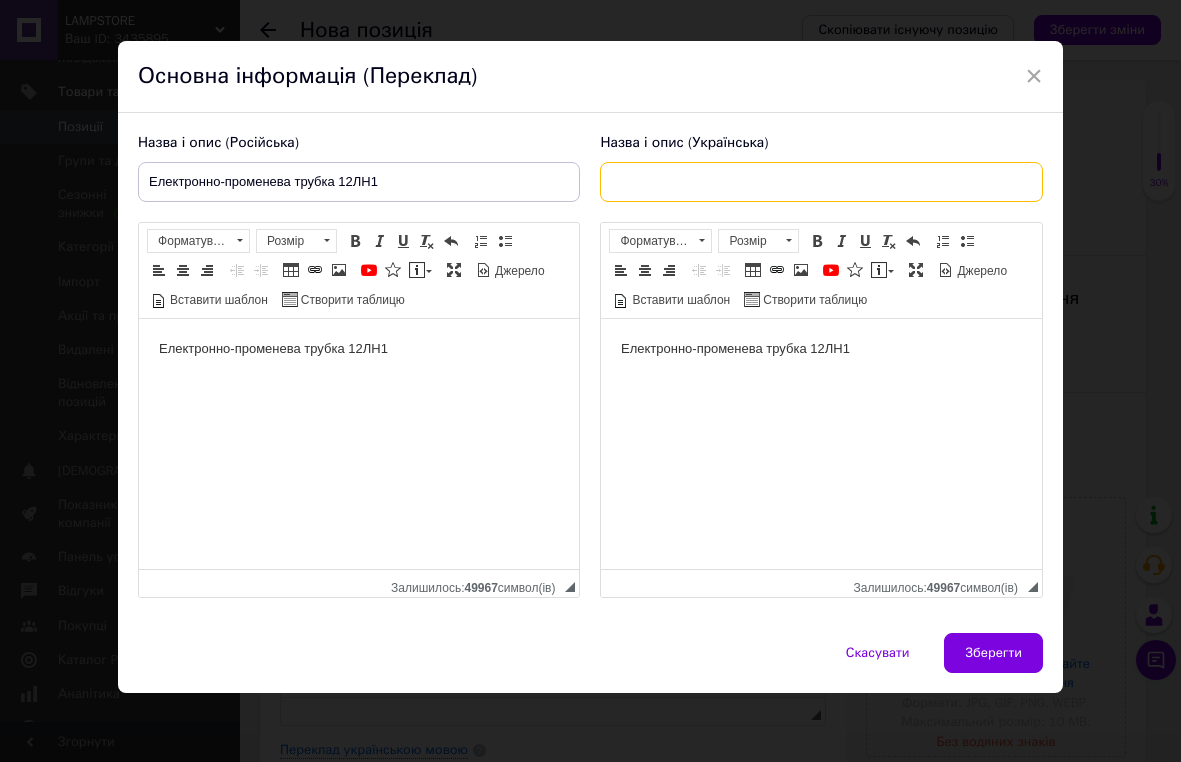 click at bounding box center [821, 182] 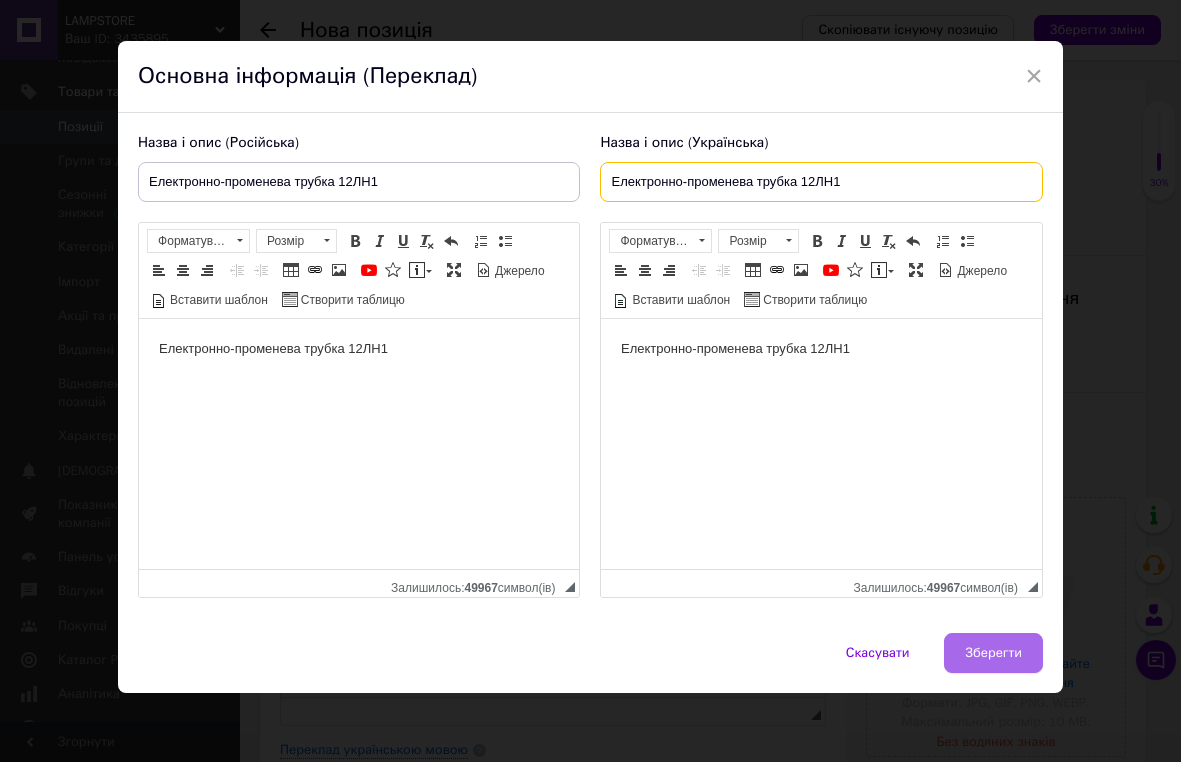 type on "Електронно-променева трубка 12ЛН1" 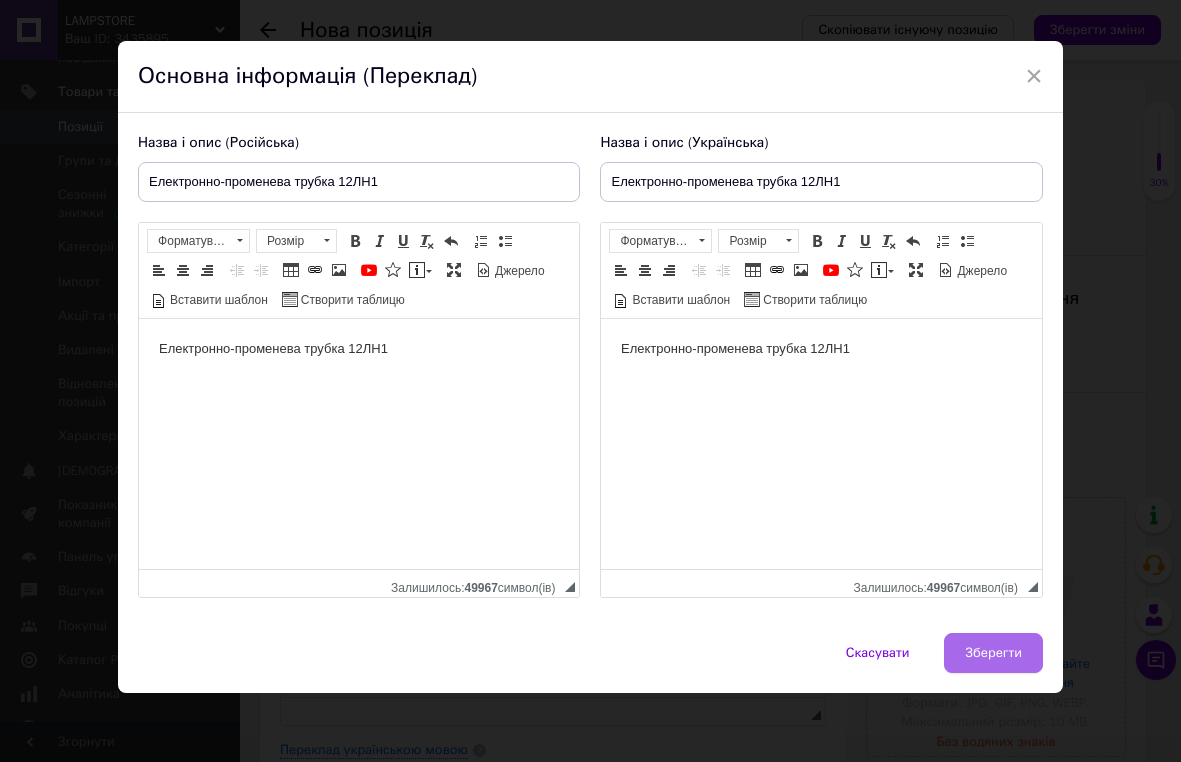 click on "Зберегти" at bounding box center [993, 653] 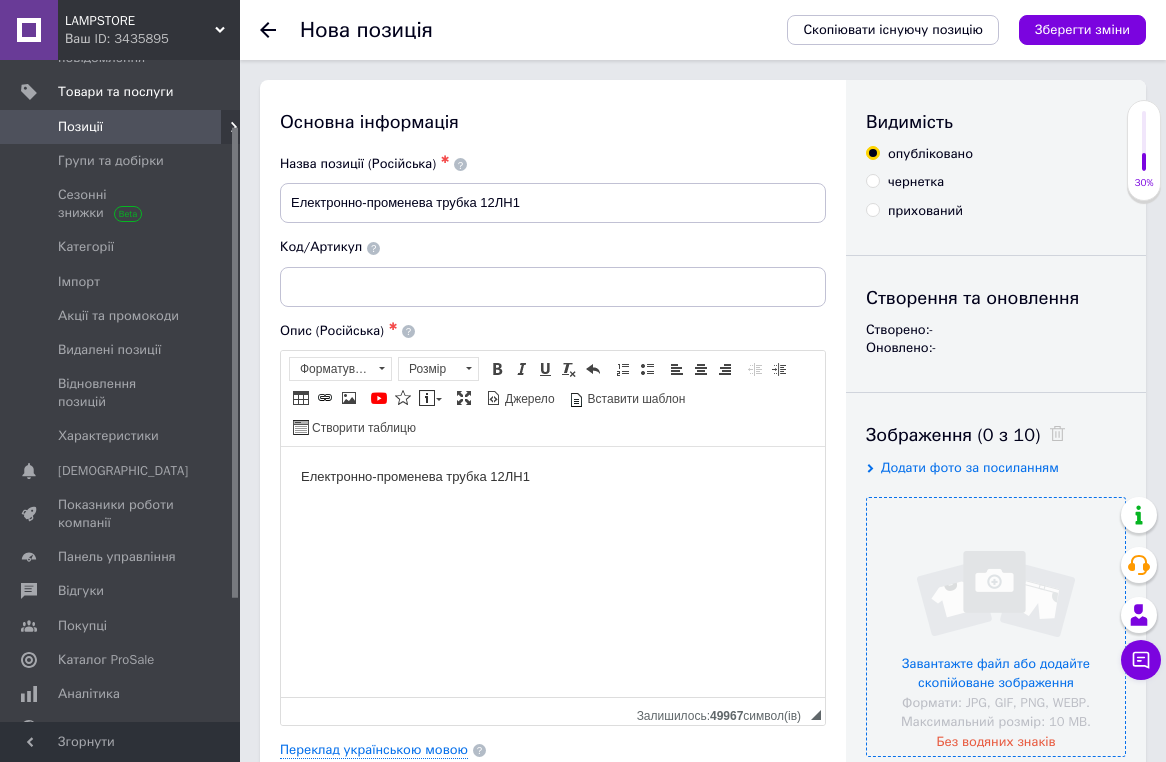 click at bounding box center (996, 627) 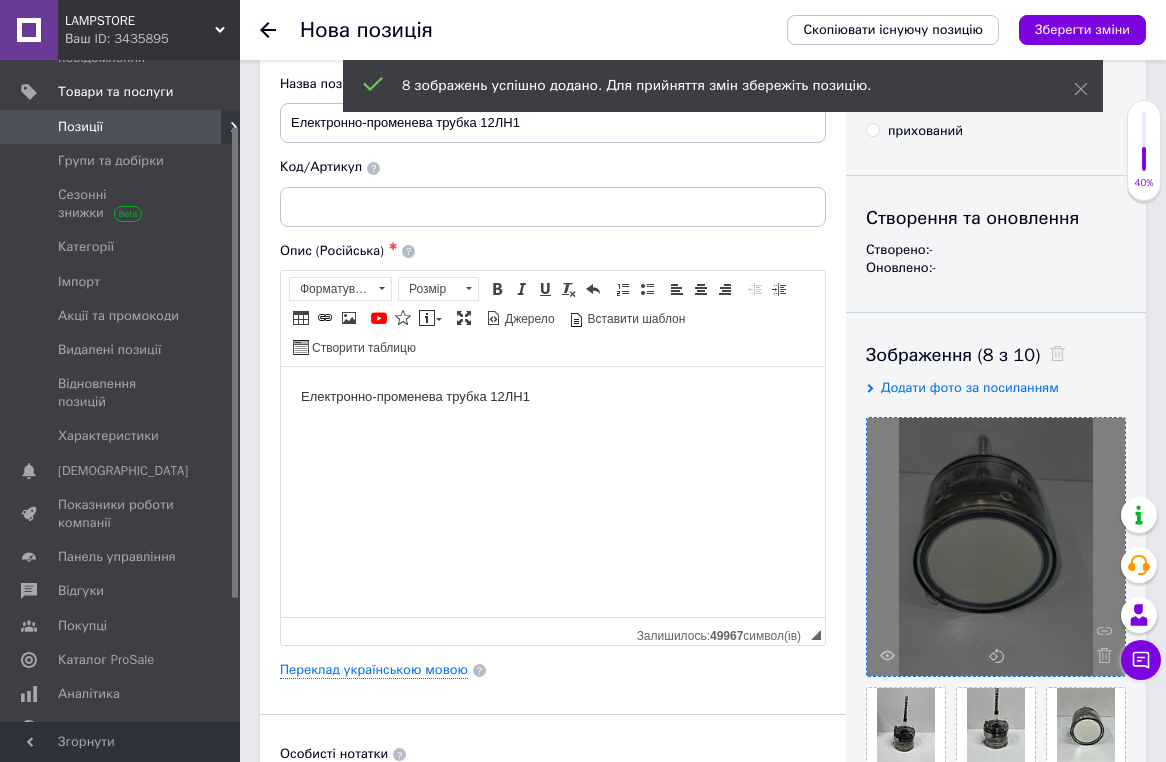 scroll, scrollTop: 339, scrollLeft: 0, axis: vertical 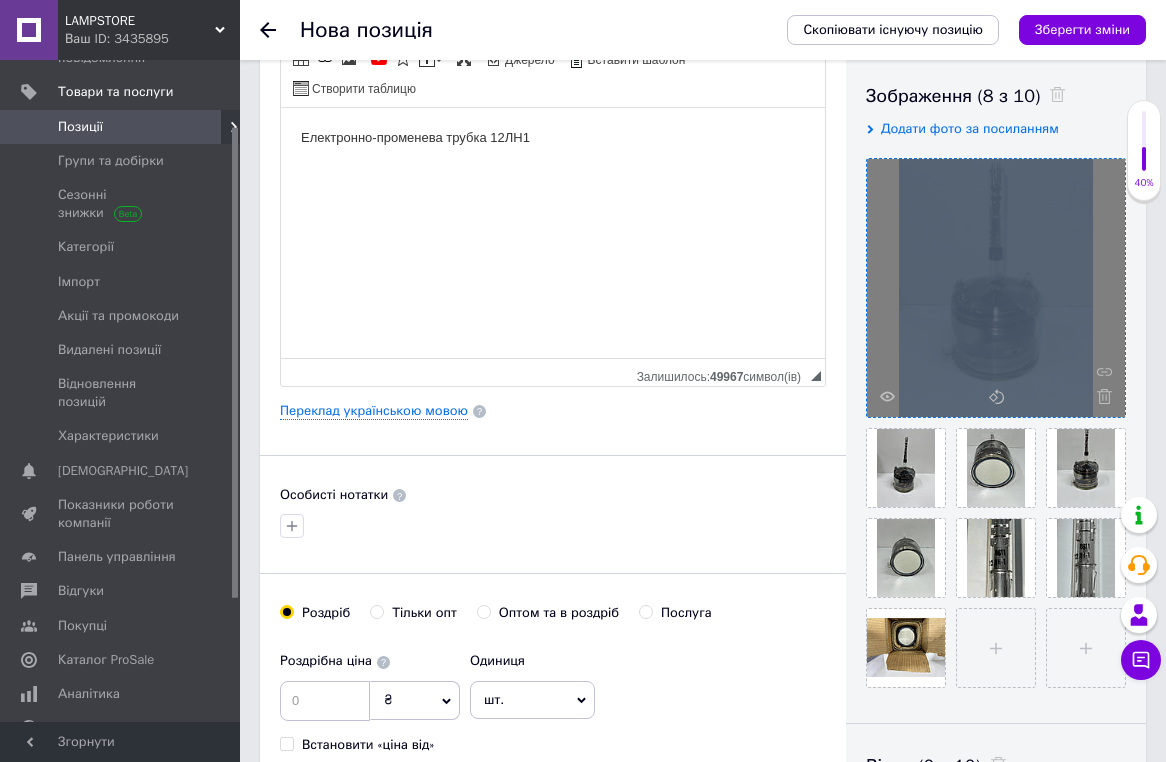 drag, startPoint x: 891, startPoint y: 507, endPoint x: 969, endPoint y: 356, distance: 169.95587 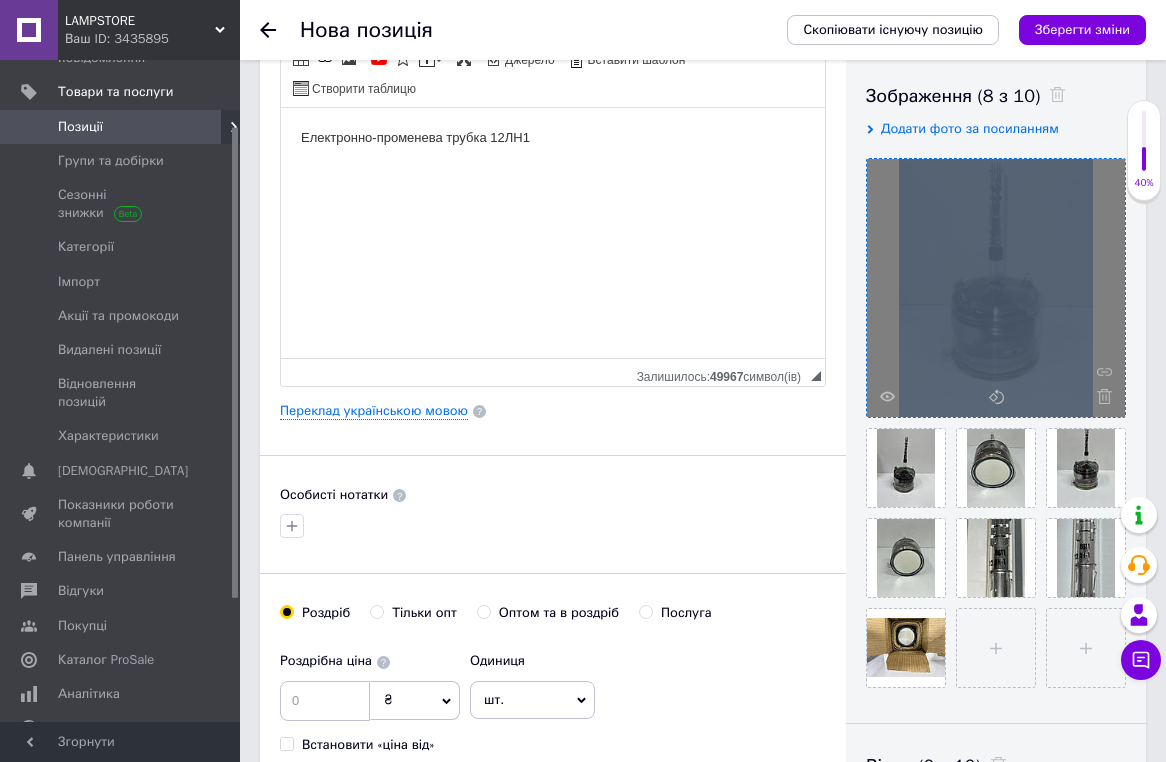 click at bounding box center [996, 423] 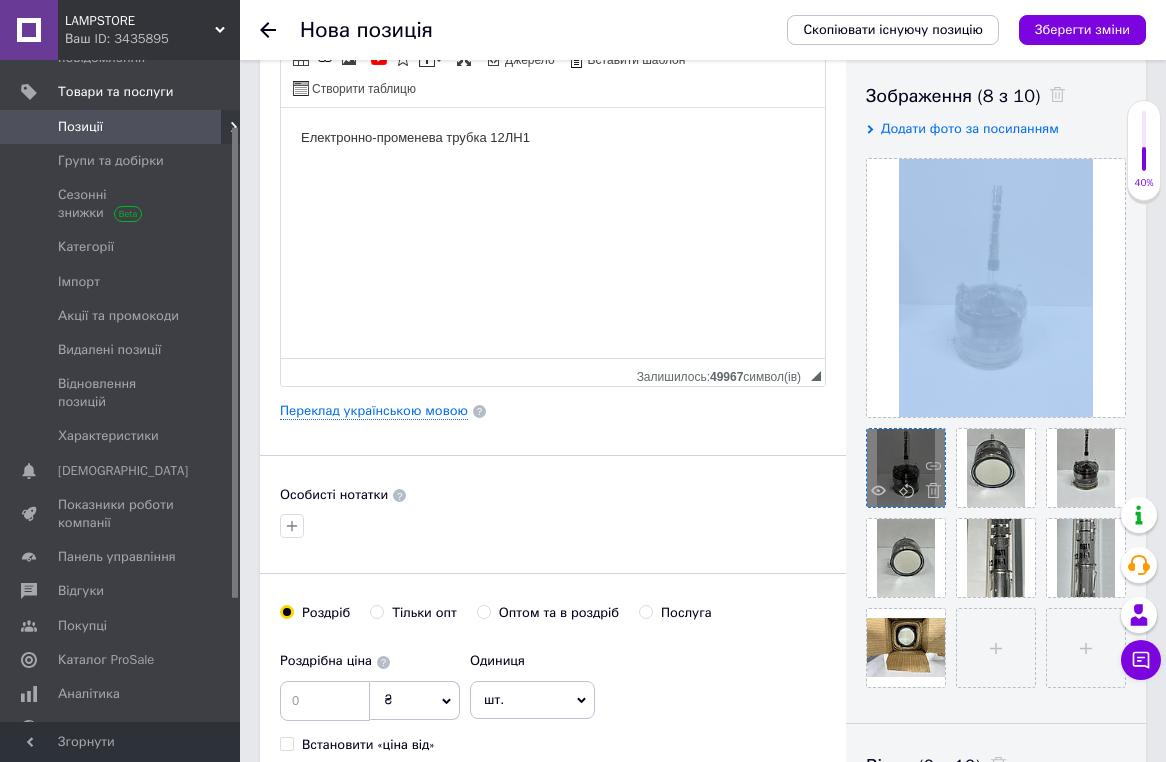 click at bounding box center [906, 468] 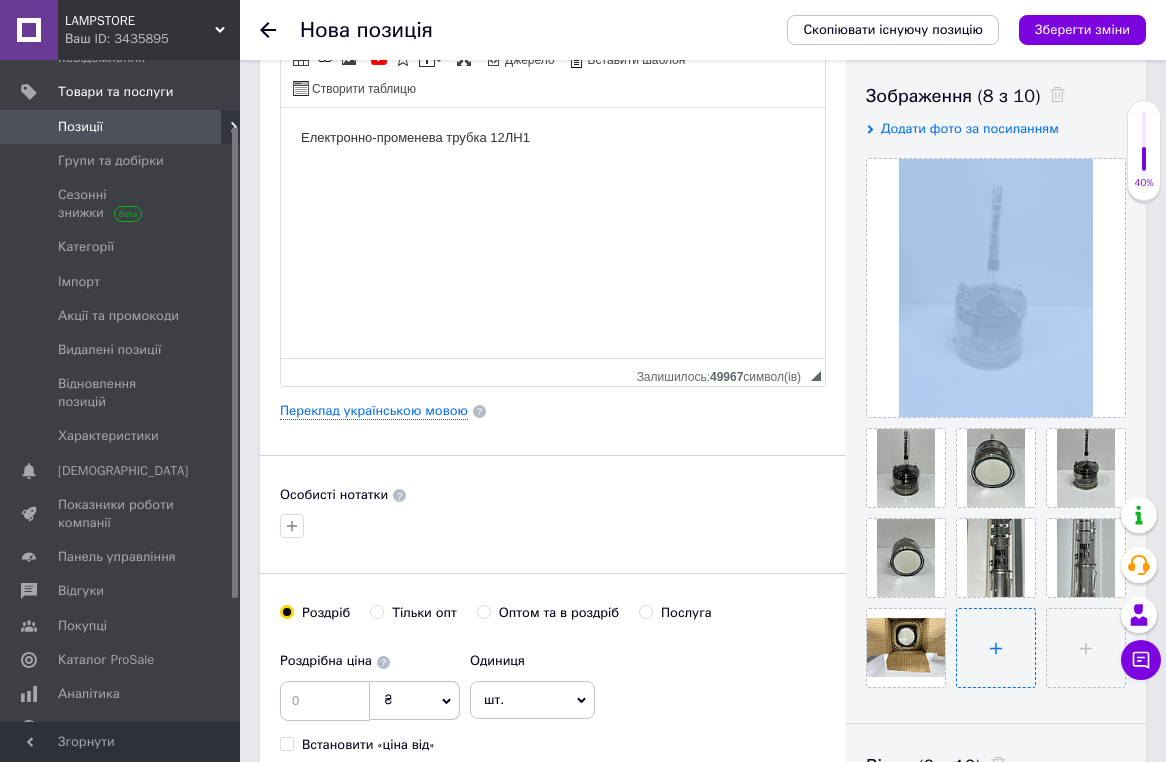 click at bounding box center [996, 648] 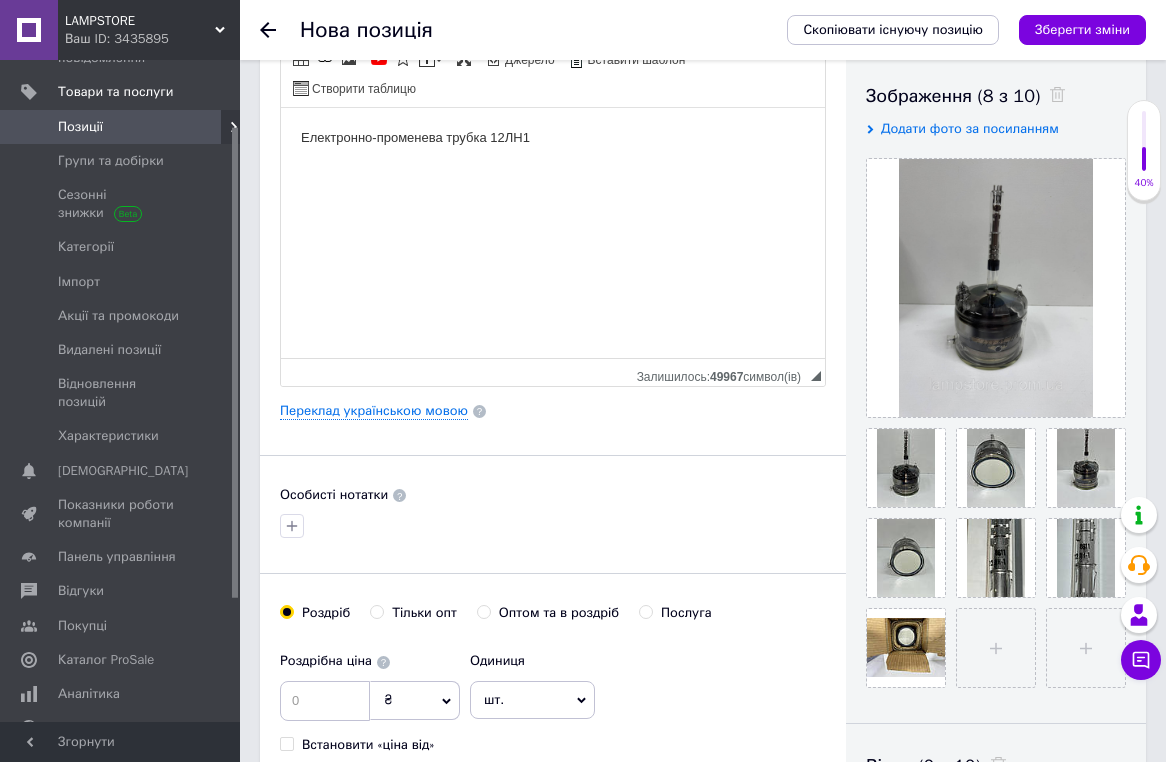click on "Видимість опубліковано чернетка прихований Створення та оновлення Створено:  - Оновлено:  - Зображення (8 з 10) Додати фото за посиланням Відео (0 з 10) Додати відео за посиланням" at bounding box center (996, 375) 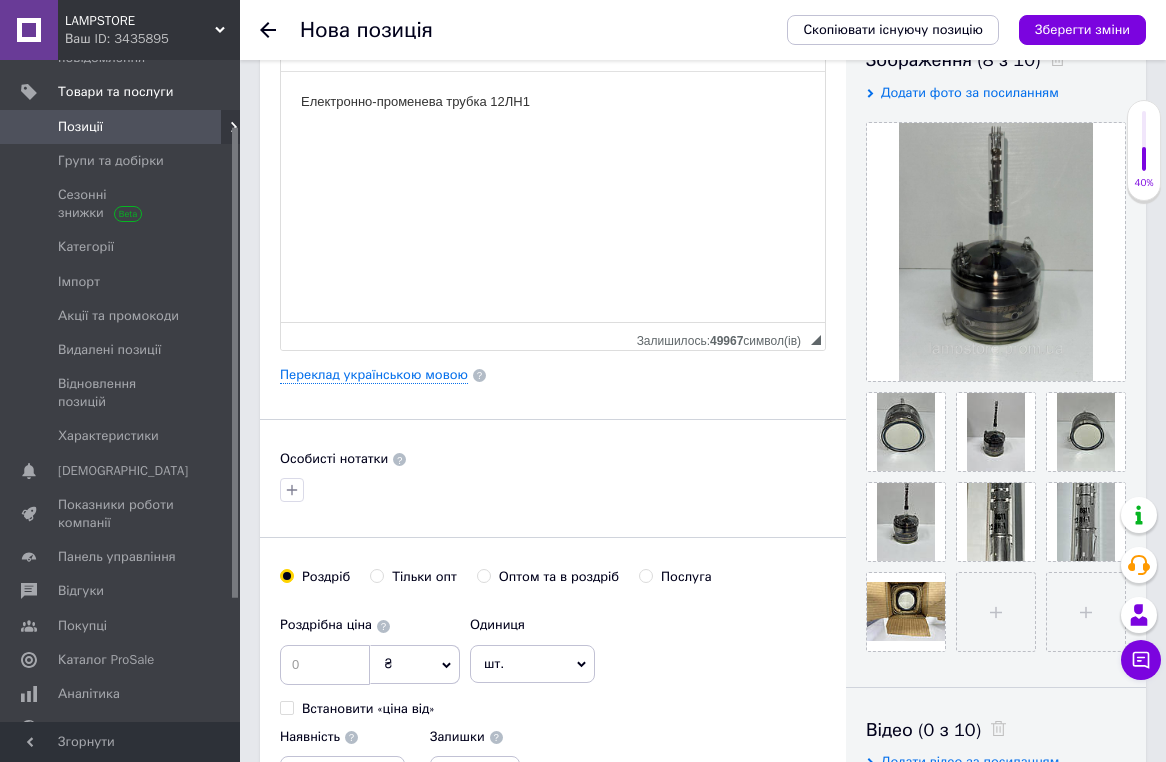 scroll, scrollTop: 478, scrollLeft: 0, axis: vertical 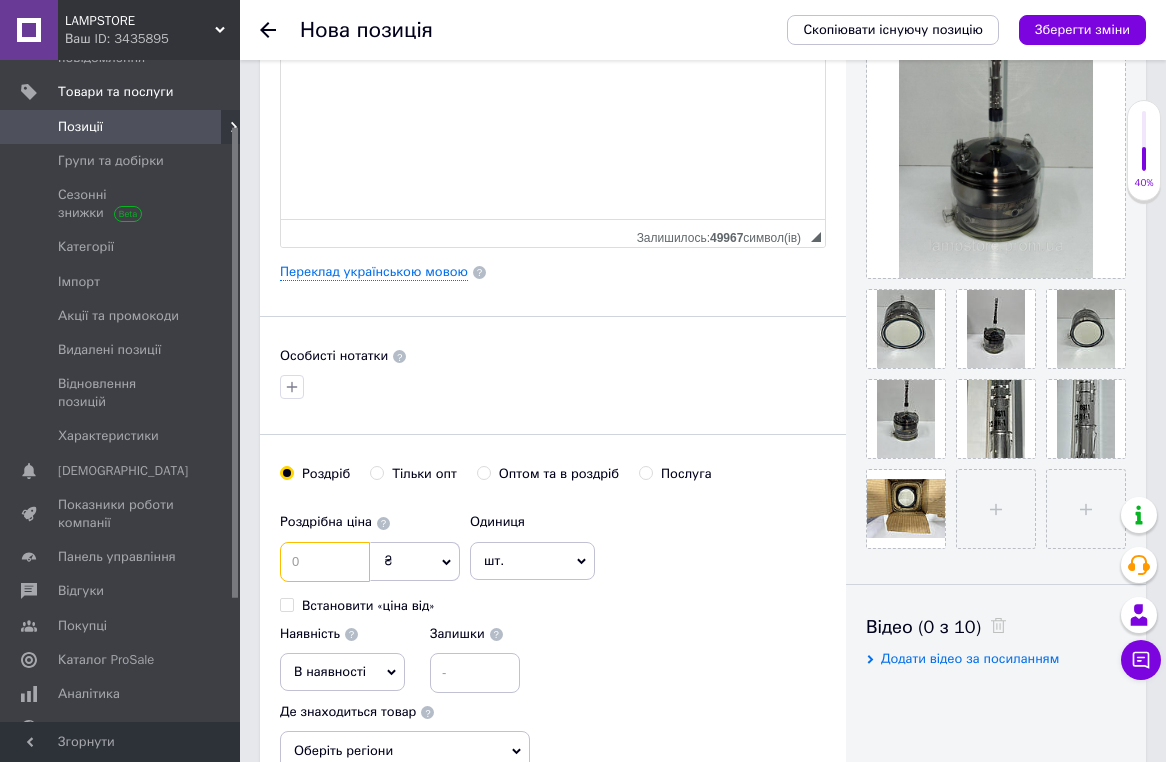 click at bounding box center (325, 562) 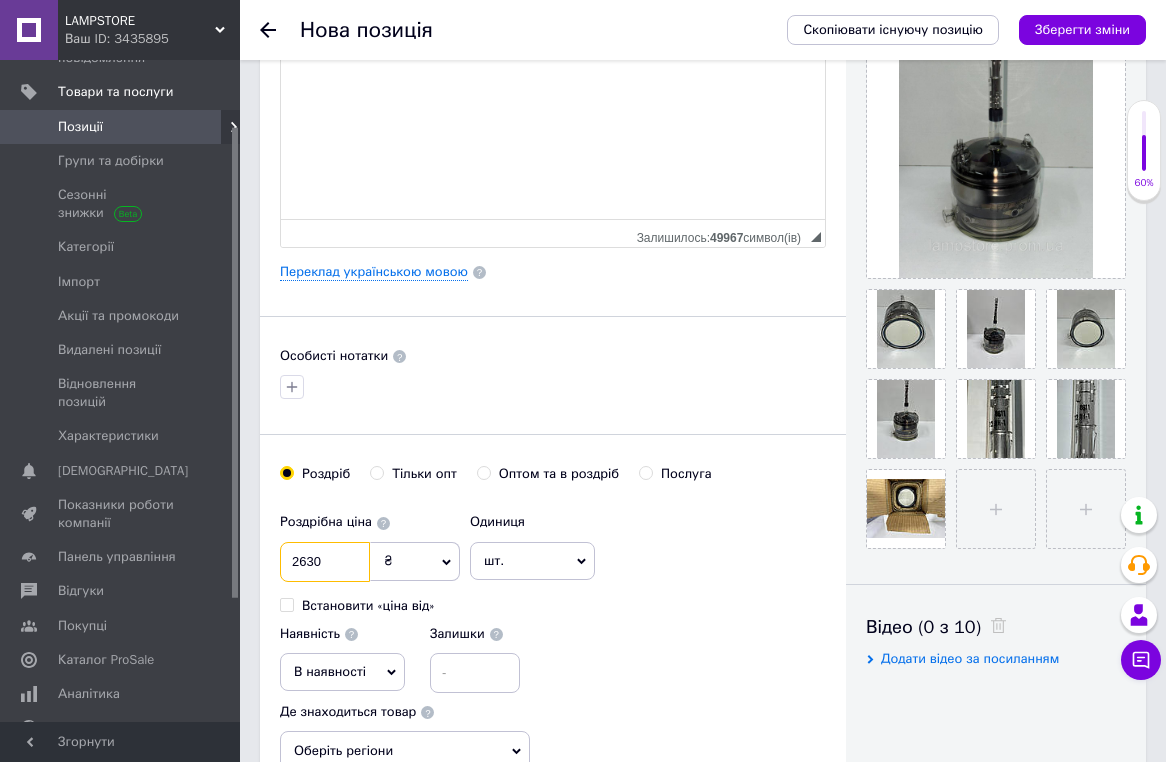 type on "2630" 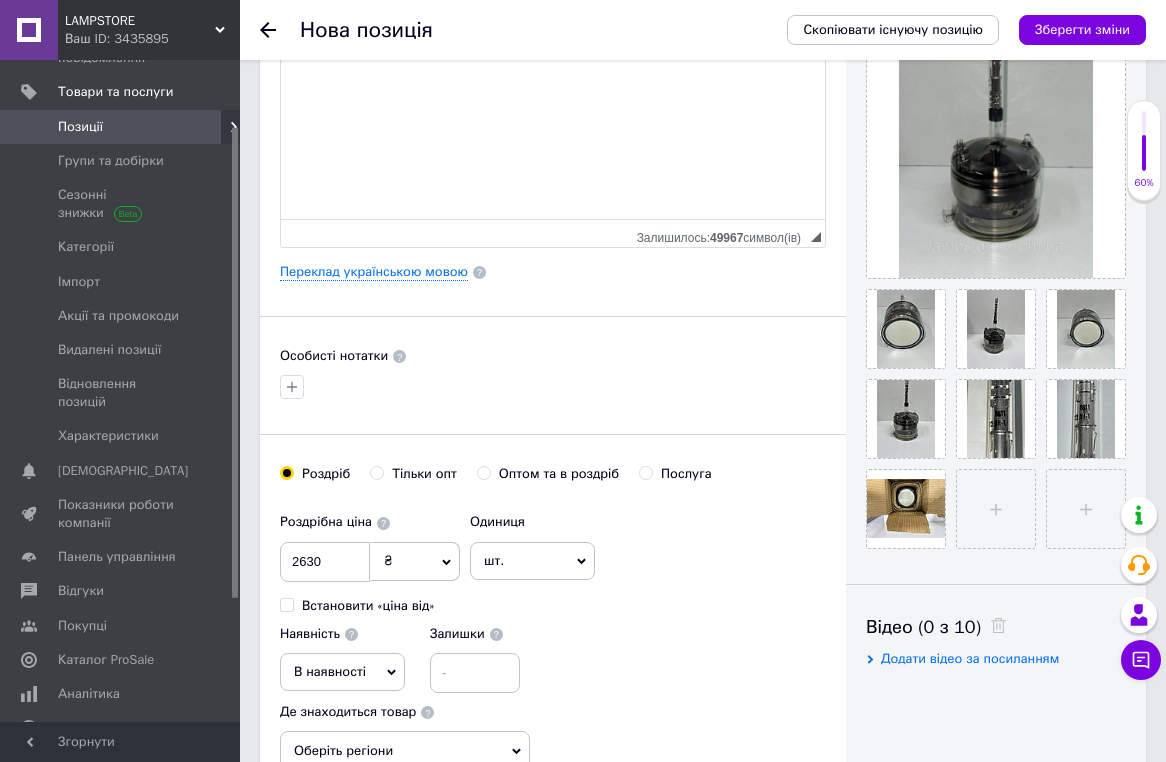 click on "В наявності" at bounding box center [330, 671] 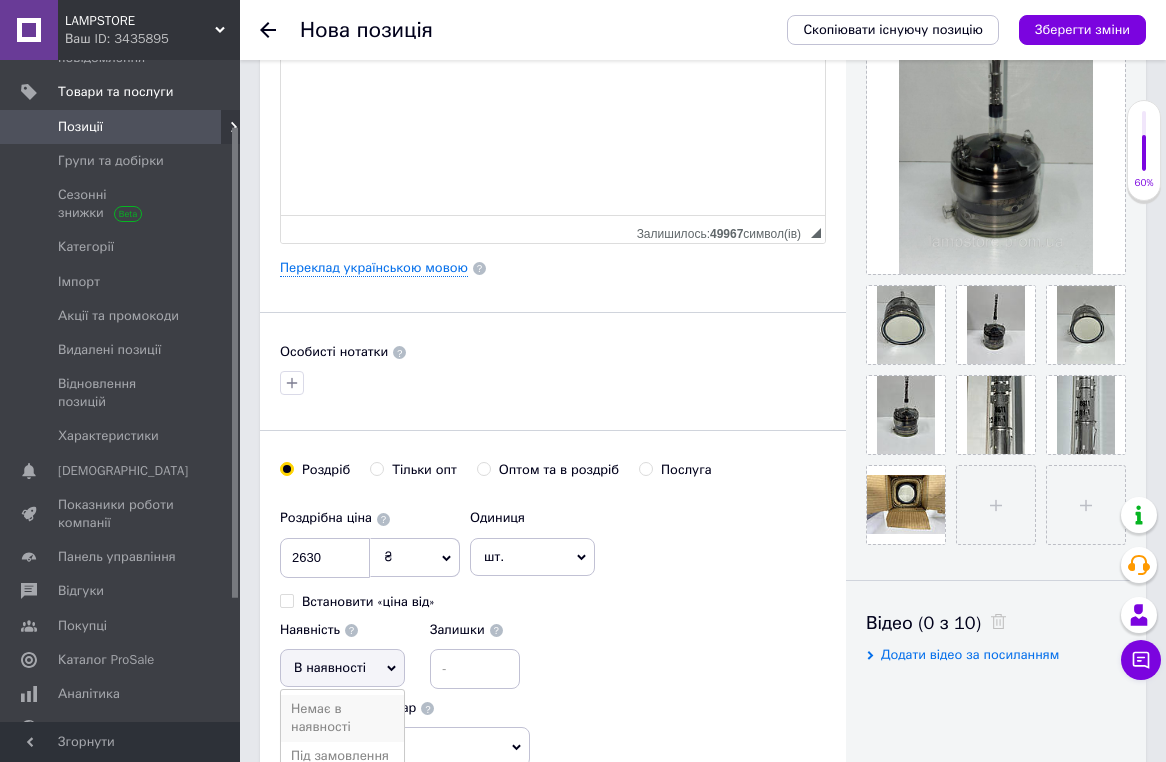 scroll, scrollTop: 718, scrollLeft: 0, axis: vertical 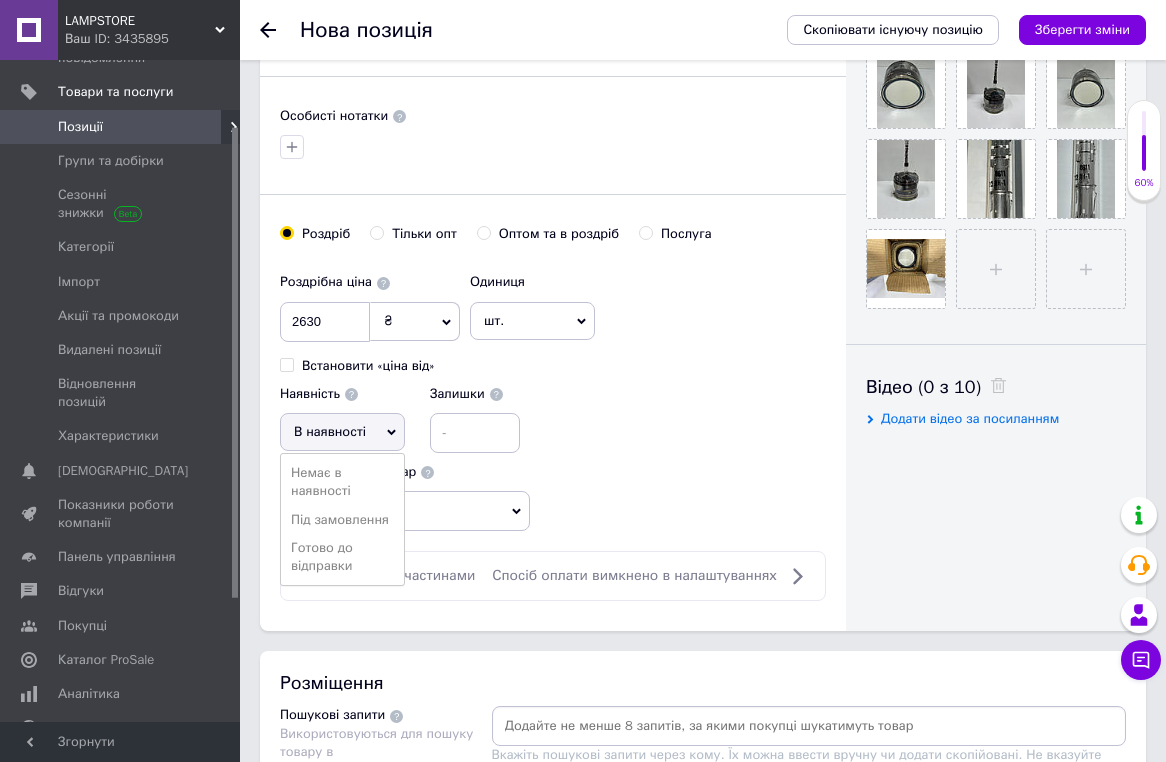 click on "Готово до відправки" at bounding box center (342, 557) 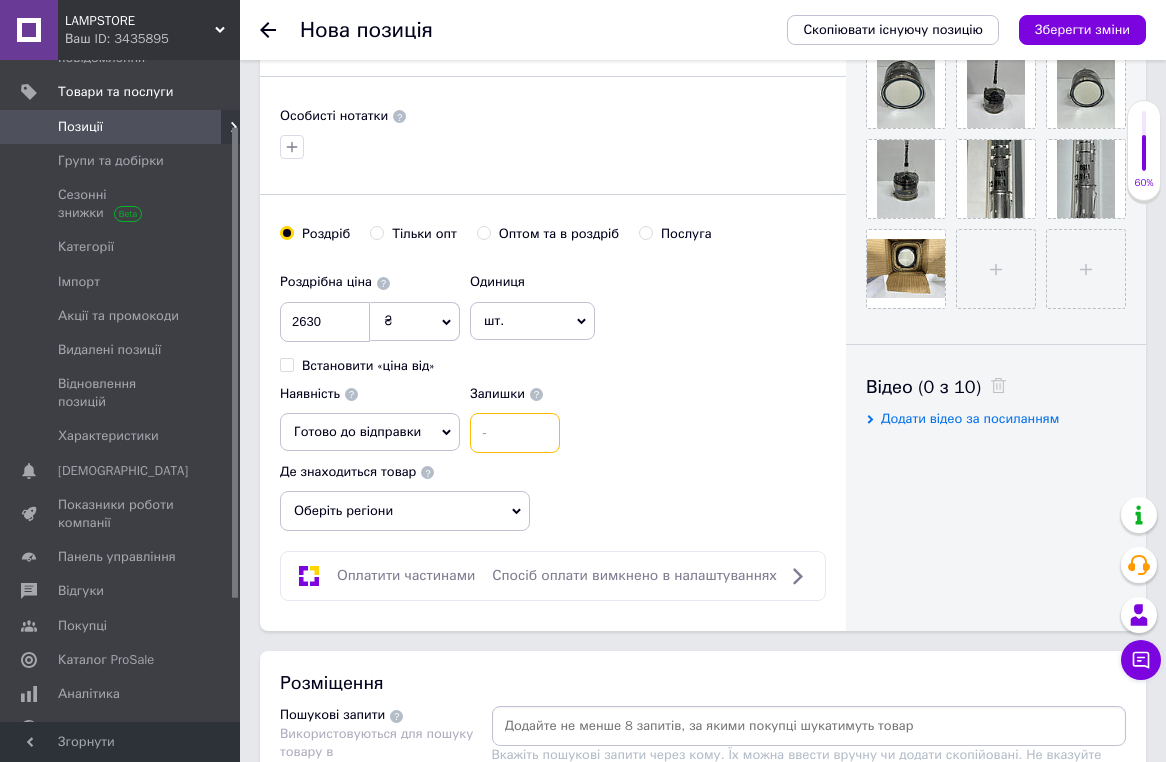 click at bounding box center [515, 433] 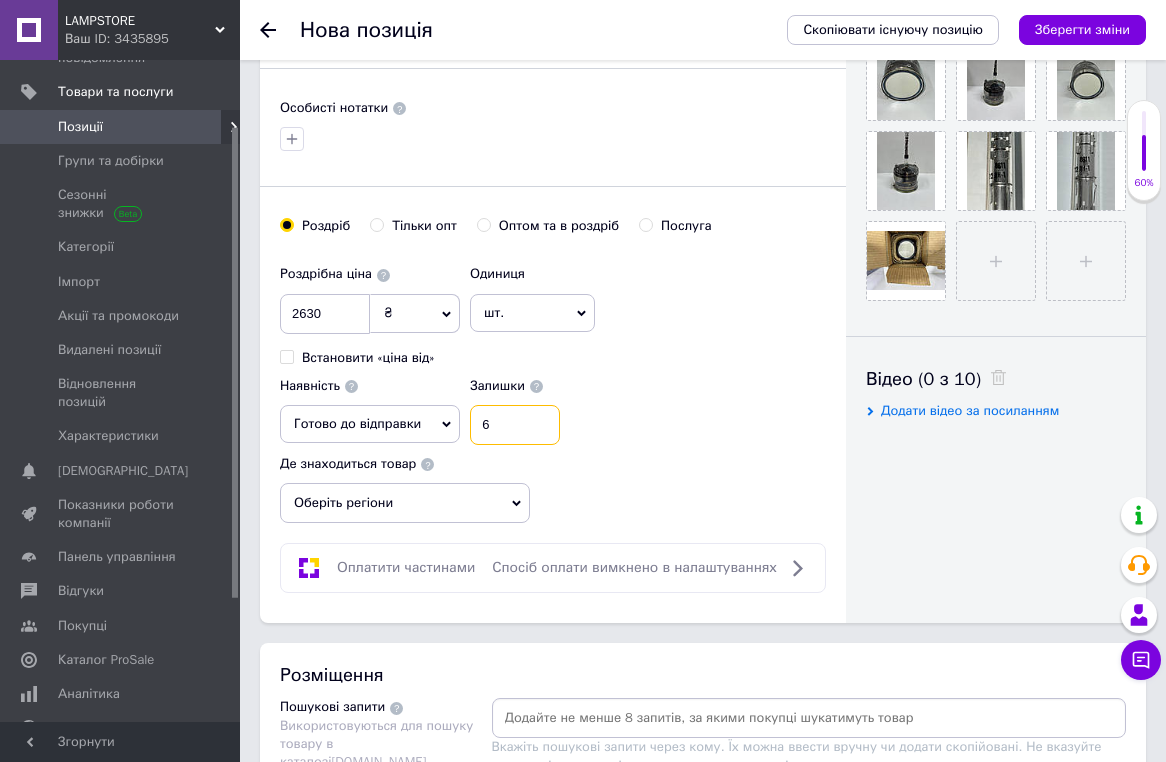 scroll, scrollTop: 757, scrollLeft: 0, axis: vertical 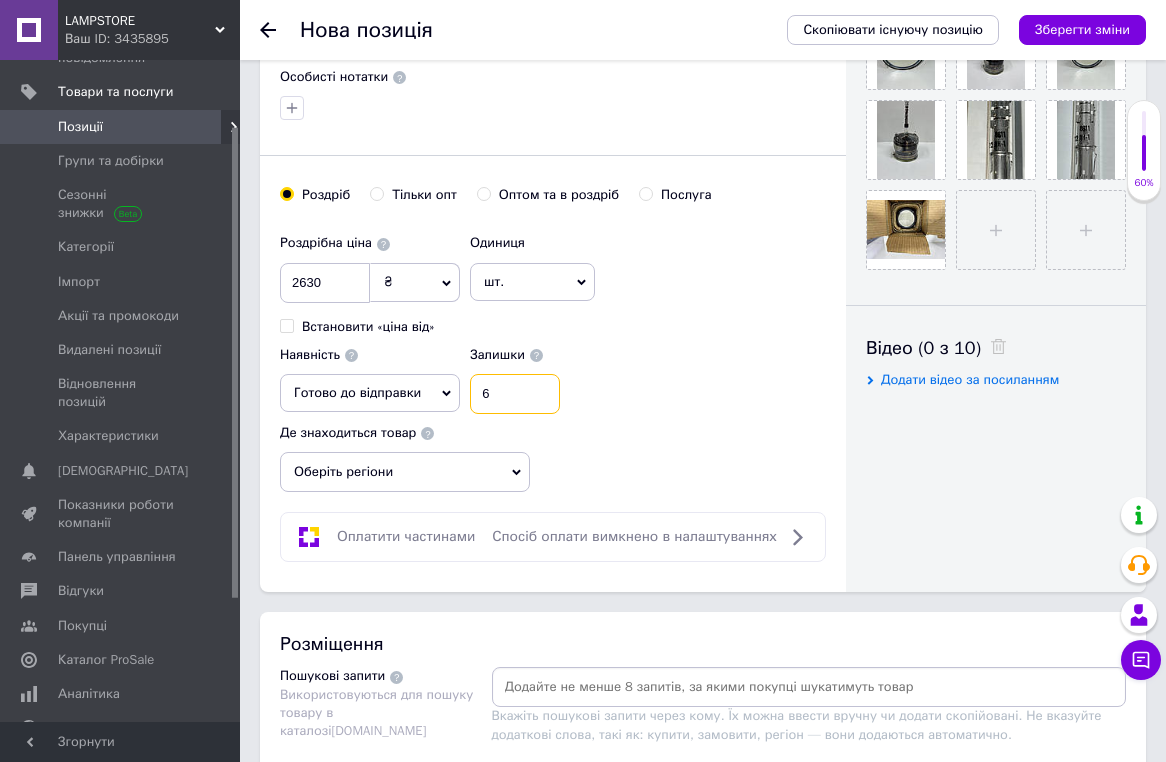 type on "6" 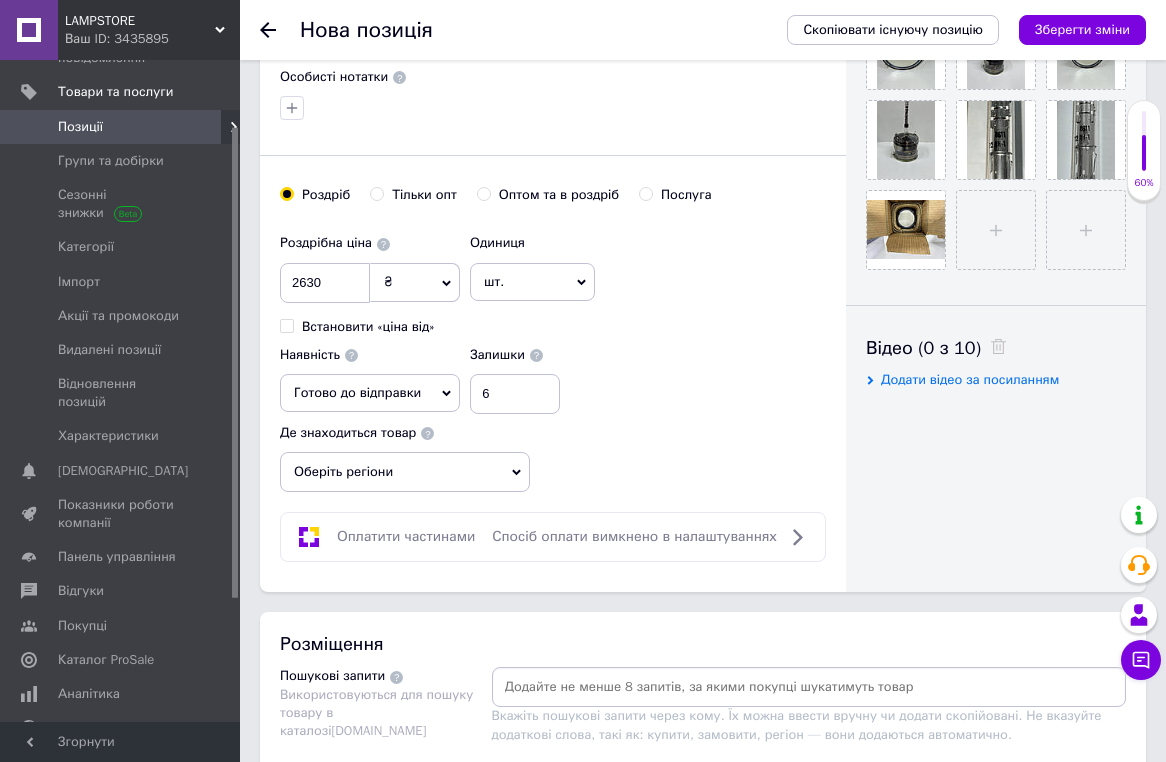 click at bounding box center (809, 687) 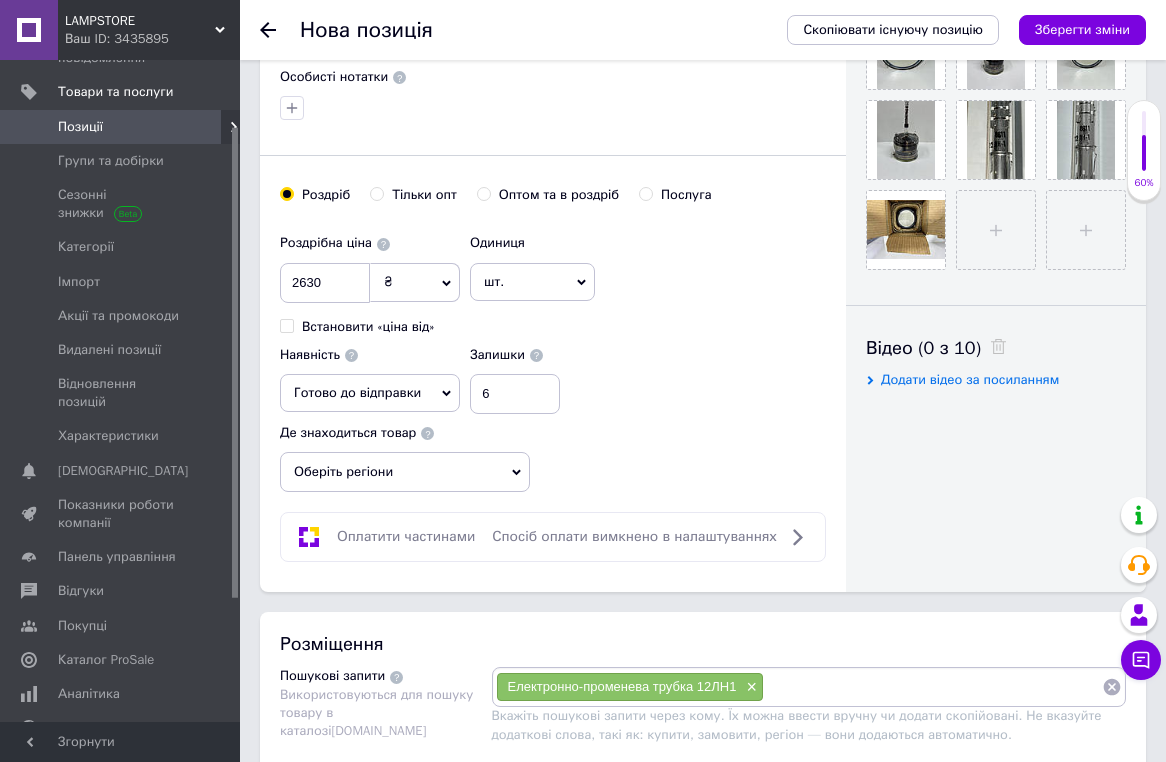 paste on "Електронно-променева трубка 12ЛН1" 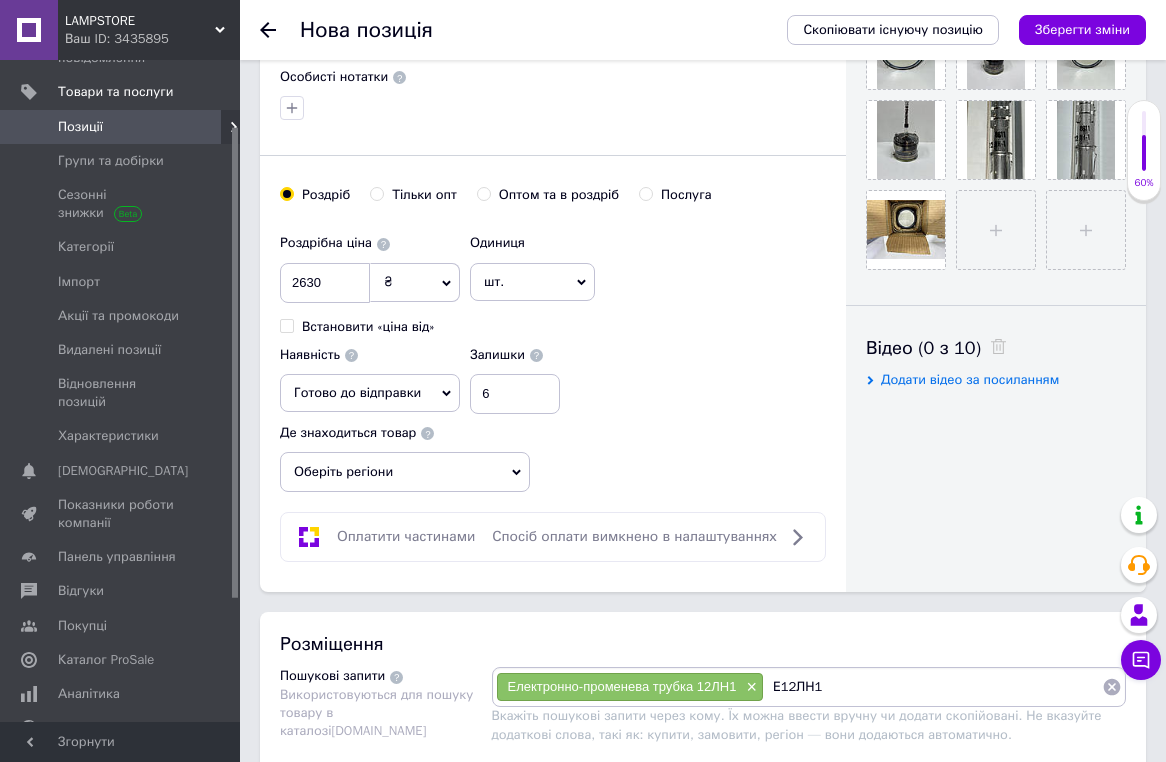 type on "12ЛН1" 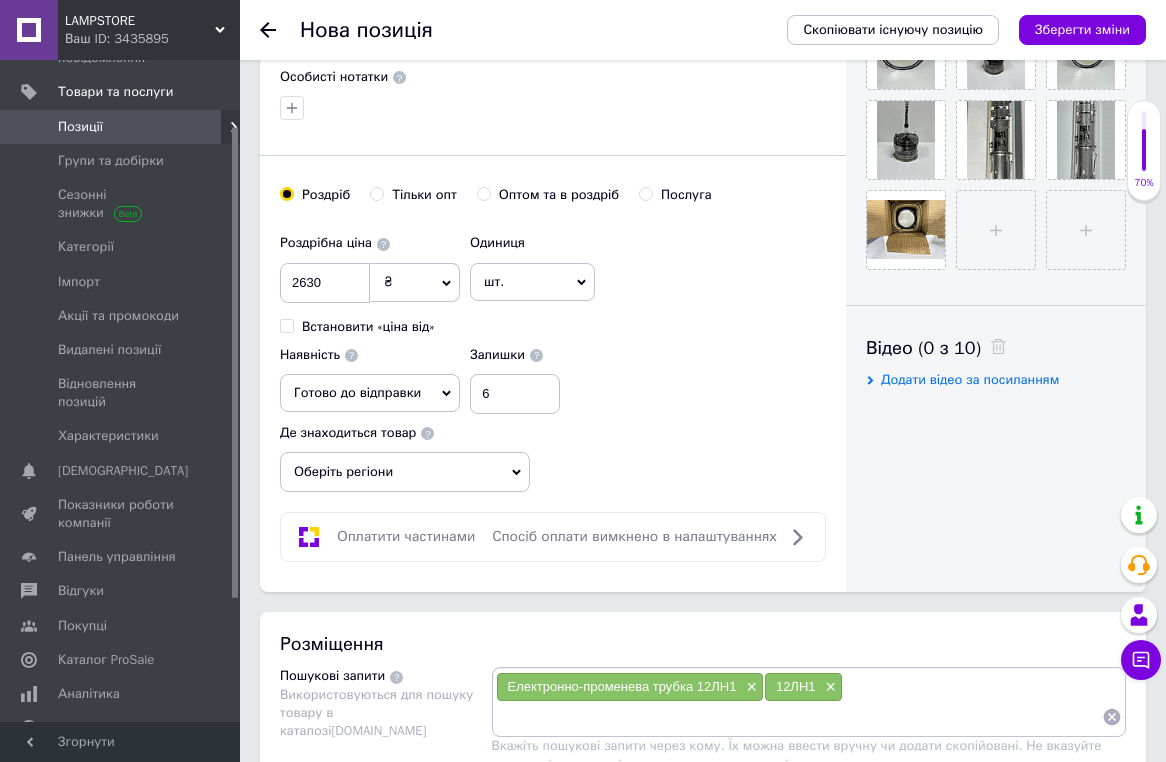 paste on "Електронно-променева трубка 12ЛН1" 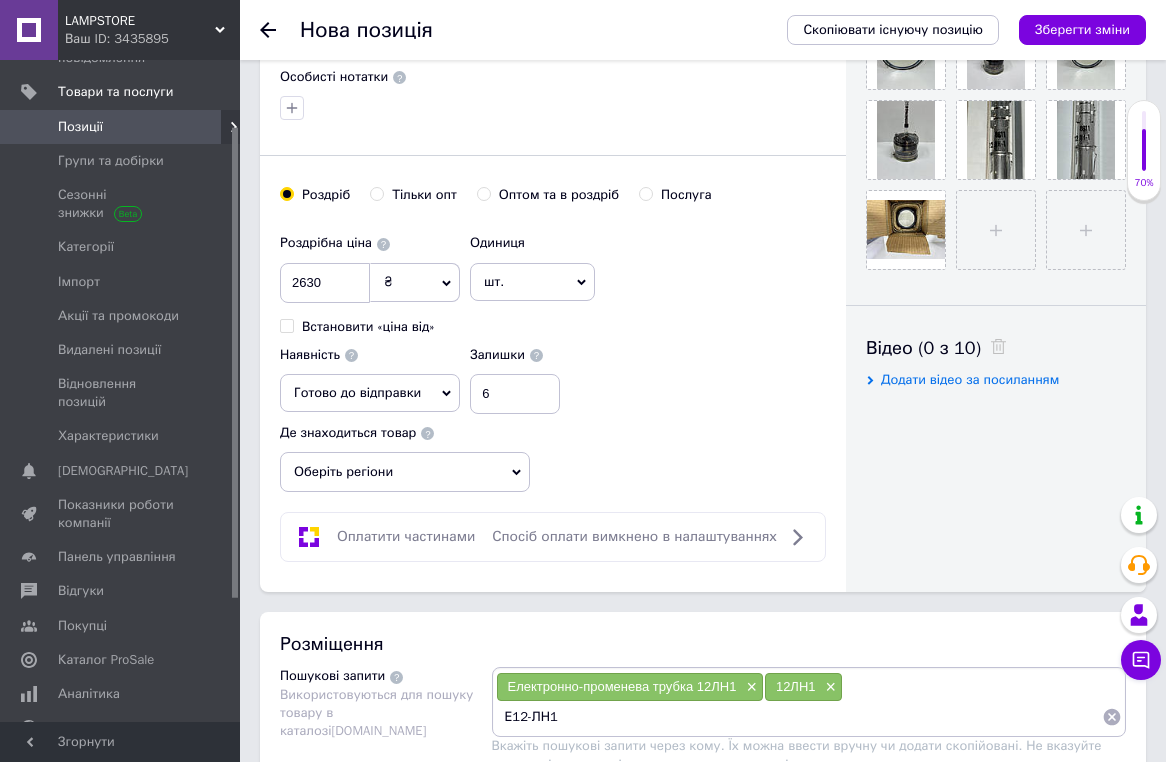type on "12-ЛН1" 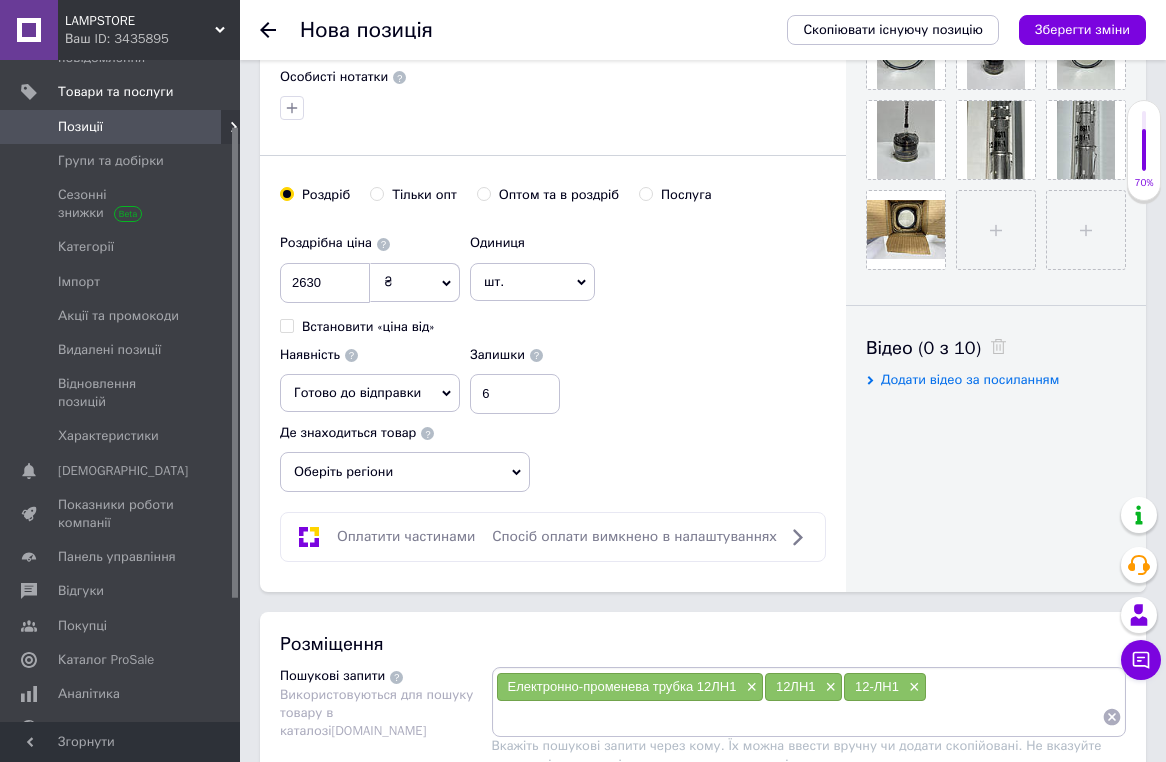 paste on "Електронно-променева трубка 12ЛН1" 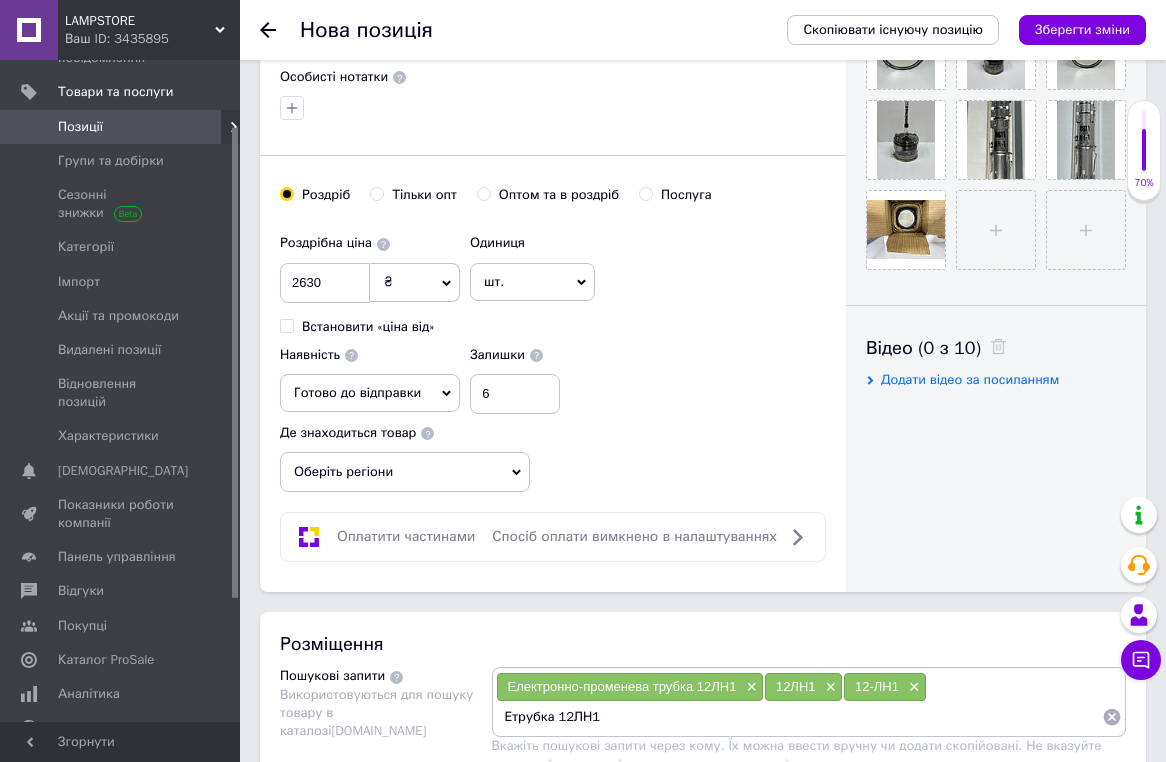 type on "трубка 12ЛН1" 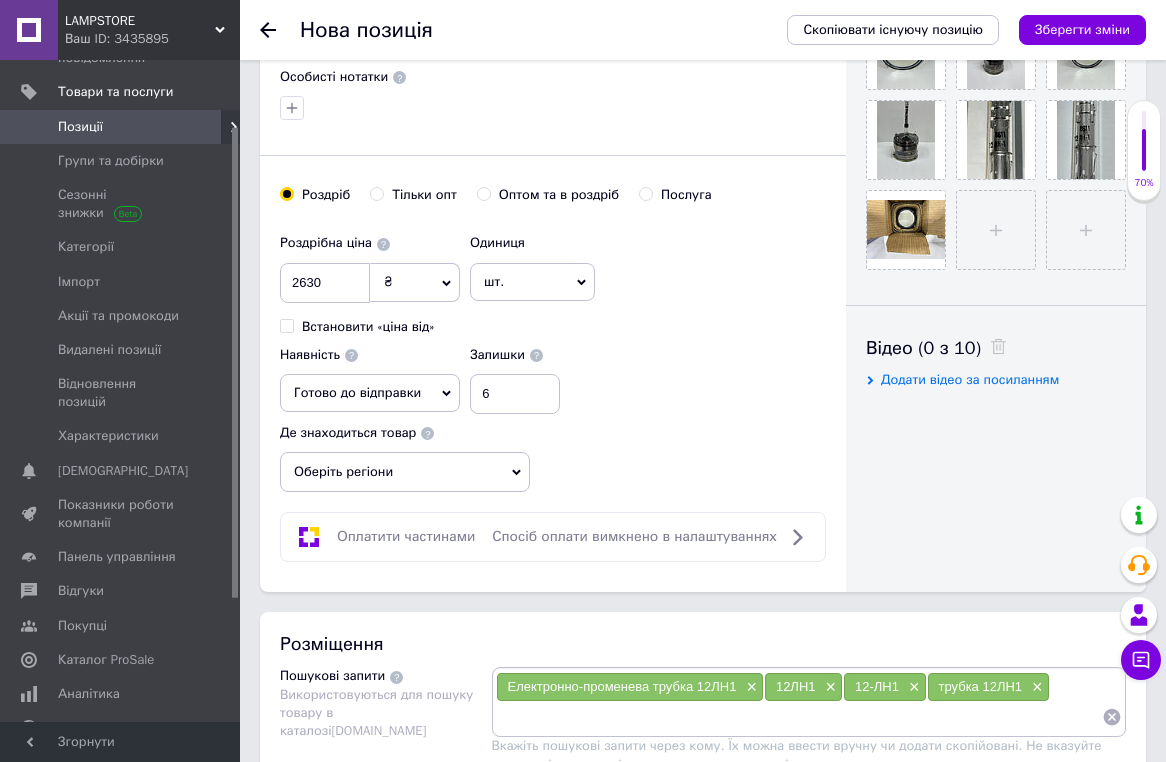 paste on "Електронно-променева трубка 12ЛН1" 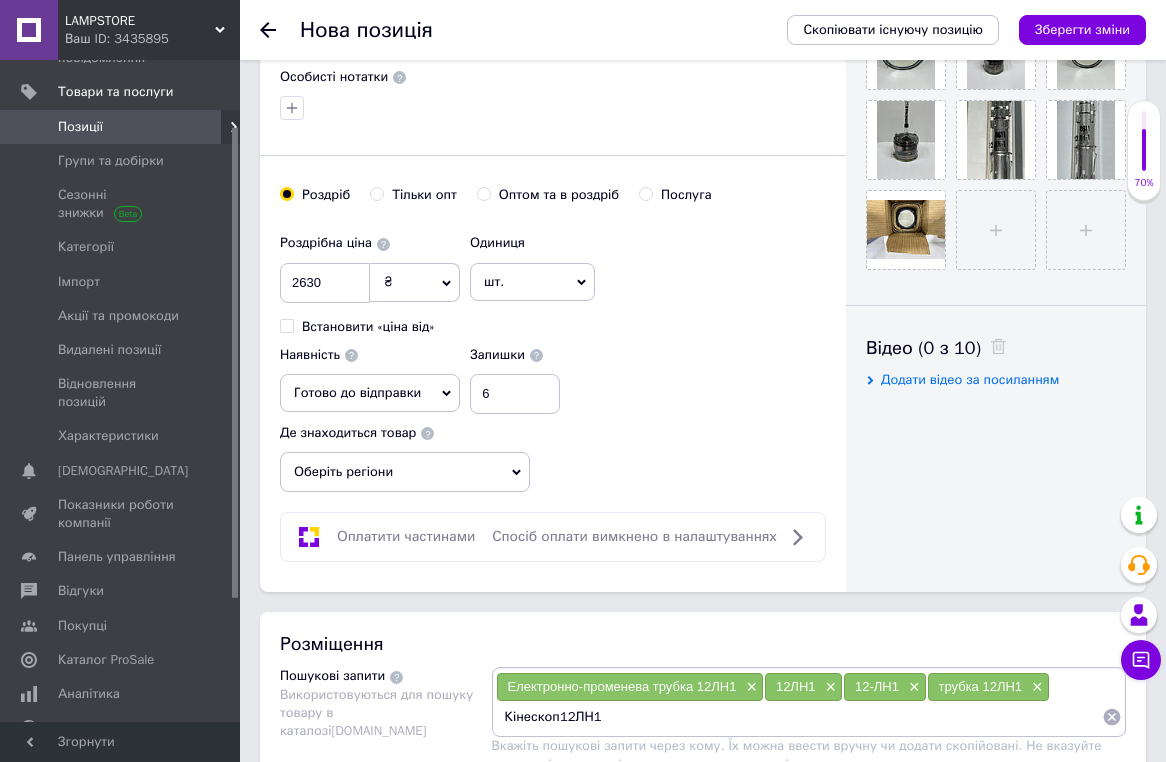 type on "Кінескоп 12ЛН1" 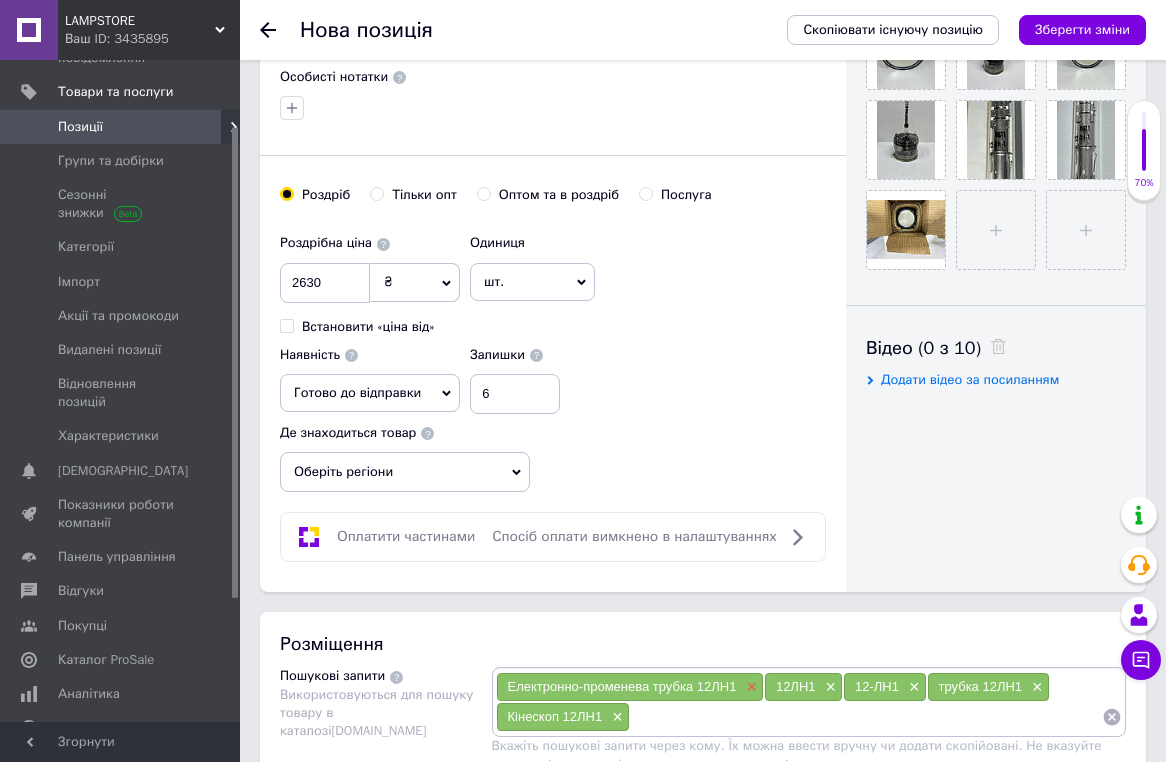 paste on "Електронно-променева трубка 12ЛН1" 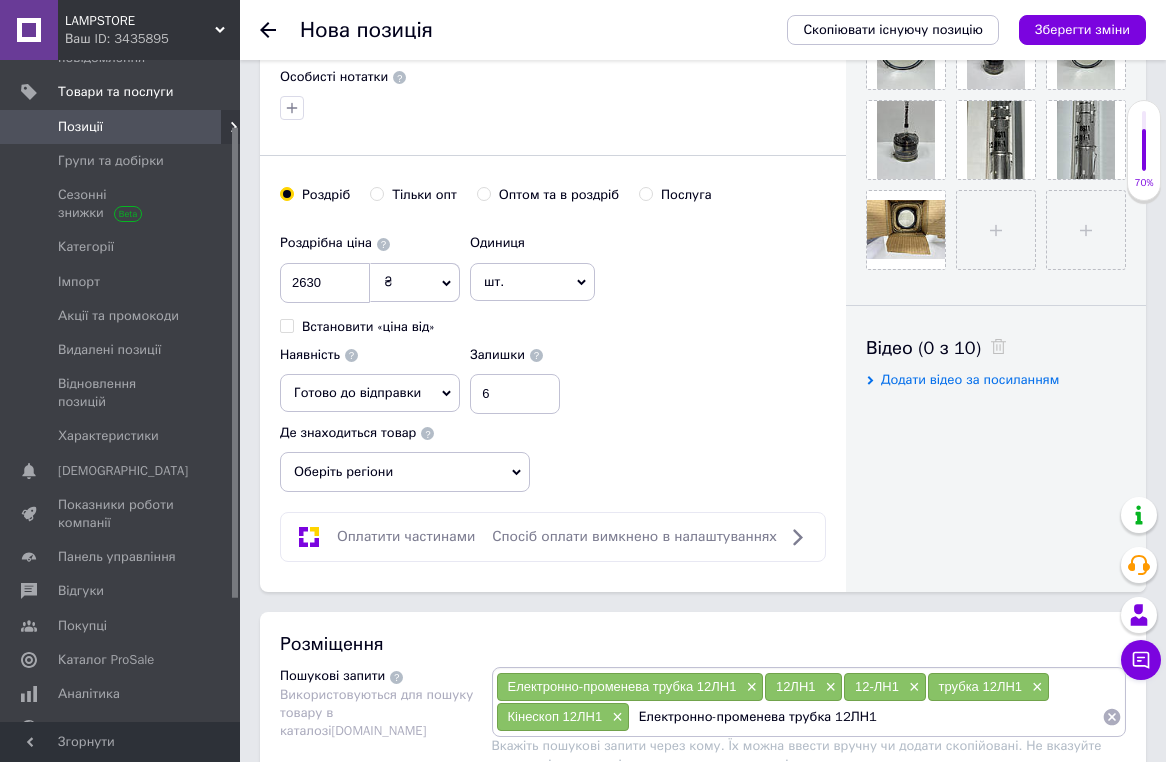 type on "Електронно-променева трубка 12ЛН-1" 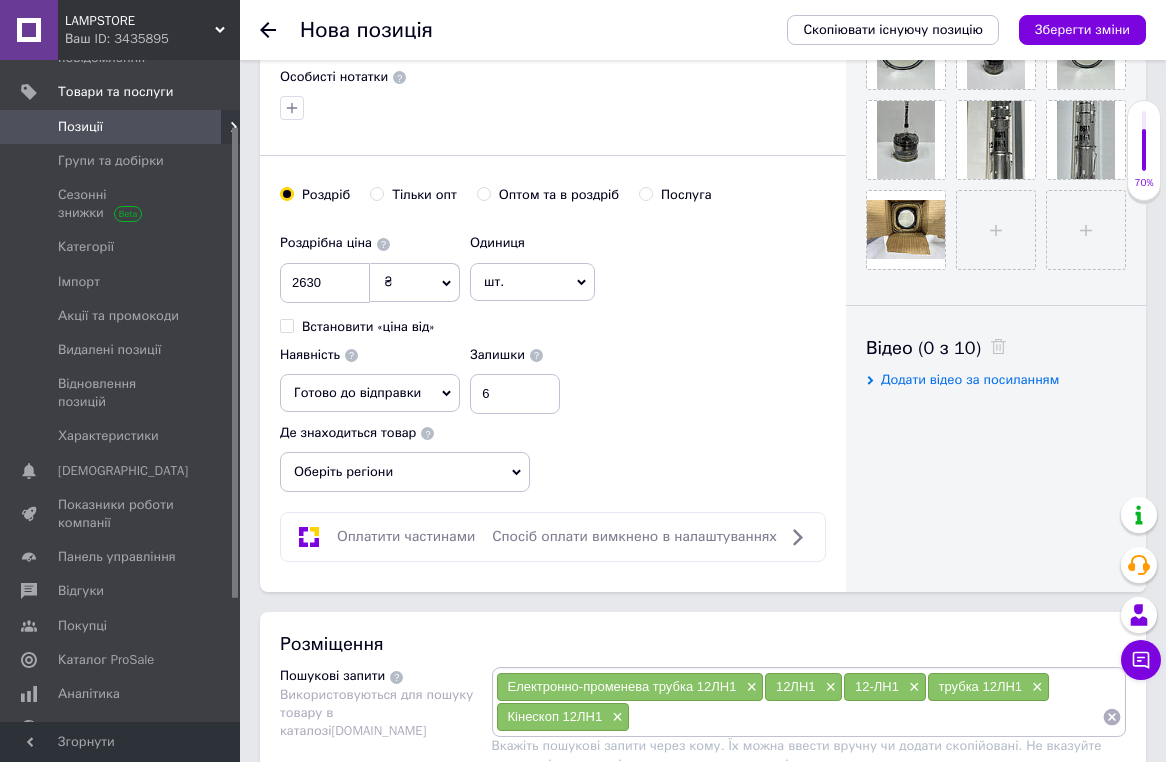 scroll, scrollTop: 764, scrollLeft: 0, axis: vertical 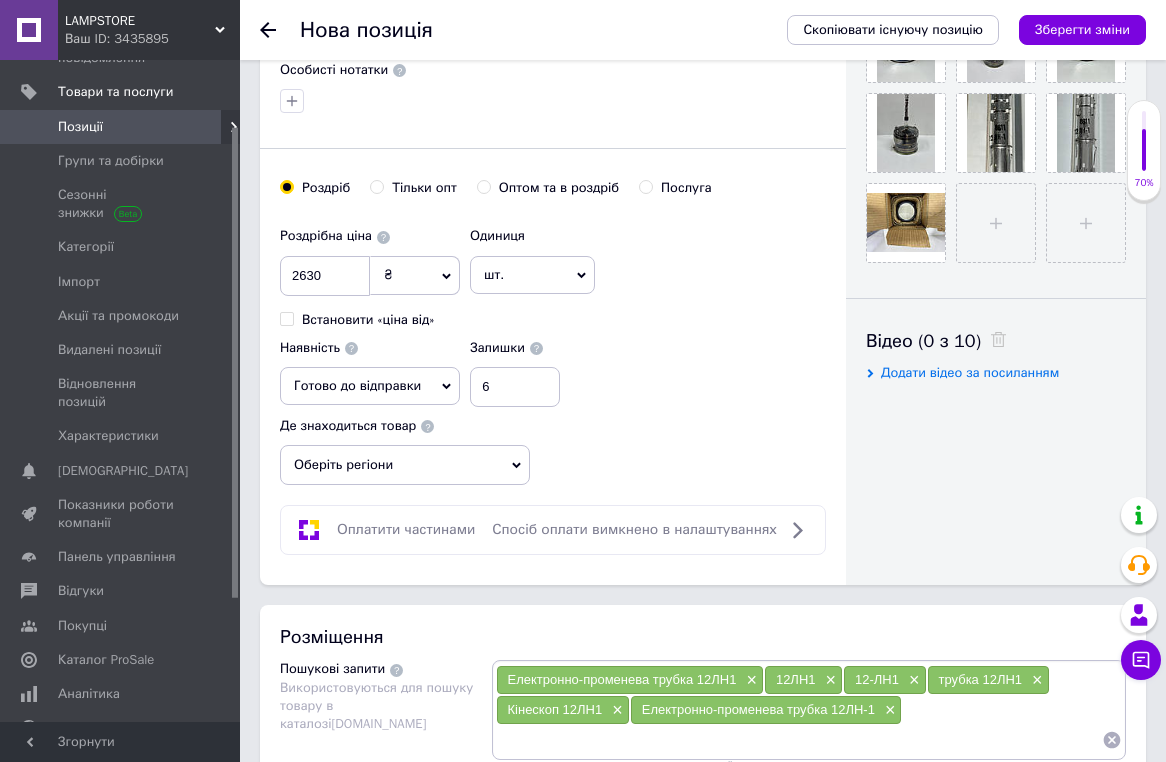 paste on "Електронно-променева трубка 12ЛН1" 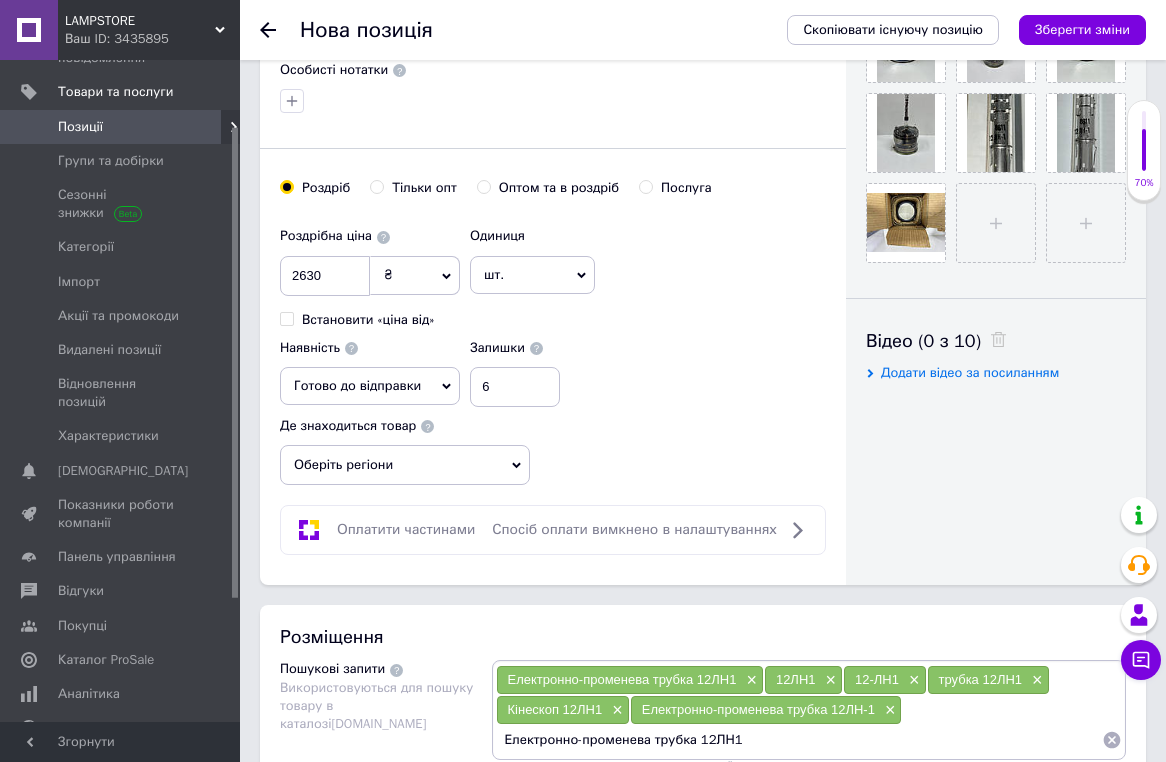 type on "Електронно-променева трубка 12ЛН 1" 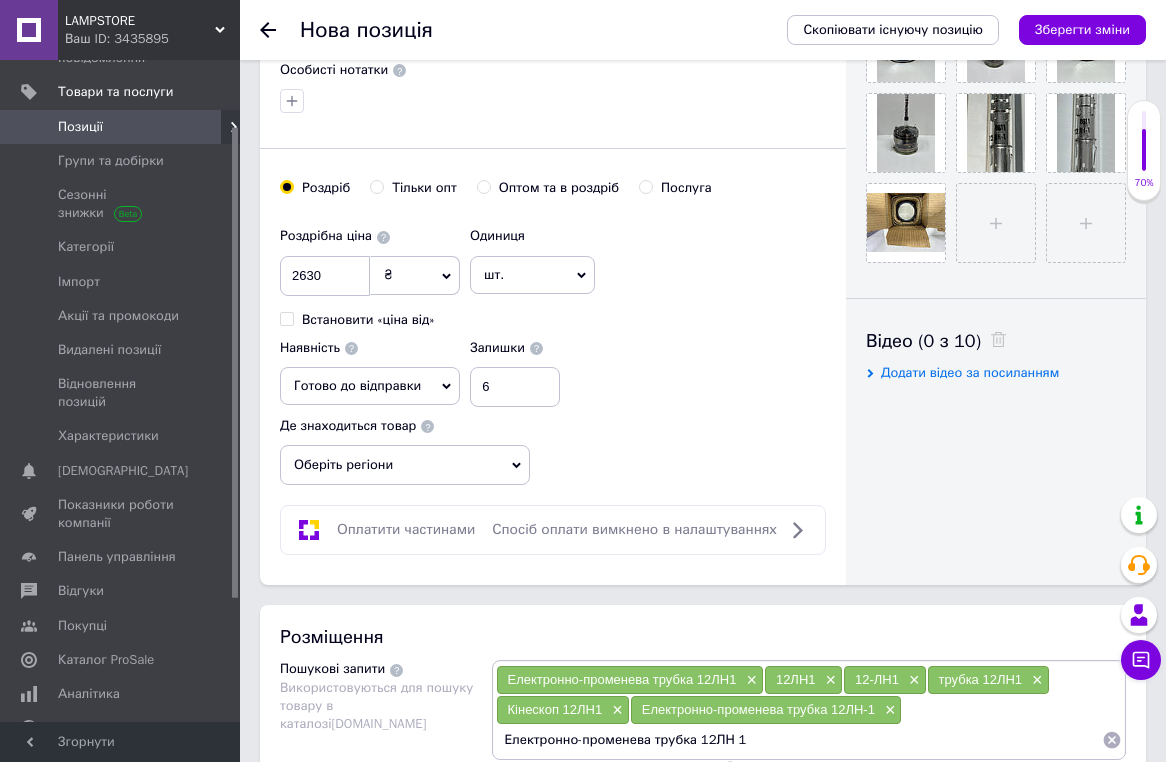 type 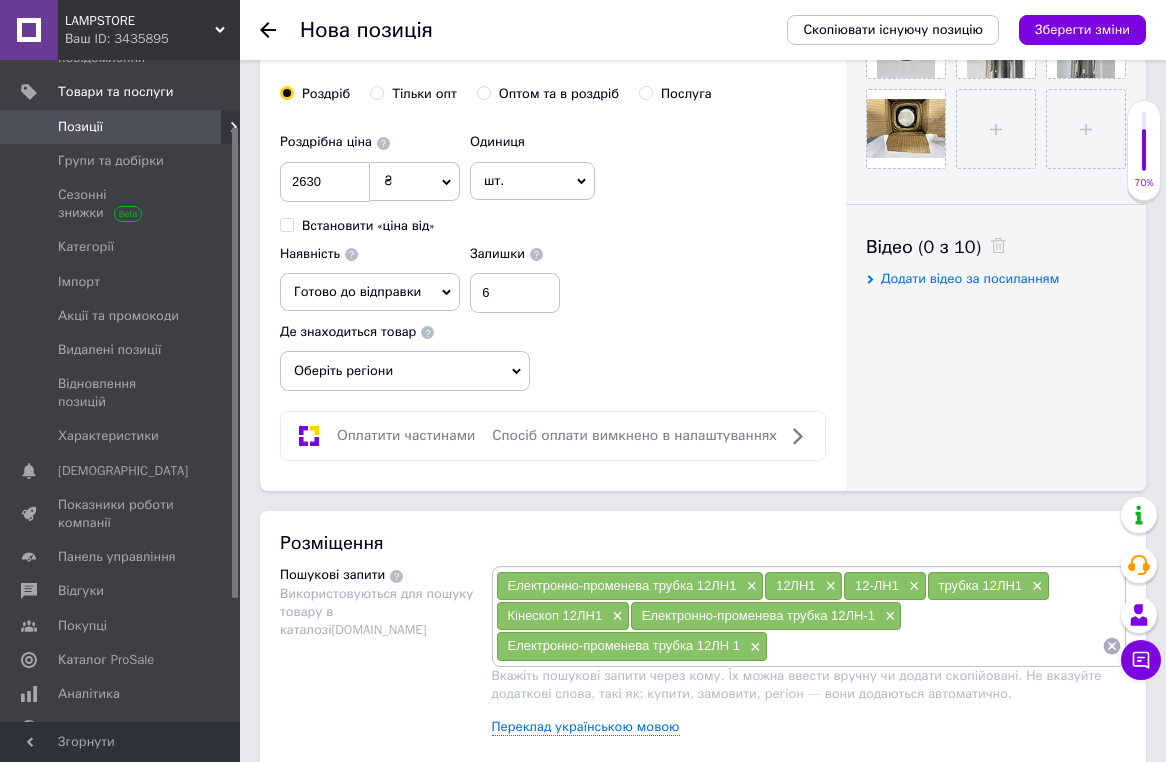 scroll, scrollTop: 998, scrollLeft: 0, axis: vertical 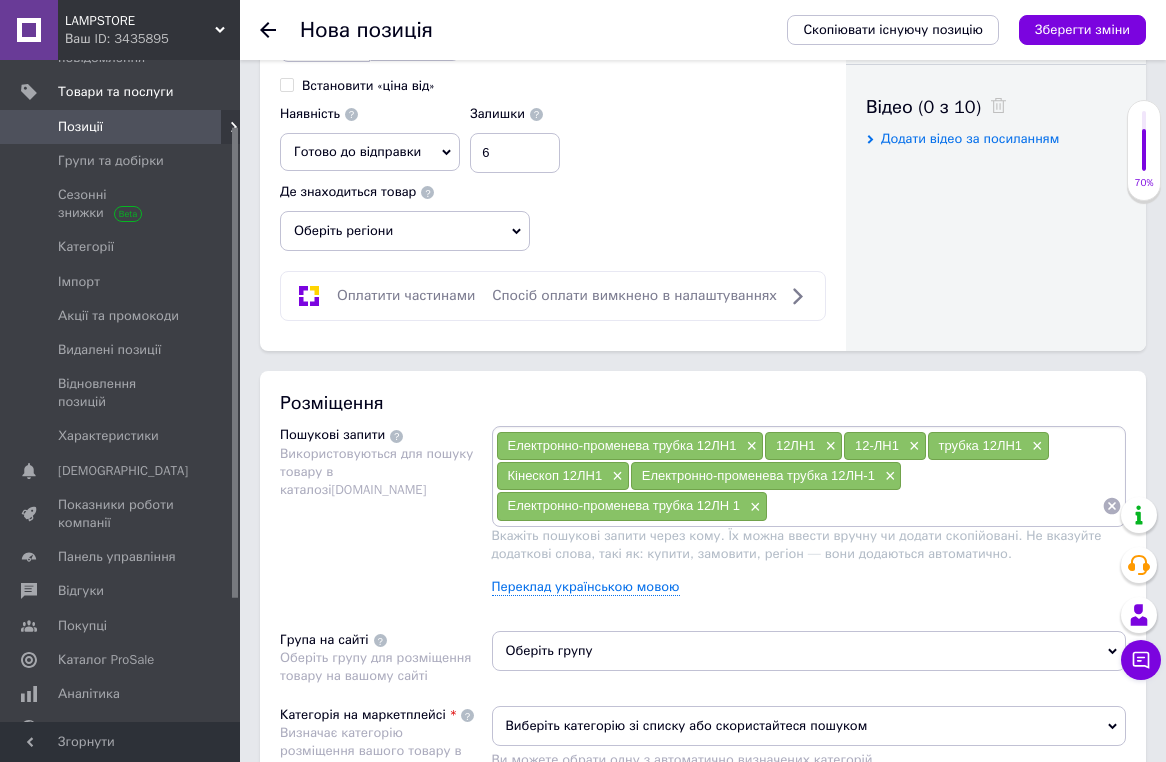 click on "Оберіть групу" at bounding box center [809, 651] 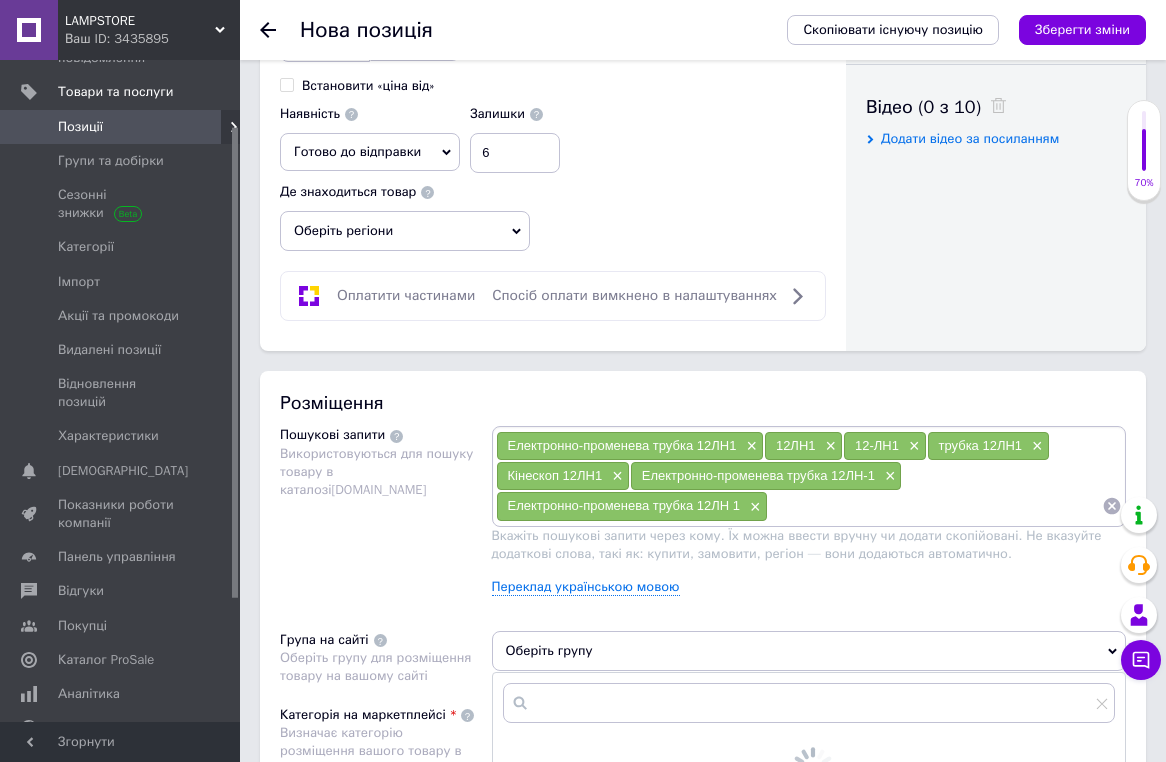 scroll, scrollTop: 1237, scrollLeft: 0, axis: vertical 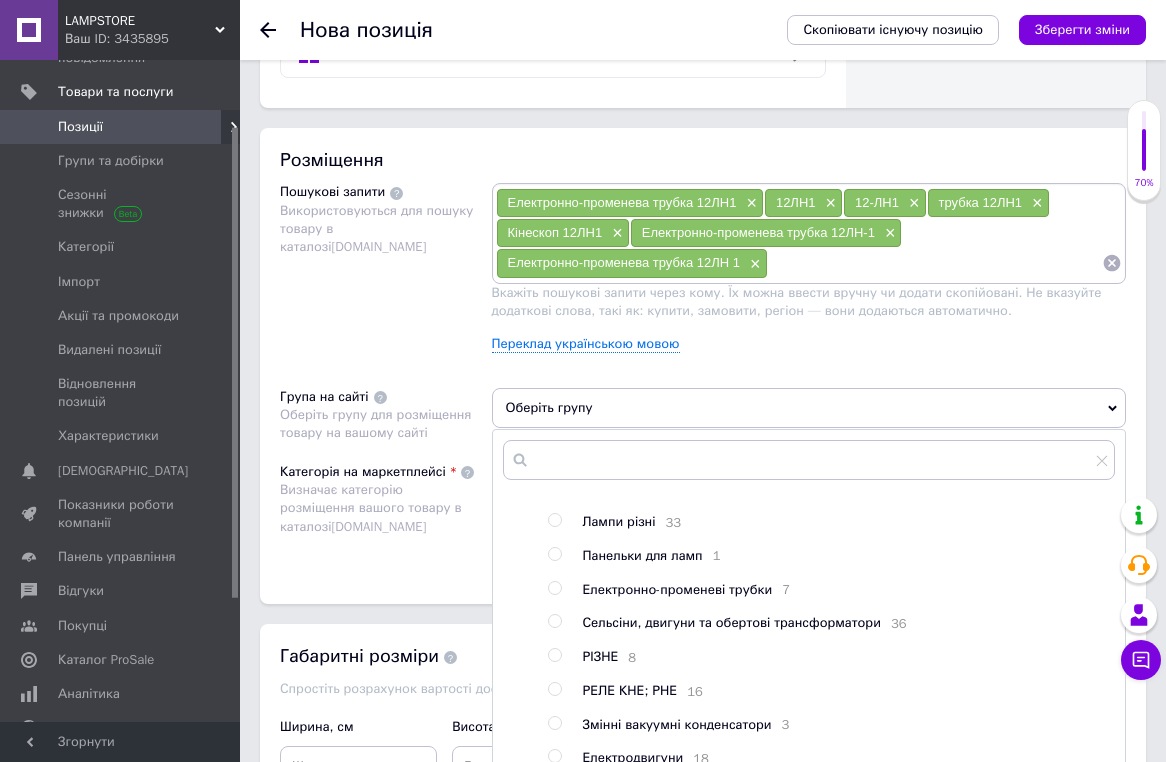 click on "Електронно-променеві трубки" at bounding box center [678, 589] 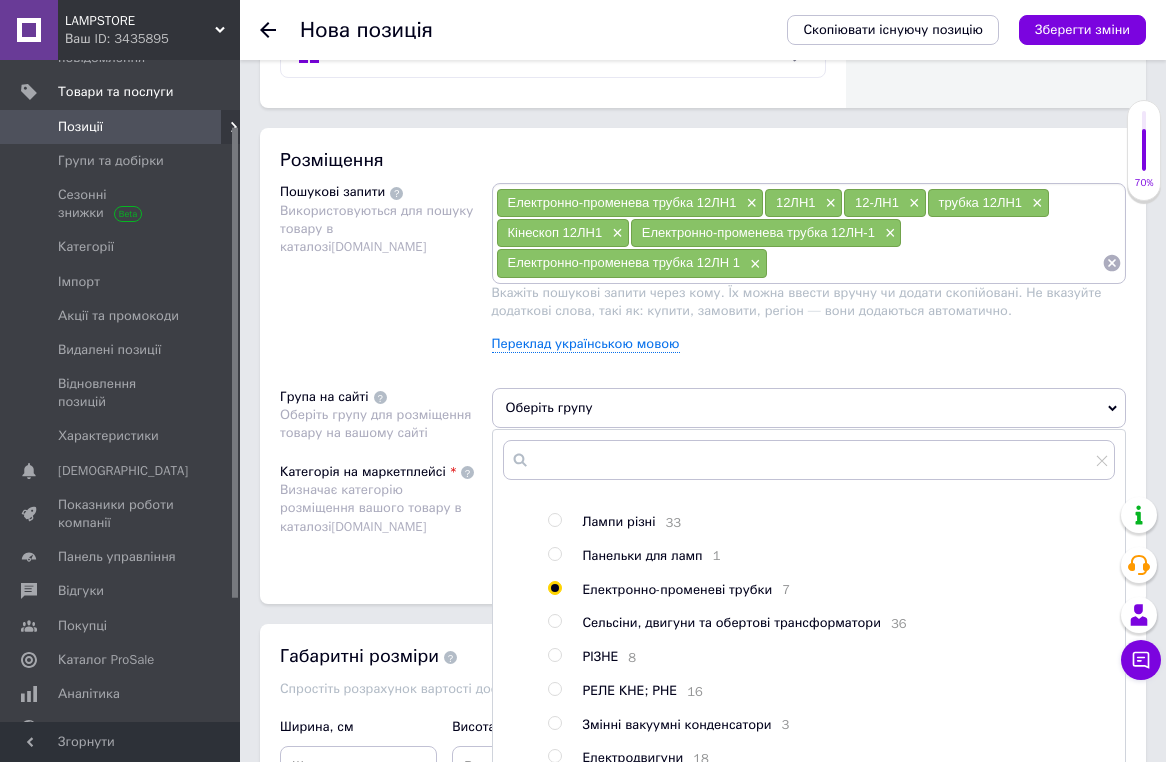 radio on "true" 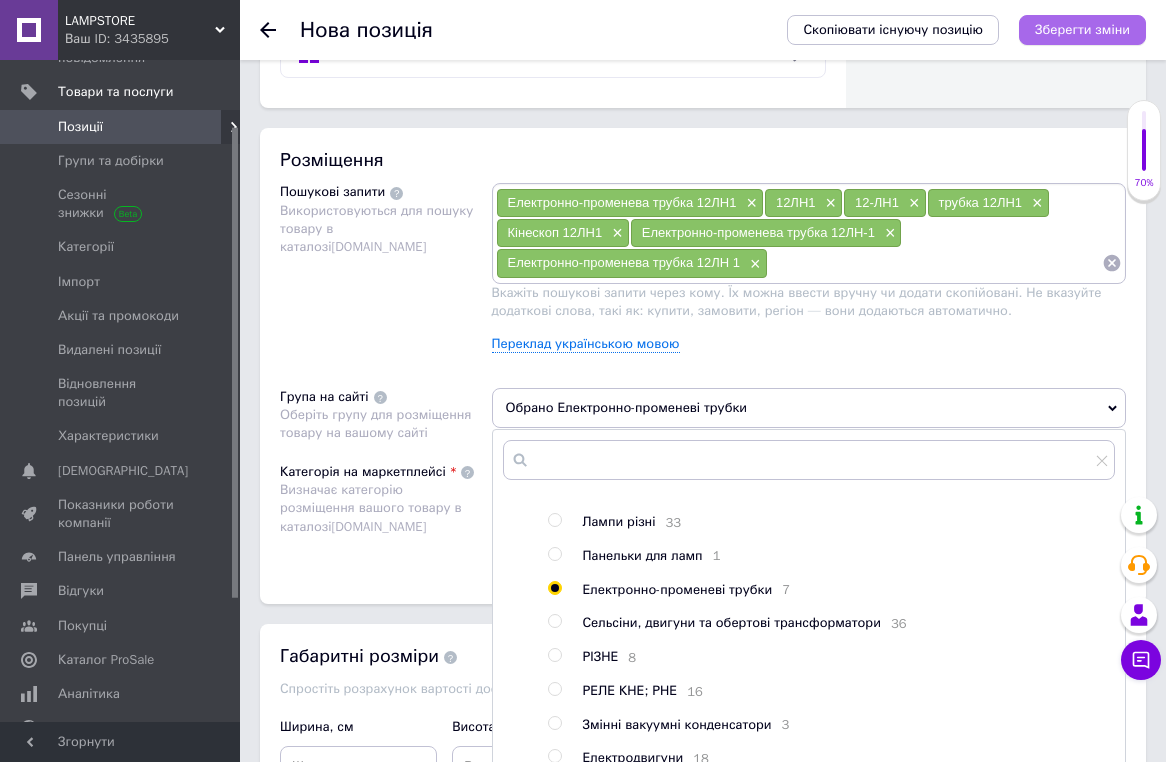 click on "Зберегти зміни" at bounding box center [1082, 29] 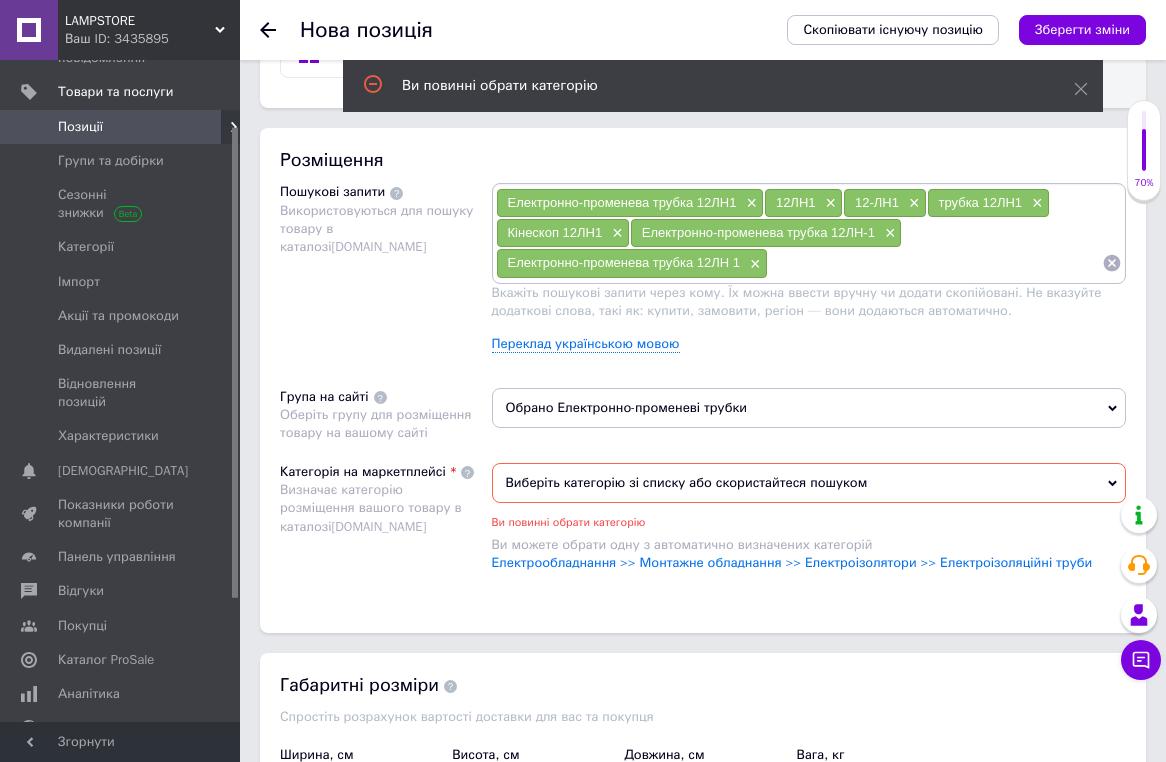 scroll, scrollTop: 1395, scrollLeft: 0, axis: vertical 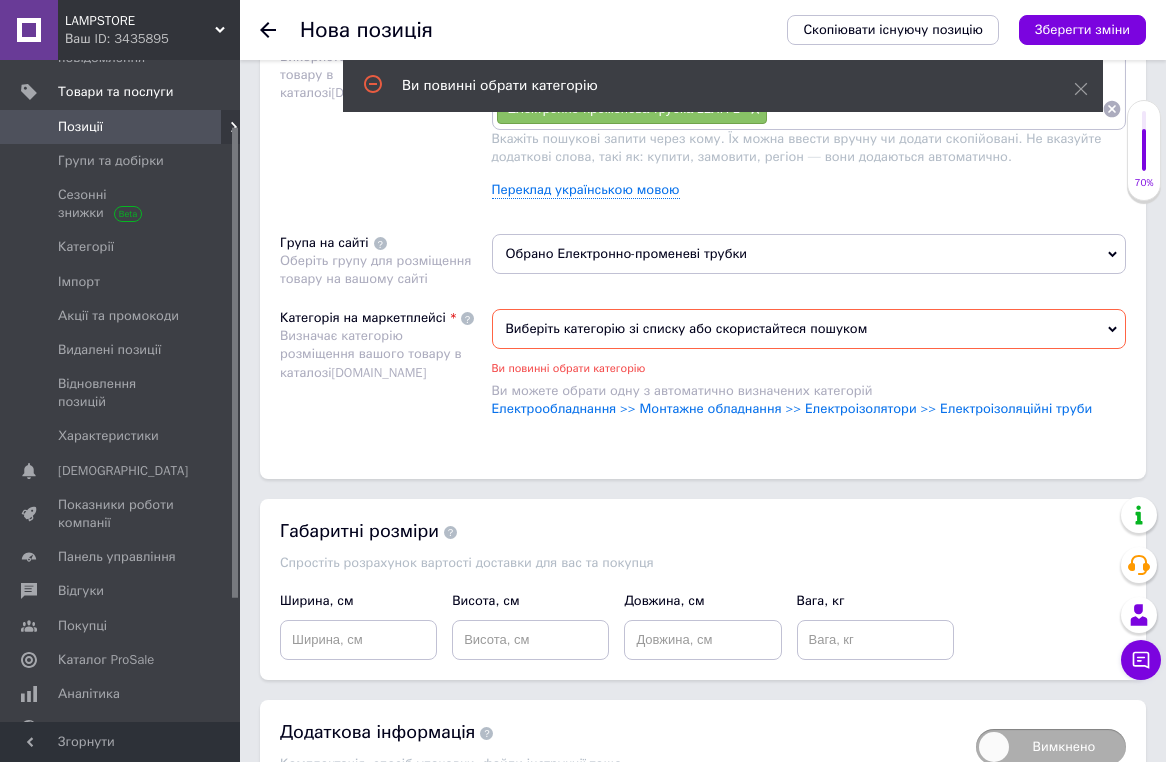 click on "Виберіть категорію зі списку або скористайтеся пошуком" at bounding box center [809, 329] 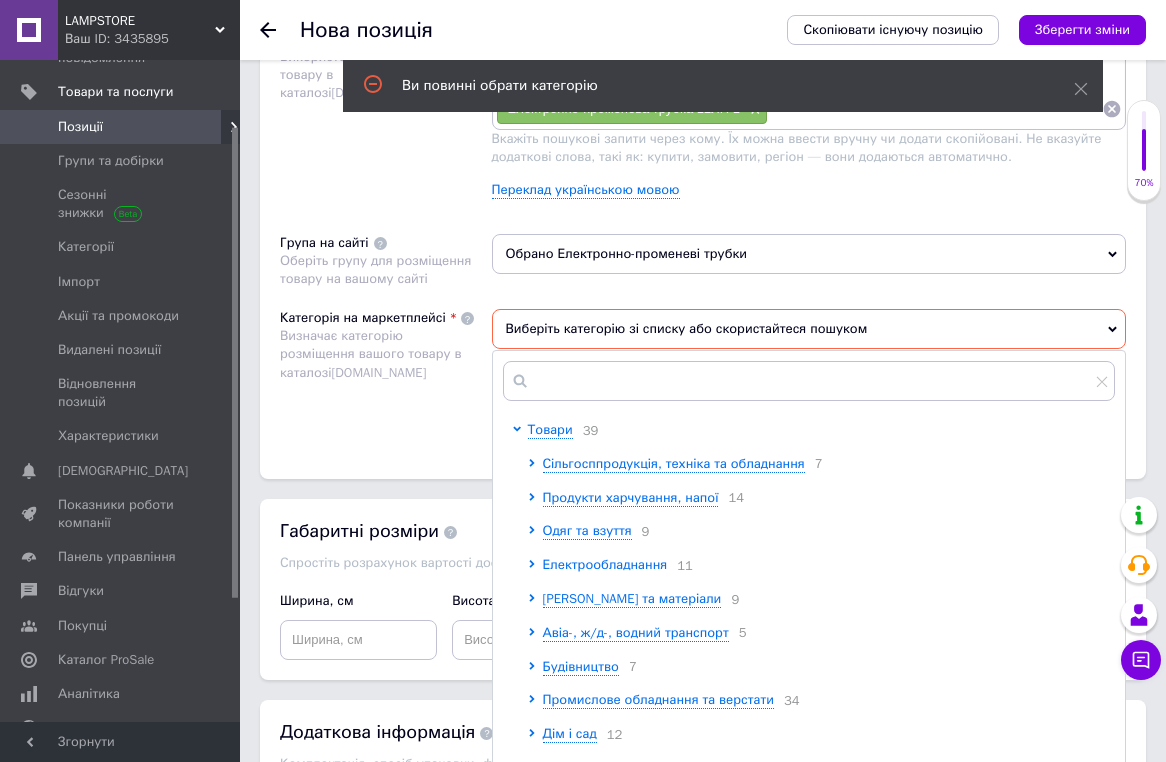 click on "Електрообладнання" at bounding box center (605, 564) 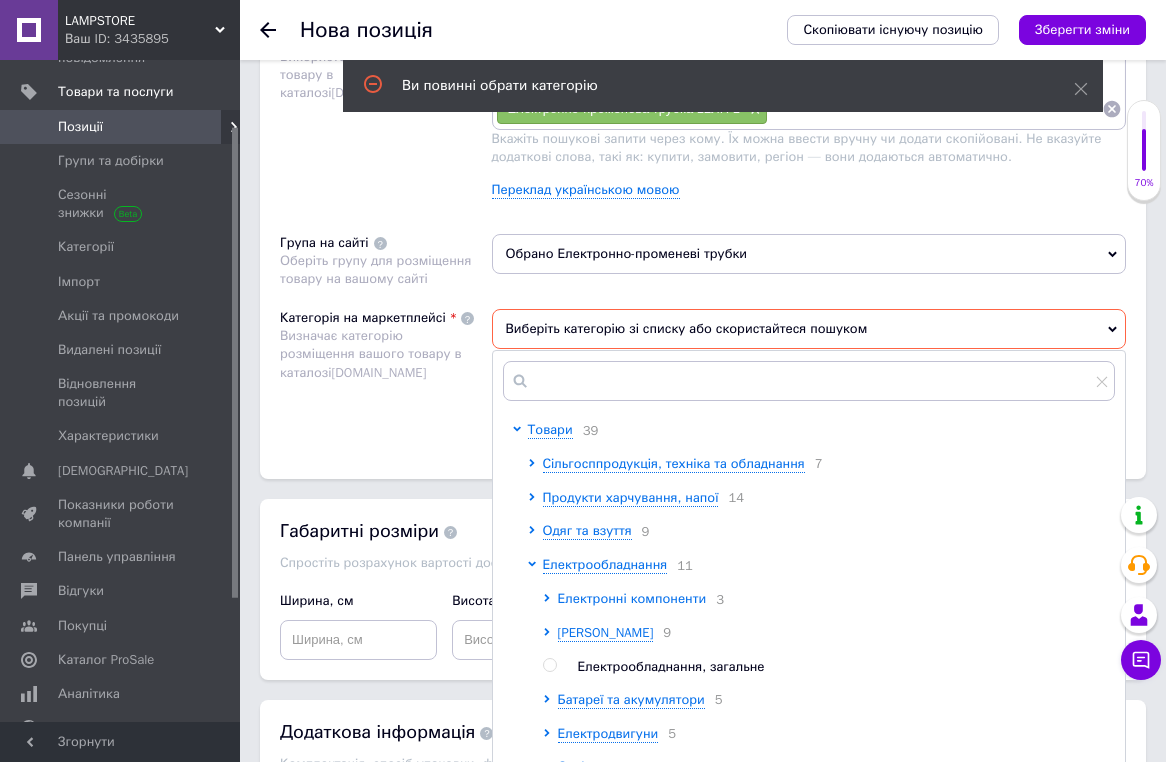 click on "Електронні компоненти" at bounding box center [632, 598] 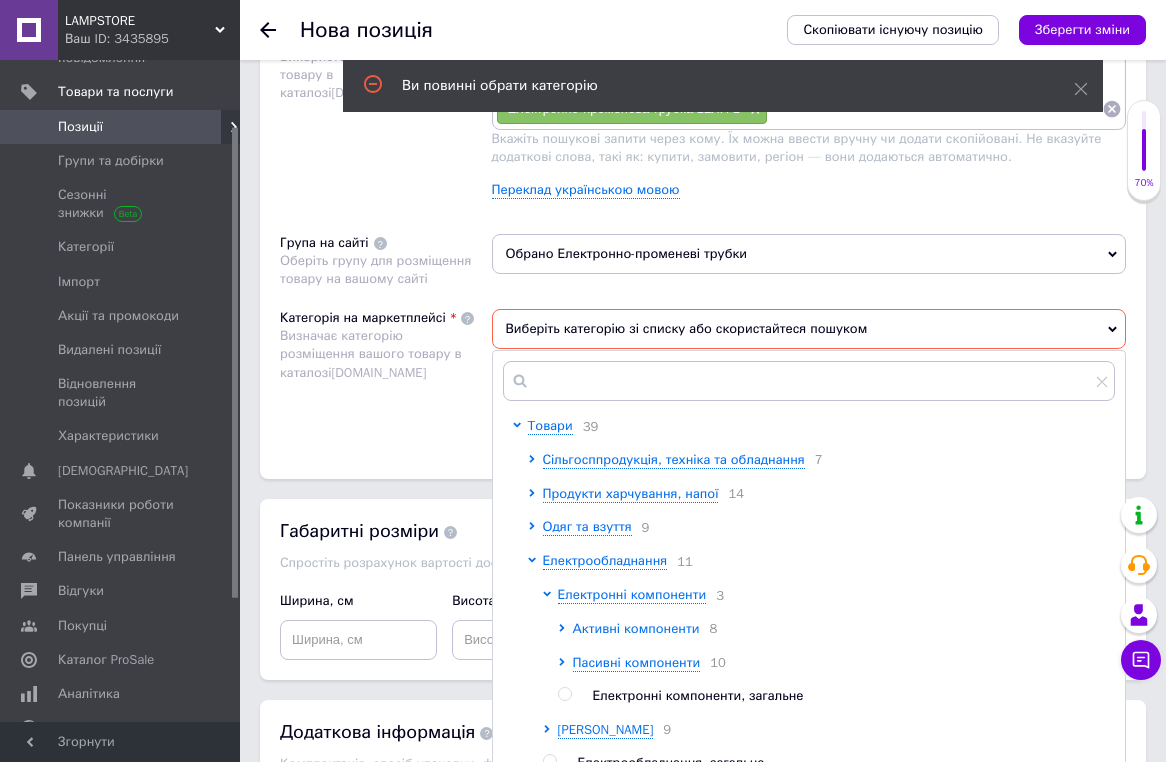 scroll, scrollTop: 31, scrollLeft: 0, axis: vertical 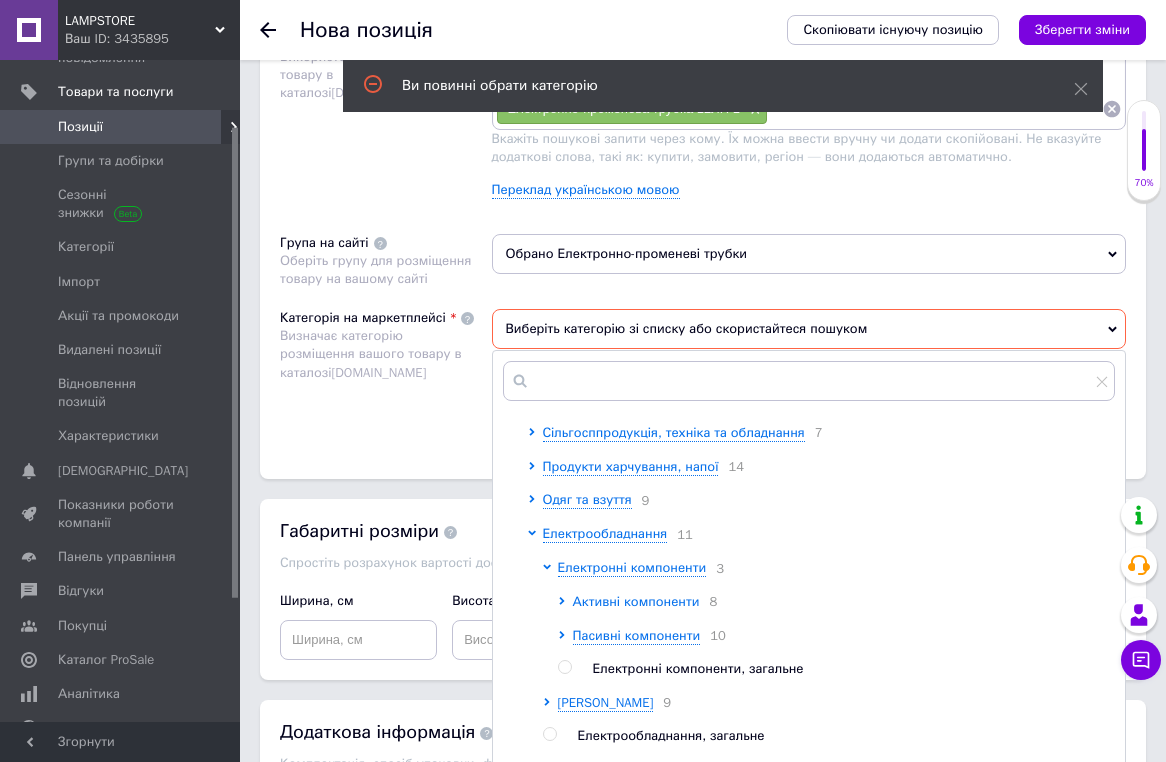 click on "Активні компоненти" at bounding box center (636, 601) 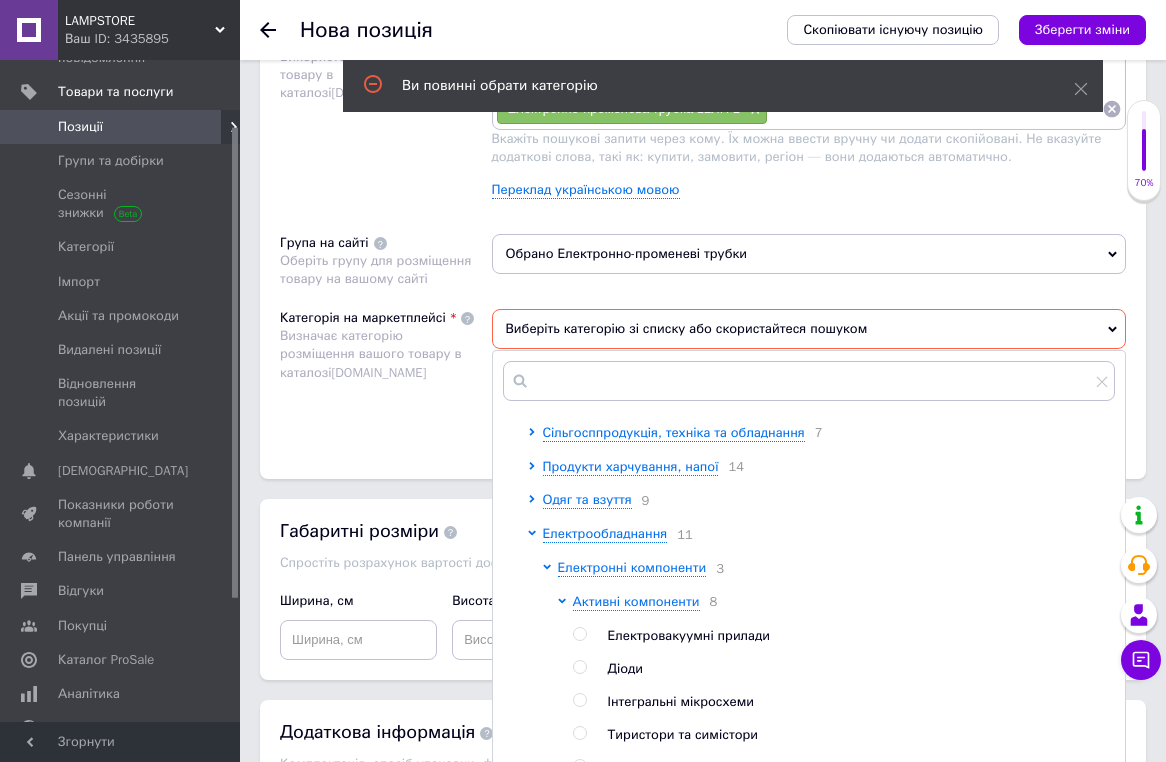 click on "Електровакуумні прилади" at bounding box center (689, 635) 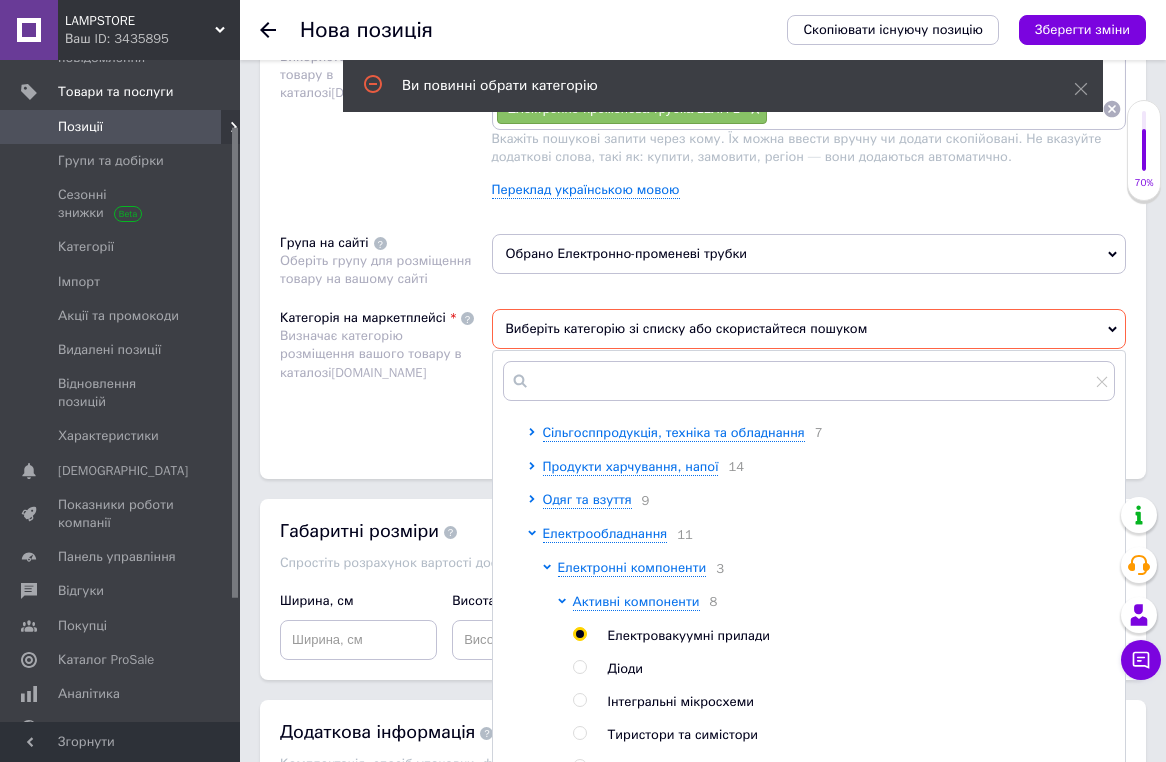 radio on "true" 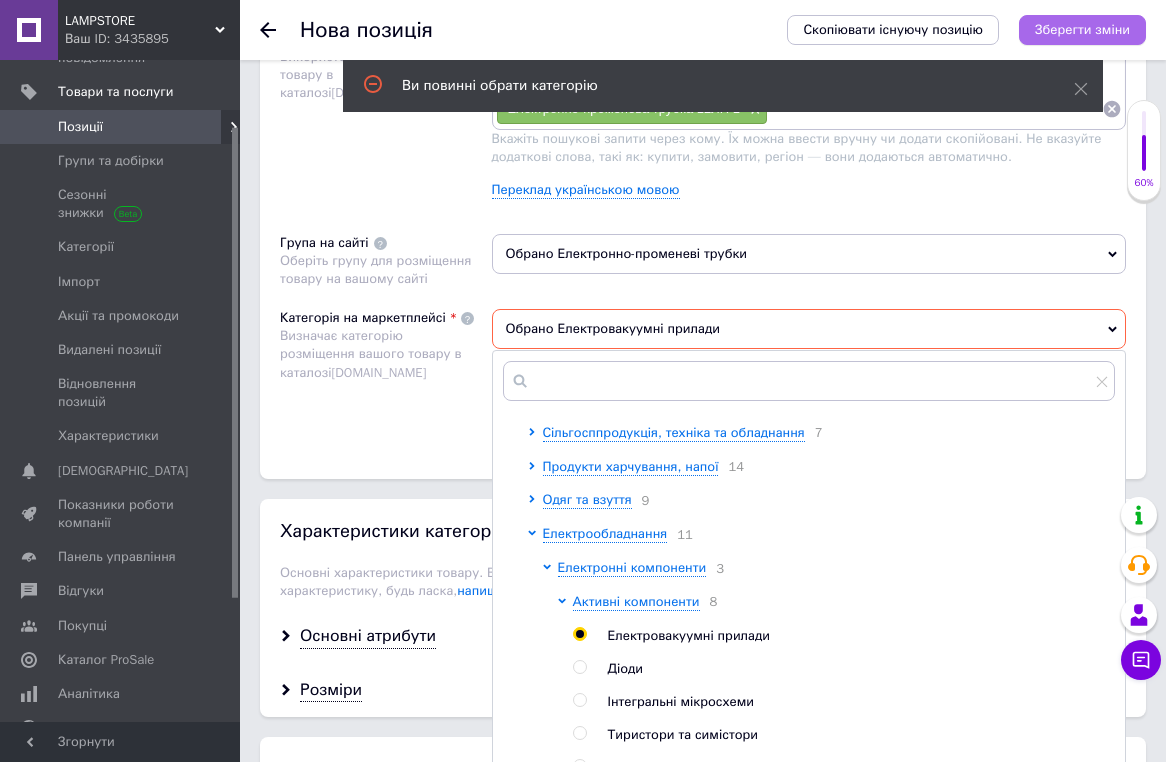 click on "Зберегти зміни" at bounding box center (1082, 29) 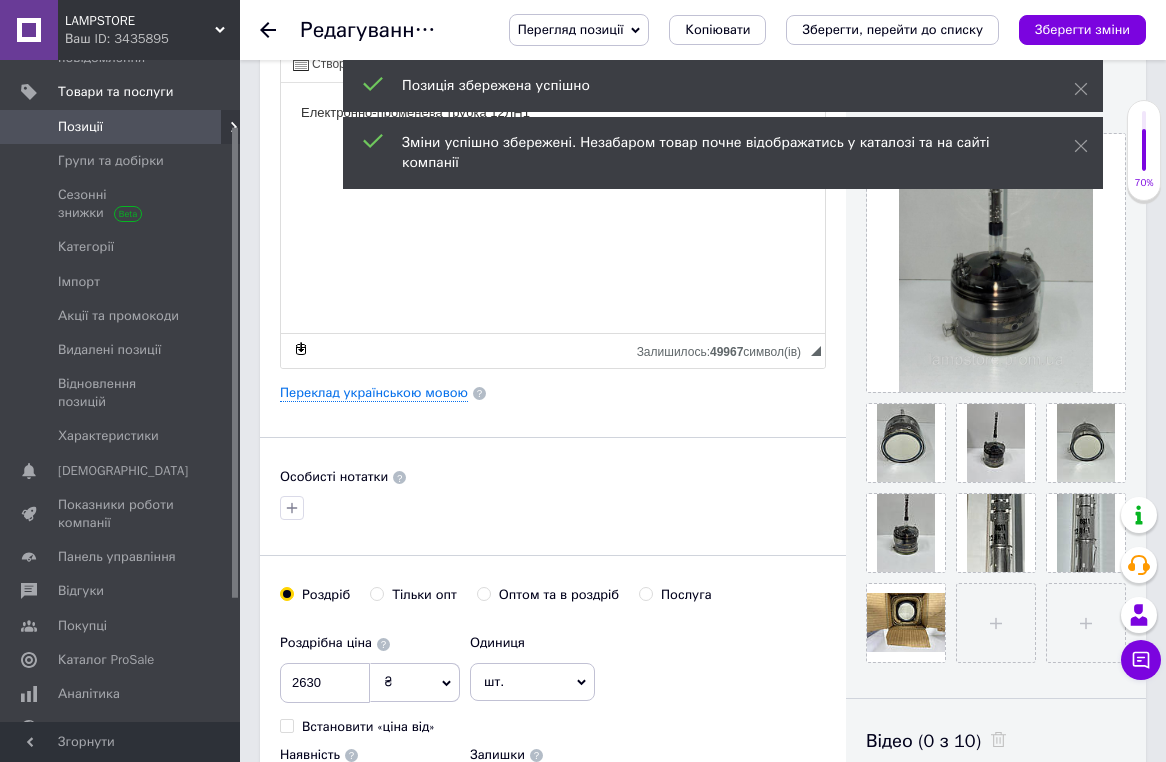 scroll, scrollTop: 390, scrollLeft: 0, axis: vertical 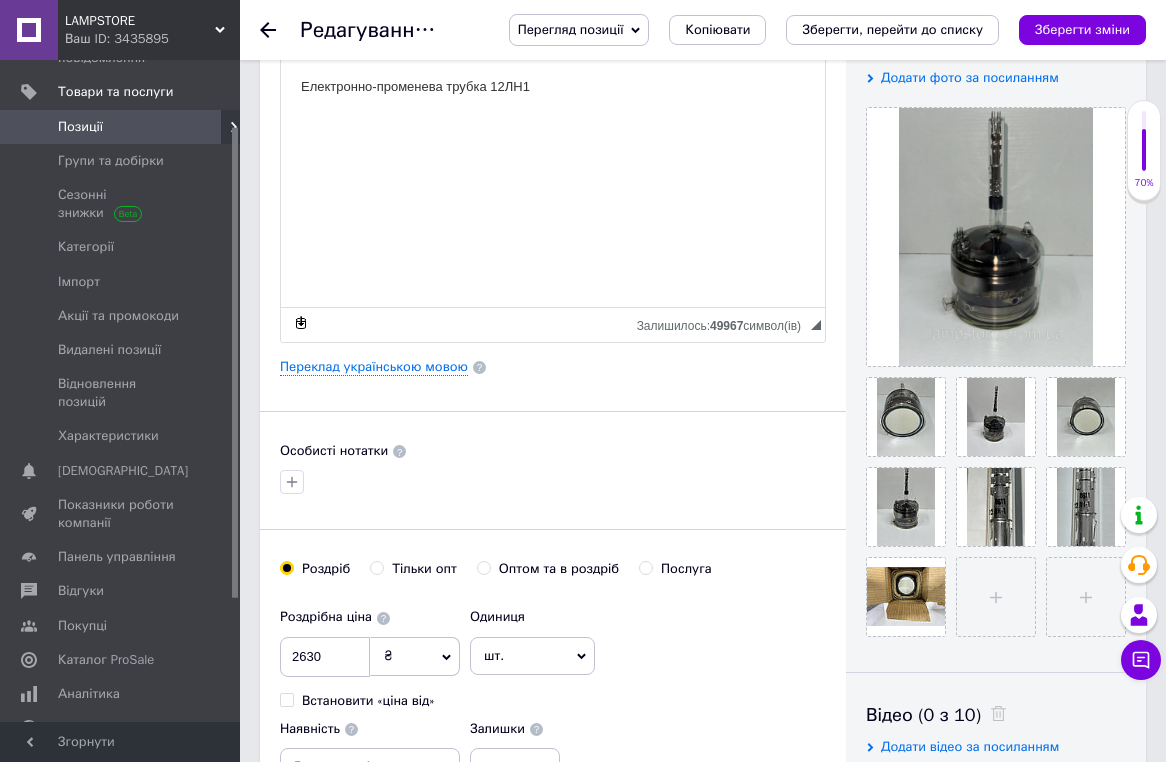 click on "Позиції" at bounding box center (121, 127) 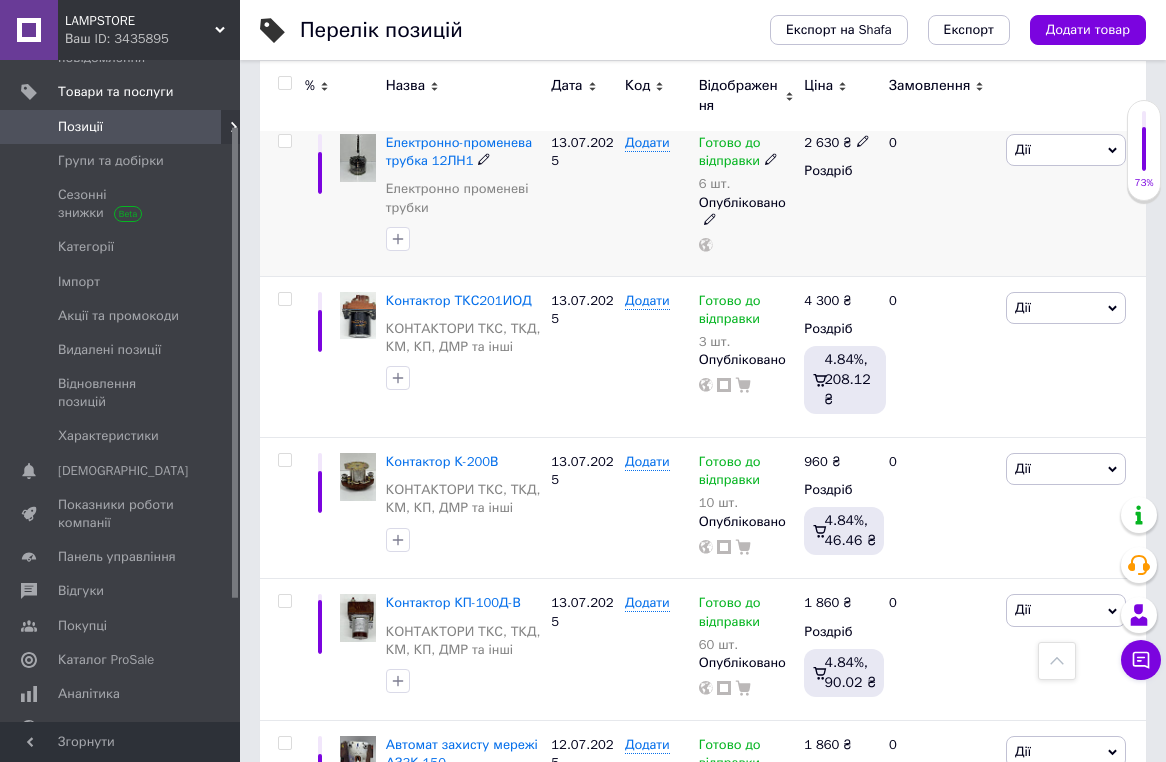 scroll, scrollTop: 98, scrollLeft: 0, axis: vertical 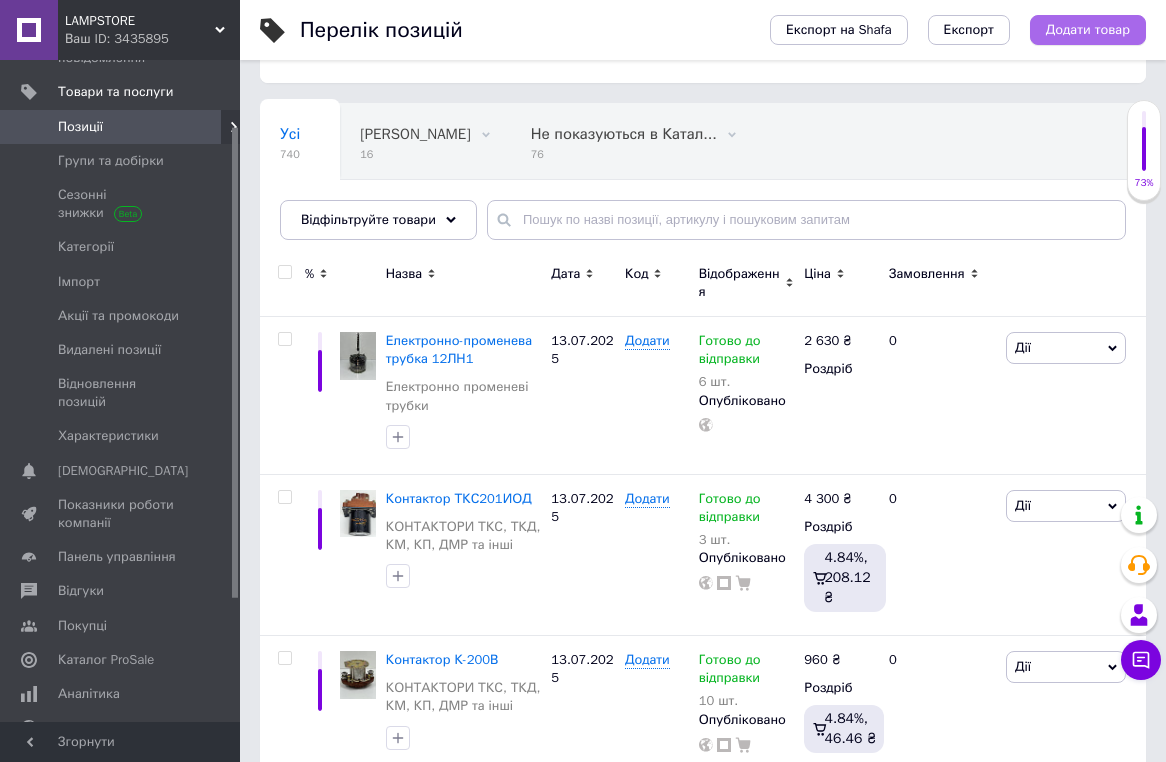 click on "Додати товар" at bounding box center [1088, 30] 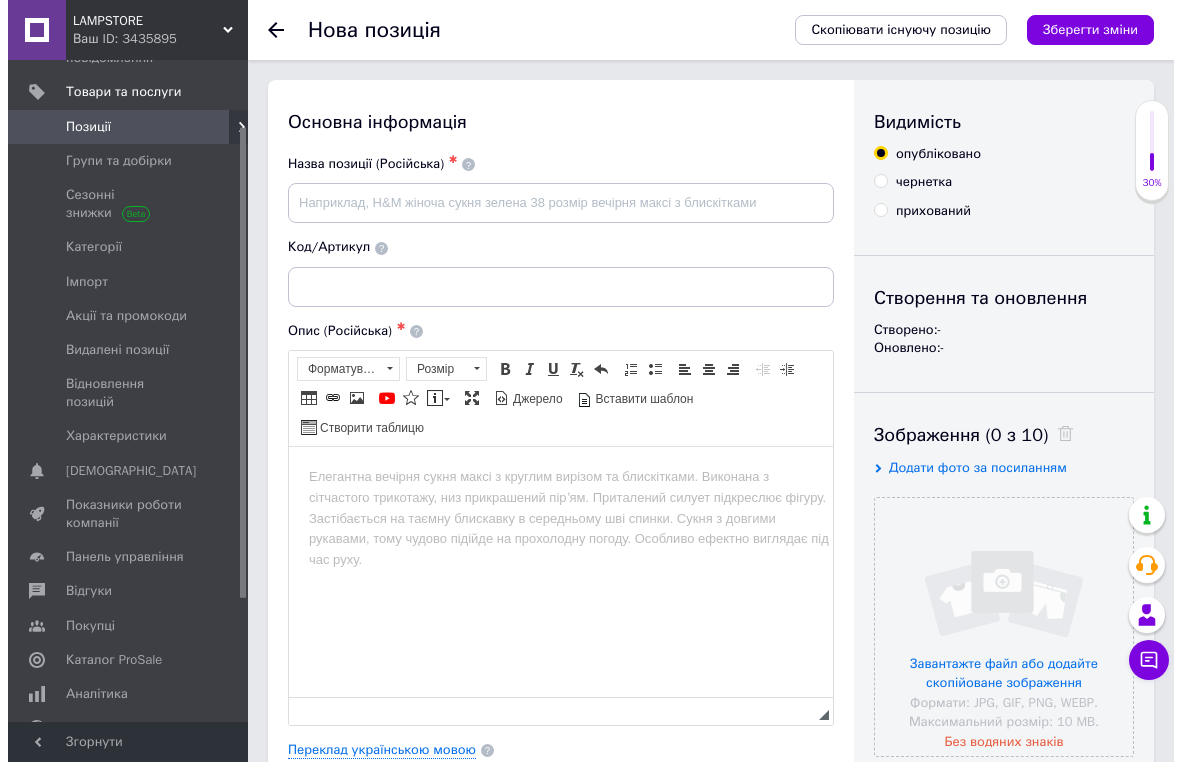 scroll, scrollTop: 0, scrollLeft: 0, axis: both 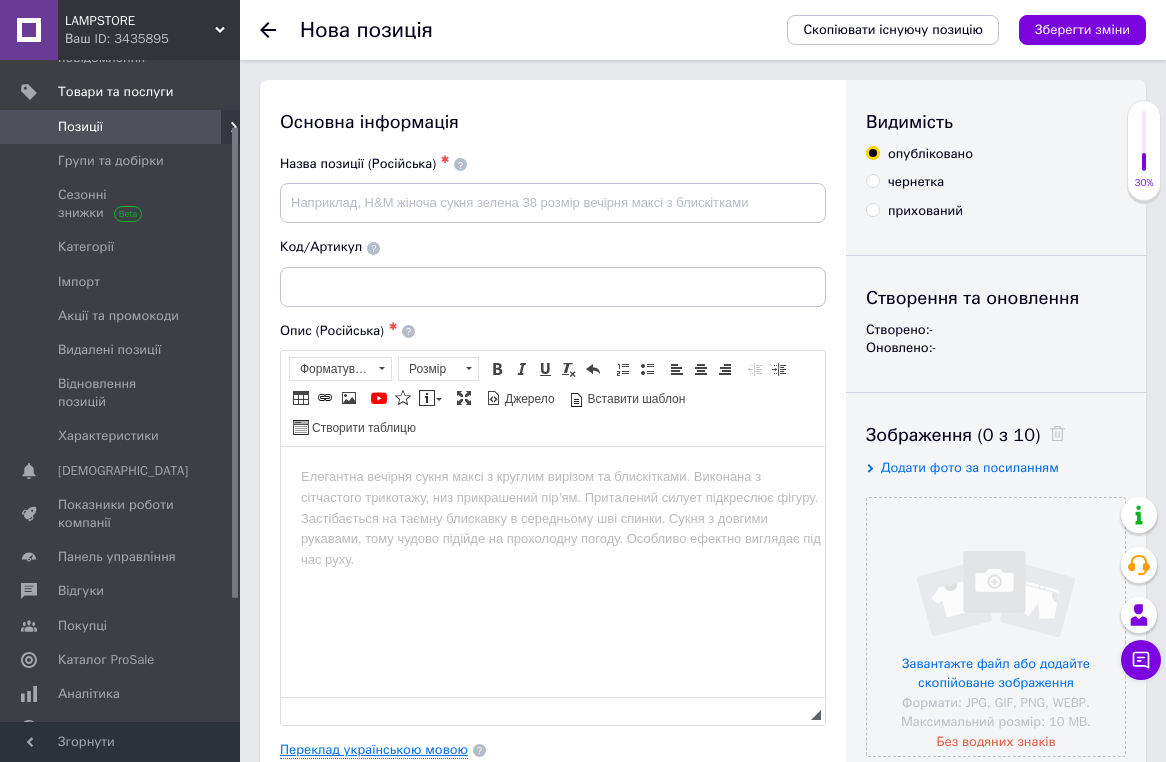 click on "Переклад українською мовою" at bounding box center (374, 750) 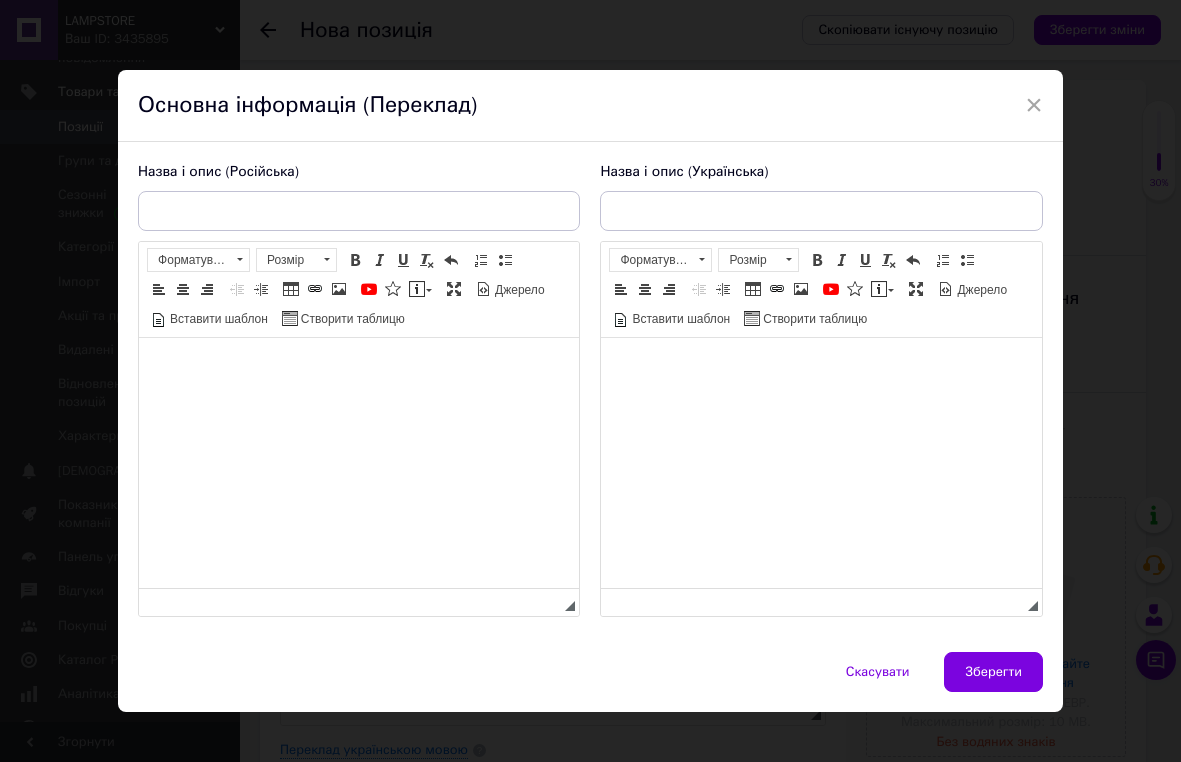 scroll, scrollTop: 0, scrollLeft: 0, axis: both 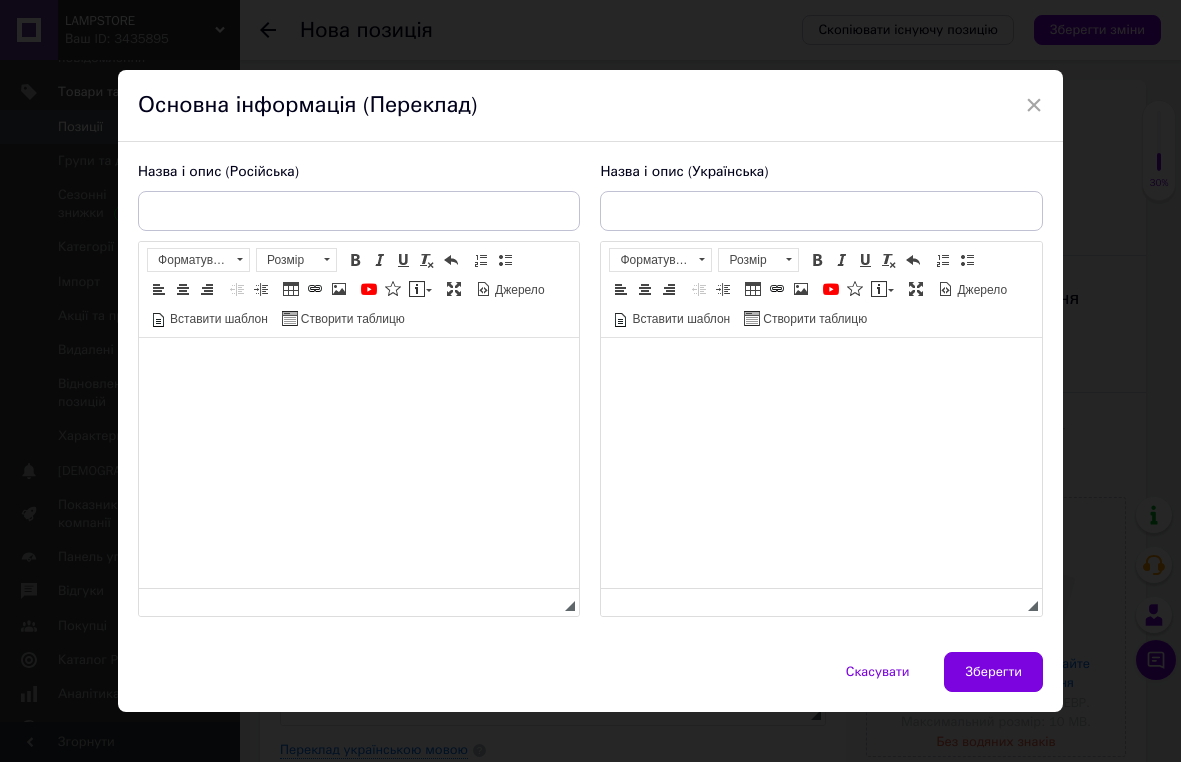 drag, startPoint x: 1027, startPoint y: 101, endPoint x: 944, endPoint y: 90, distance: 83.725746 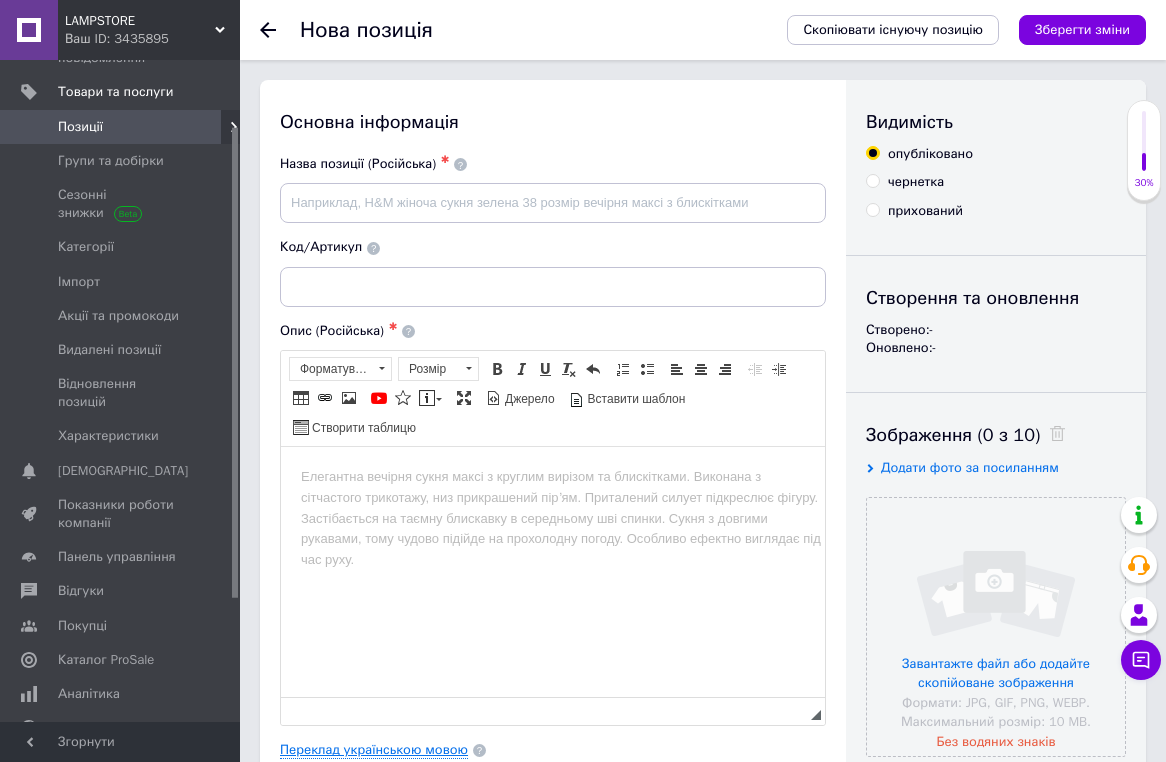 click on "Переклад українською мовою" at bounding box center (374, 750) 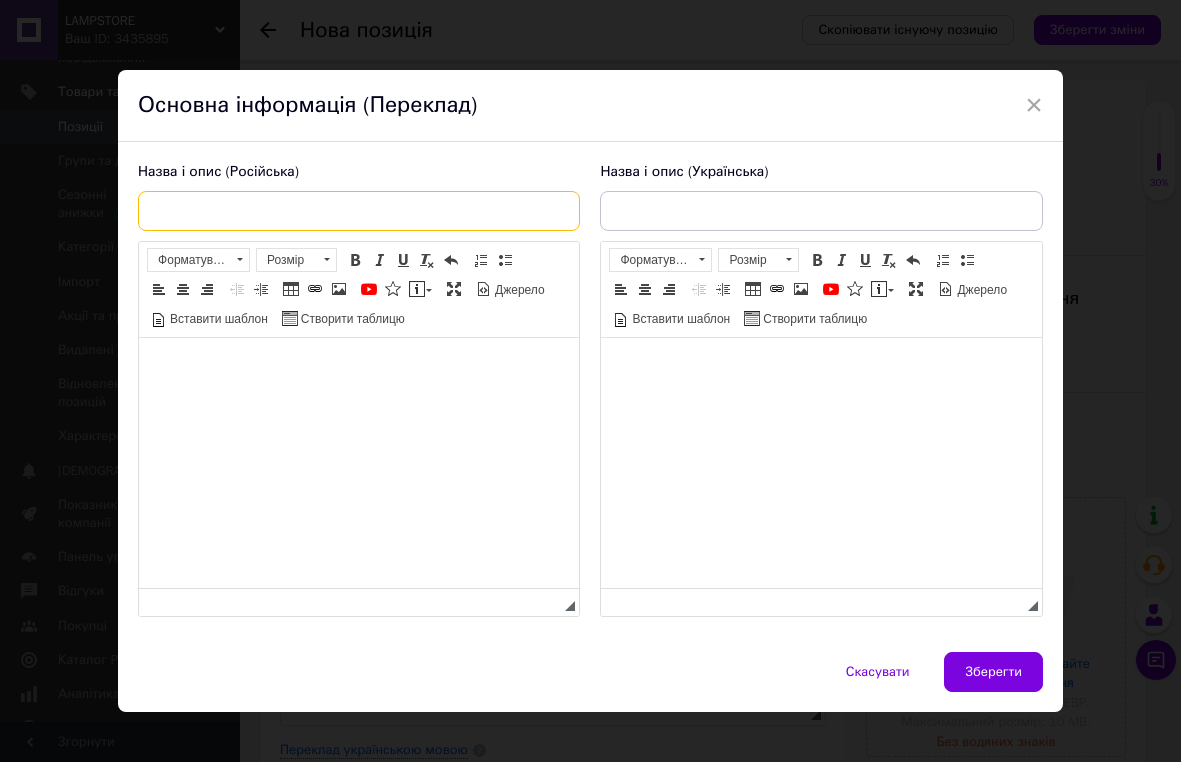 click at bounding box center [359, 211] 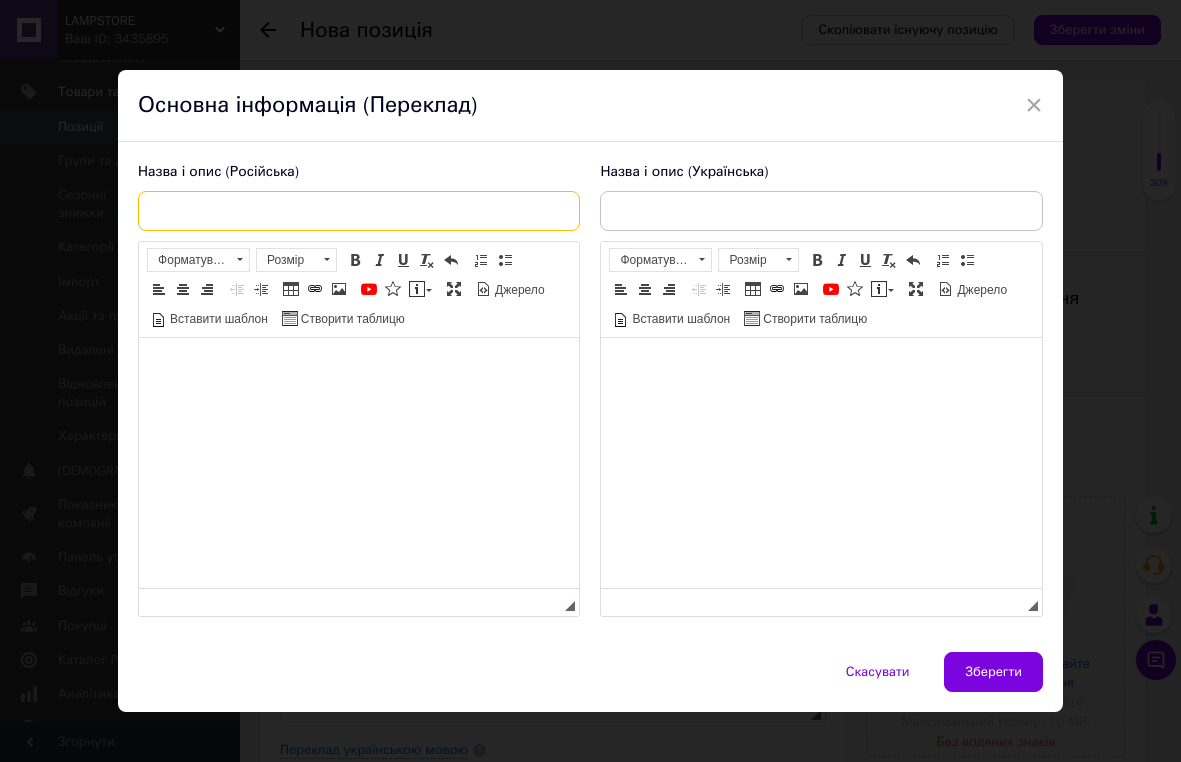 paste on "Електронно-променева трубка 12ЛН1" 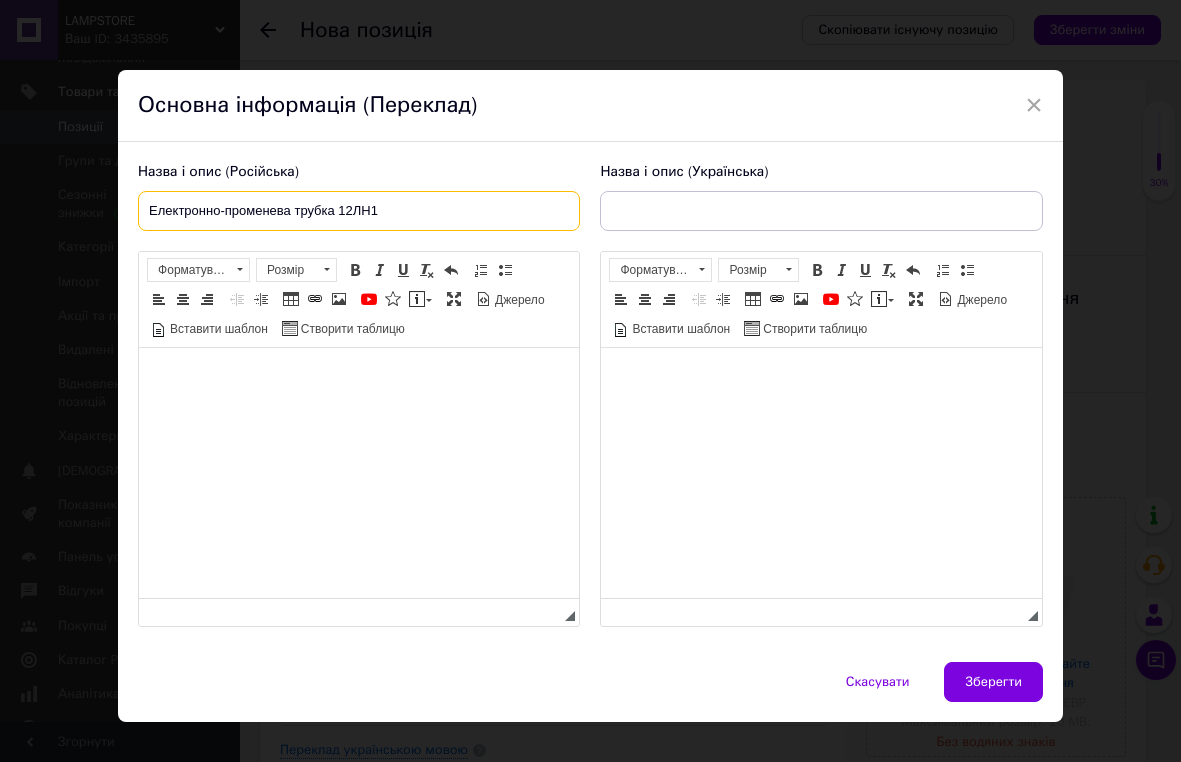 click on "Електронно-променева трубка 12ЛН1" at bounding box center (359, 211) 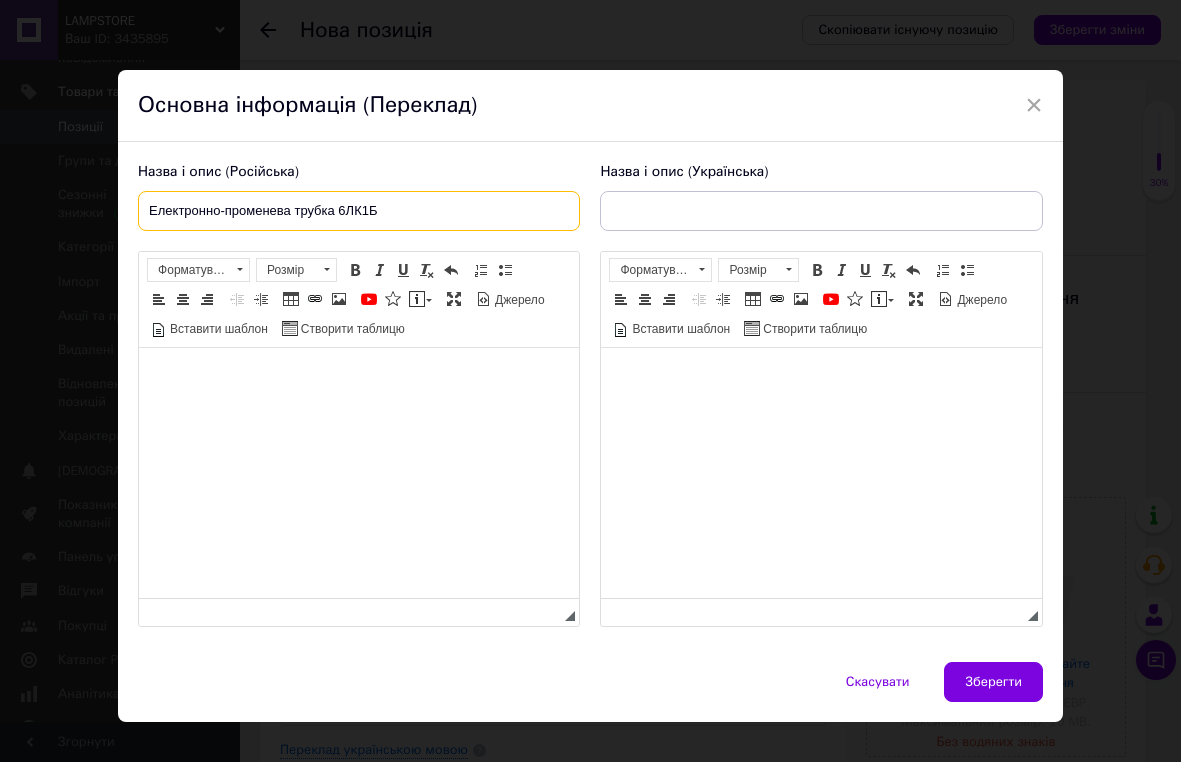 drag, startPoint x: 353, startPoint y: 202, endPoint x: 134, endPoint y: 201, distance: 219.00229 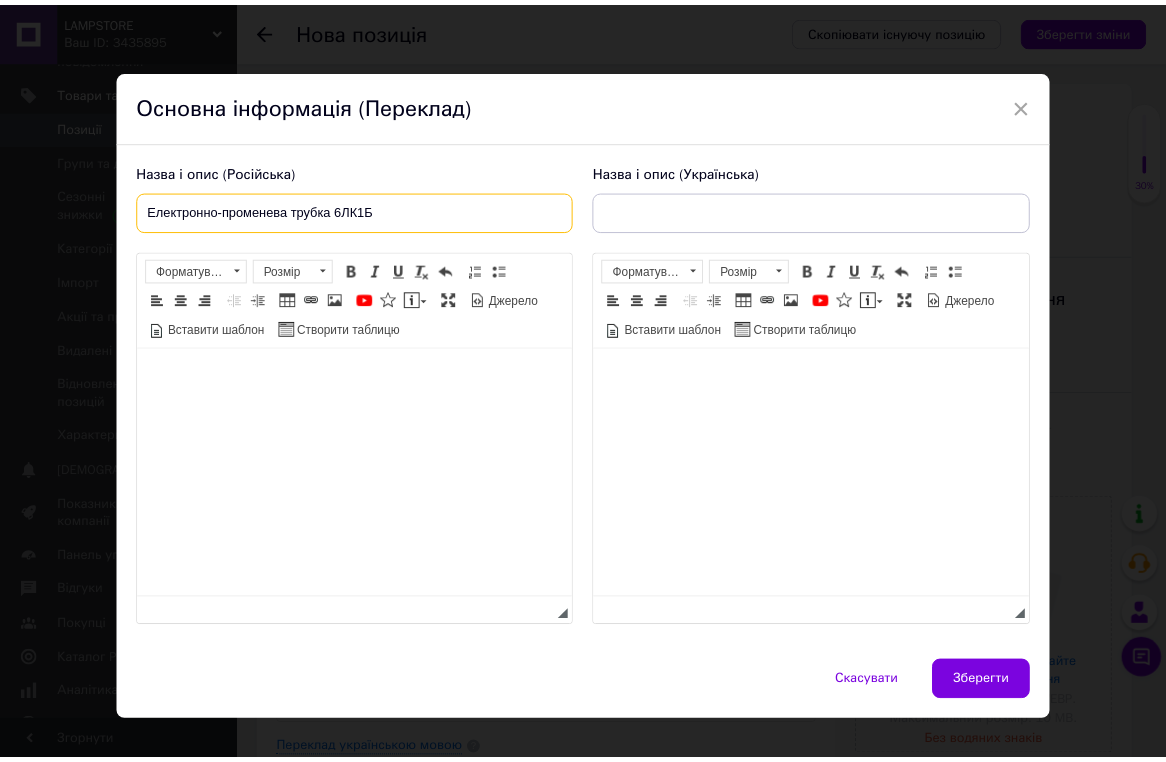 scroll, scrollTop: 19, scrollLeft: 0, axis: vertical 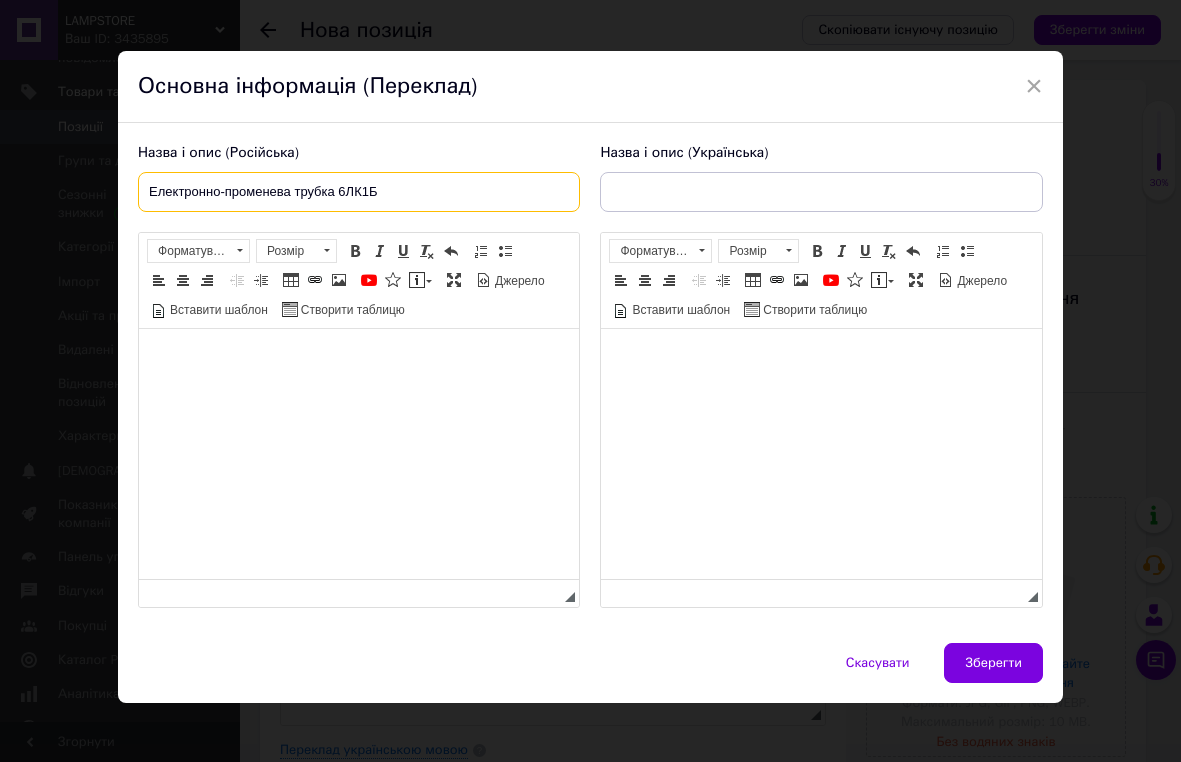 type on "Електронно-променева трубка 6ЛК1Б" 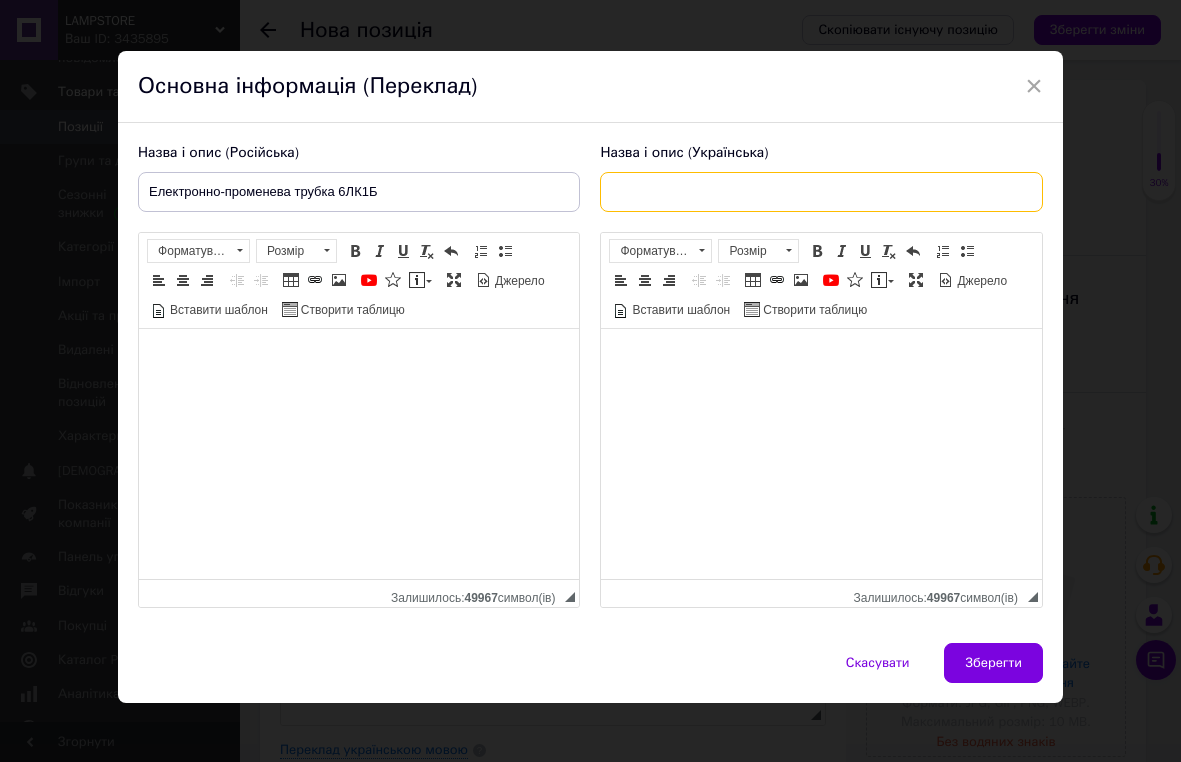 click at bounding box center (821, 192) 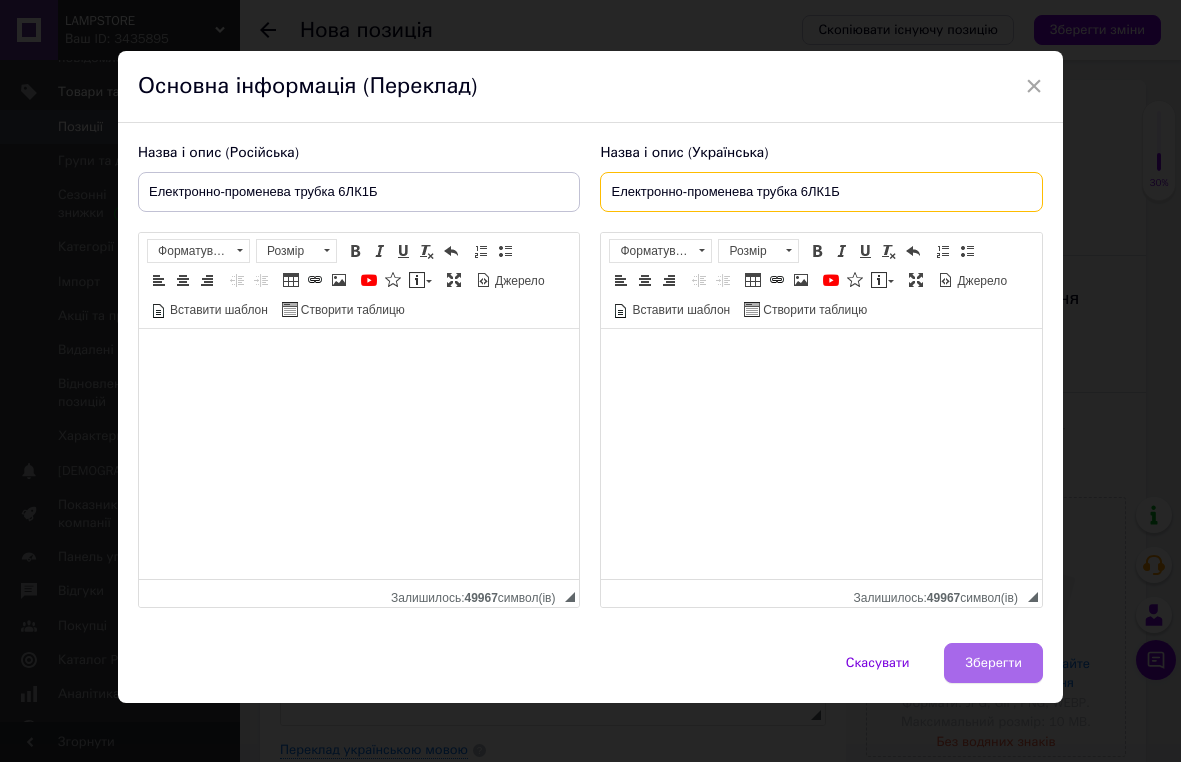 type on "Електронно-променева трубка 6ЛК1Б" 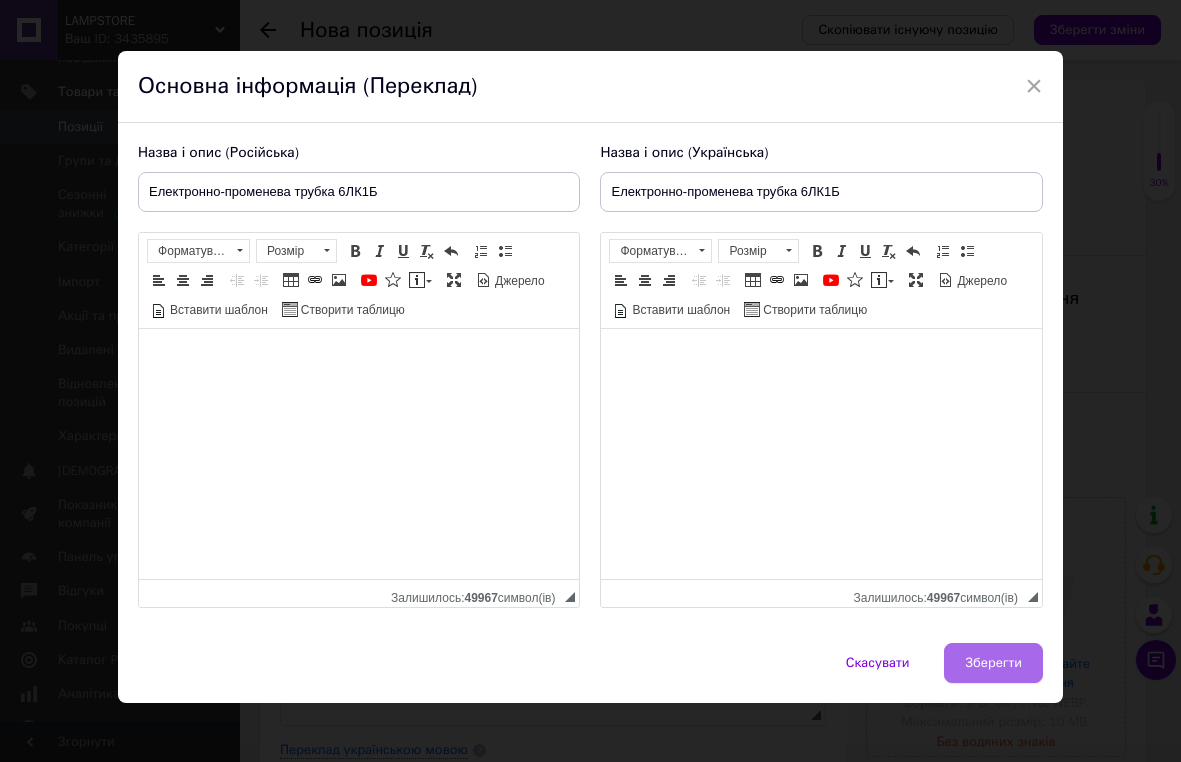 click on "Зберегти" at bounding box center [993, 663] 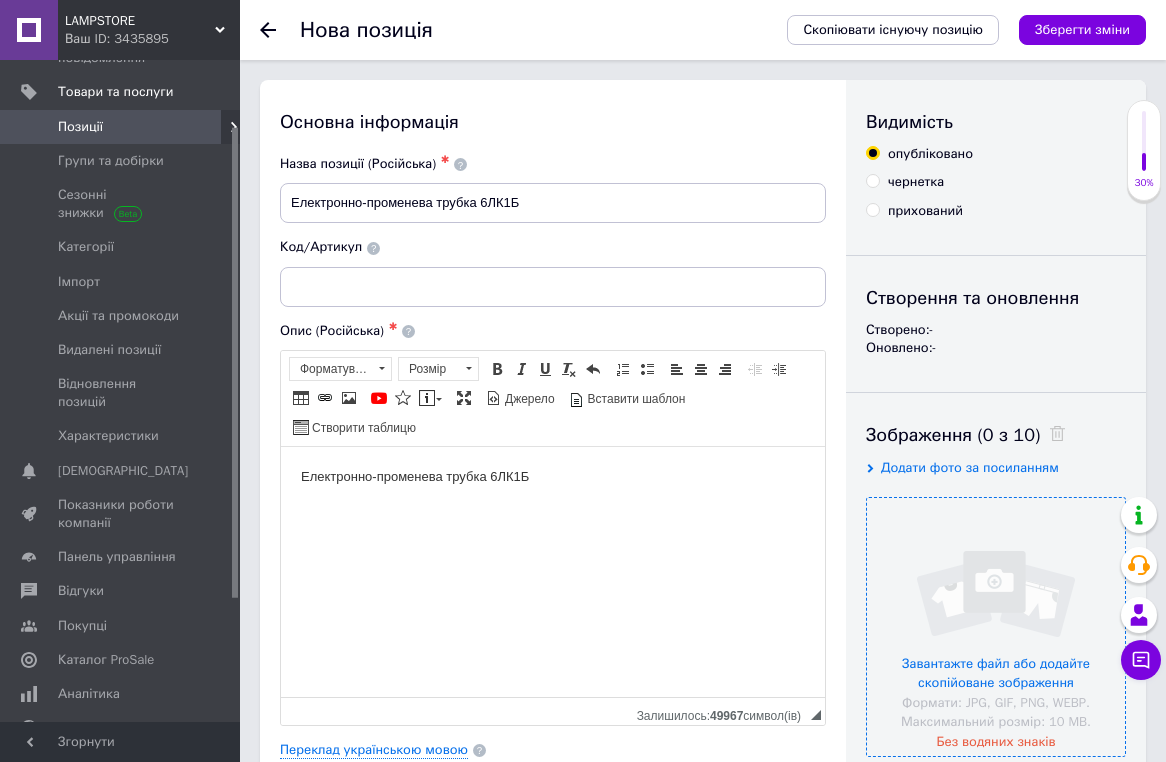 click at bounding box center [996, 627] 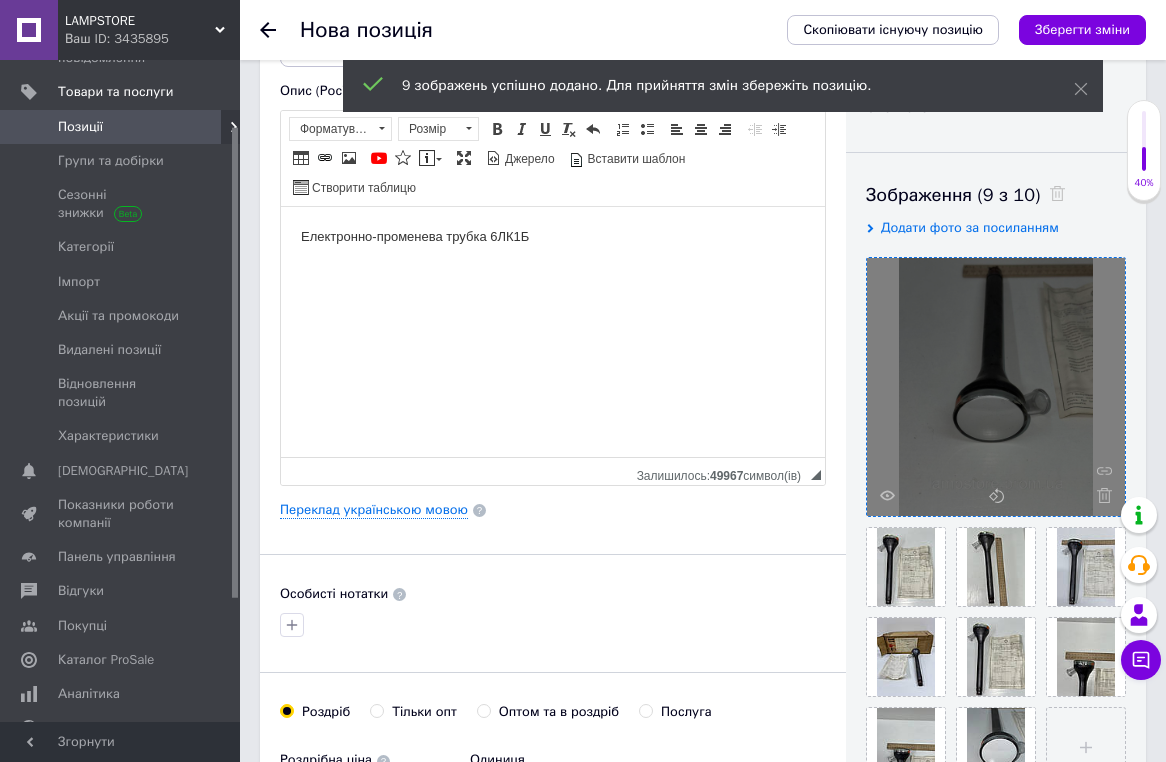scroll, scrollTop: 379, scrollLeft: 0, axis: vertical 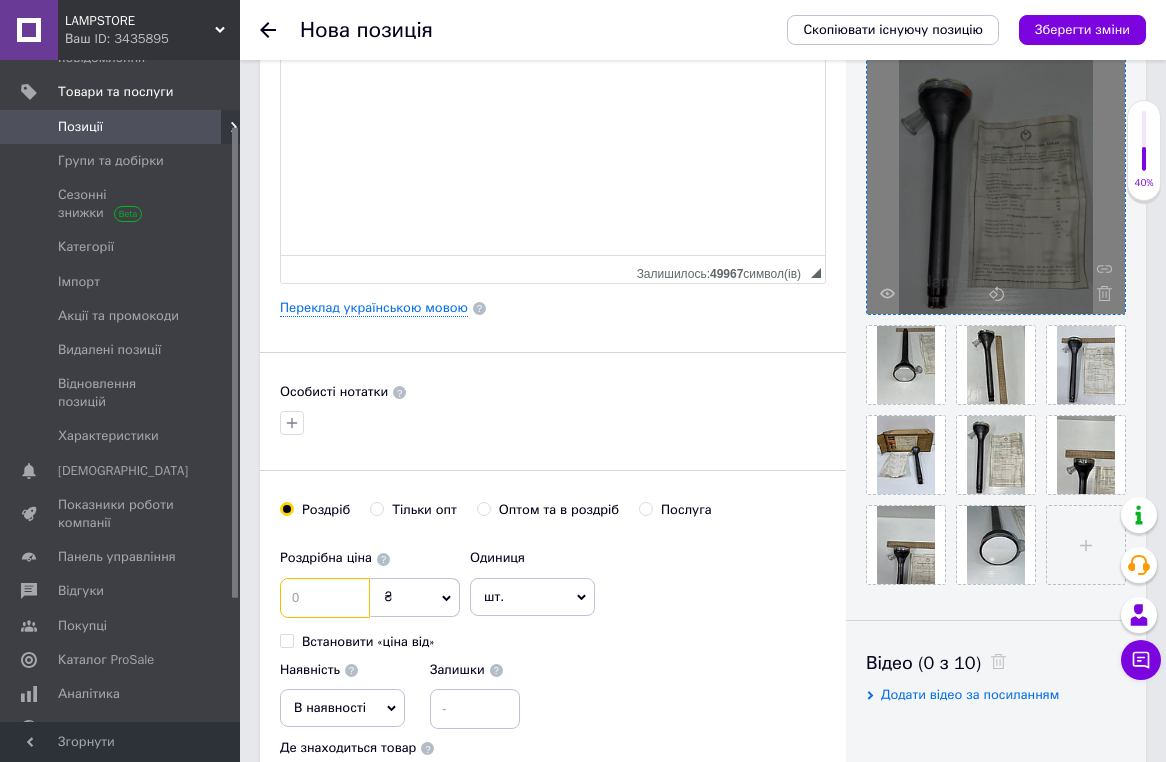click at bounding box center (325, 598) 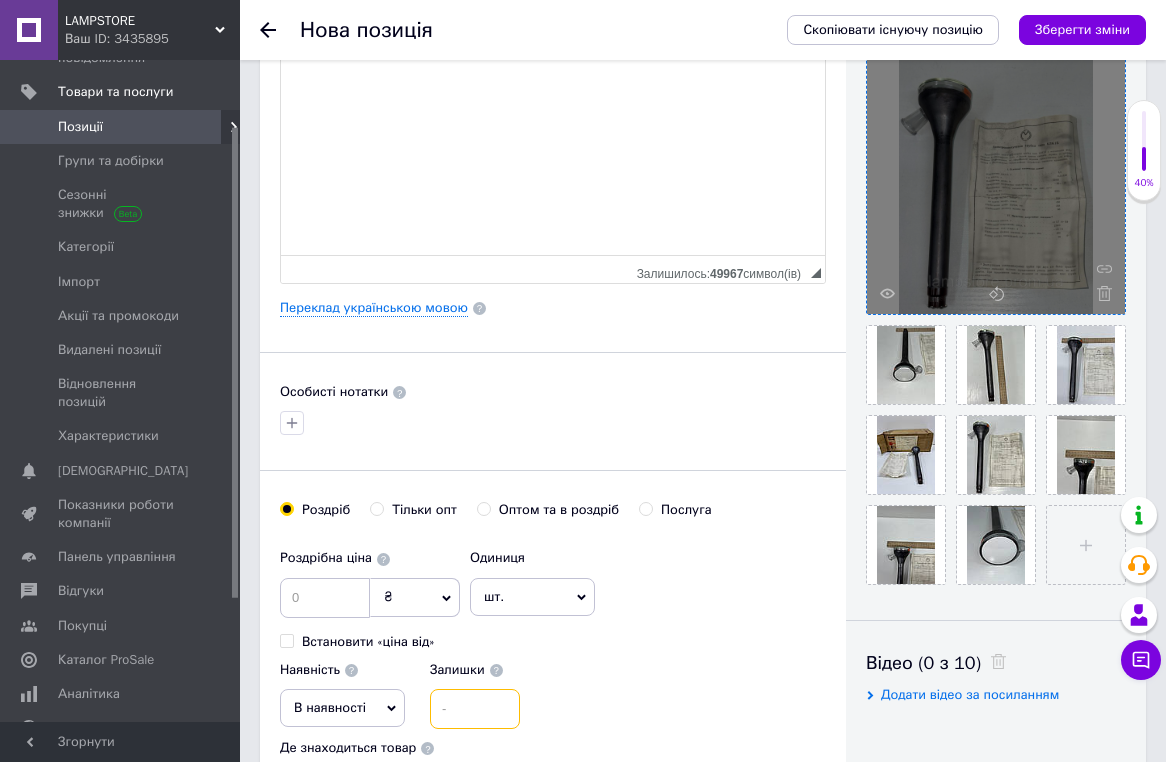 click at bounding box center [475, 709] 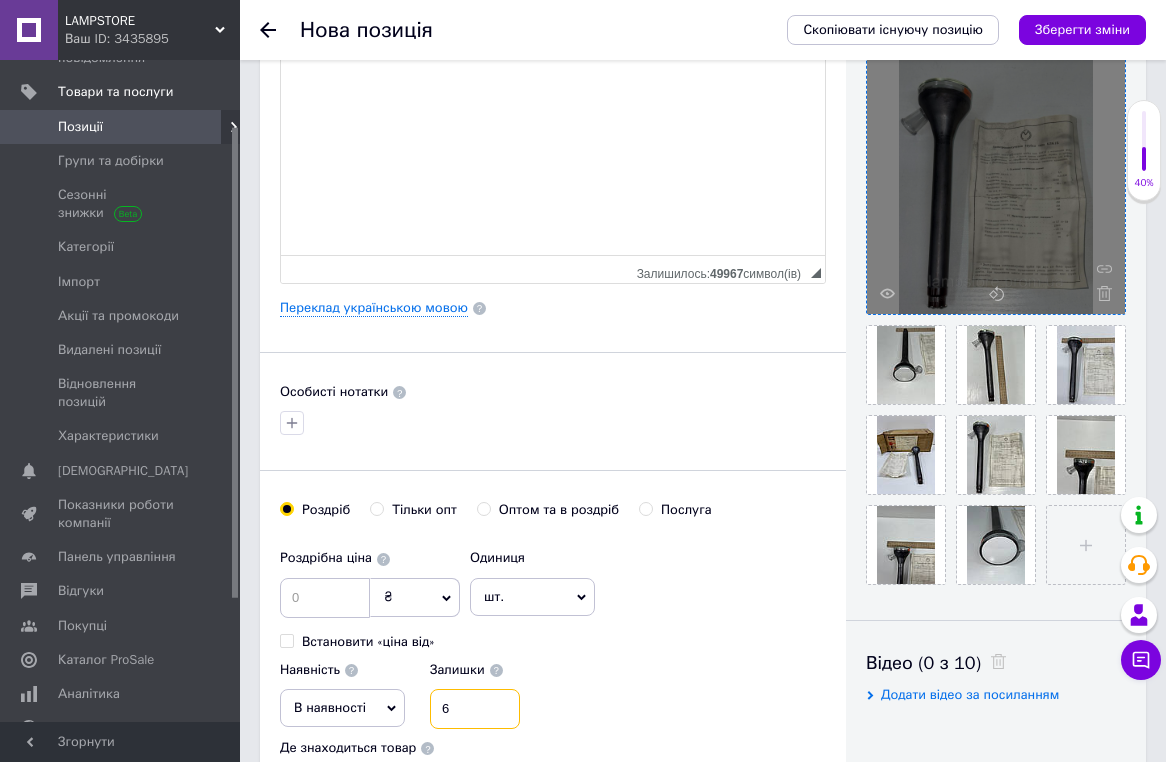 type on "6" 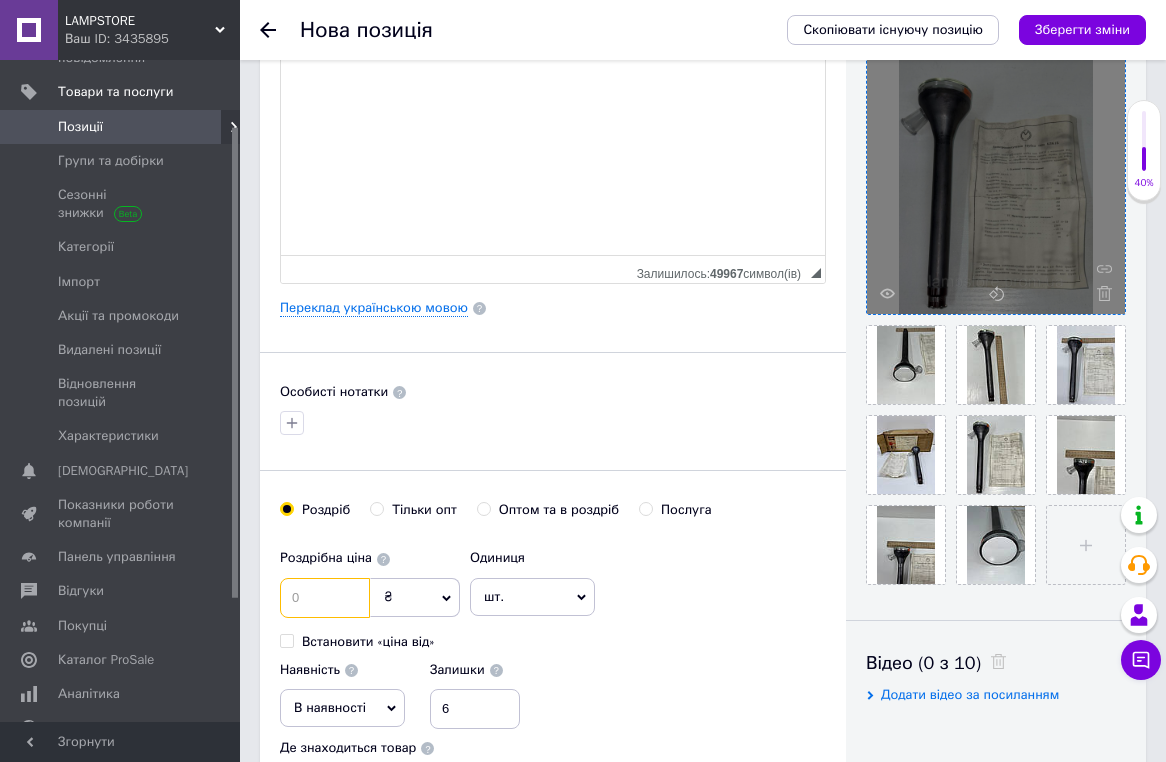 click at bounding box center (325, 598) 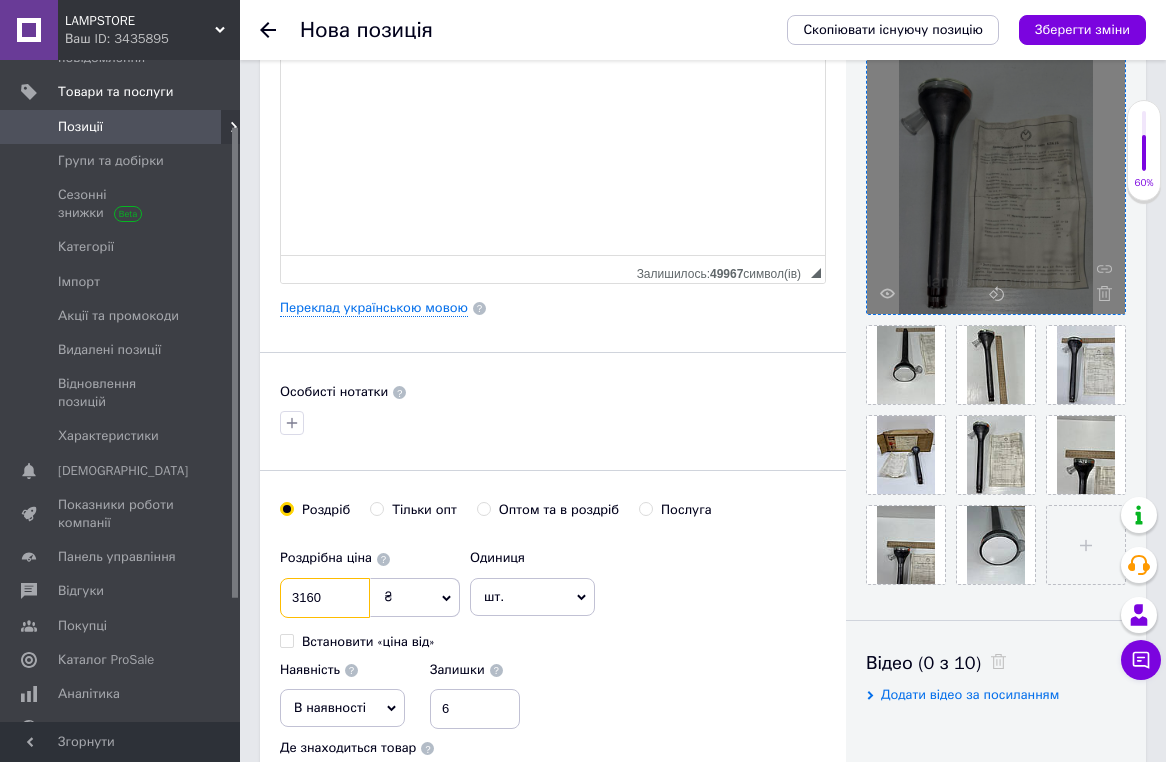 scroll, scrollTop: 446, scrollLeft: 0, axis: vertical 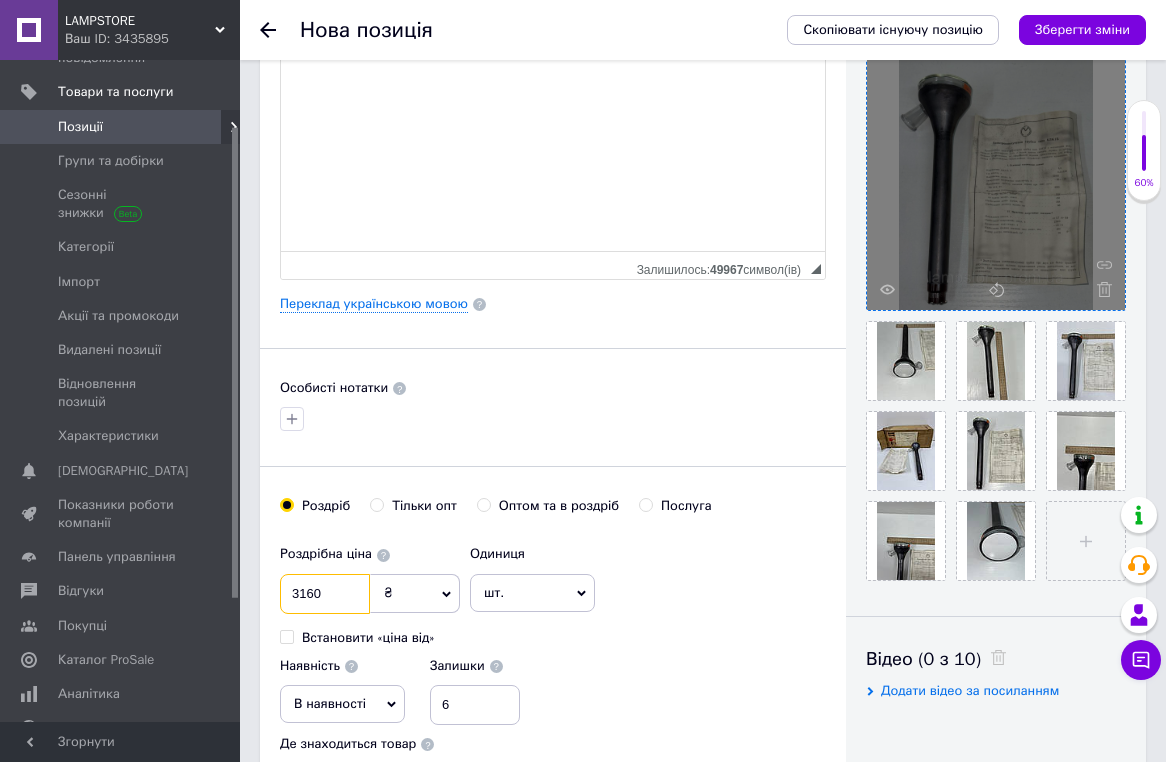 type on "3160" 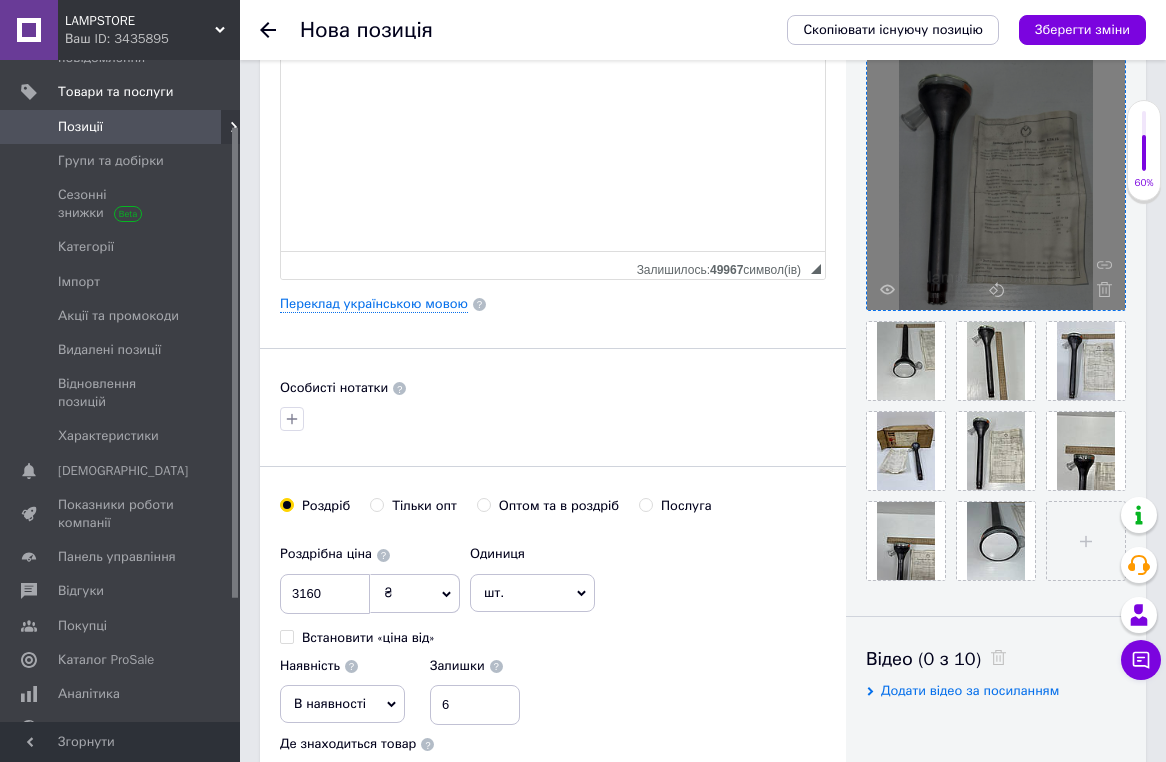 click on "В наявності" at bounding box center (342, 704) 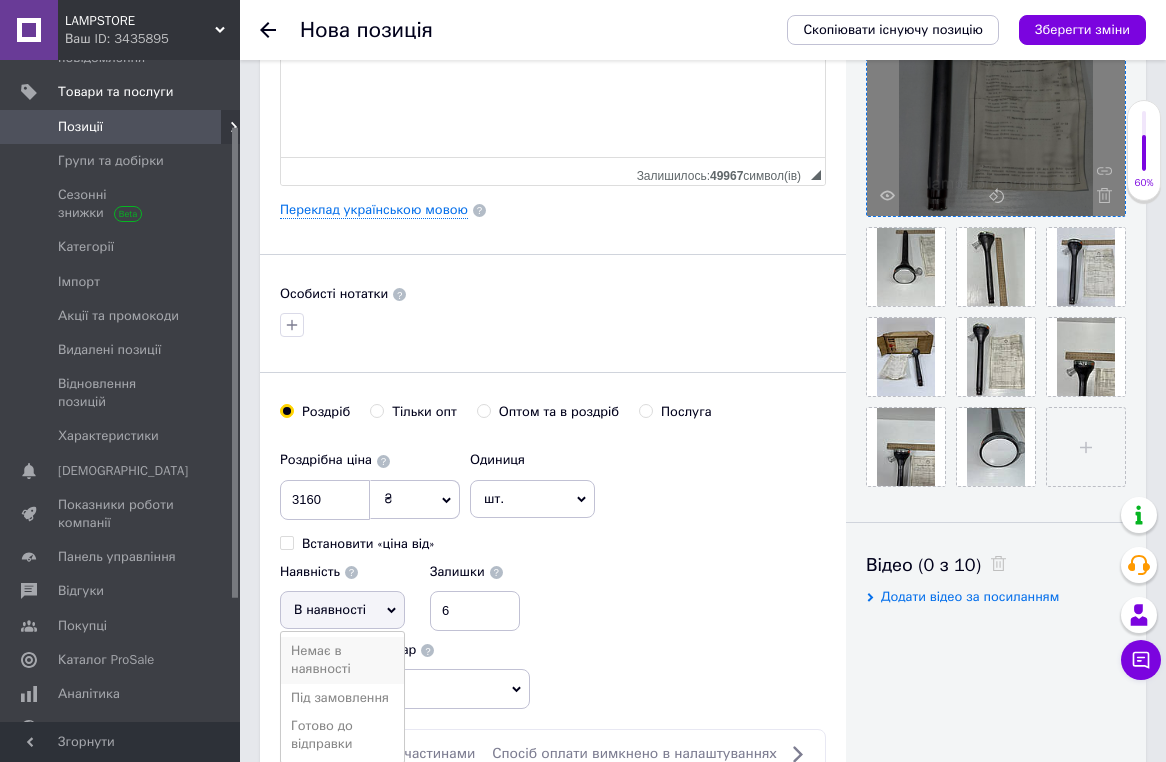 scroll, scrollTop: 563, scrollLeft: 0, axis: vertical 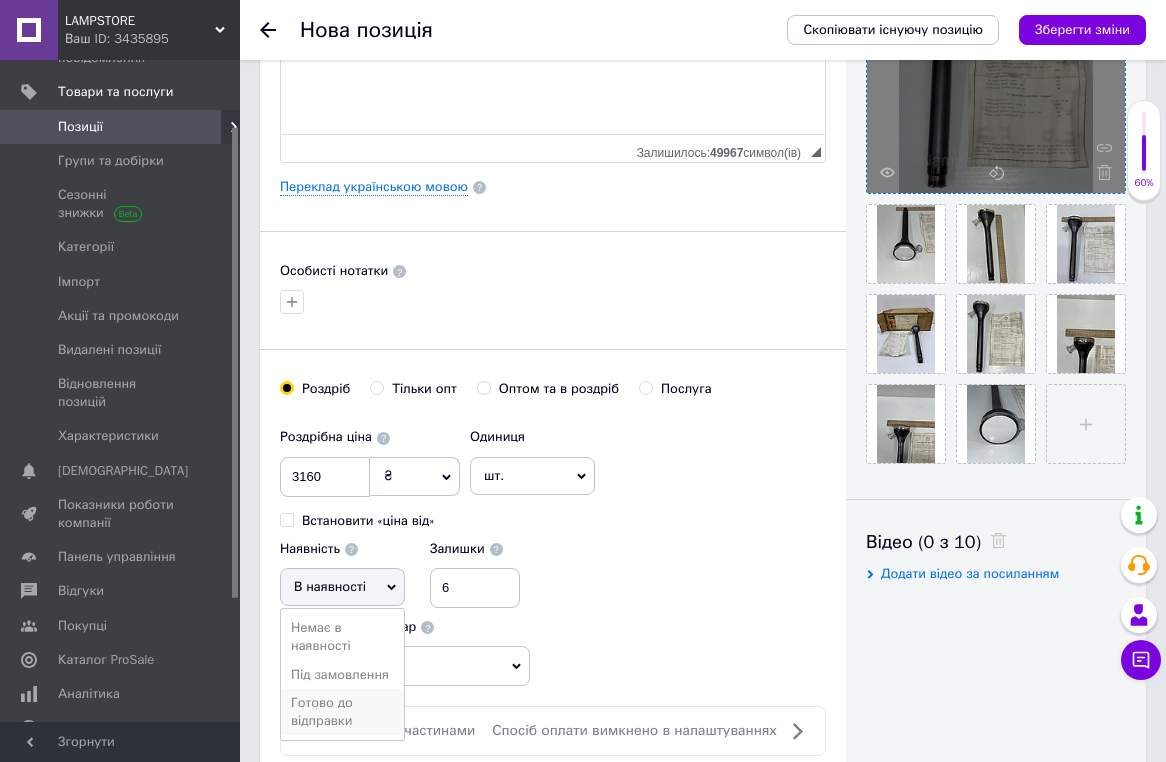 click on "Готово до відправки" at bounding box center (342, 712) 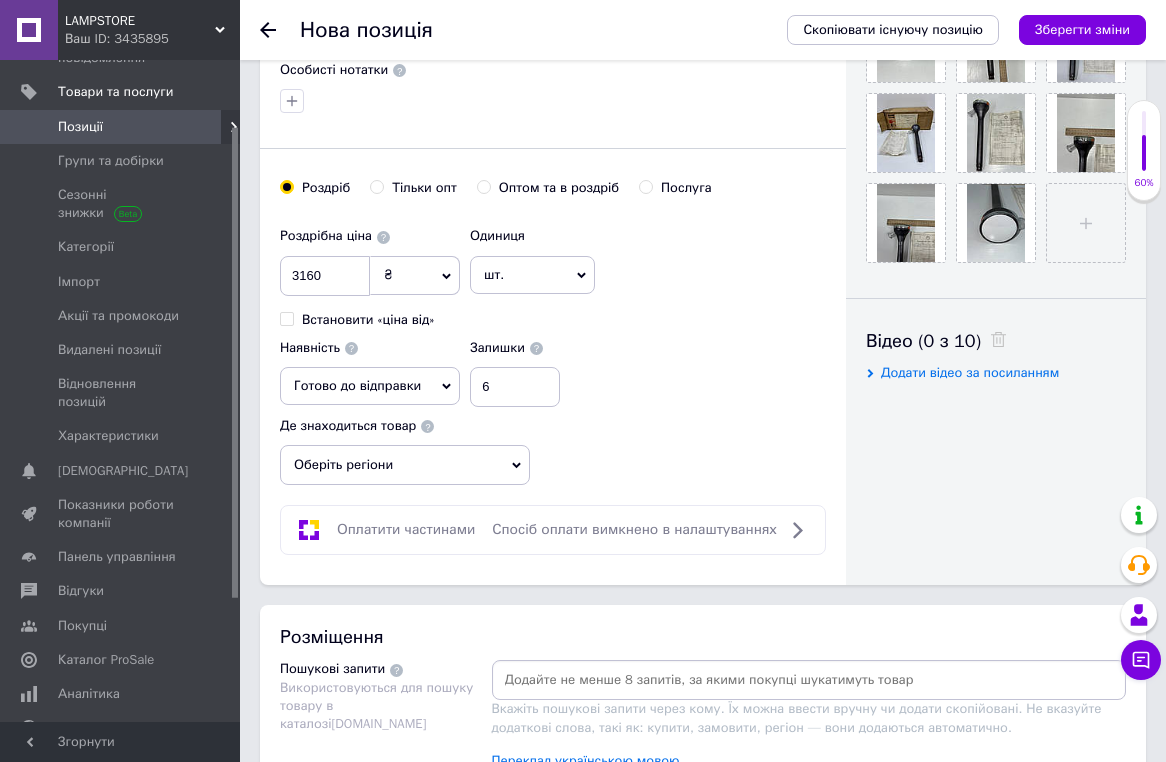 scroll, scrollTop: 880, scrollLeft: 0, axis: vertical 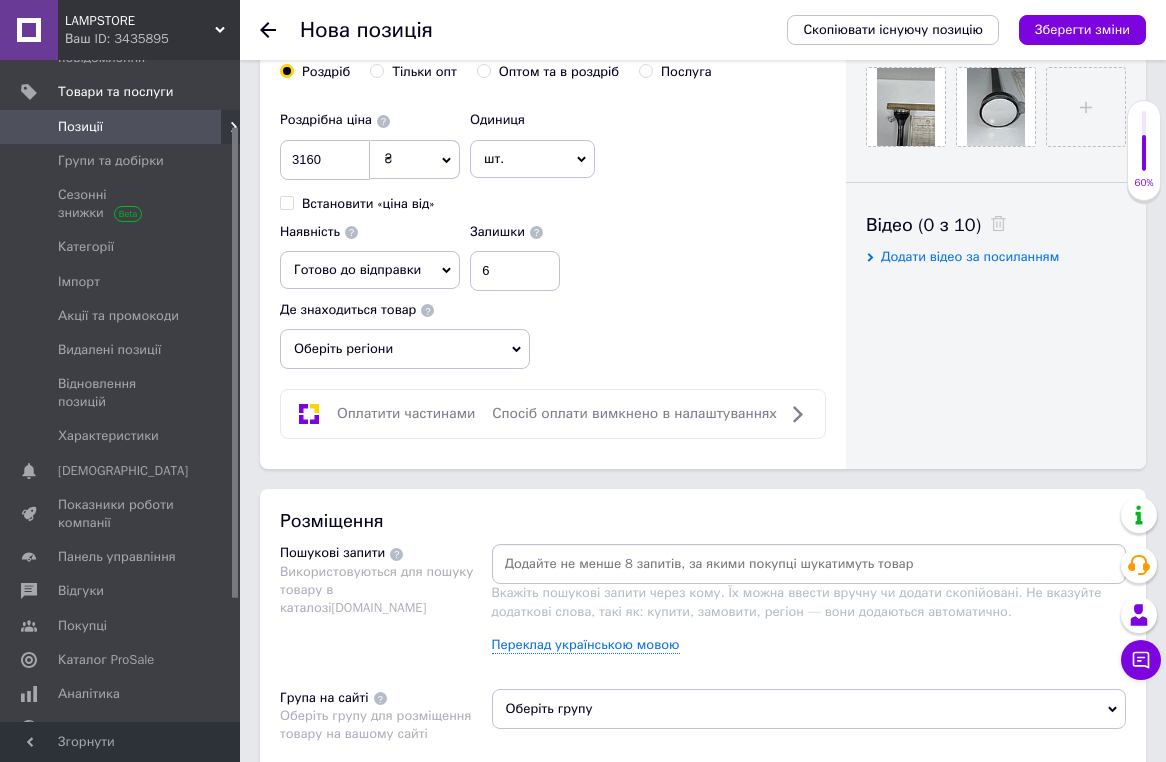 click at bounding box center (809, 564) 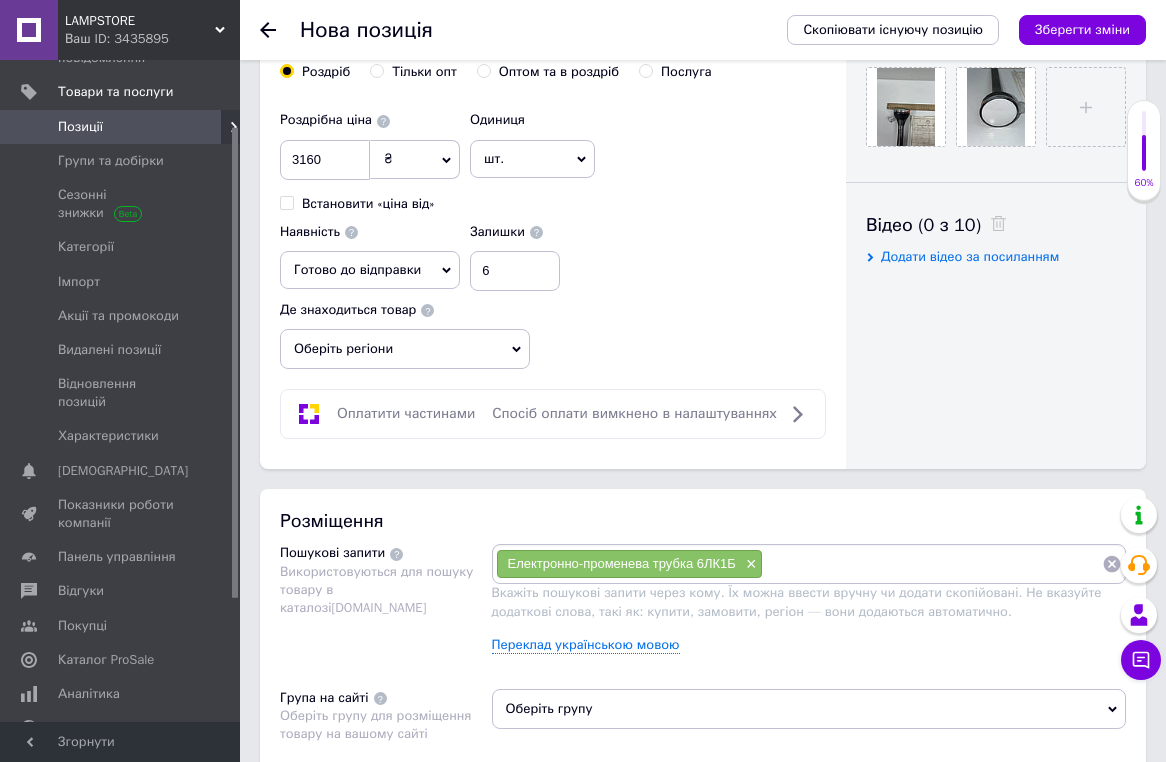 paste on "Електронно-променева трубка 6ЛК1Б" 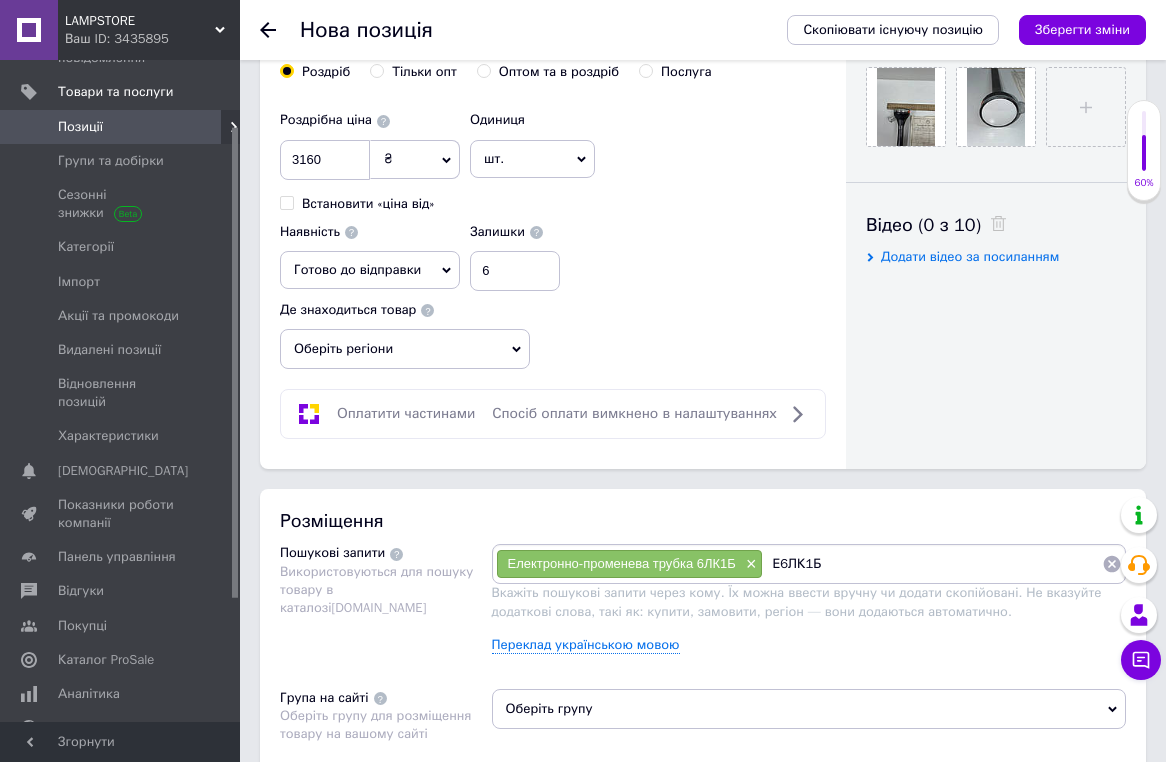 type on "6ЛК1Б" 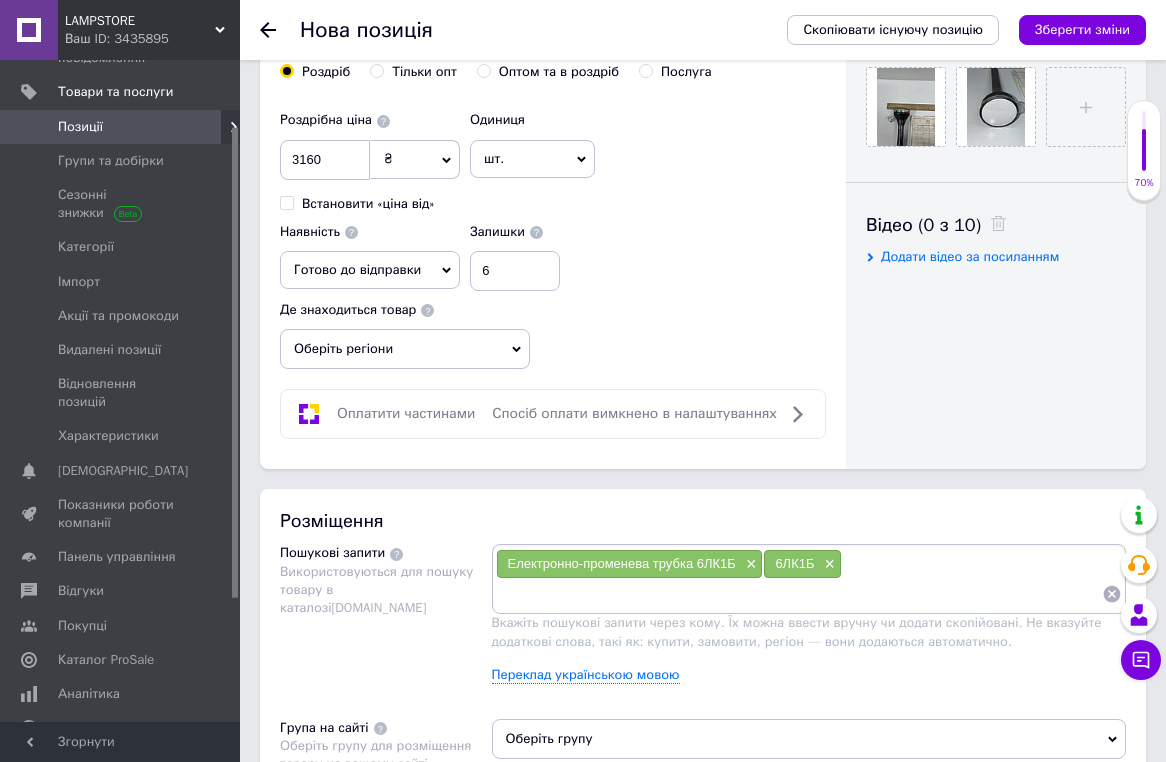 paste on "Електронно-променева трубка 6ЛК1Б" 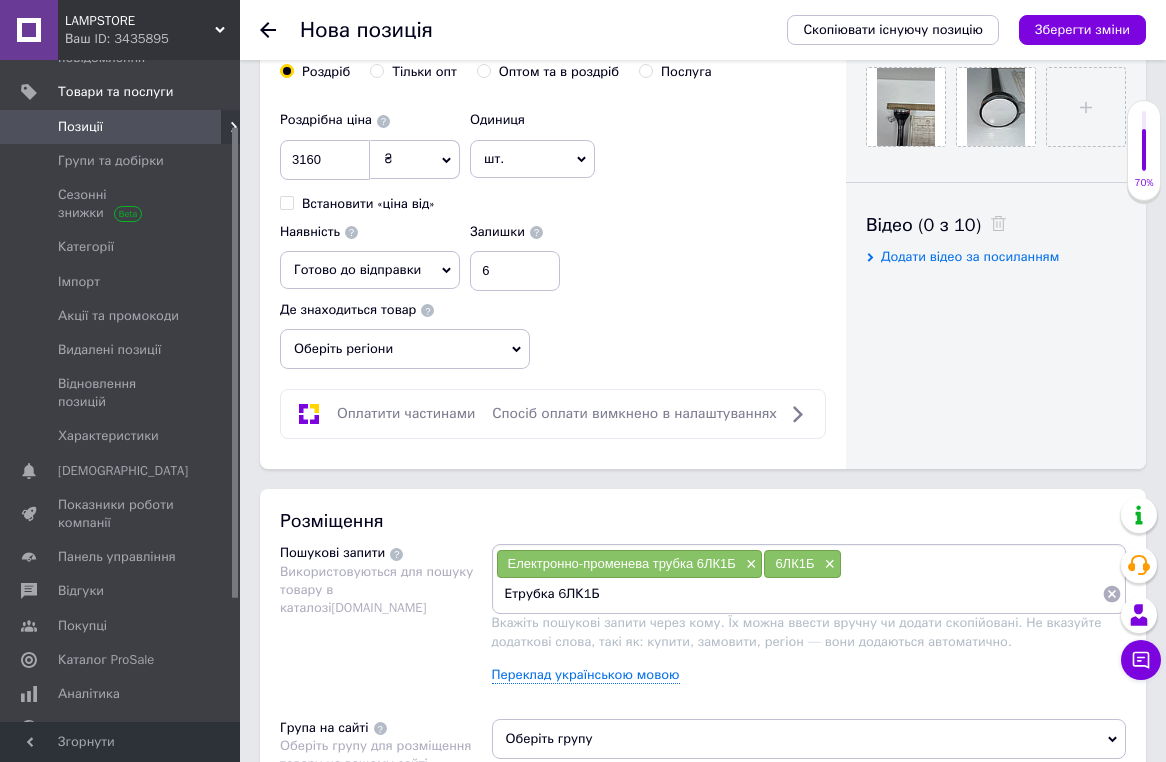 type on "трубка 6ЛК1Б" 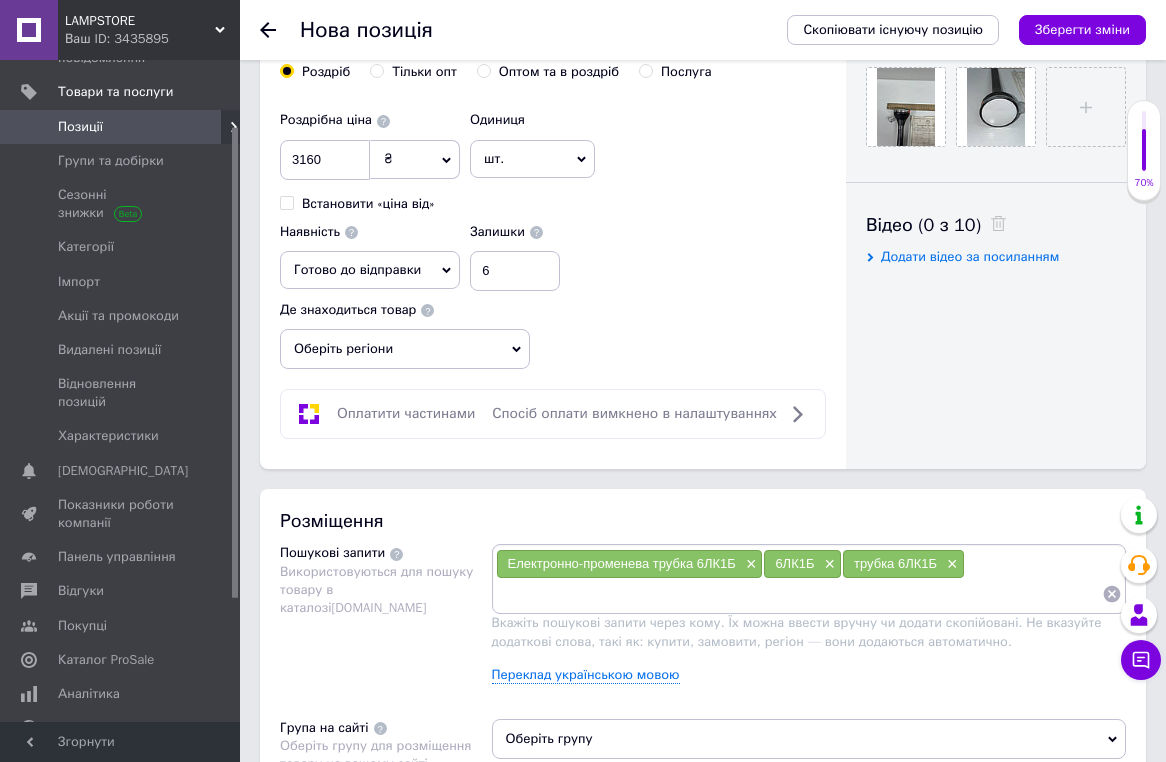 paste on "Електронно-променева трубка 6ЛК1Б" 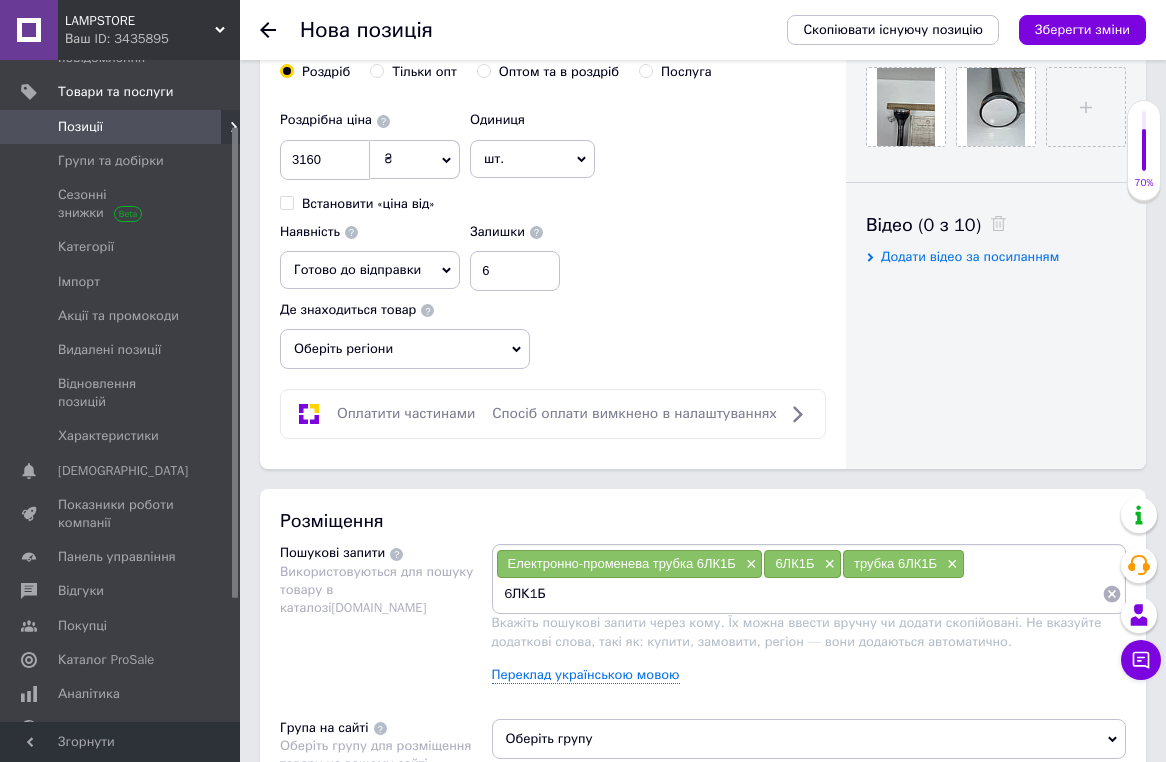 type on "6ЛК 1Б" 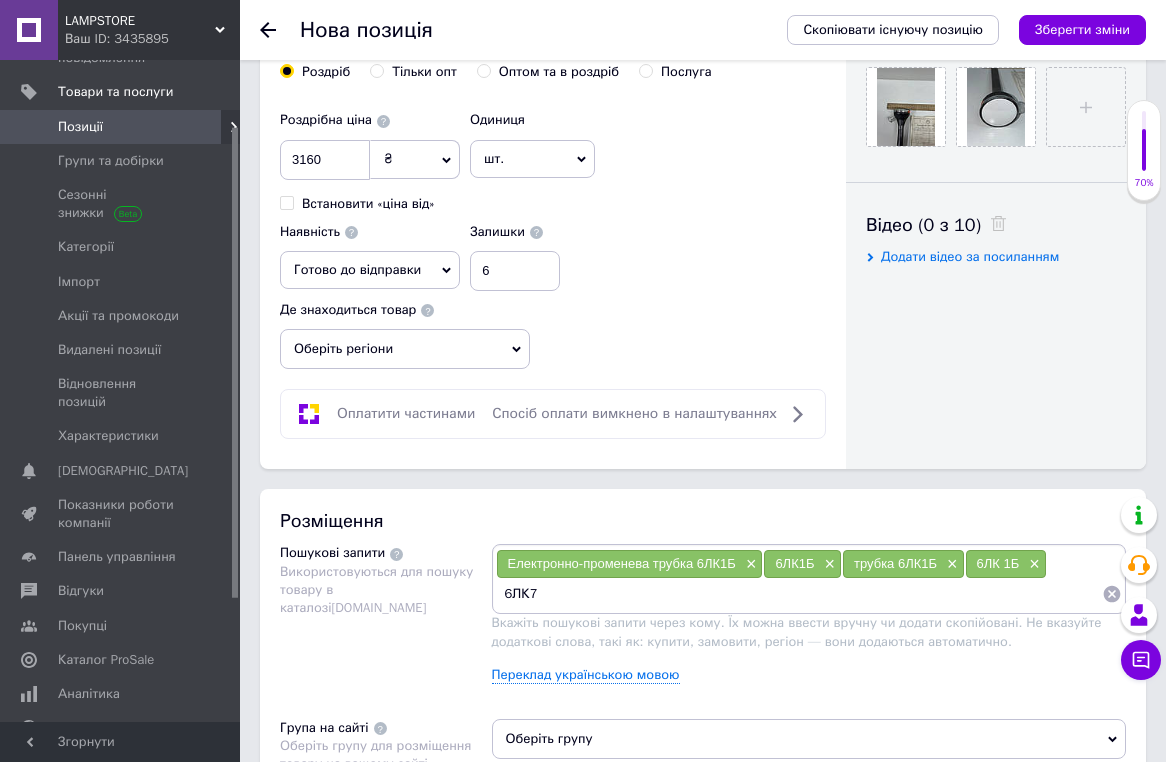 type on "6ЛК7И" 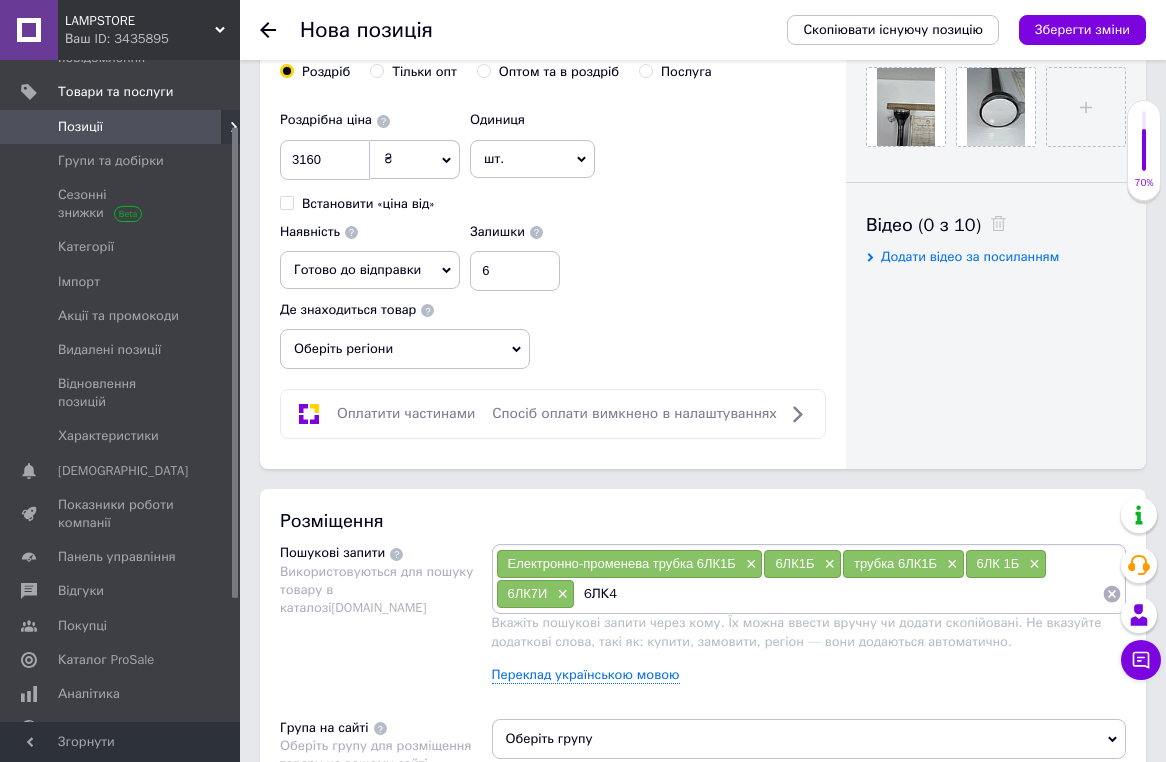 type on "6ЛК4И" 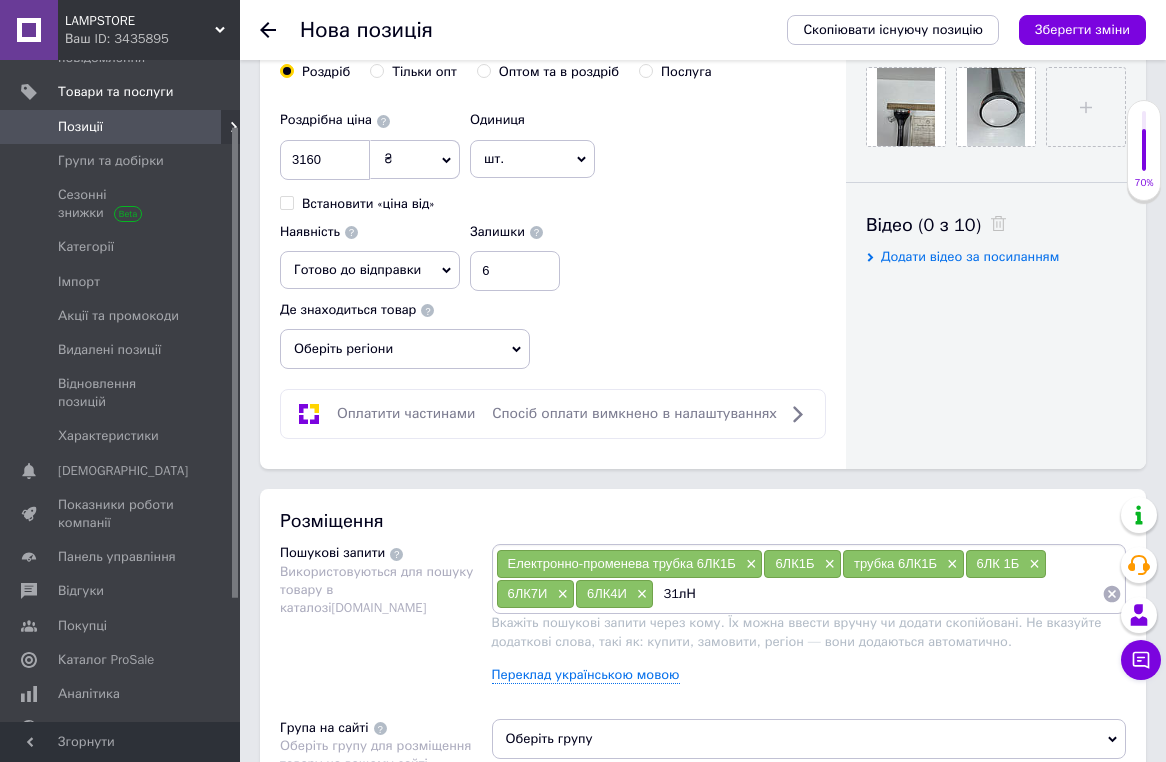 type on "31лН1" 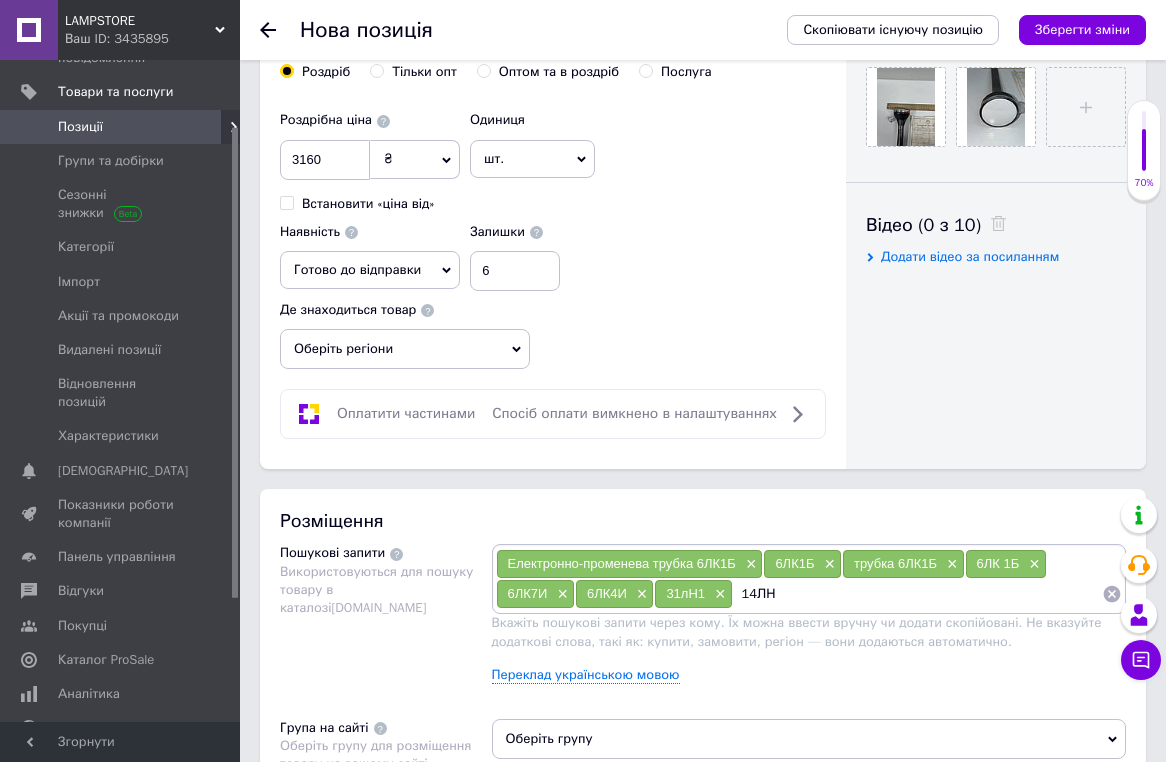 type on "14ЛН1" 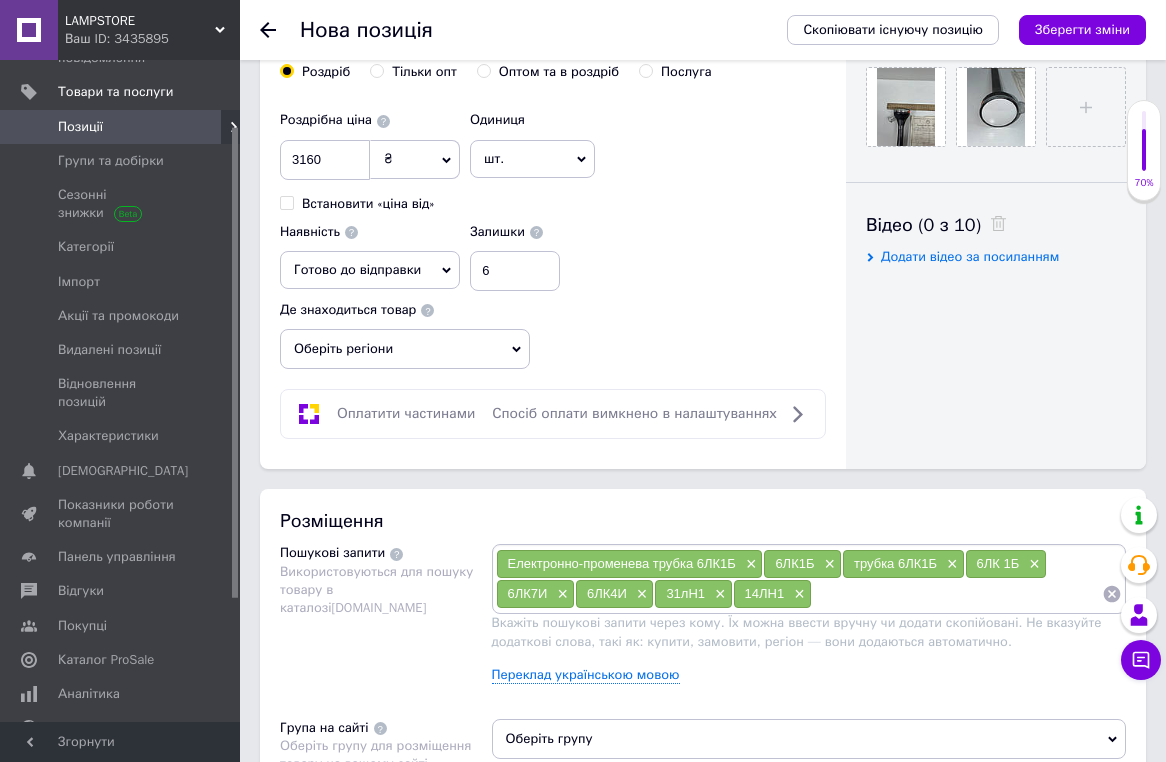 paste on "Електронно-променева трубка 6ЛК1Б" 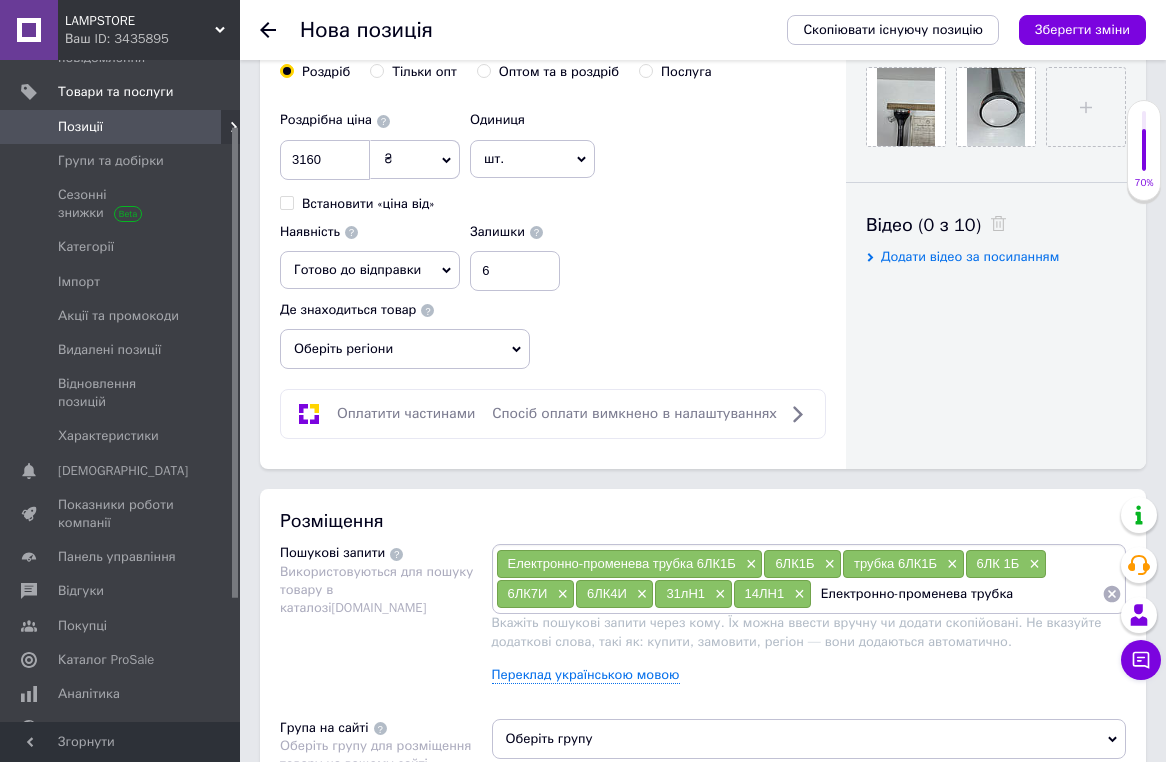 type on "Електронно-променева трубка" 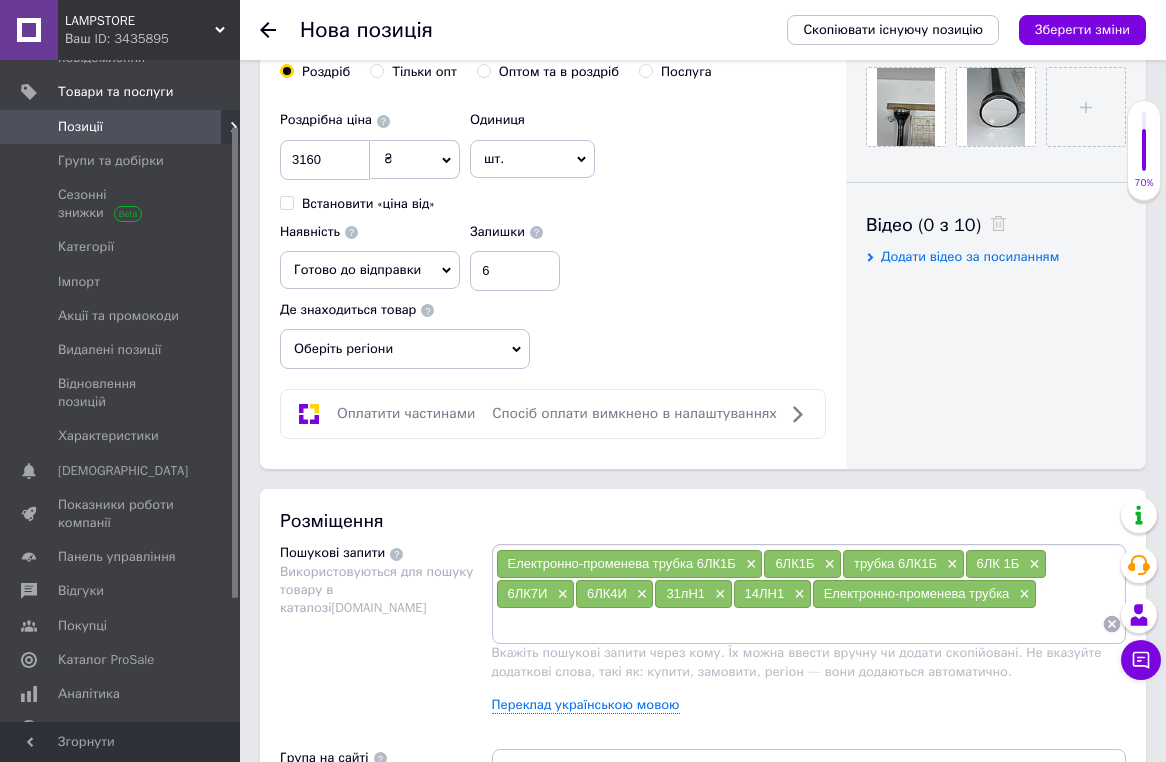 paste on "Електронно-променева трубка 6ЛК1Б" 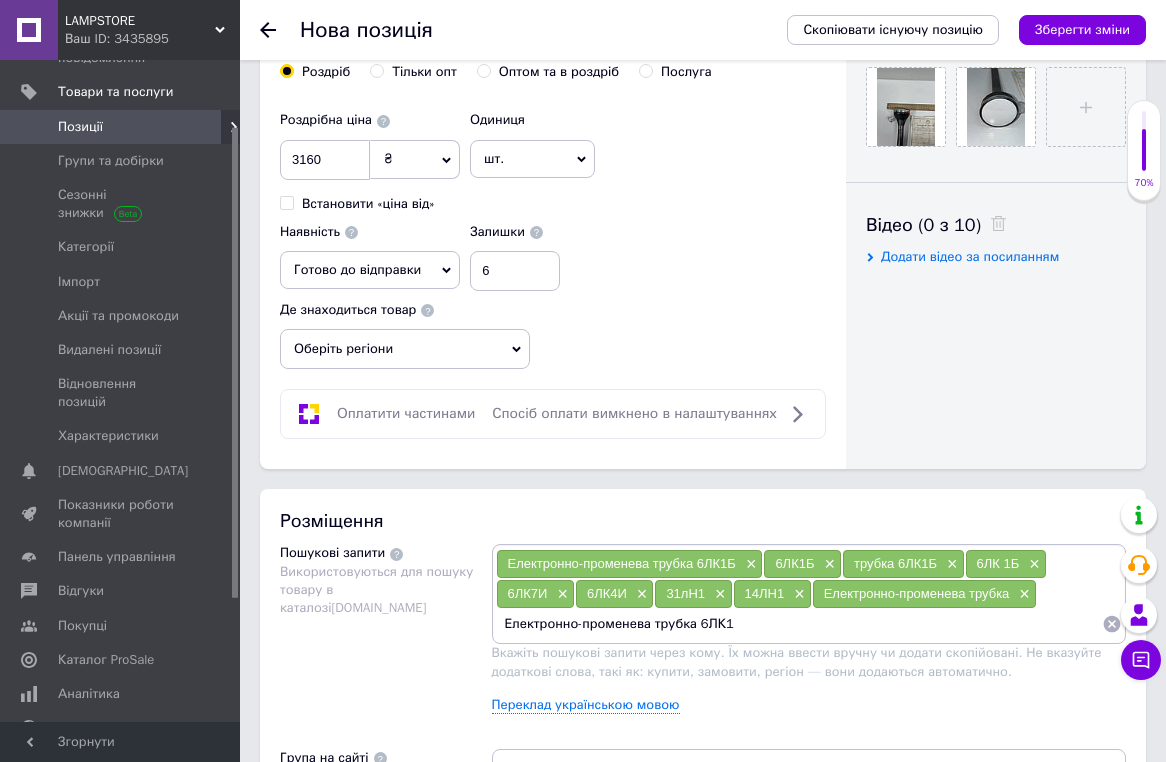 type on "Електронно-променева трубка 6ЛК" 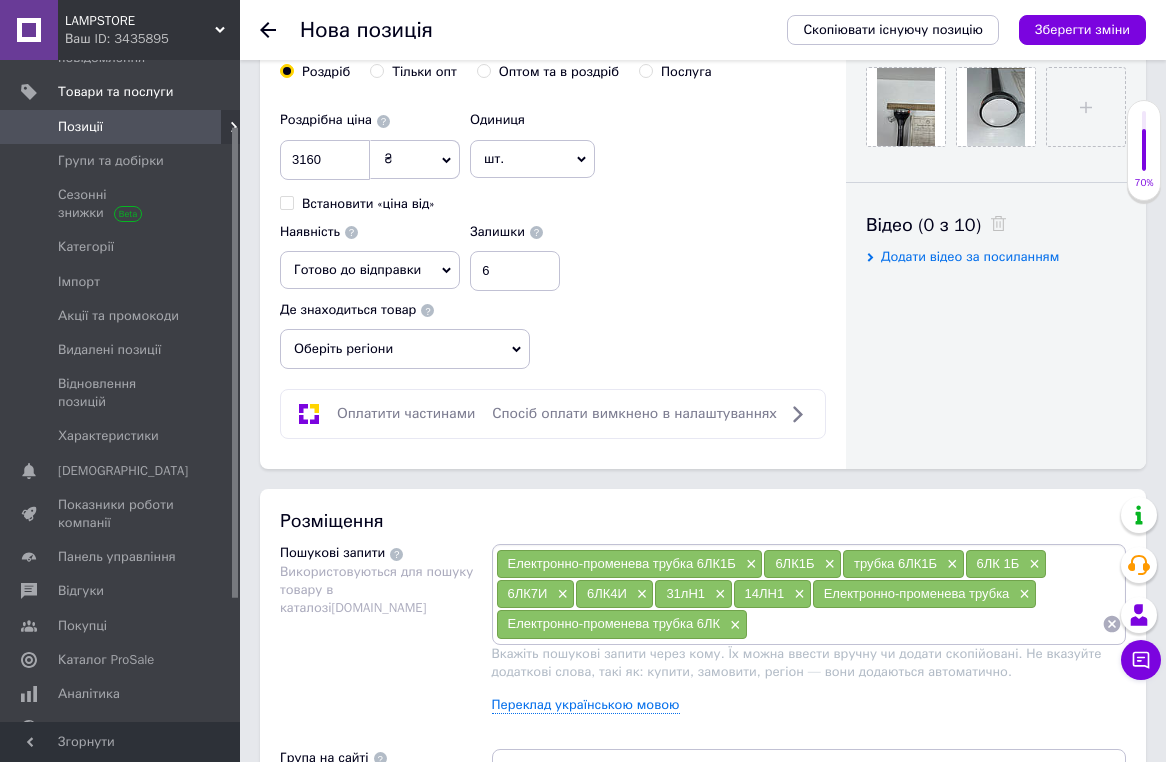 paste on "Електронно-променева трубка 6ЛК1Б" 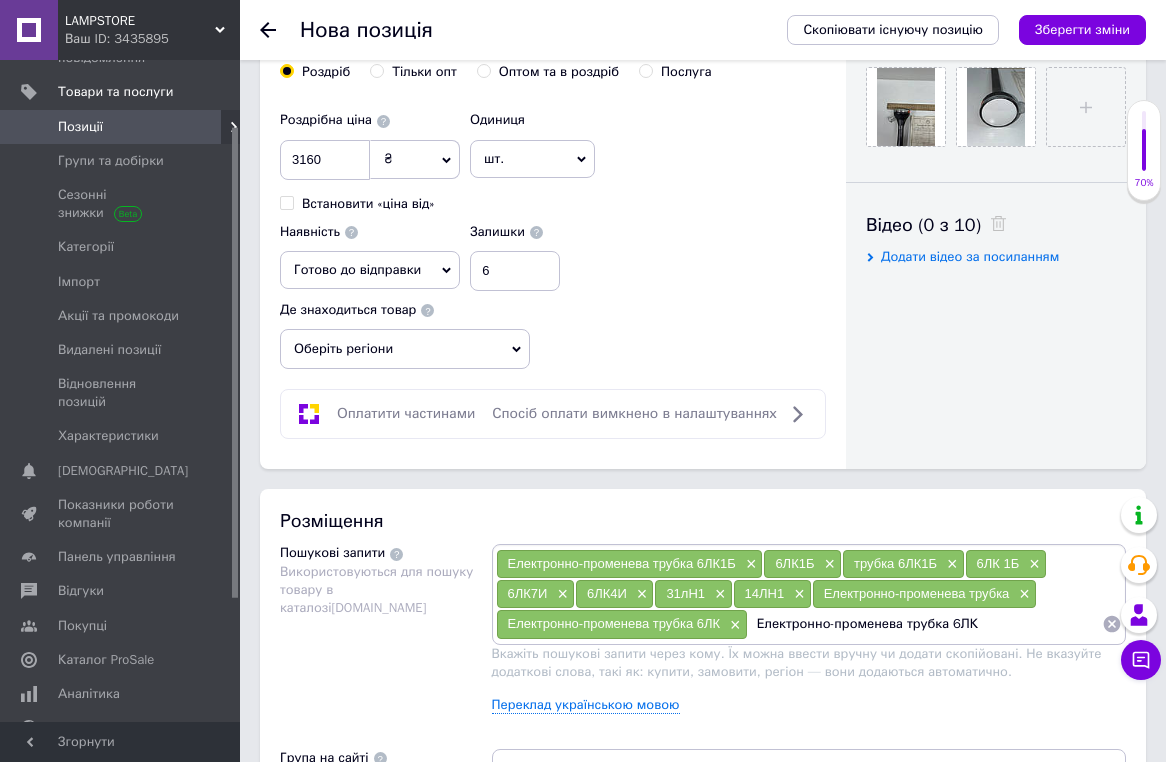 type on "Електронно-променева трубка 6Л" 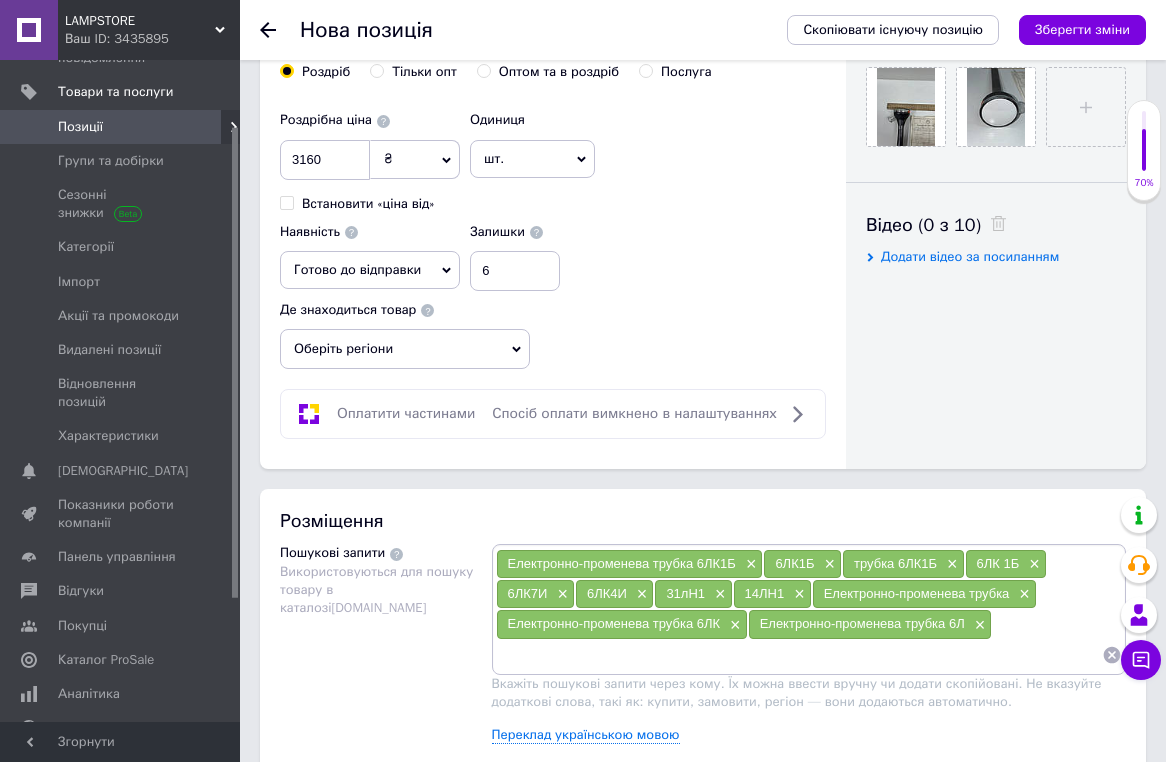 paste on "Електронно-променева трубка 6ЛК1Б" 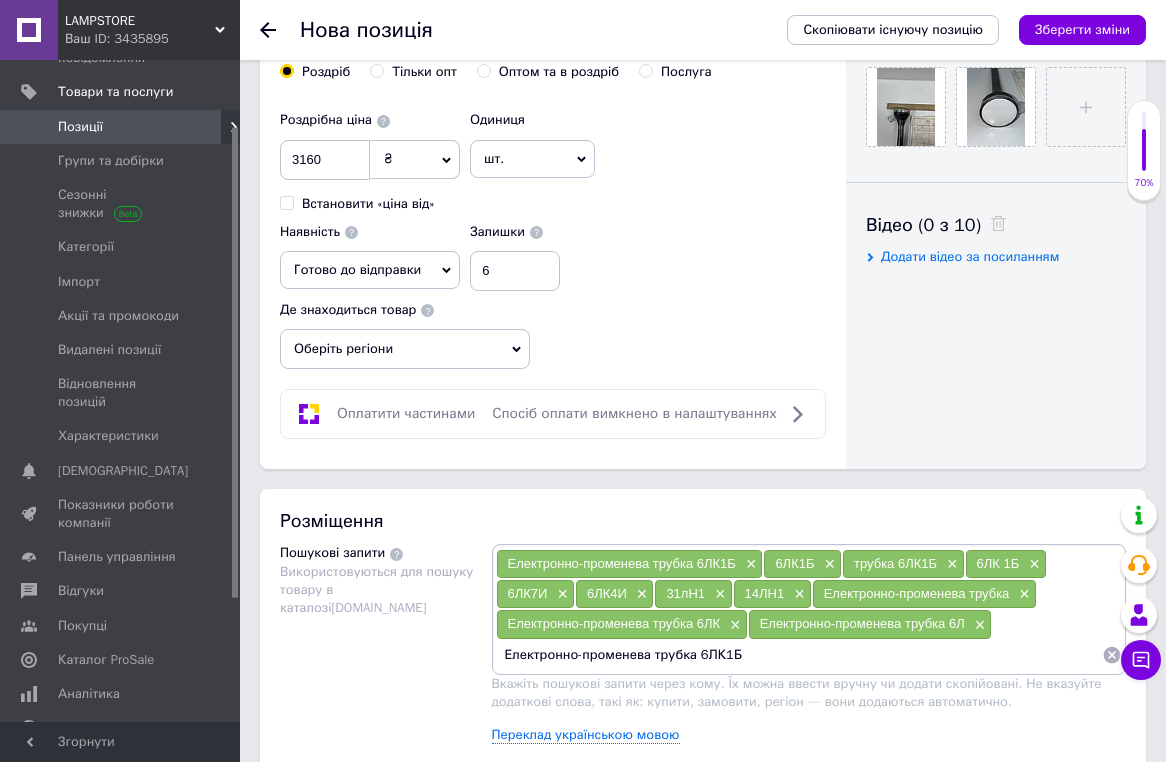 type on "Електронно-променева трубка 6ЛК1" 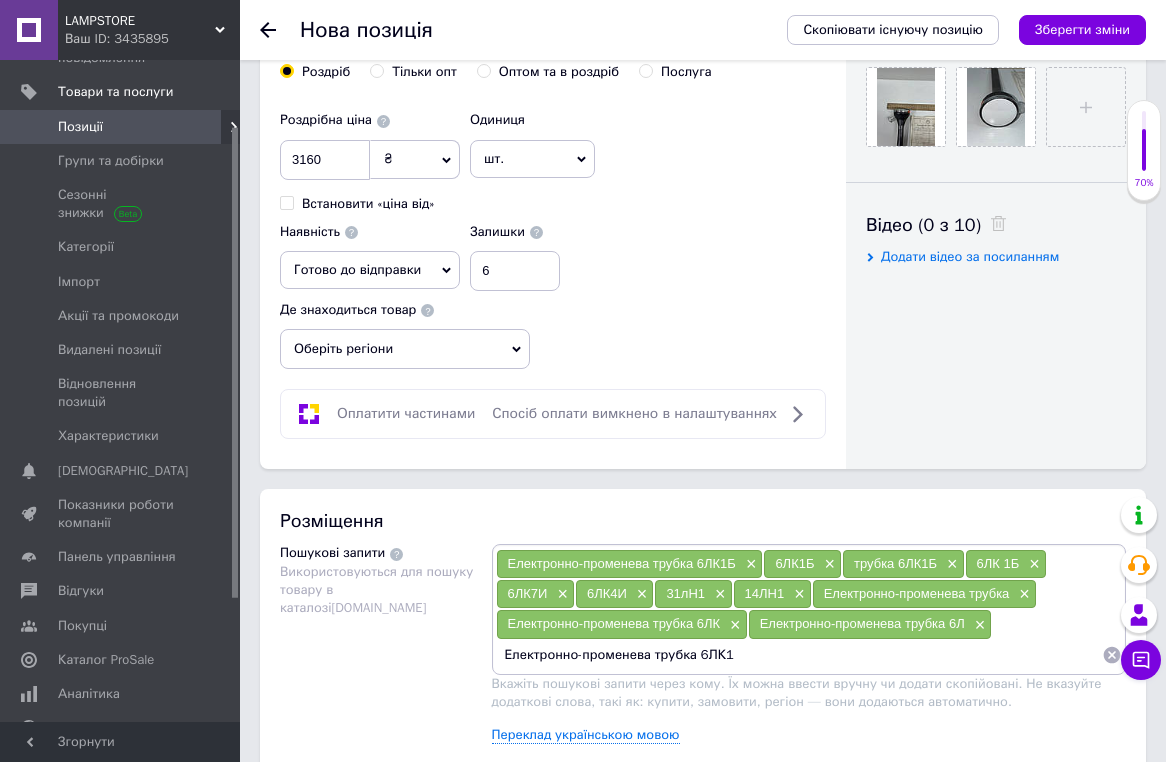 type 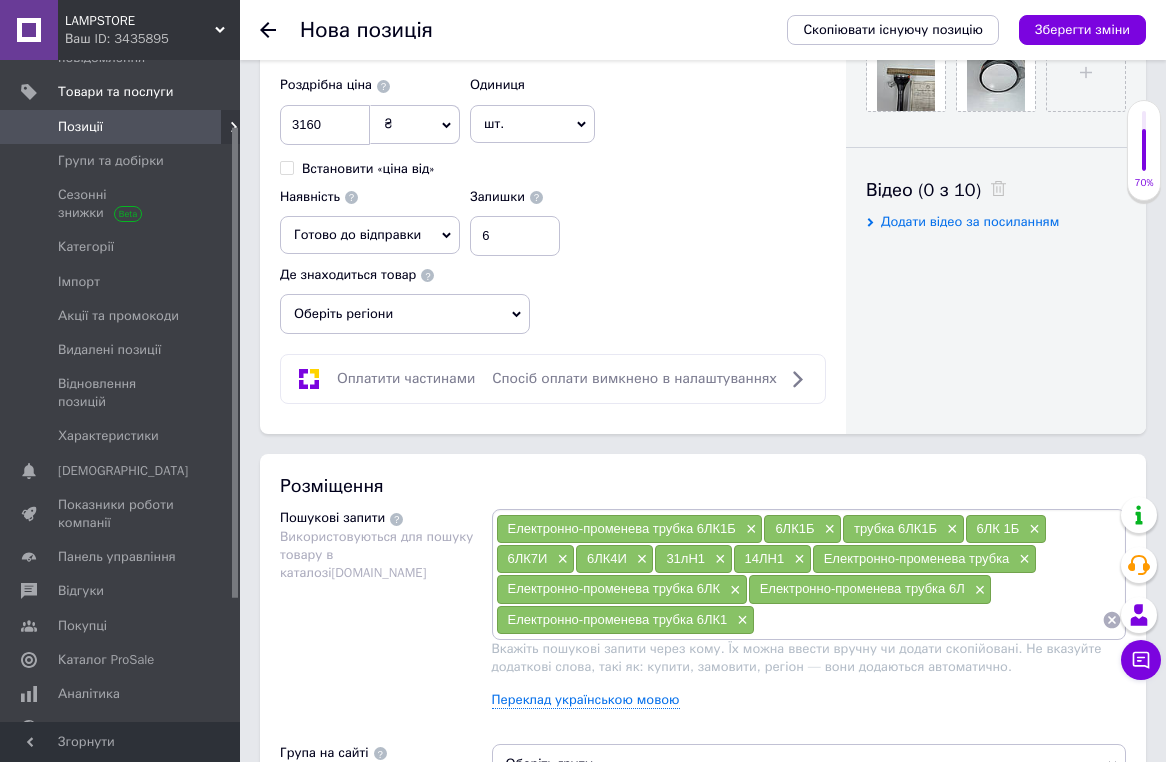 scroll, scrollTop: 1056, scrollLeft: 0, axis: vertical 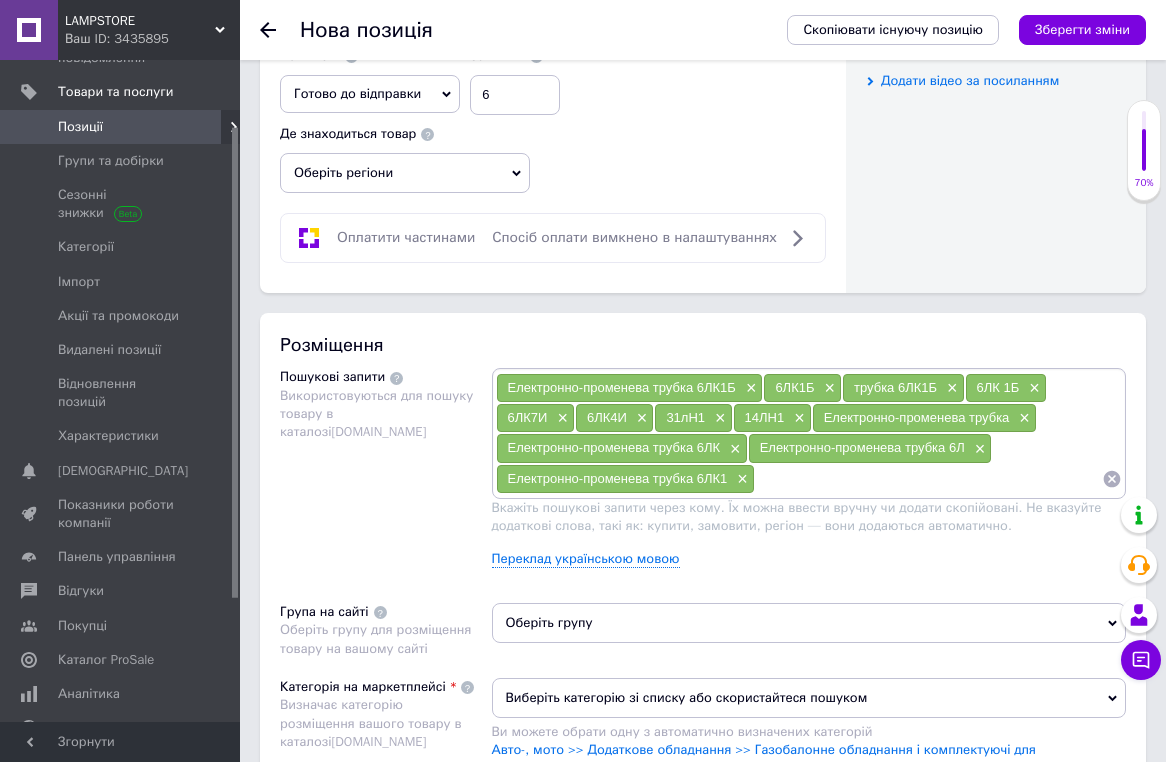 click on "Оберіть групу" at bounding box center (809, 623) 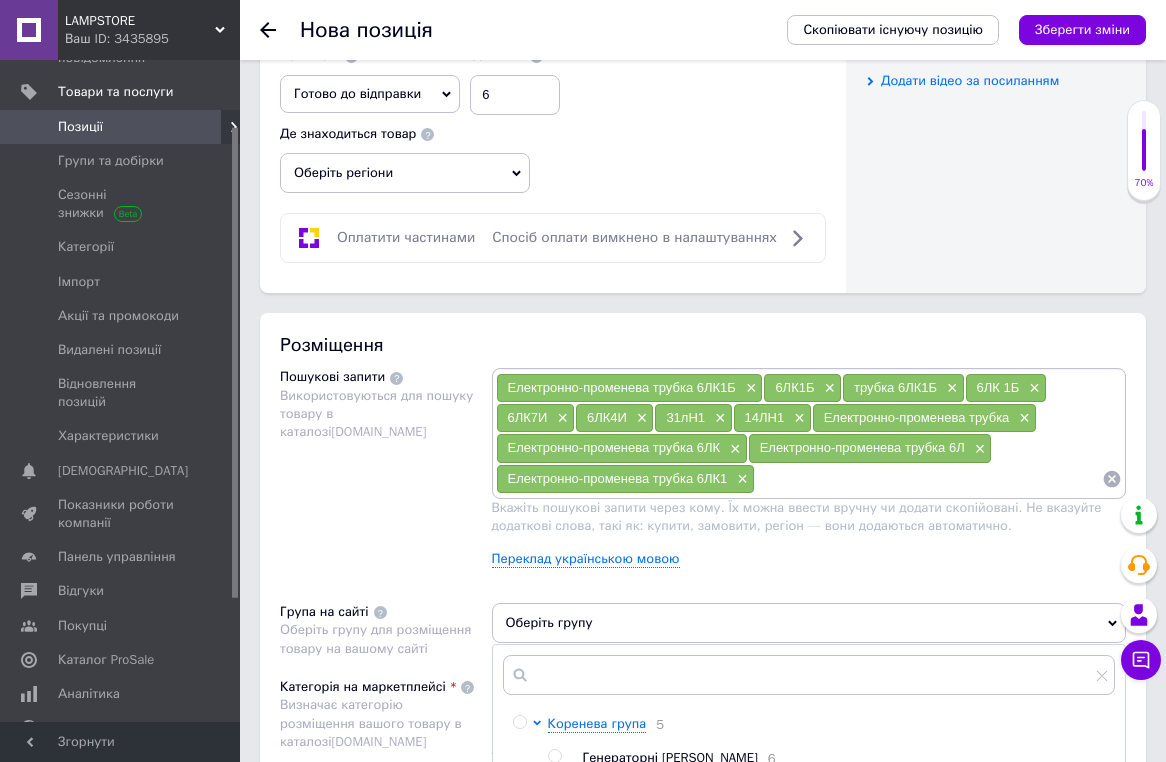 scroll, scrollTop: 1227, scrollLeft: 0, axis: vertical 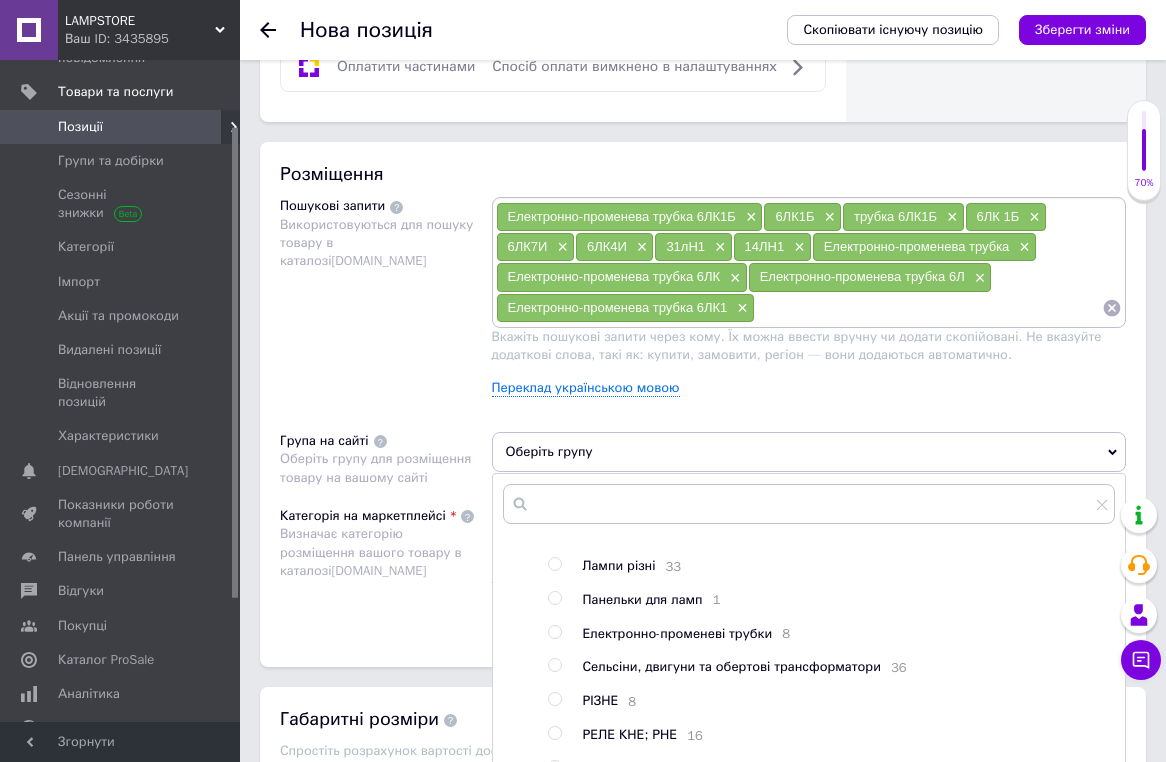 click on "Електронно-променеві трубки" at bounding box center (678, 633) 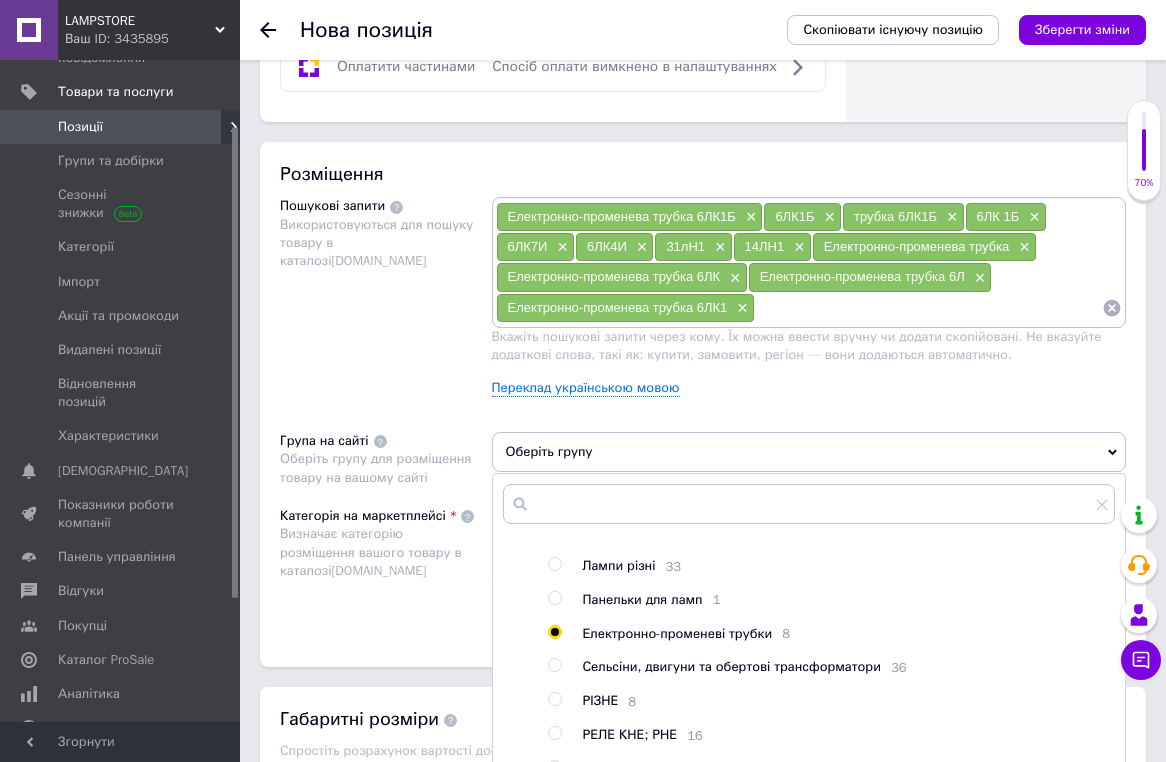radio on "true" 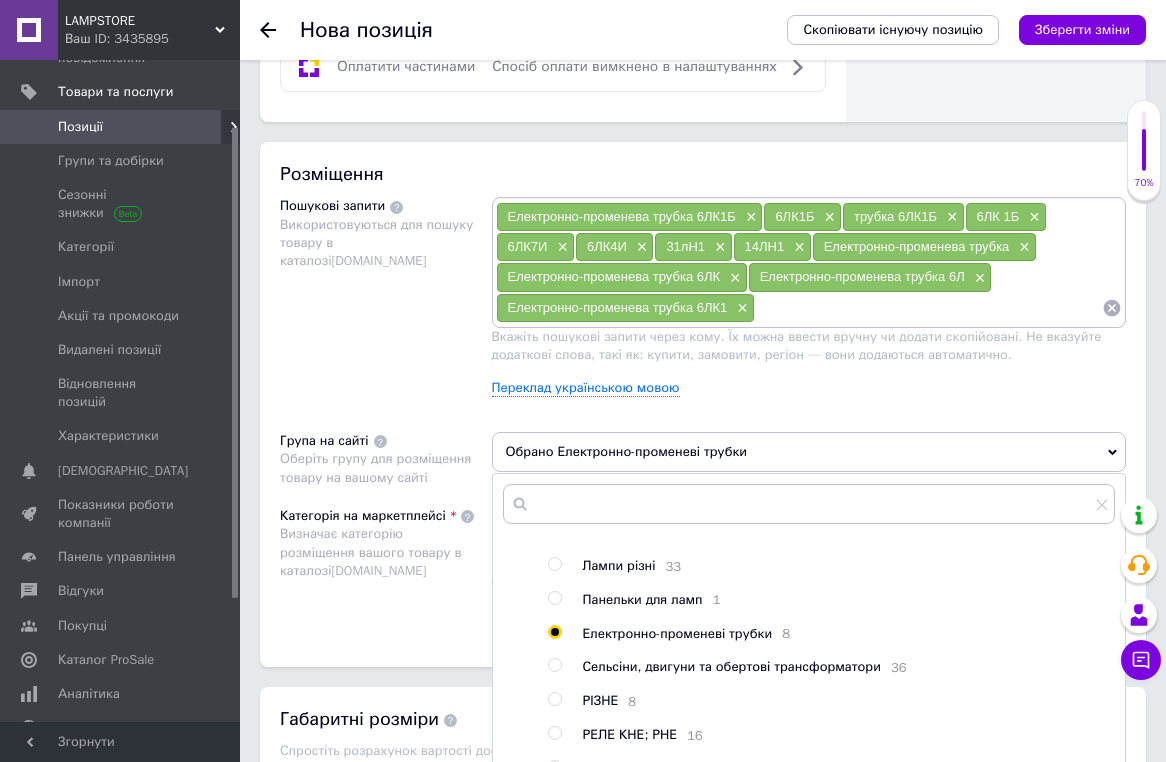 click on "Скопіювати існуючу позицію Зберегти зміни" at bounding box center (956, 30) 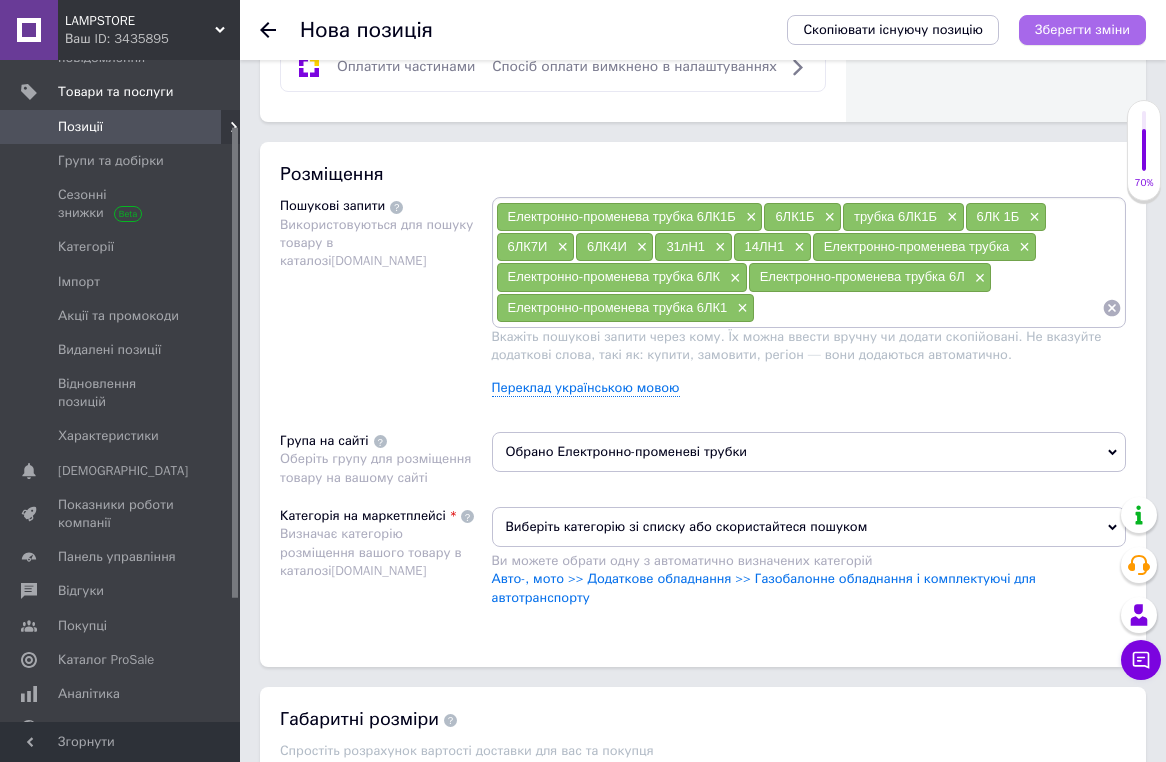 click on "Зберегти зміни" at bounding box center [1082, 29] 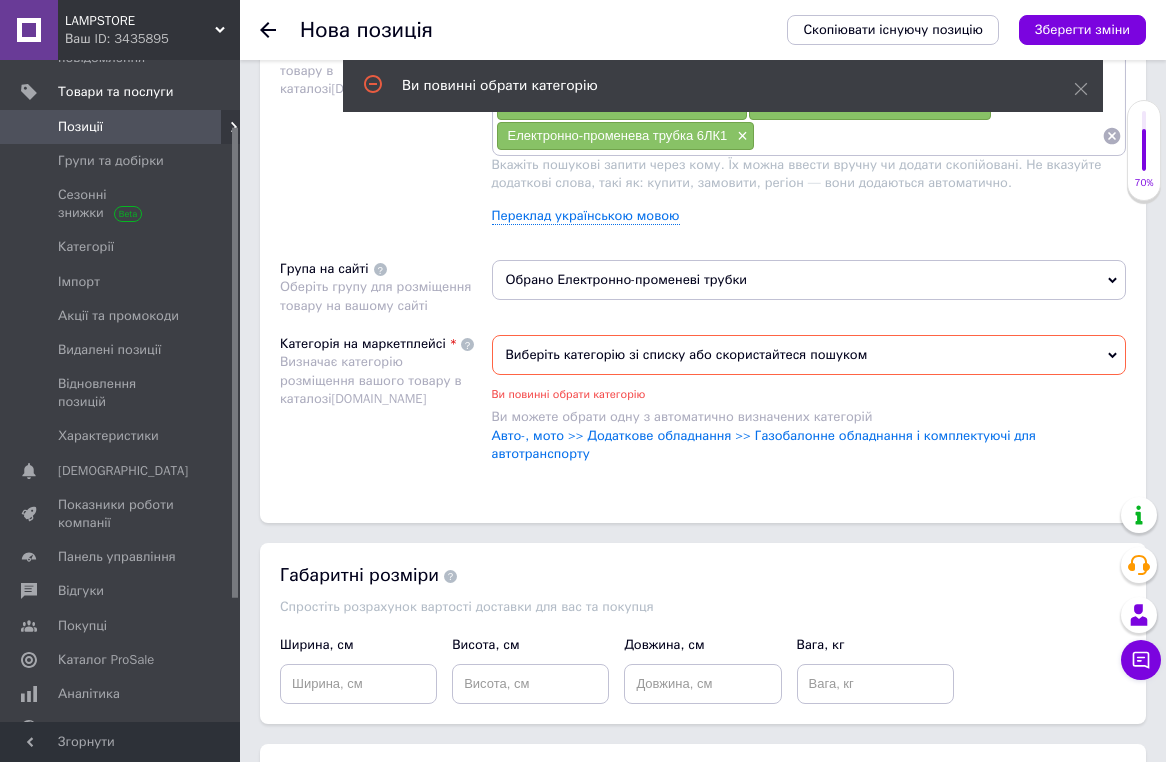 scroll, scrollTop: 1425, scrollLeft: 0, axis: vertical 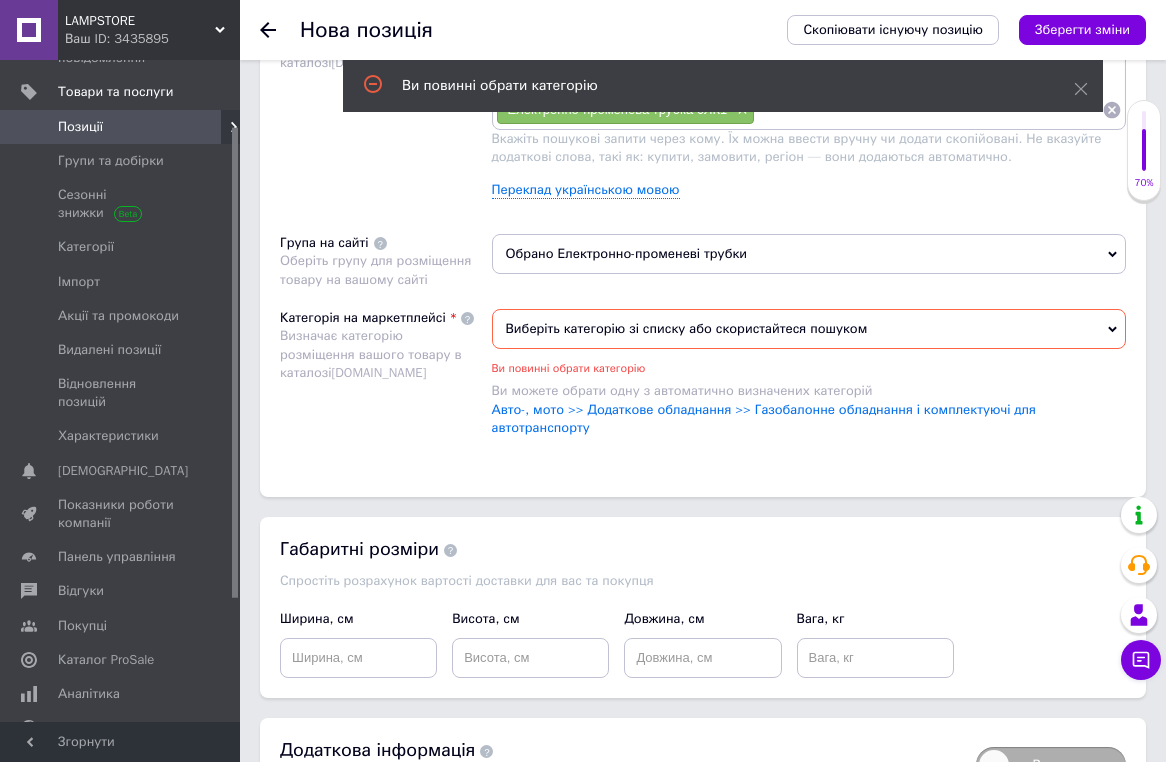click on "Виберіть категорію зі списку або скористайтеся пошуком" at bounding box center (809, 329) 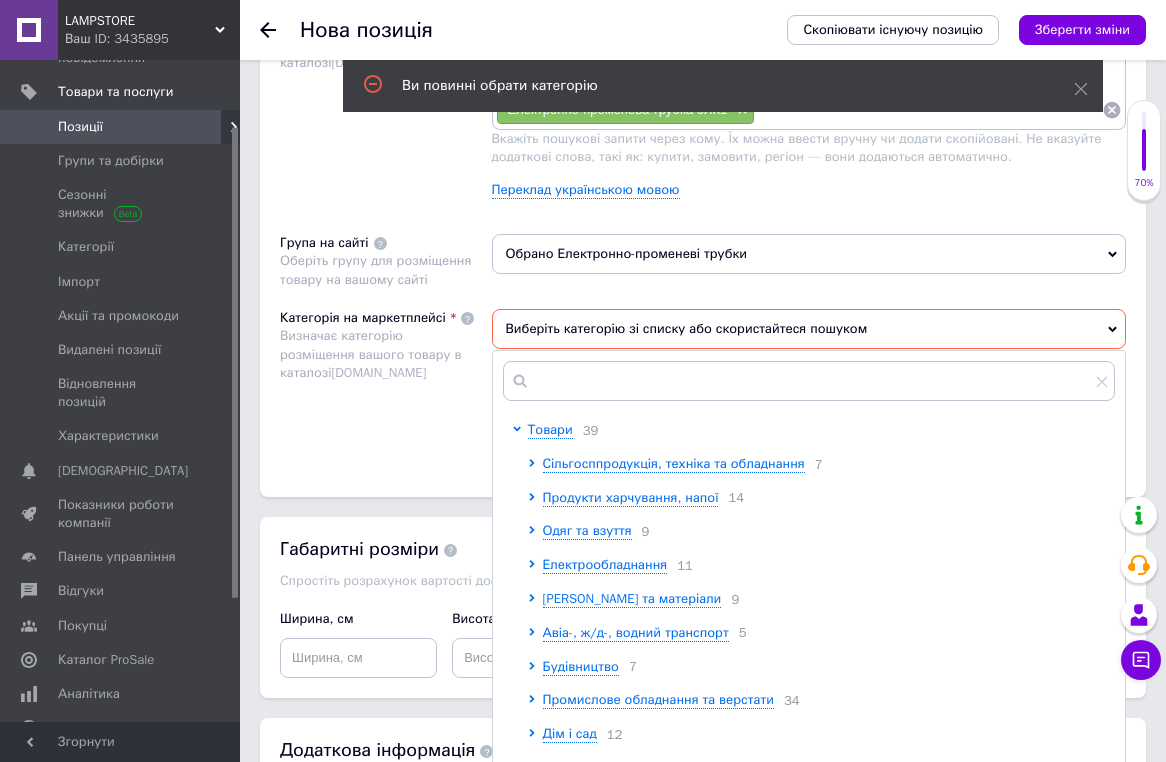 scroll, scrollTop: 4, scrollLeft: 0, axis: vertical 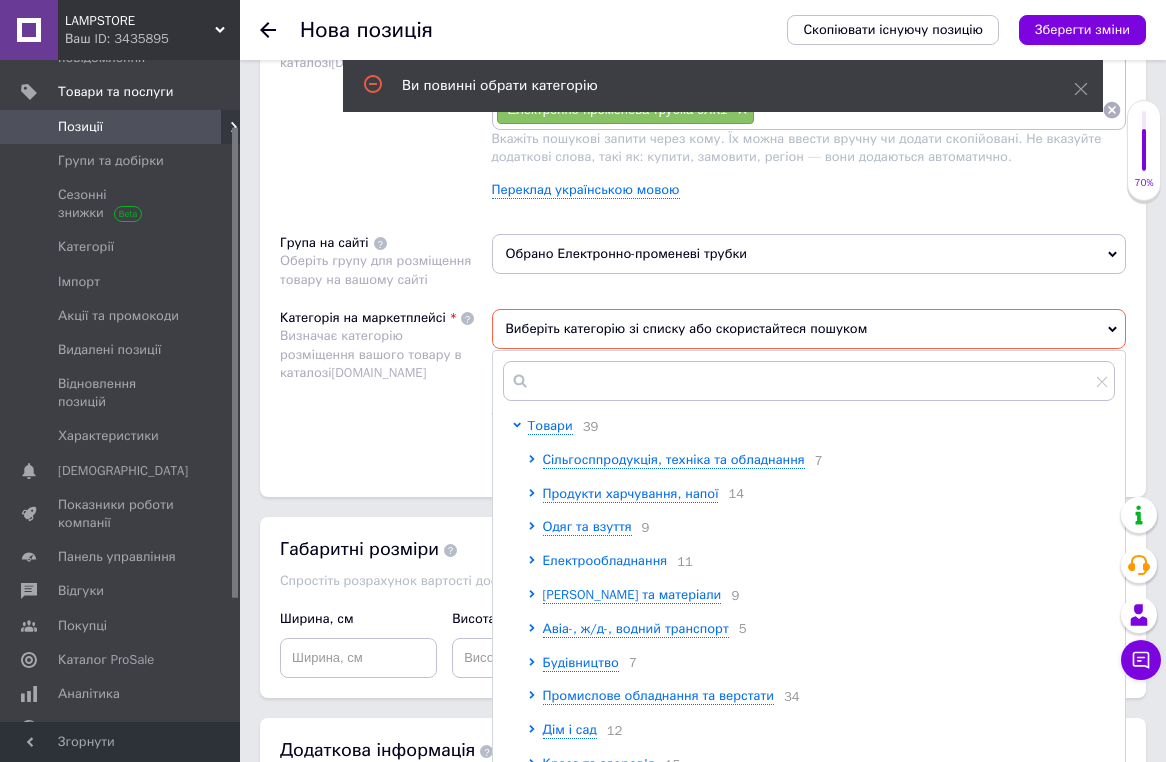 click on "Електрообладнання" at bounding box center [605, 560] 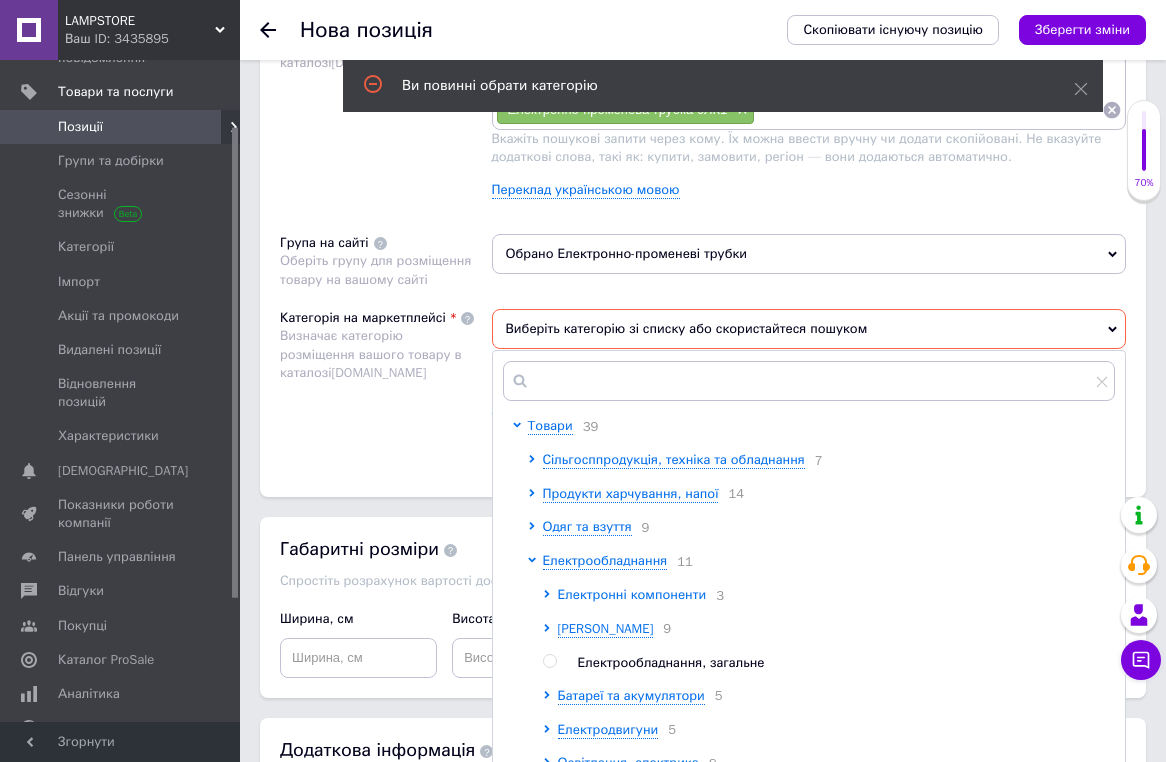 click on "Електронні компоненти" at bounding box center (632, 594) 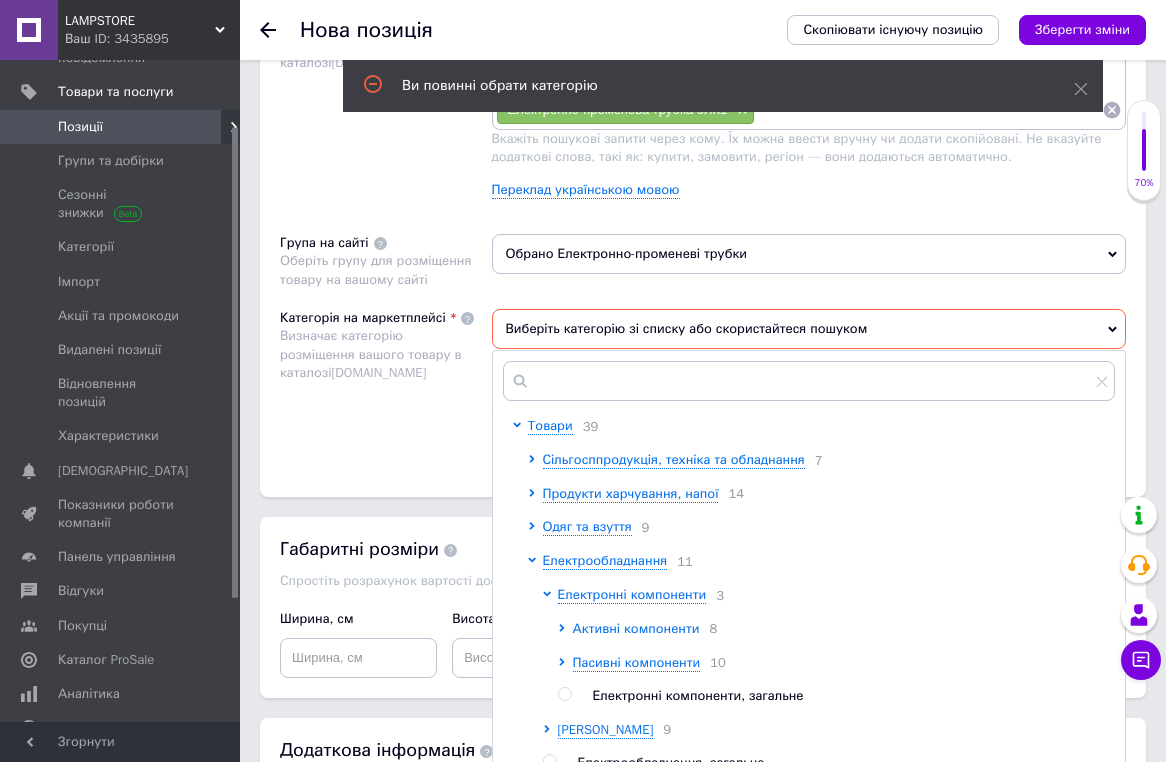click on "Активні компоненти" at bounding box center [636, 628] 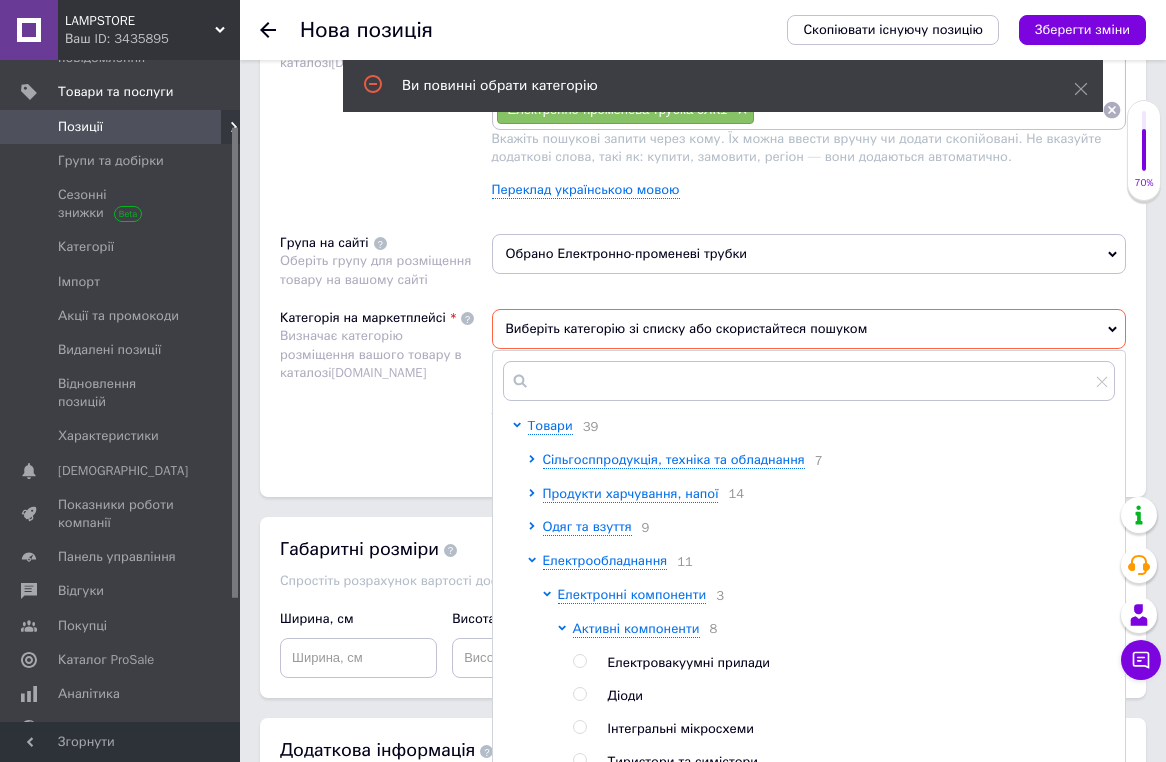 click on "Електровакуумні прилади" at bounding box center [689, 662] 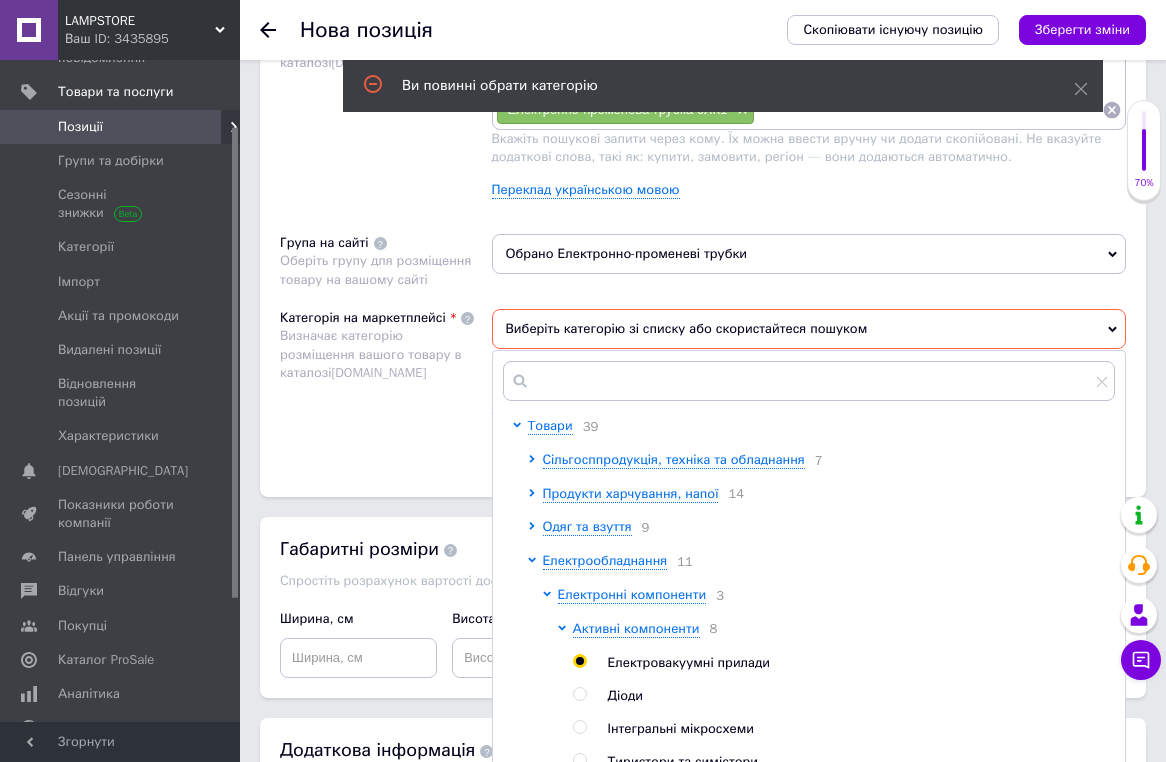 radio on "true" 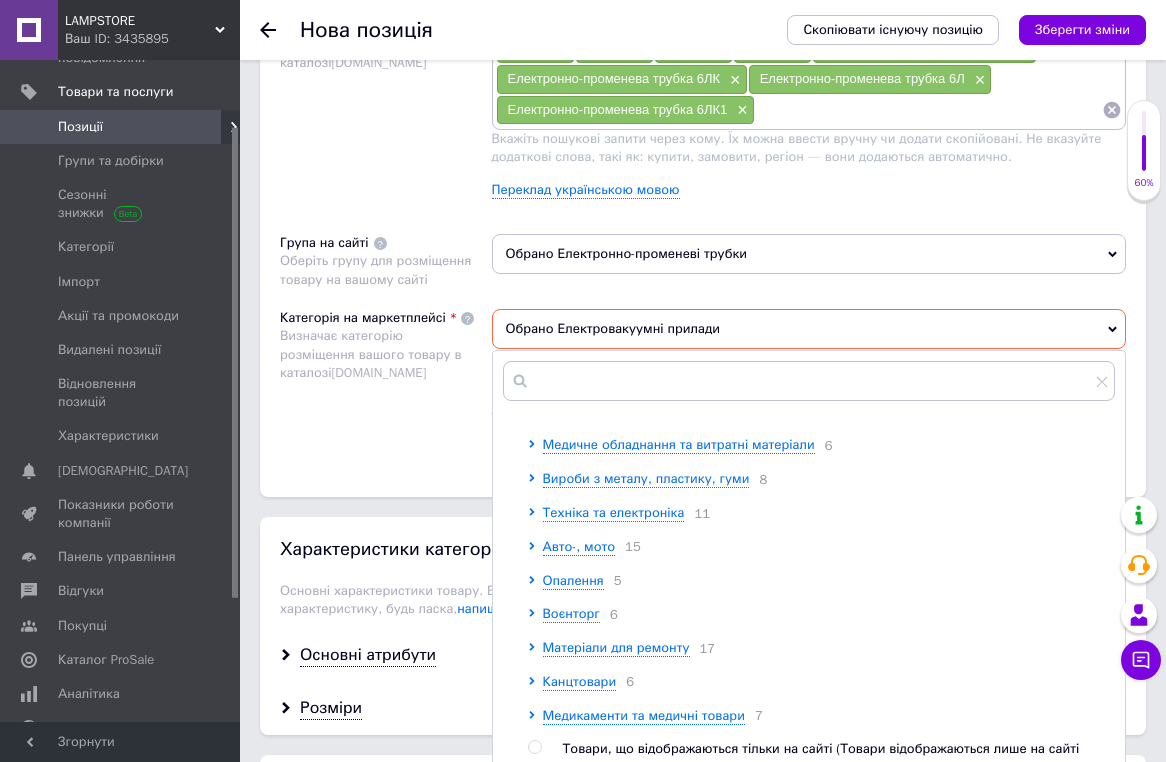 scroll, scrollTop: 1711, scrollLeft: 0, axis: vertical 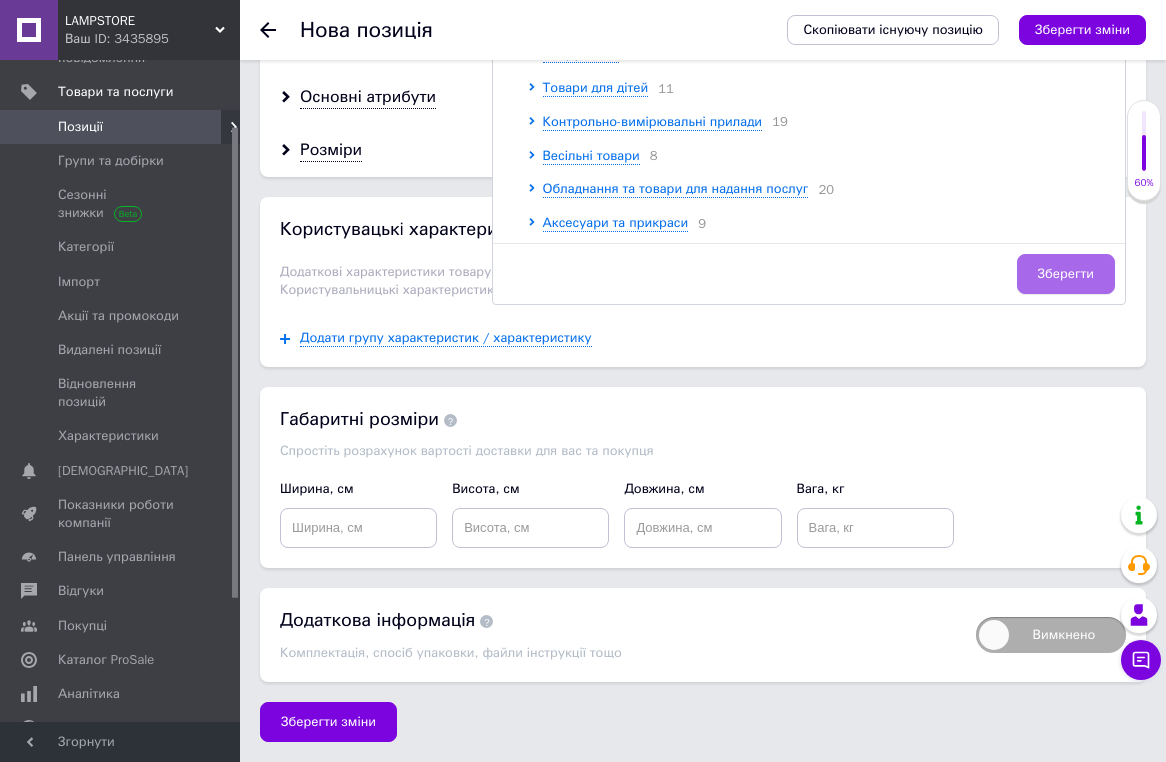 click on "Зберегти" at bounding box center [1066, 274] 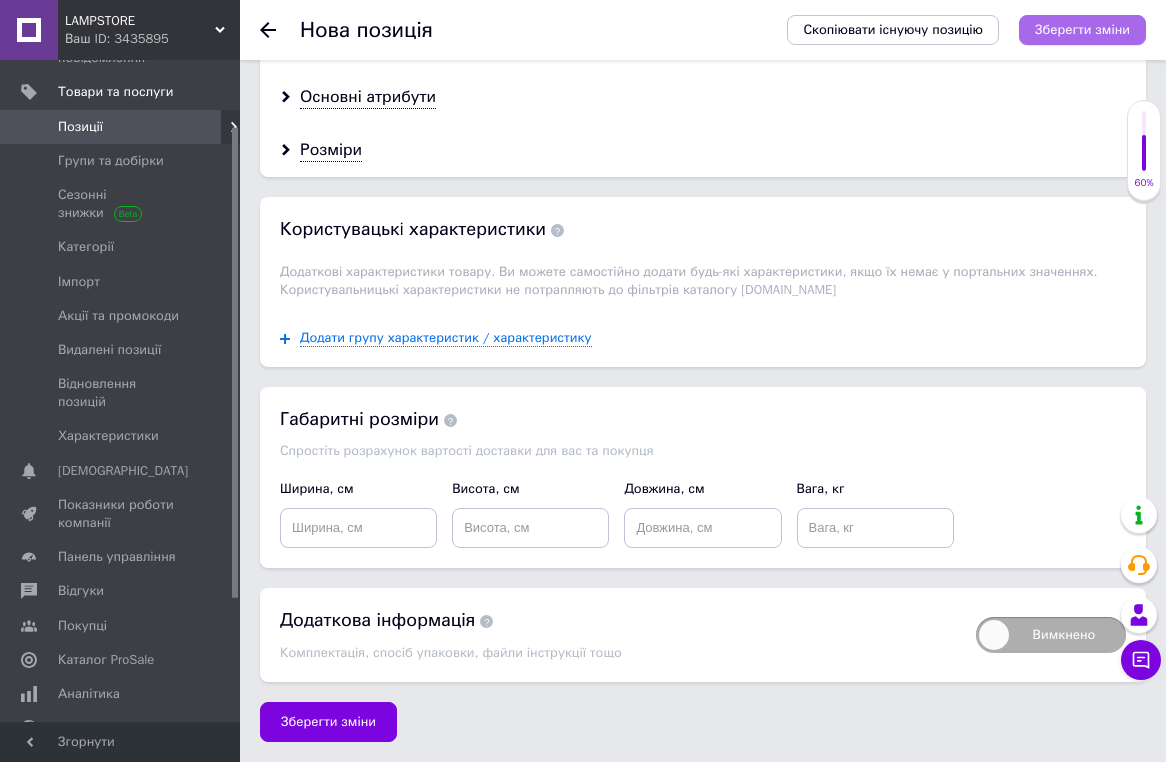 click on "Зберегти зміни" at bounding box center [1082, 30] 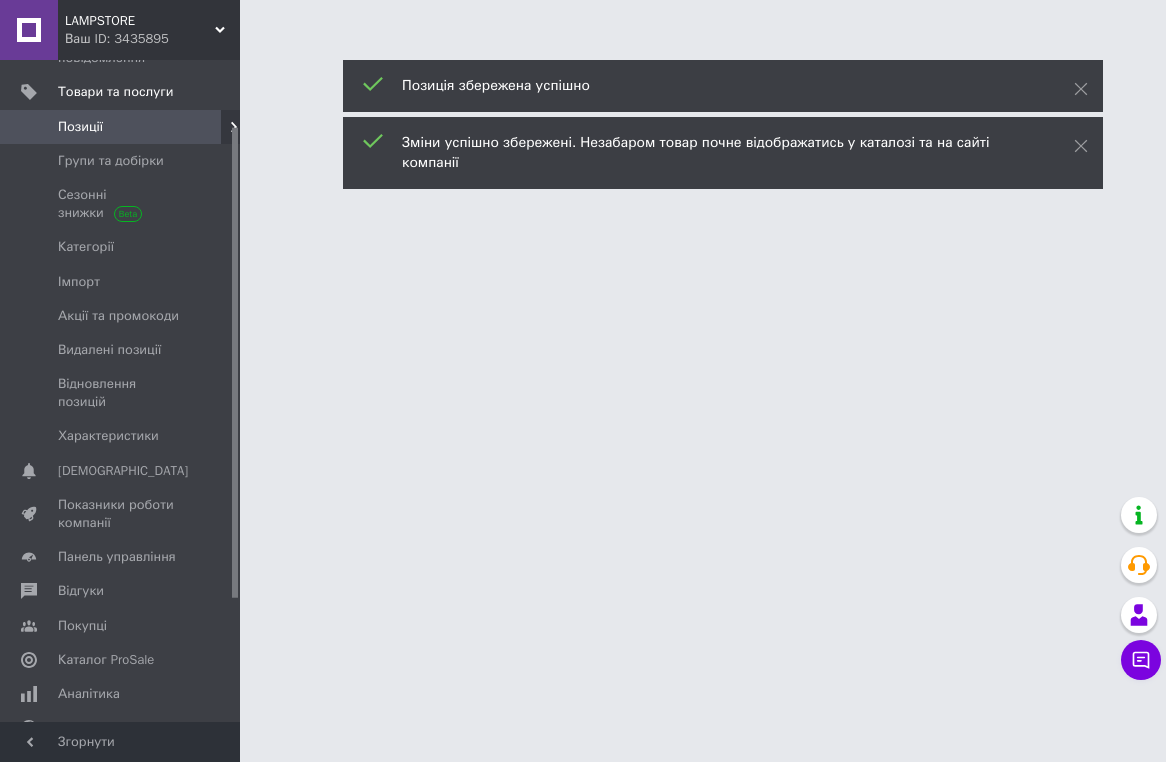 scroll, scrollTop: 0, scrollLeft: 0, axis: both 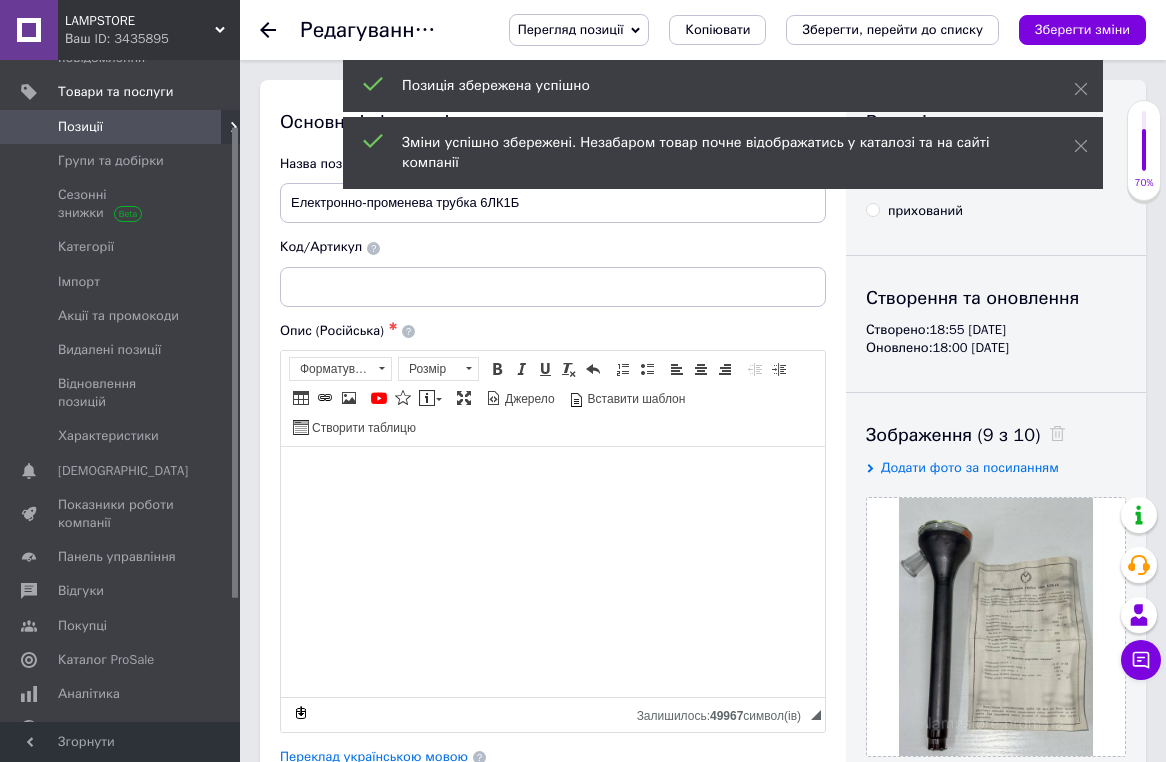 click on "Позиції" at bounding box center (80, 127) 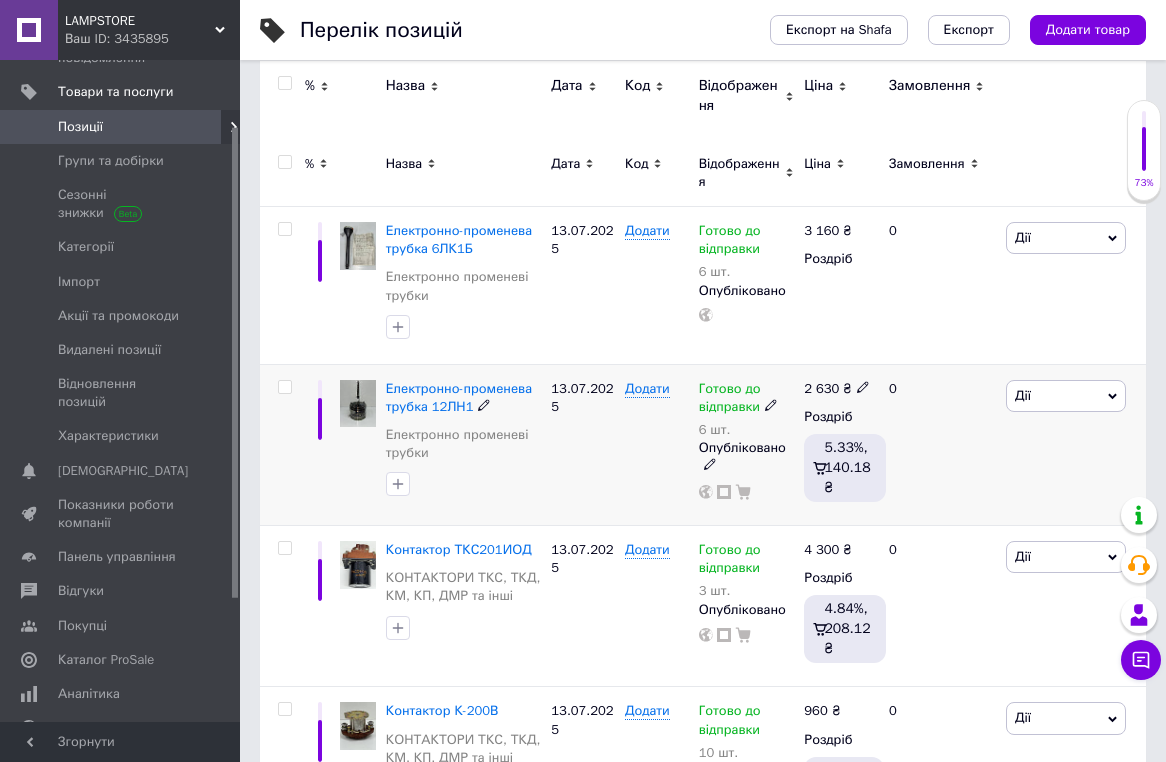scroll, scrollTop: 204, scrollLeft: 0, axis: vertical 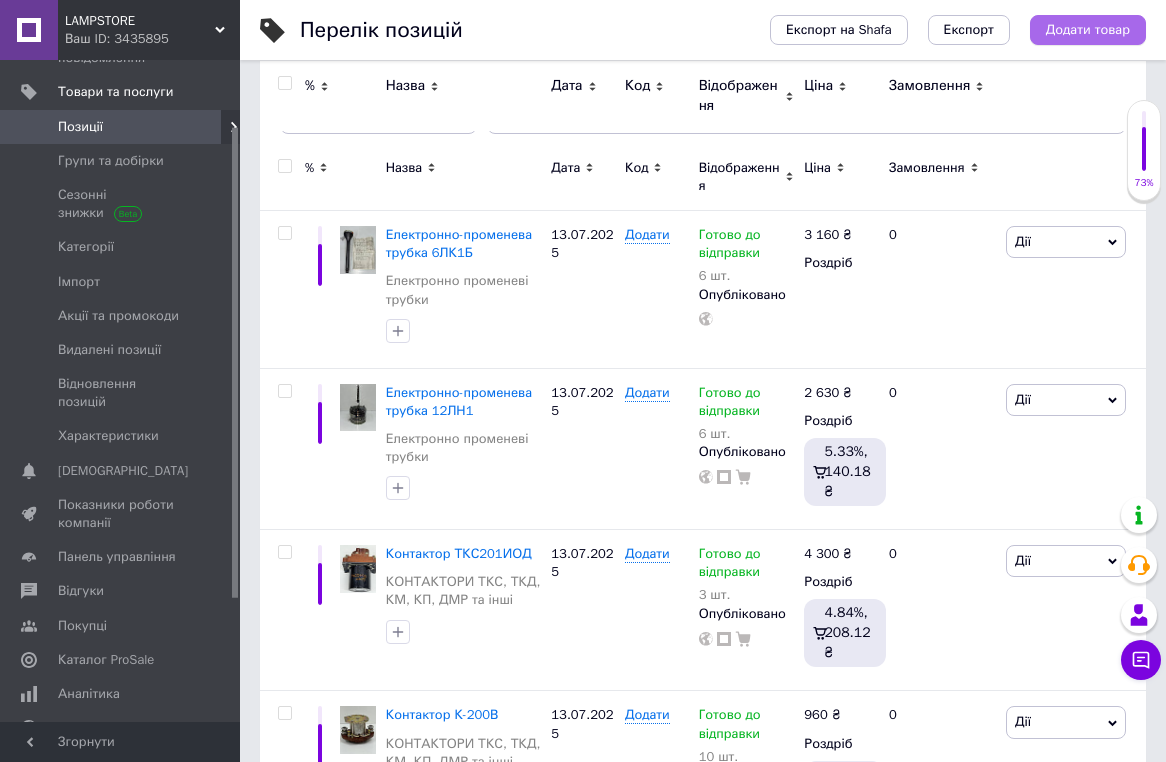 click on "Додати товар" at bounding box center (1088, 30) 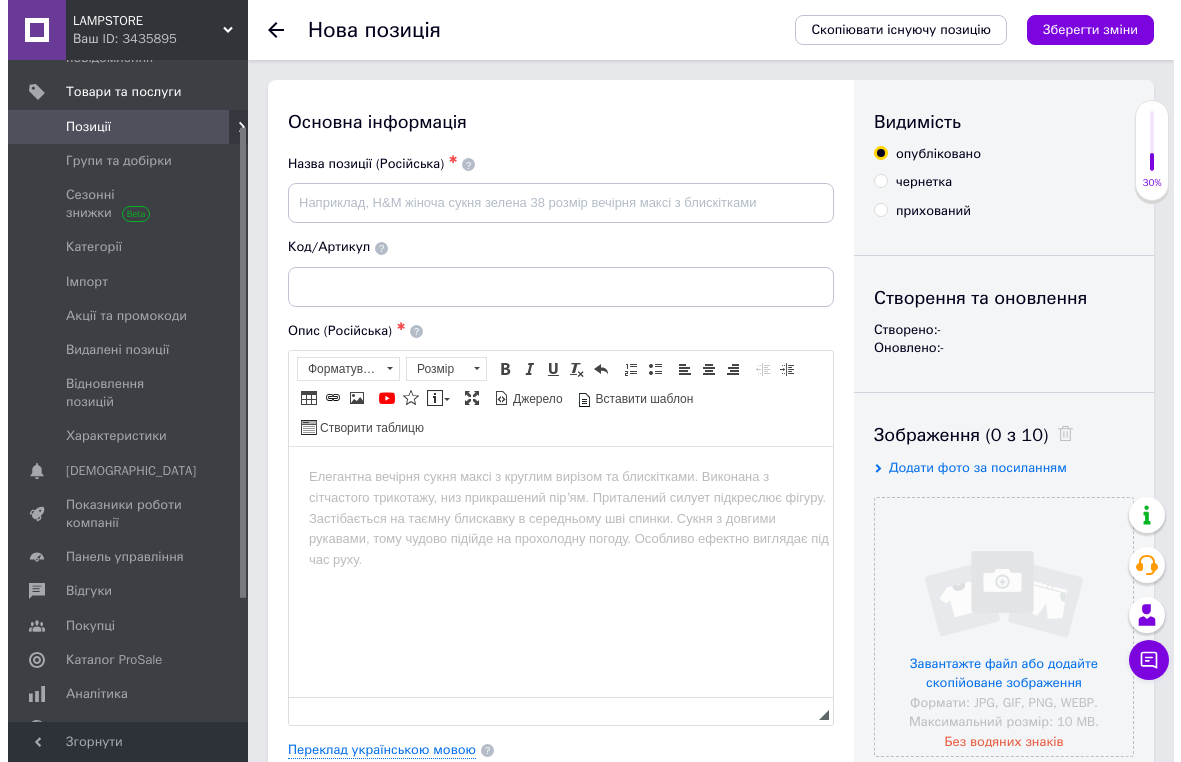 scroll, scrollTop: 0, scrollLeft: 0, axis: both 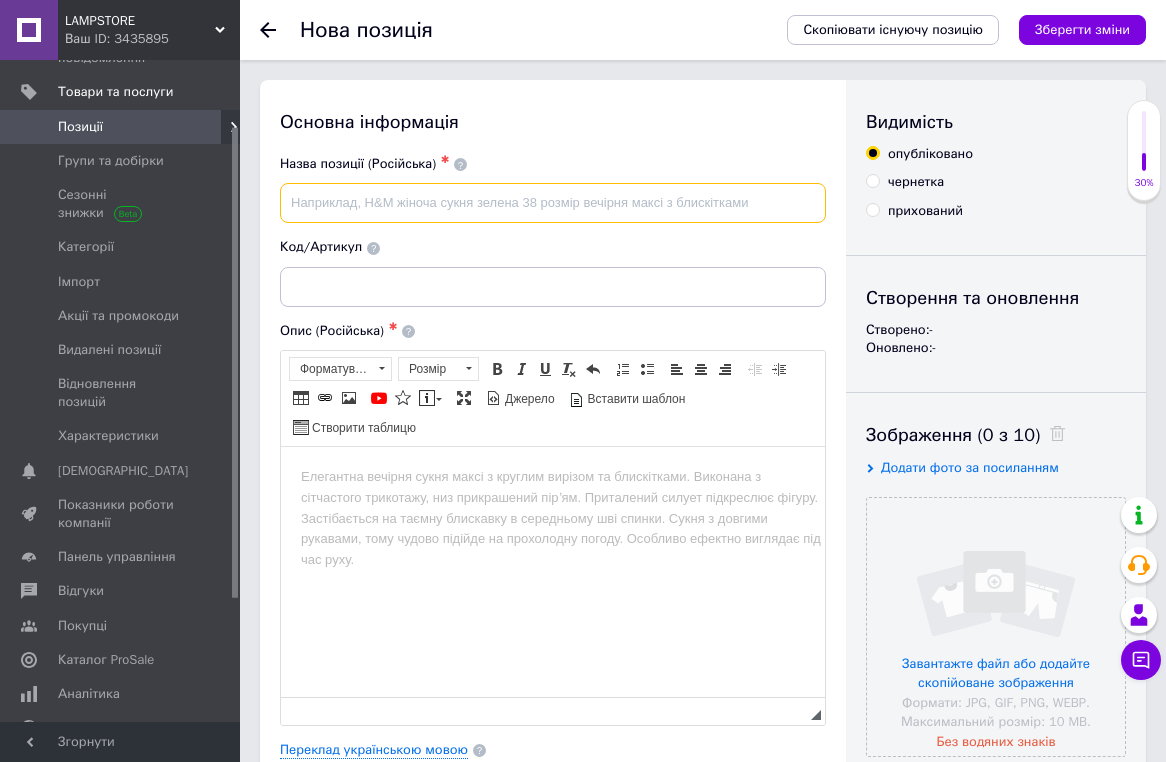 click at bounding box center (553, 203) 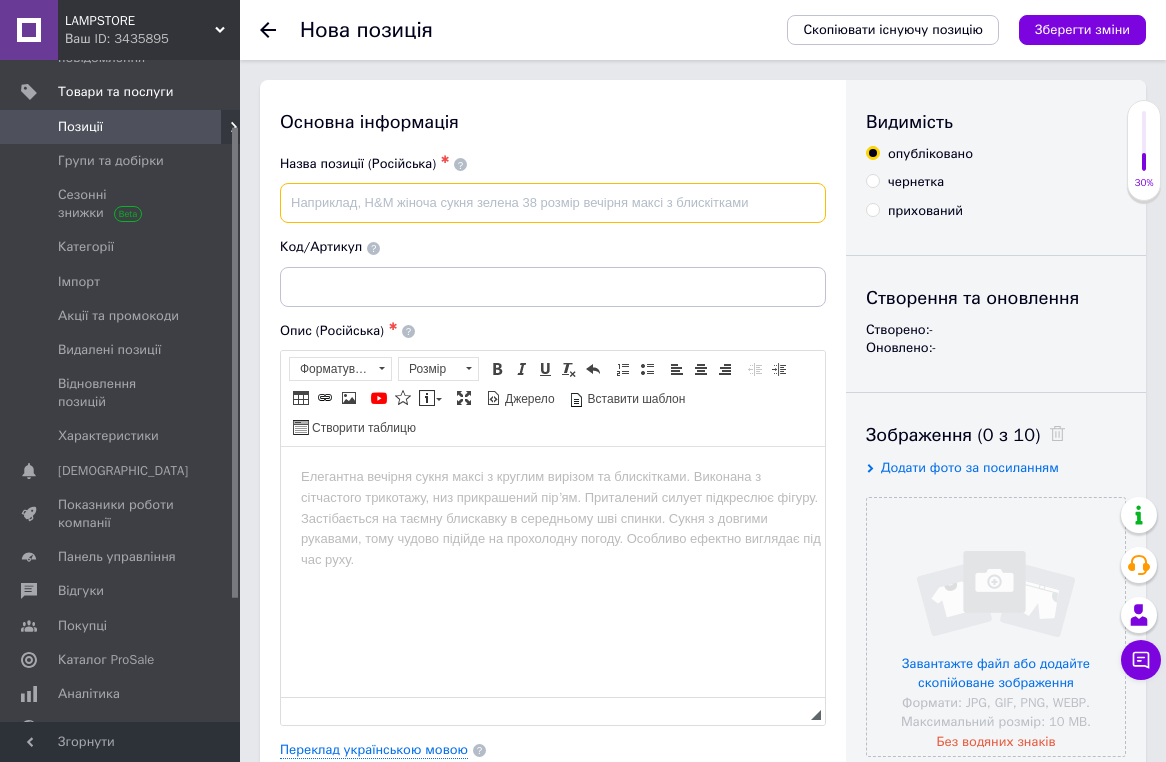 paste on "Електронно-променева трубка 6ЛК1Б" 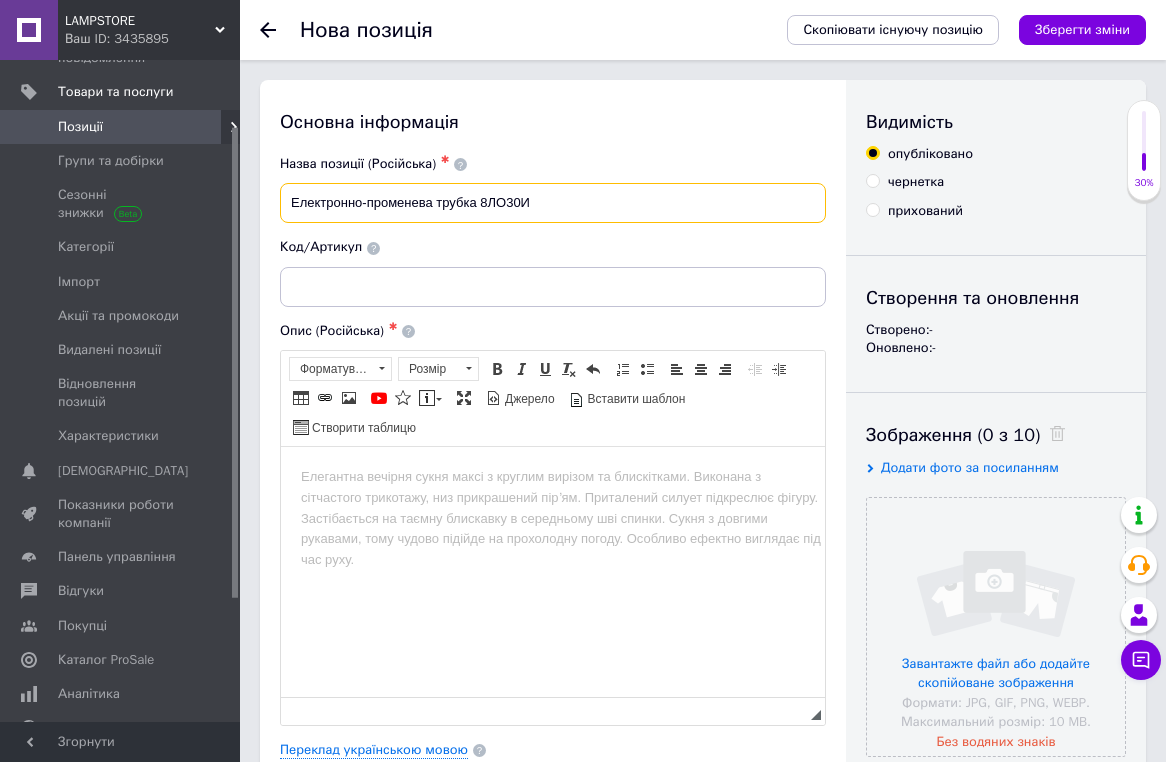 drag, startPoint x: 537, startPoint y: 198, endPoint x: 244, endPoint y: 203, distance: 293.04266 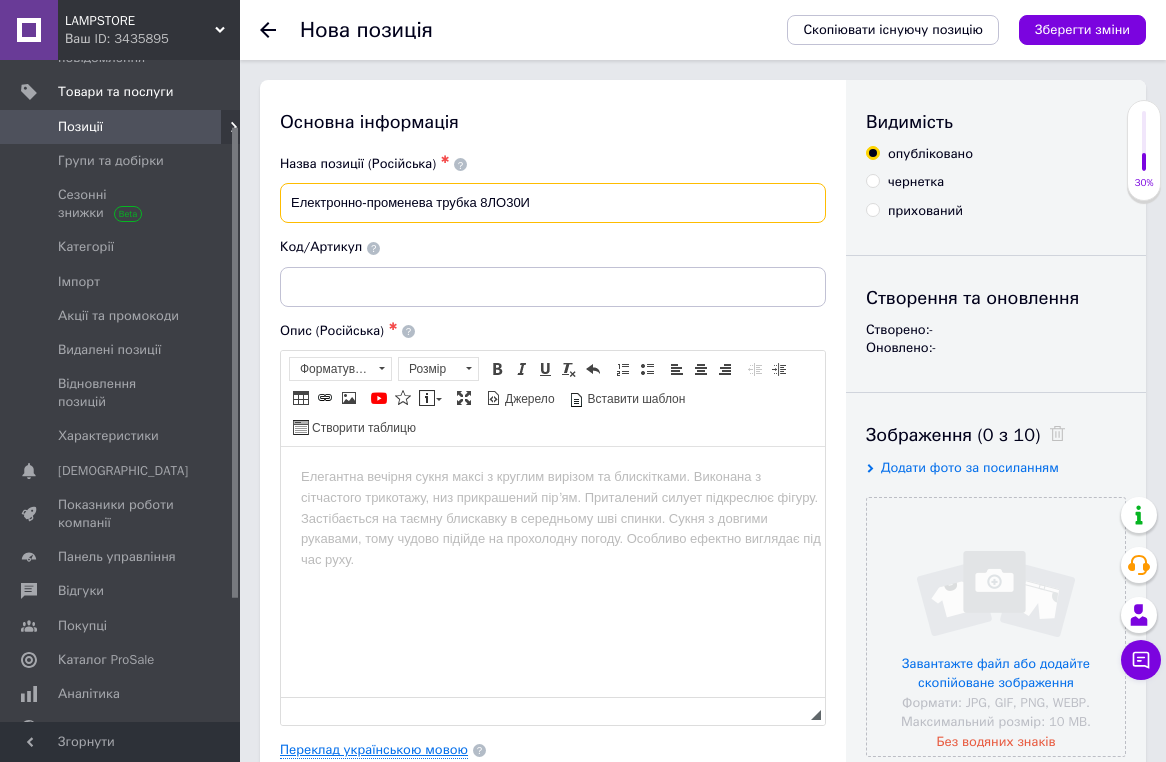 type on "Електронно-променева трубка 8ЛО30И" 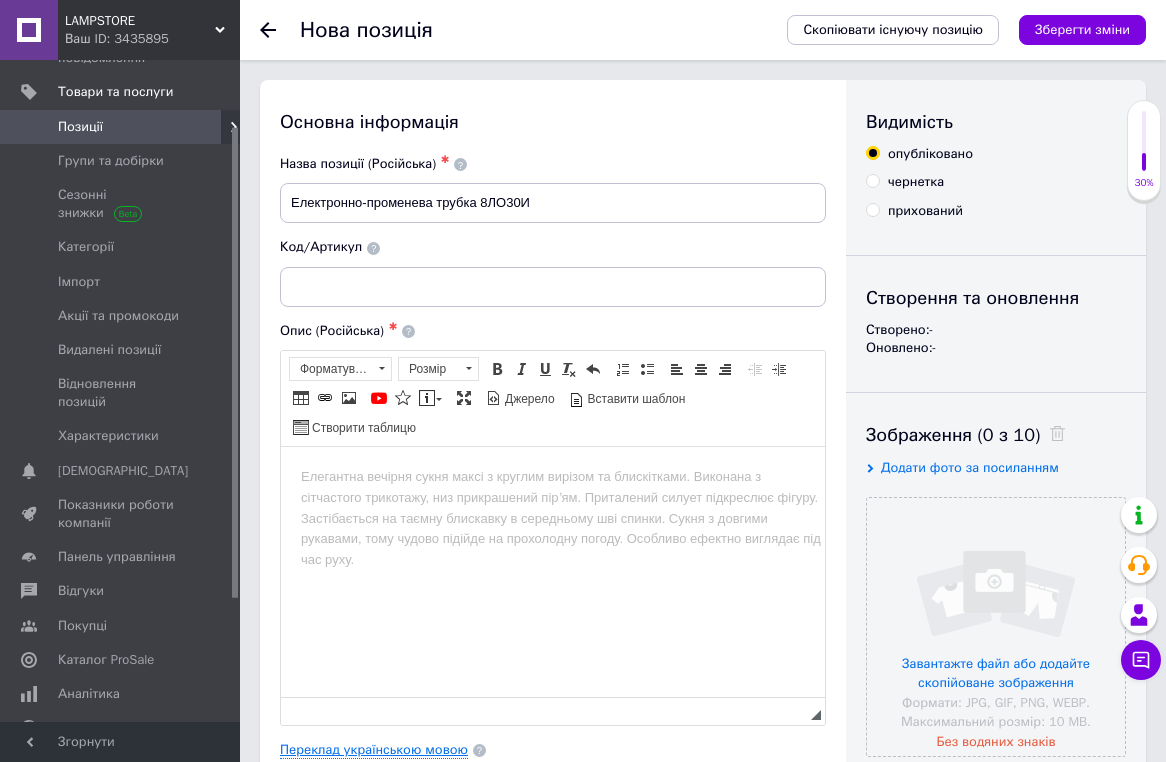 click on "Переклад українською мовою" at bounding box center (374, 750) 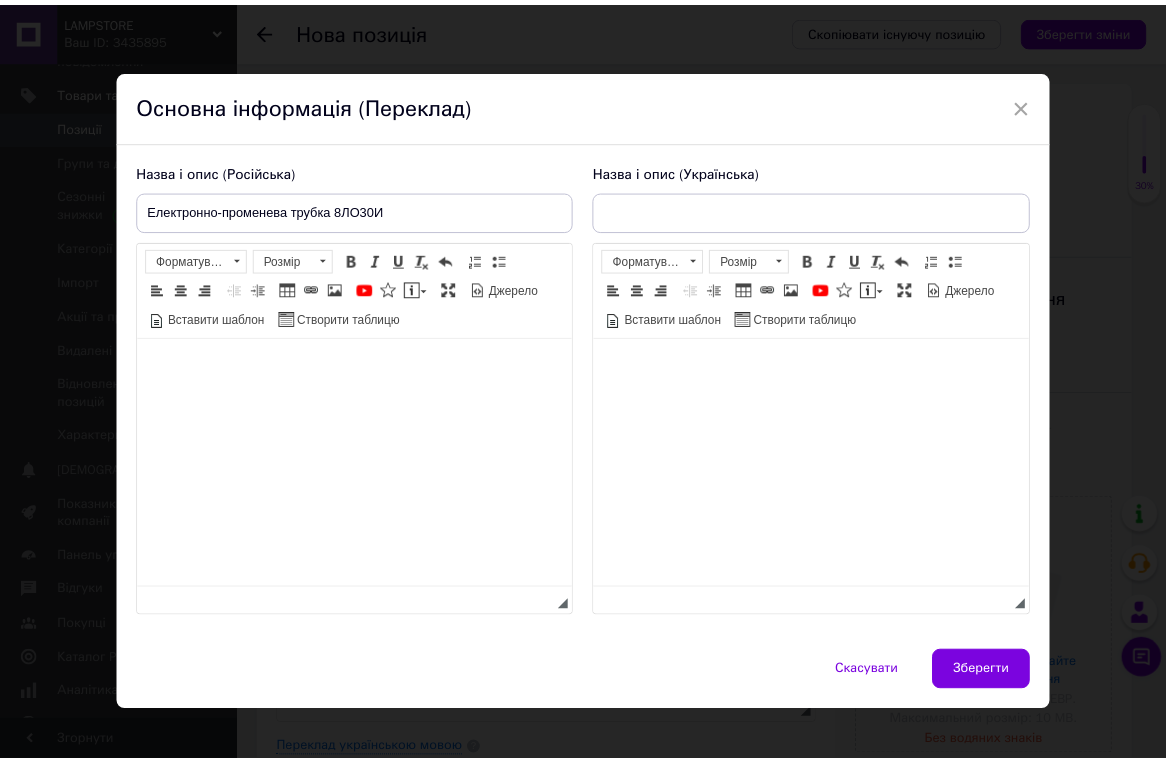 scroll, scrollTop: 0, scrollLeft: 0, axis: both 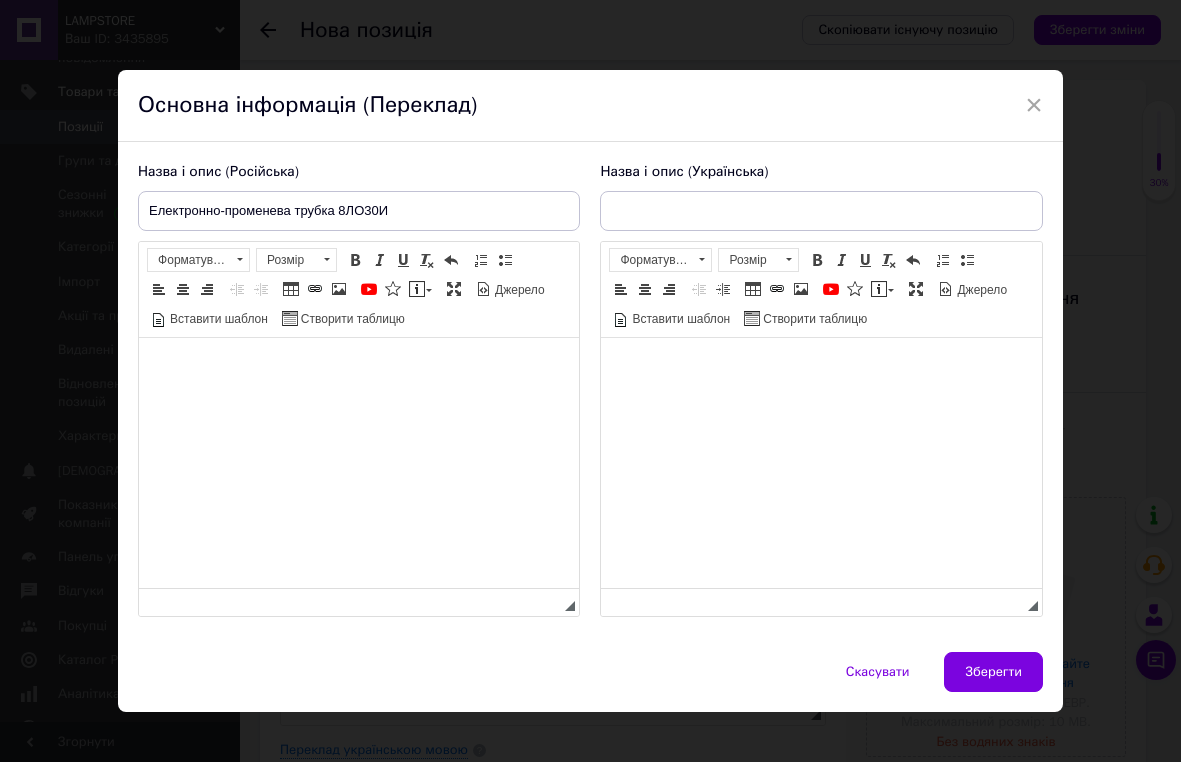 click at bounding box center (359, 368) 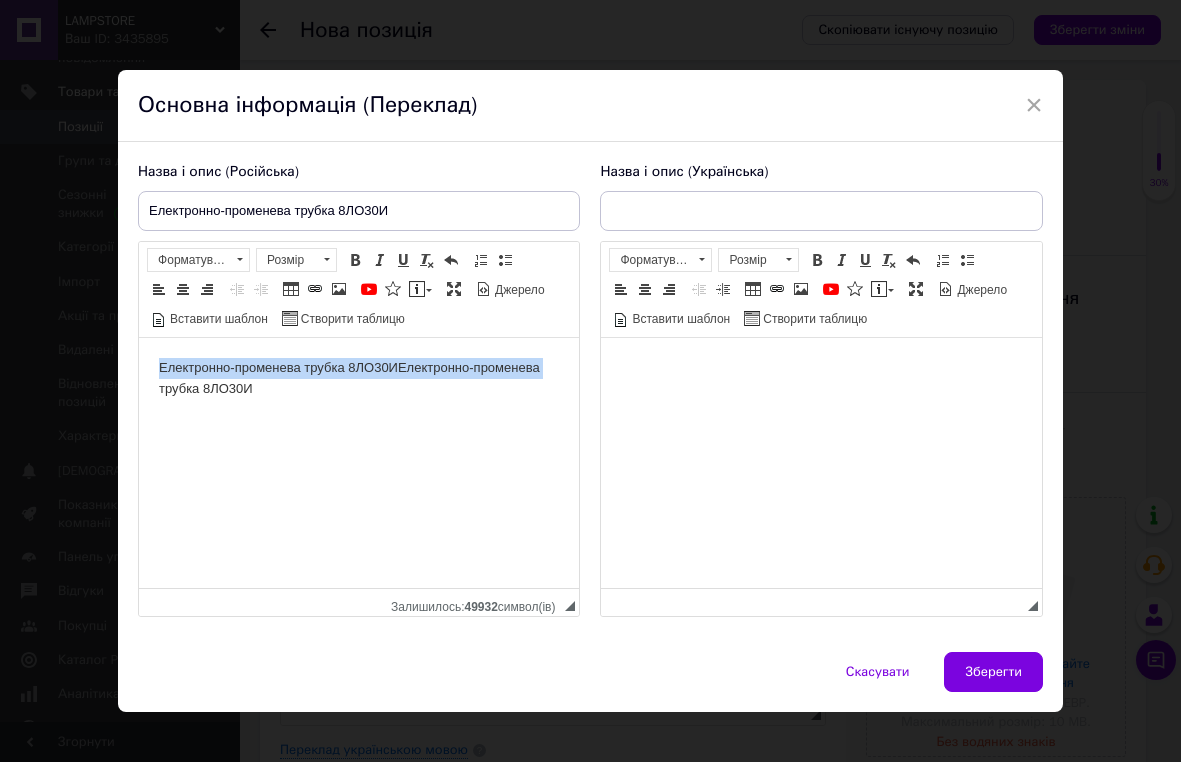 drag, startPoint x: 549, startPoint y: 370, endPoint x: 138, endPoint y: 337, distance: 412.3227 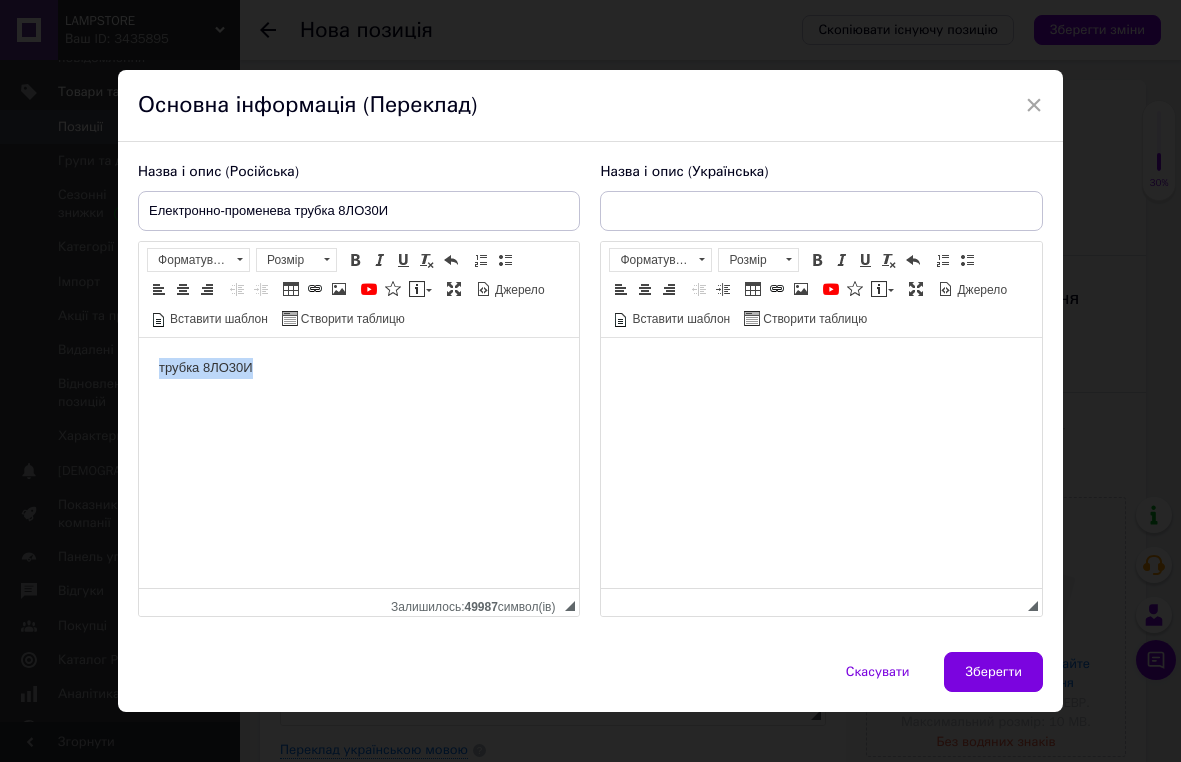 drag, startPoint x: 261, startPoint y: 364, endPoint x: 199, endPoint y: 690, distance: 331.84332 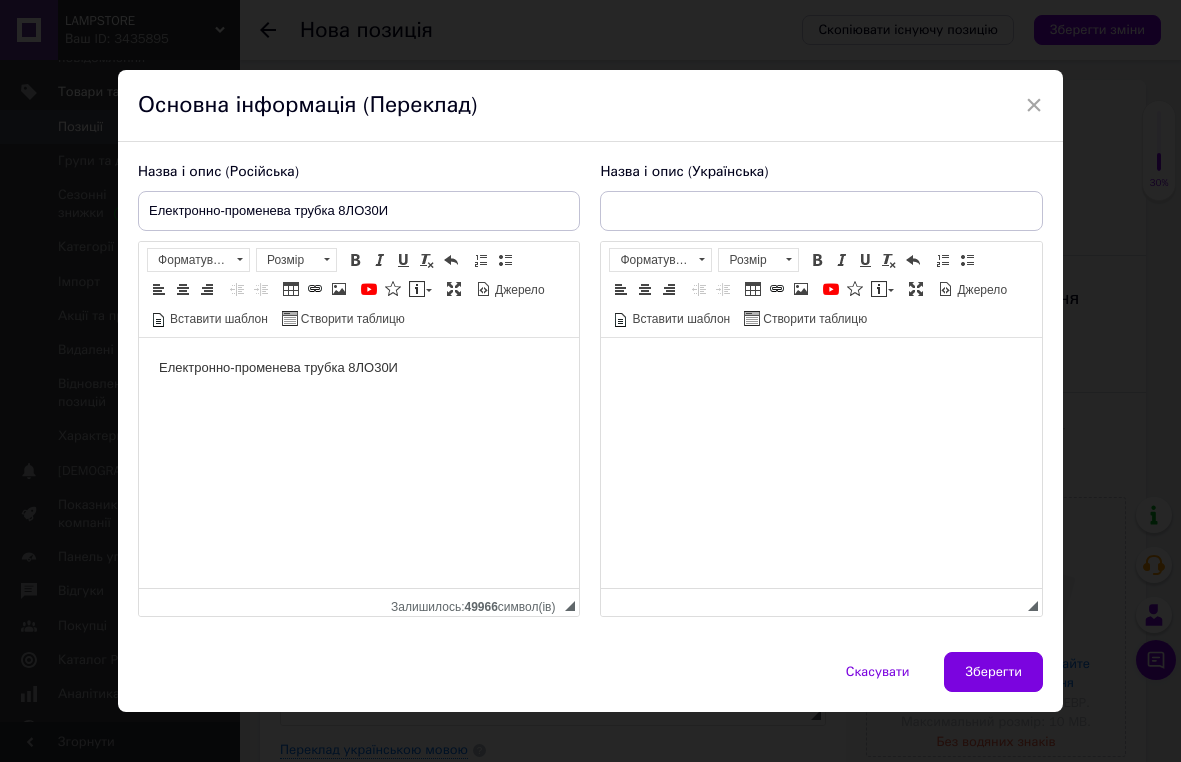 click at bounding box center [821, 368] 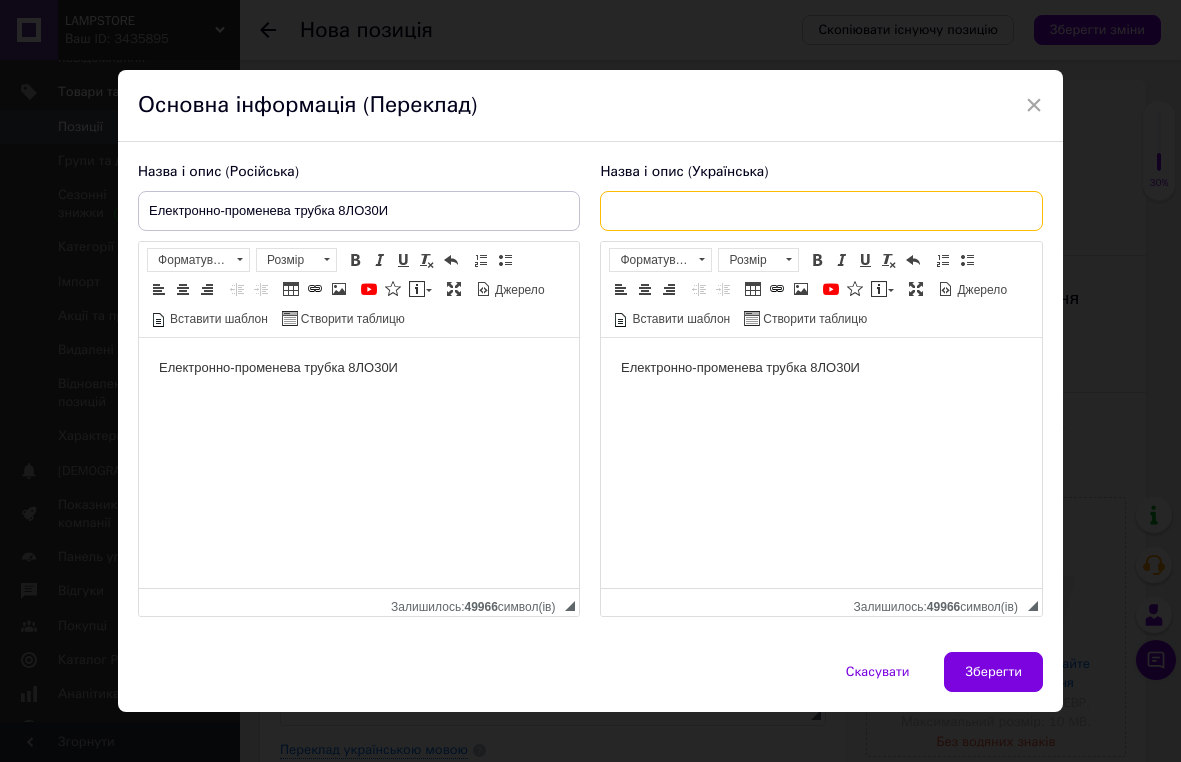 click at bounding box center (821, 211) 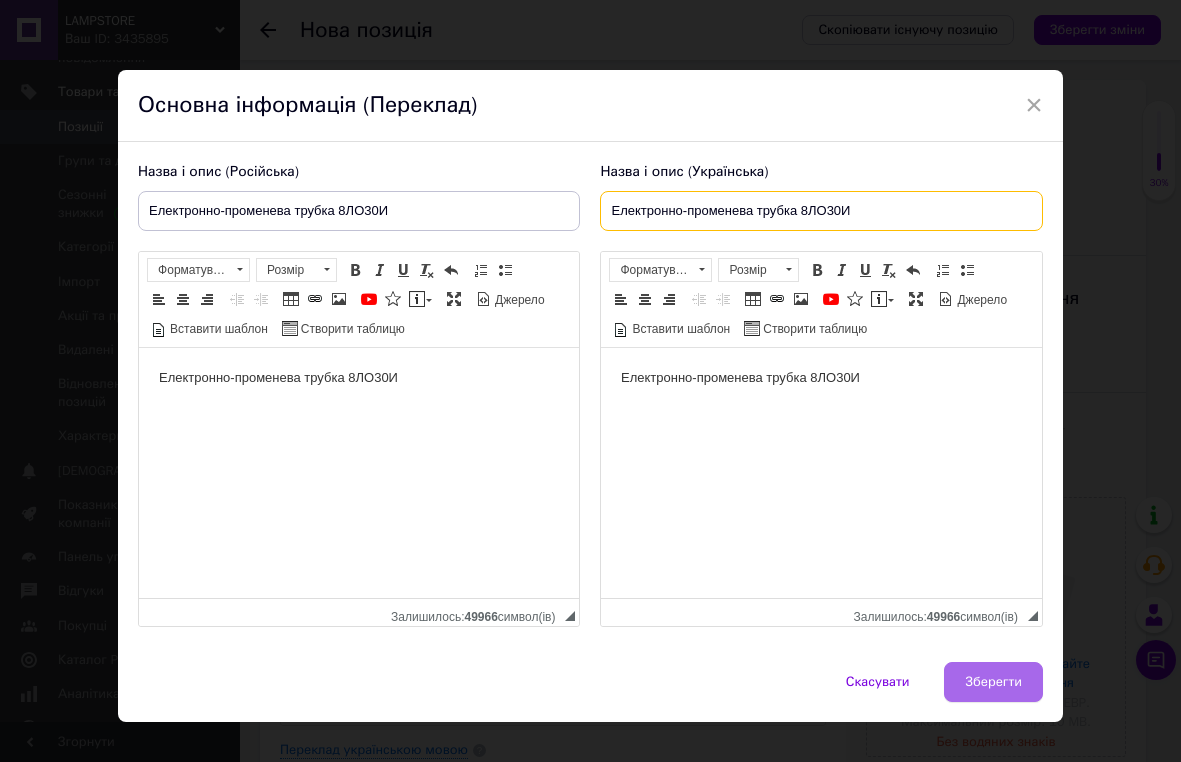 type on "Електронно-променева трубка 8ЛО30И" 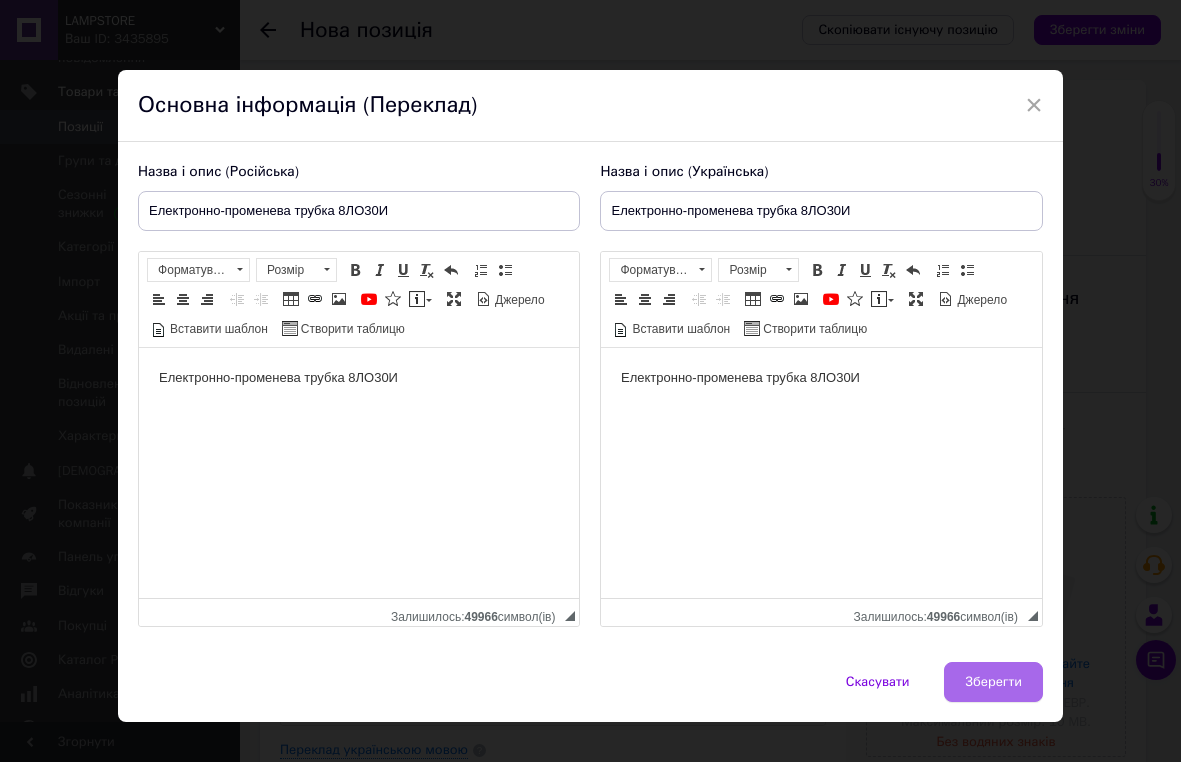 click on "Зберегти" at bounding box center (993, 682) 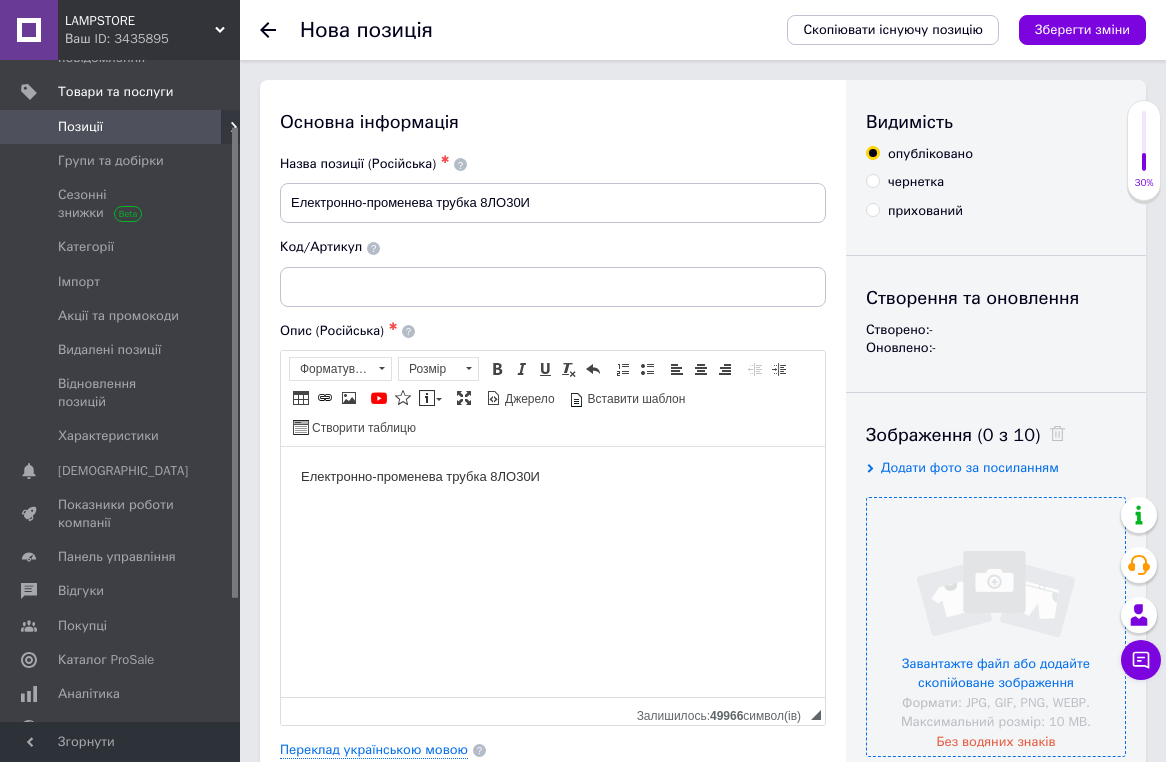 click at bounding box center (996, 627) 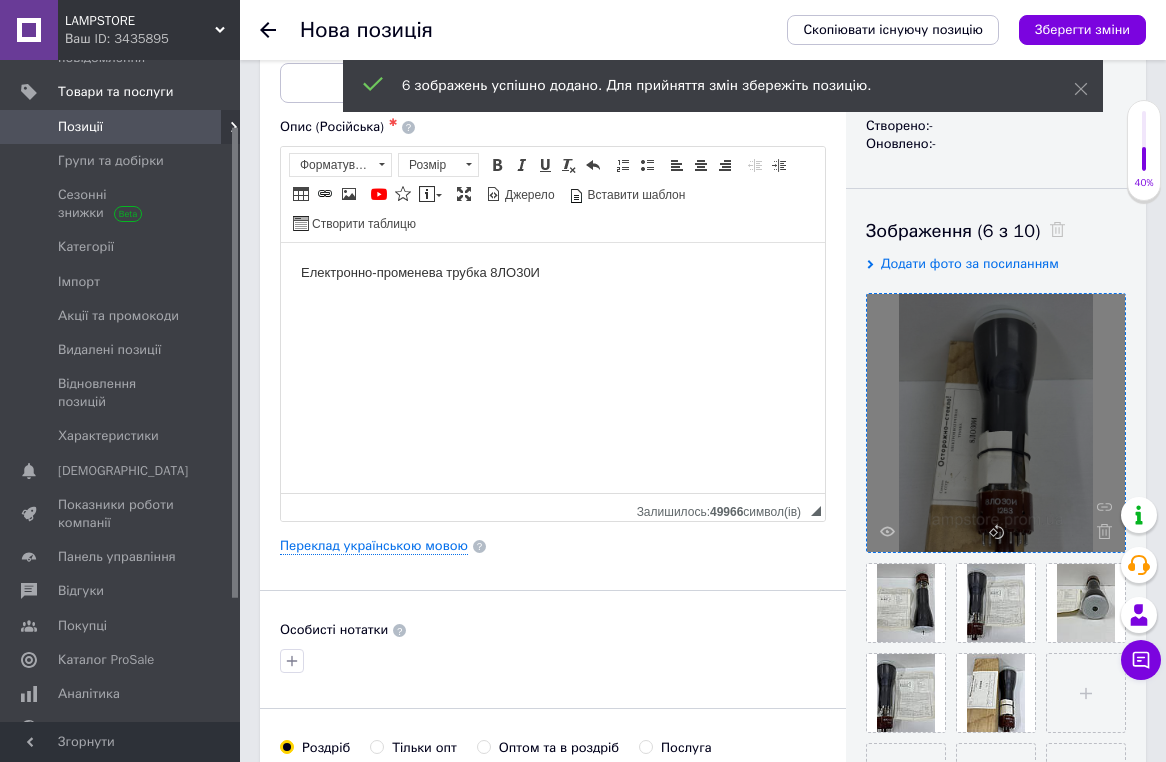 scroll, scrollTop: 390, scrollLeft: 0, axis: vertical 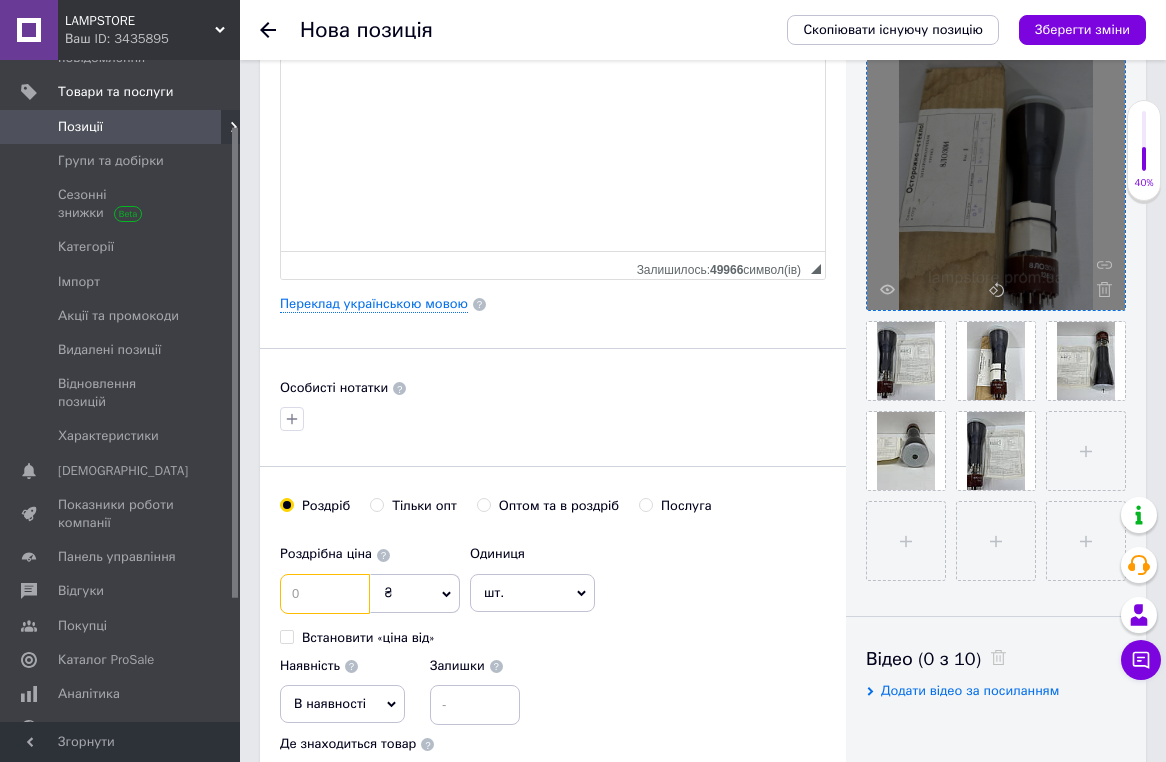 click at bounding box center [325, 594] 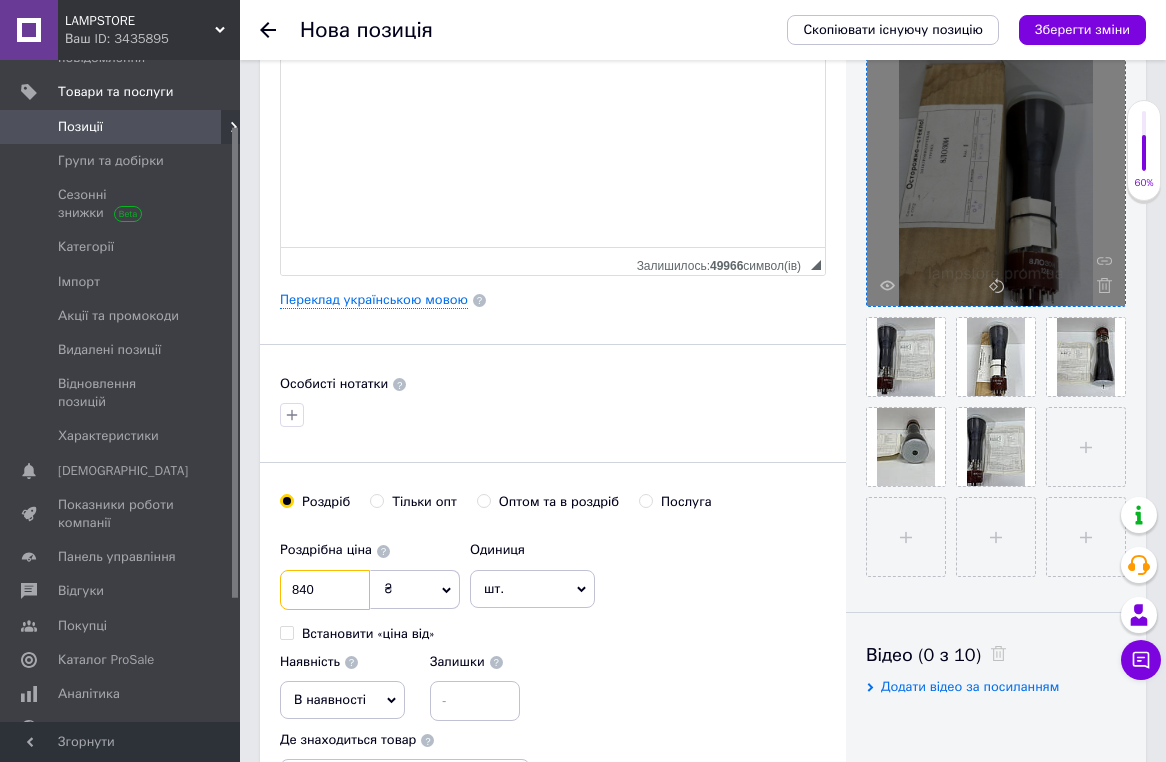 scroll, scrollTop: 486, scrollLeft: 0, axis: vertical 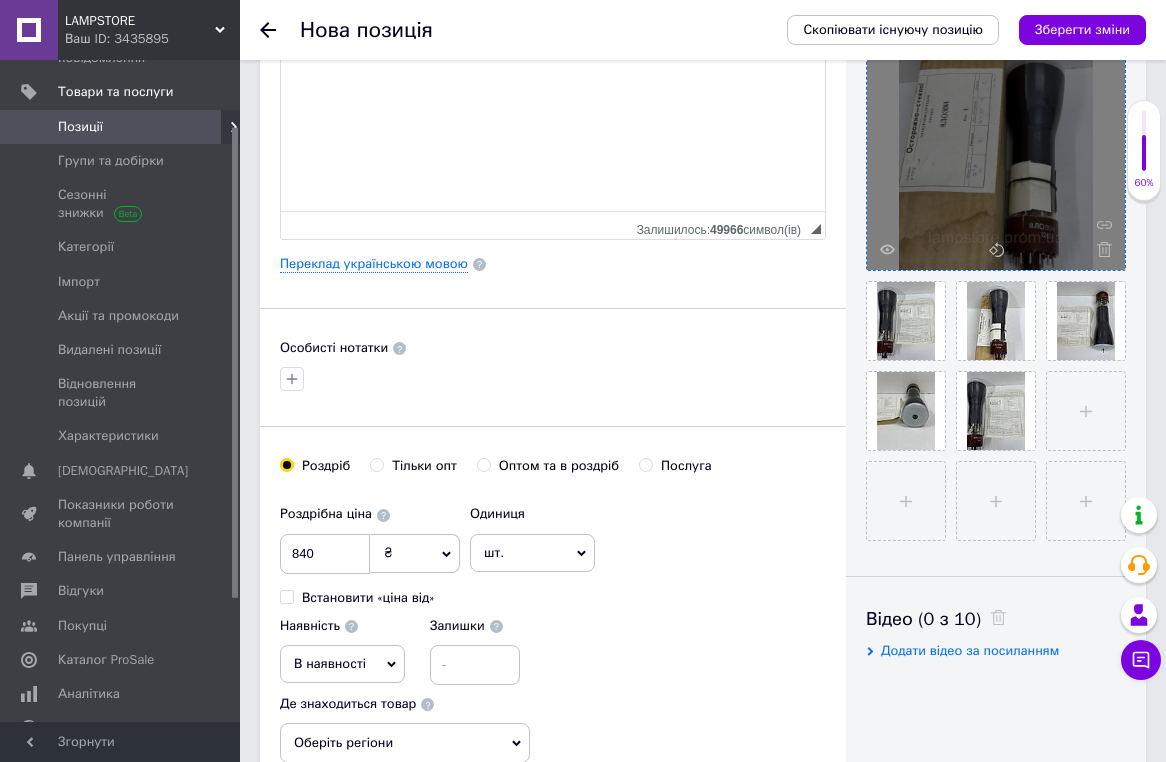 click on "В наявності" at bounding box center (342, 664) 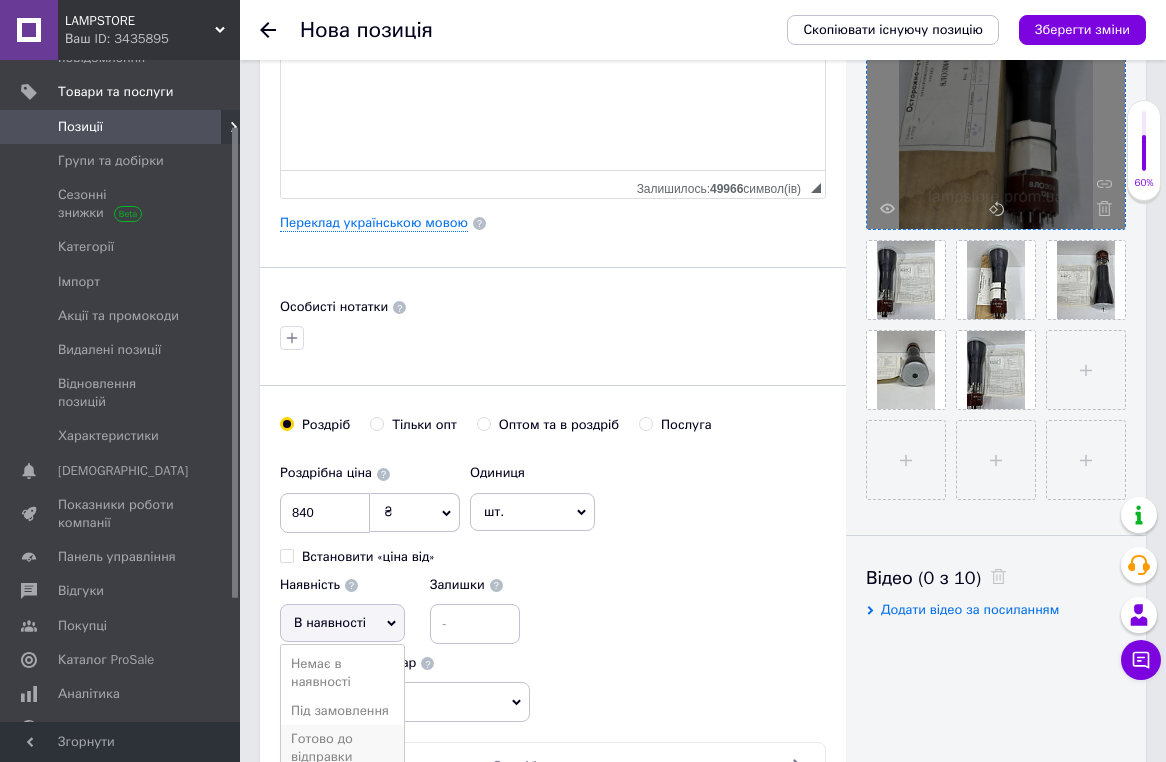 scroll, scrollTop: 559, scrollLeft: 0, axis: vertical 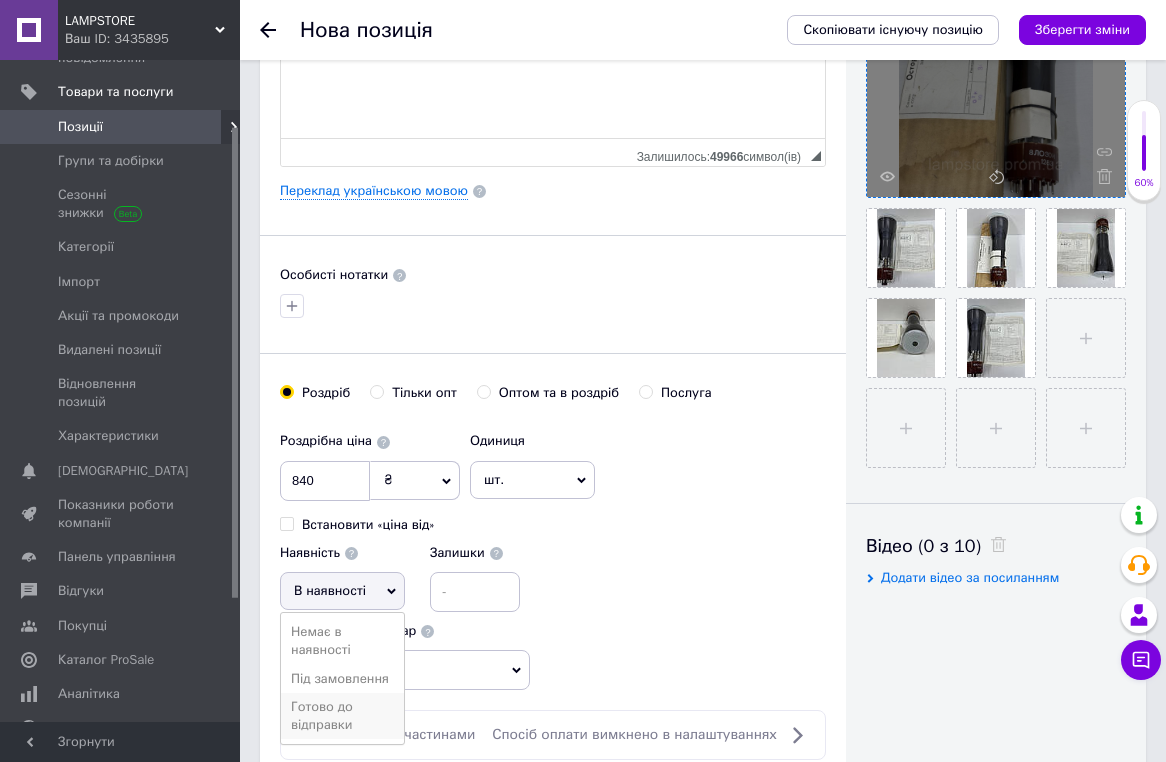 click on "Готово до відправки" at bounding box center [342, 716] 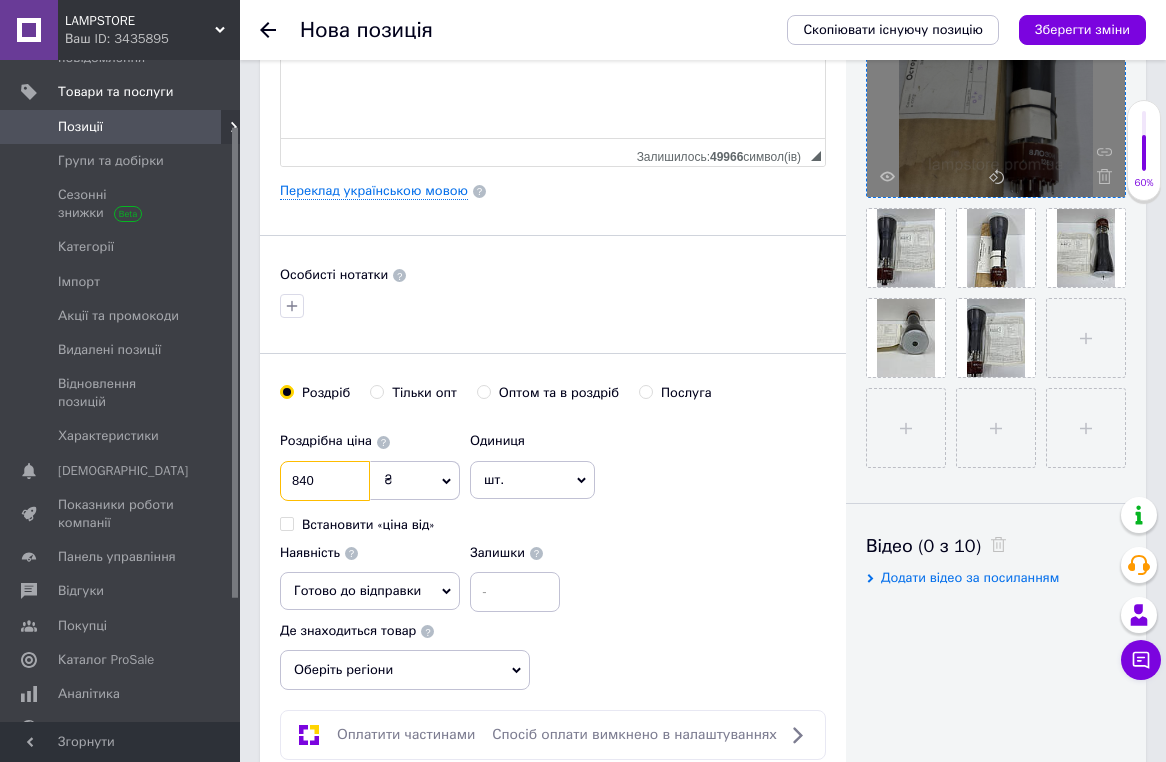 click on "840" at bounding box center [325, 481] 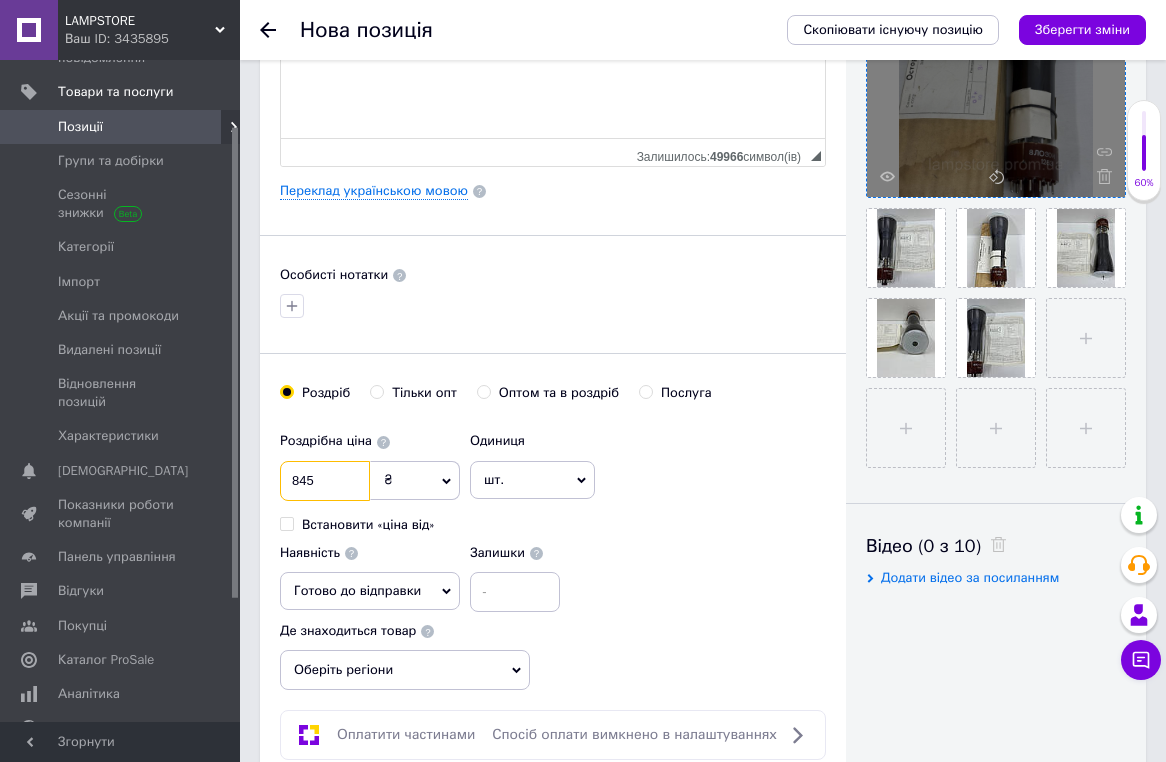 type on "845" 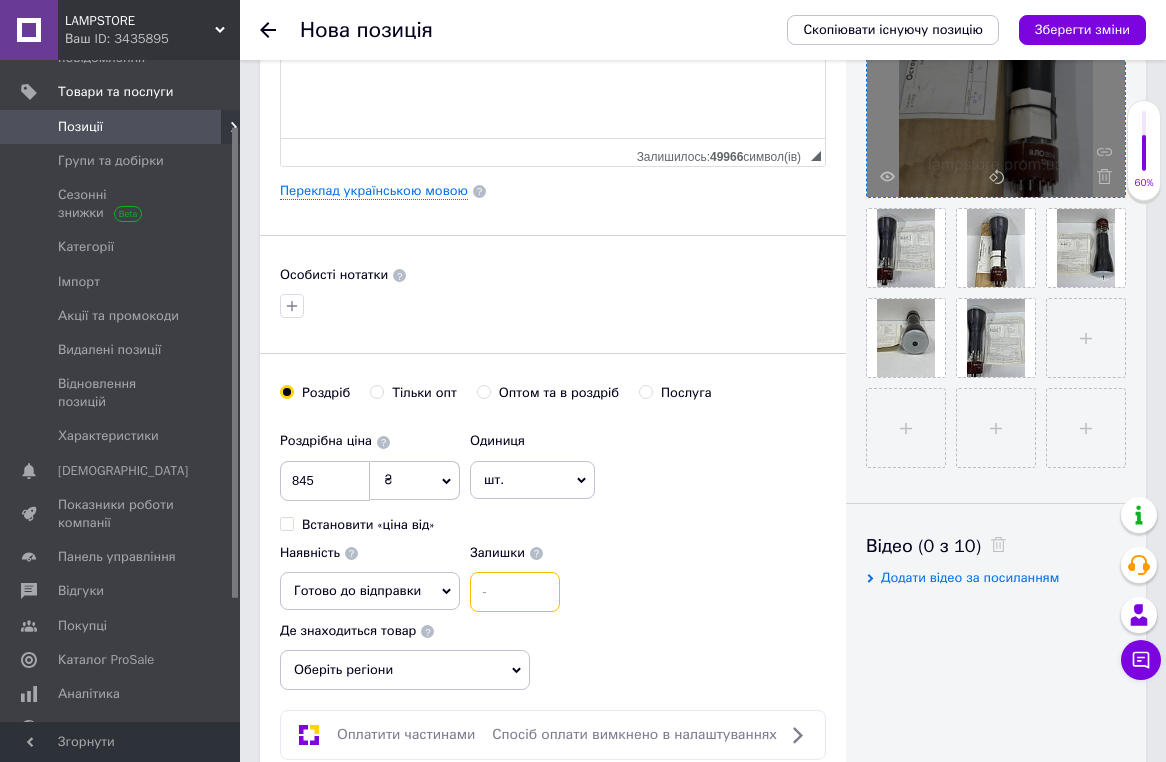 drag, startPoint x: 488, startPoint y: 587, endPoint x: 518, endPoint y: 586, distance: 30.016663 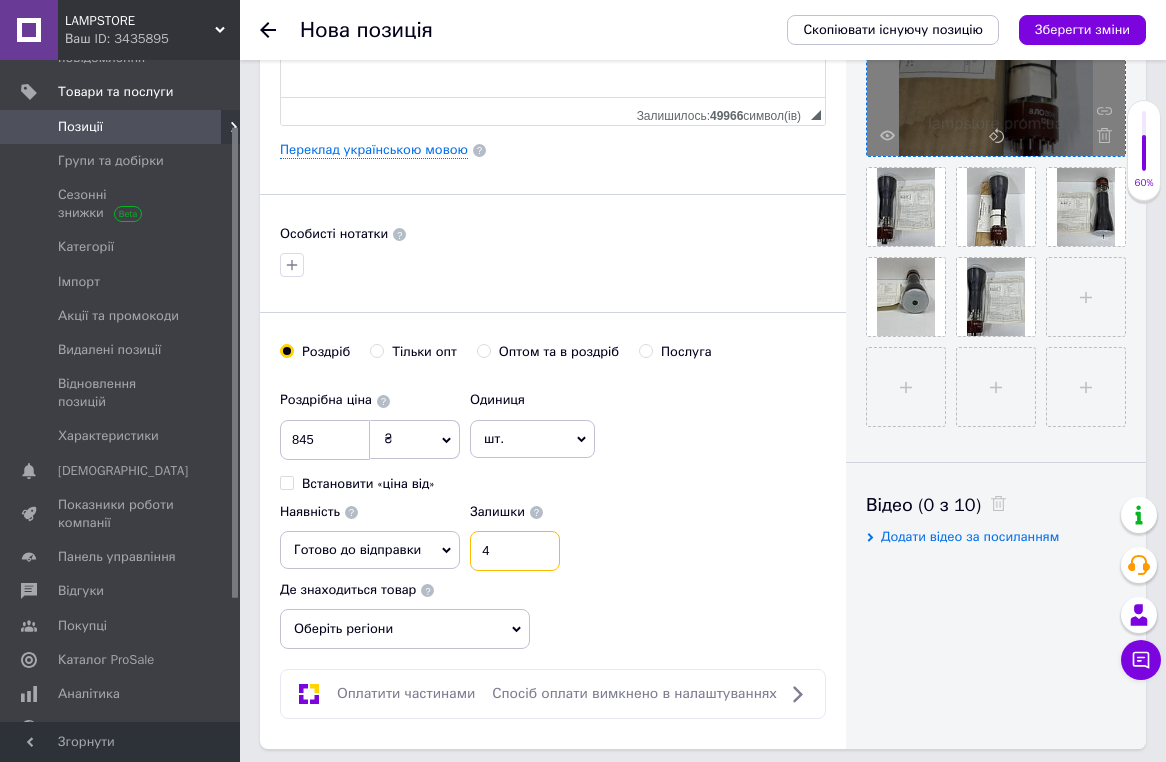 scroll, scrollTop: 927, scrollLeft: 0, axis: vertical 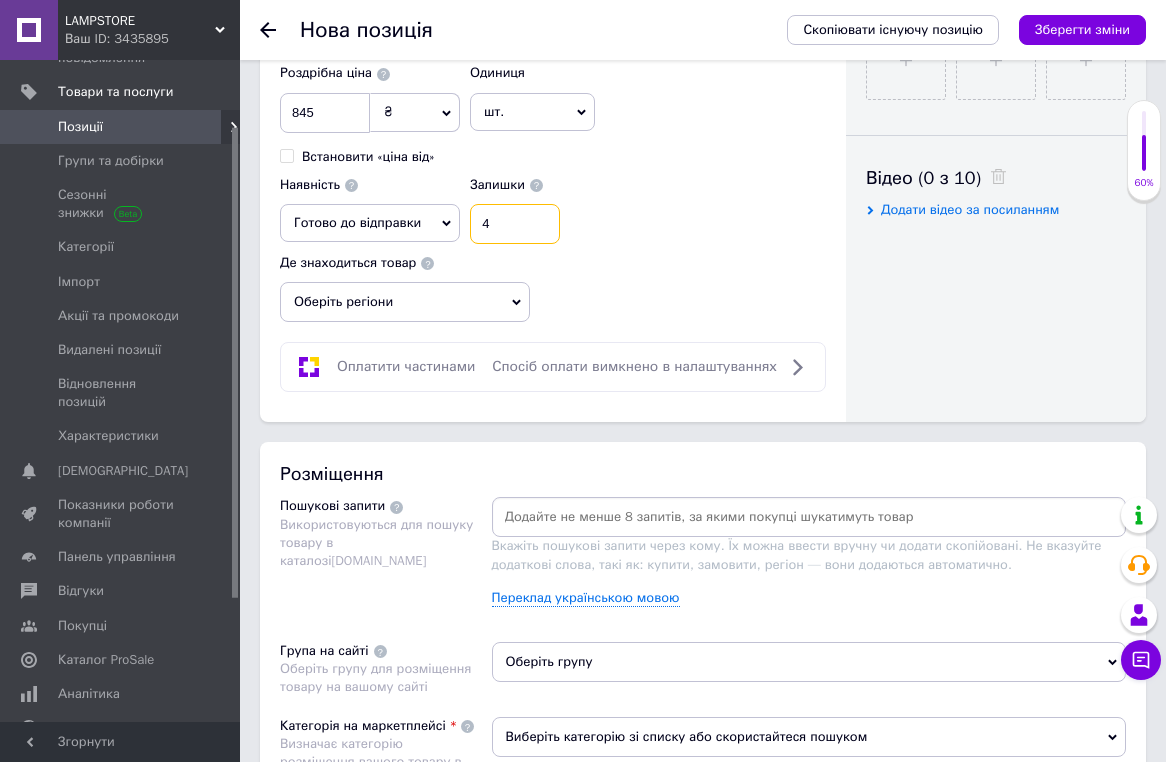 type on "4" 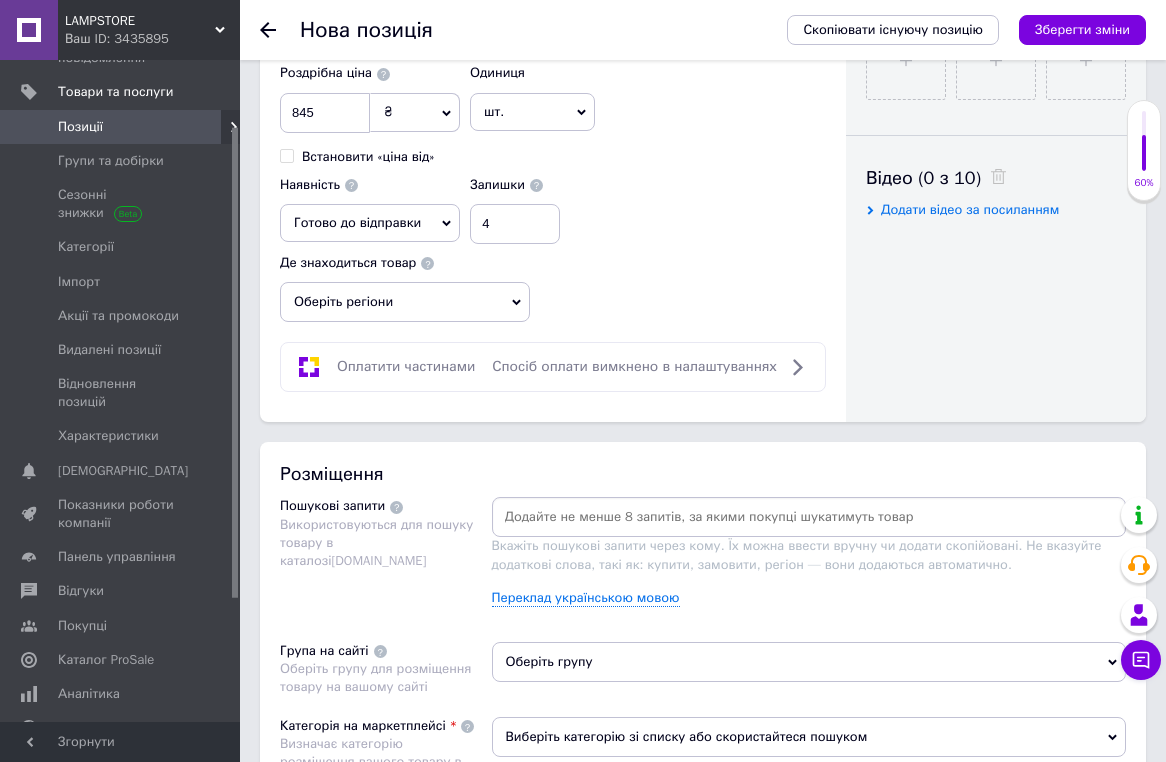 click at bounding box center (809, 517) 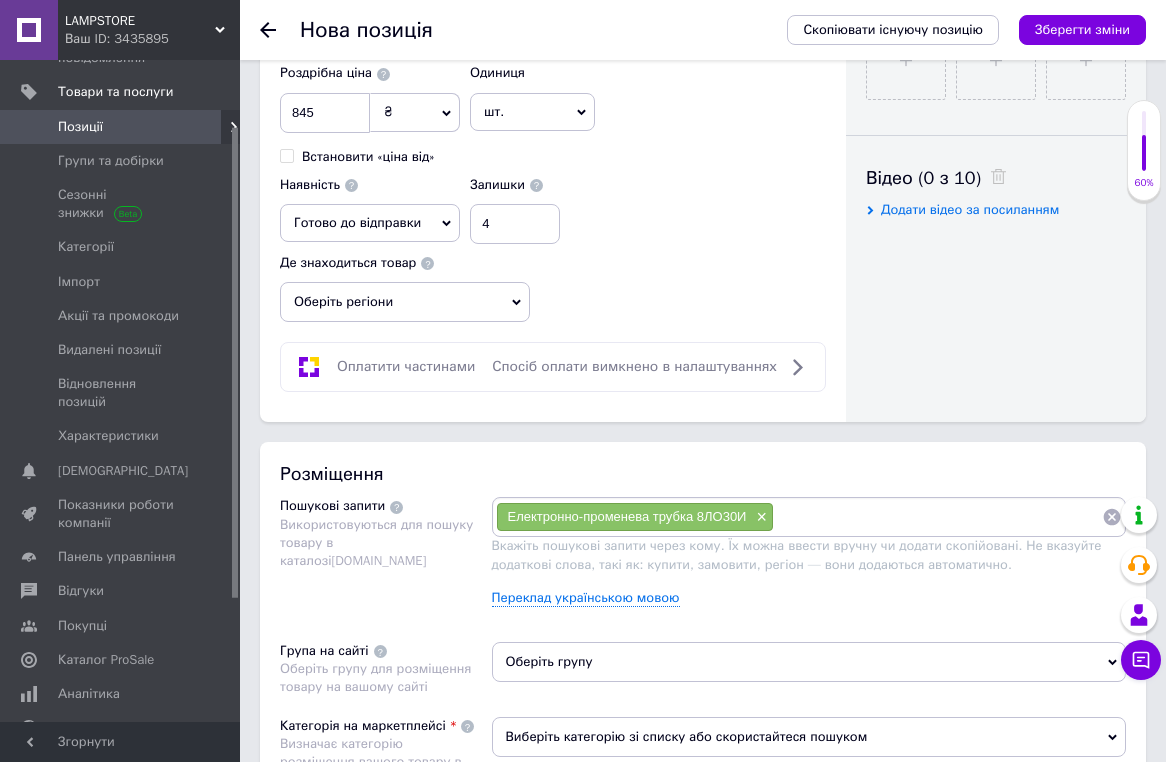paste on "Електронно-променева трубка 8ЛО30И" 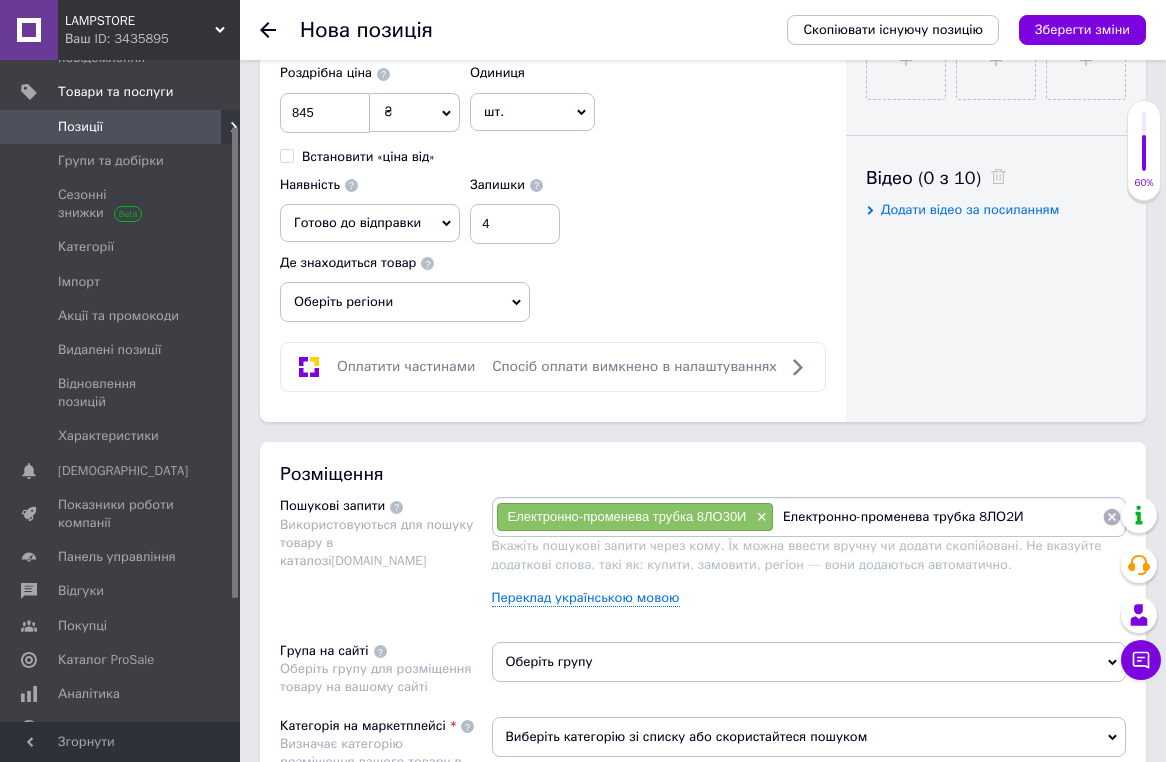 type on "Електронно-променева трубка 8ЛО29И" 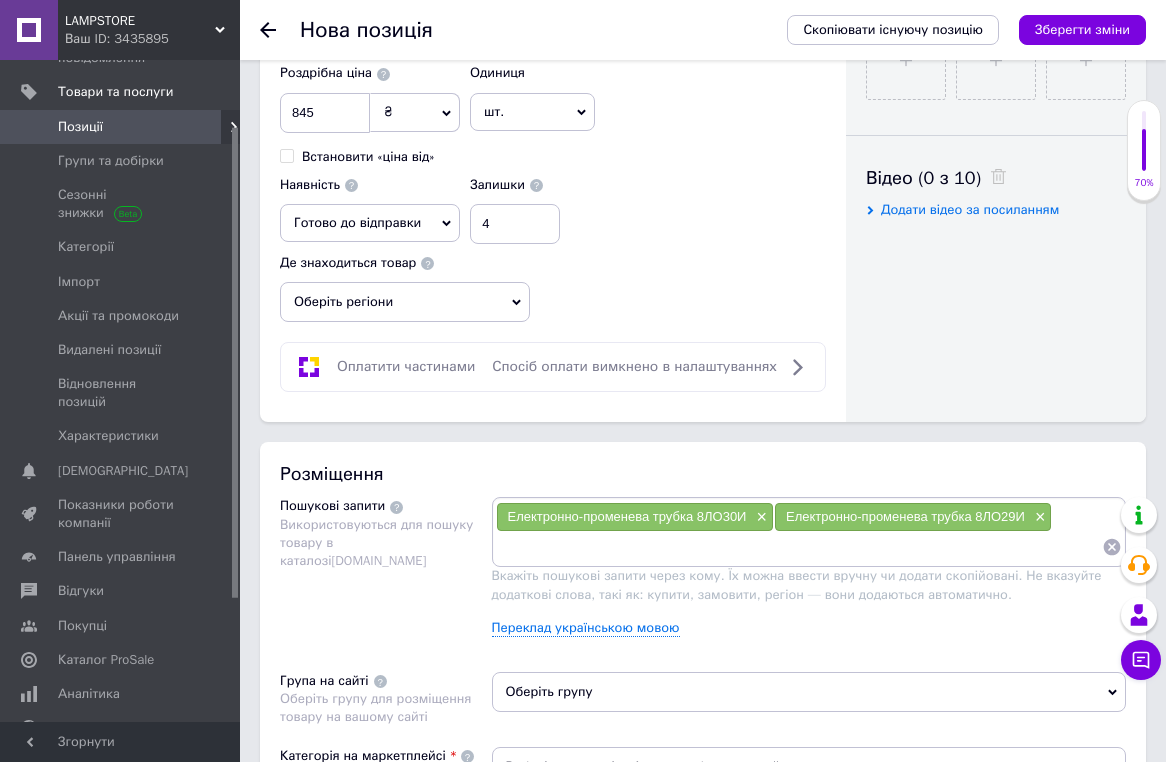 paste on "Електронно-променева трубка 8ЛО30И" 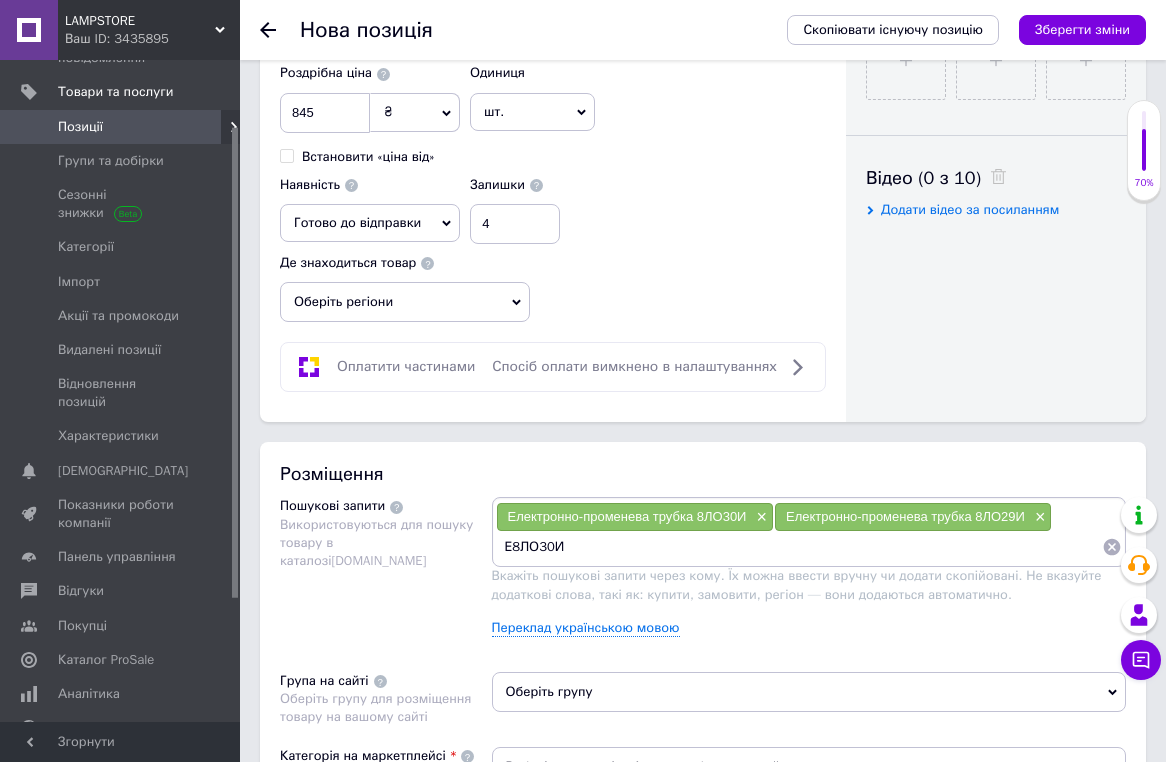 type on "8ЛО30И" 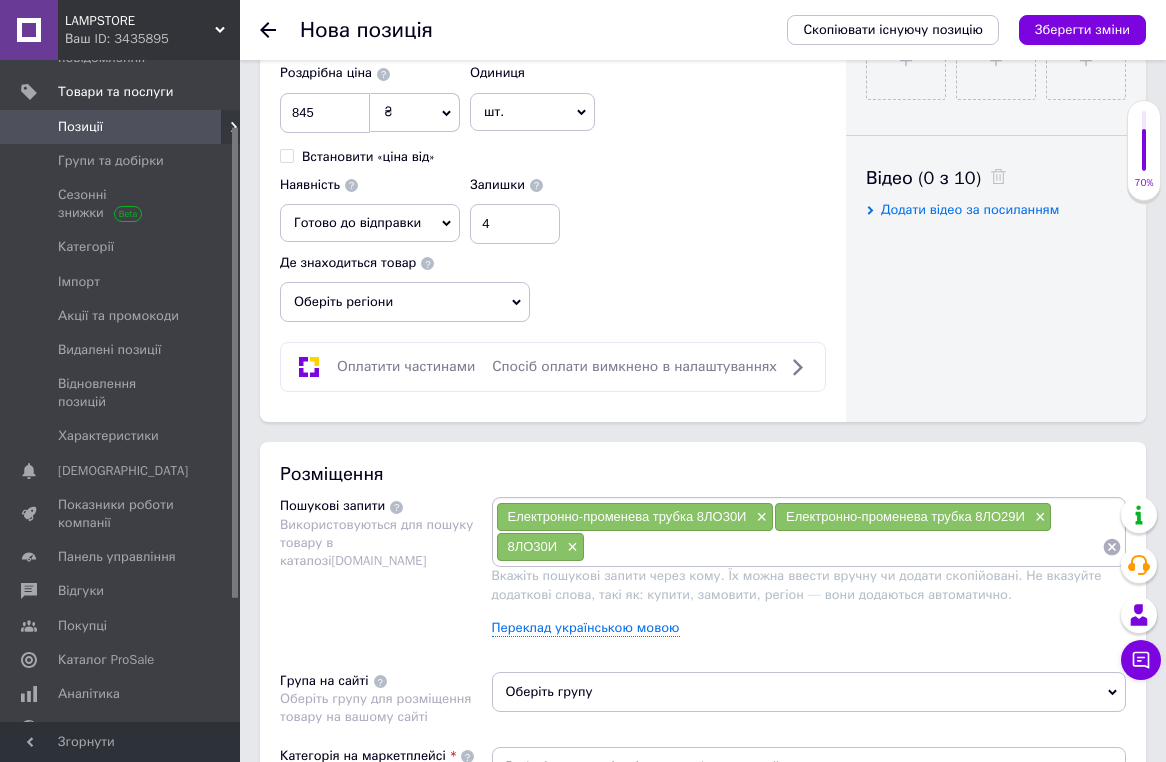 paste on "Електронно-променева трубка 8ЛО30И" 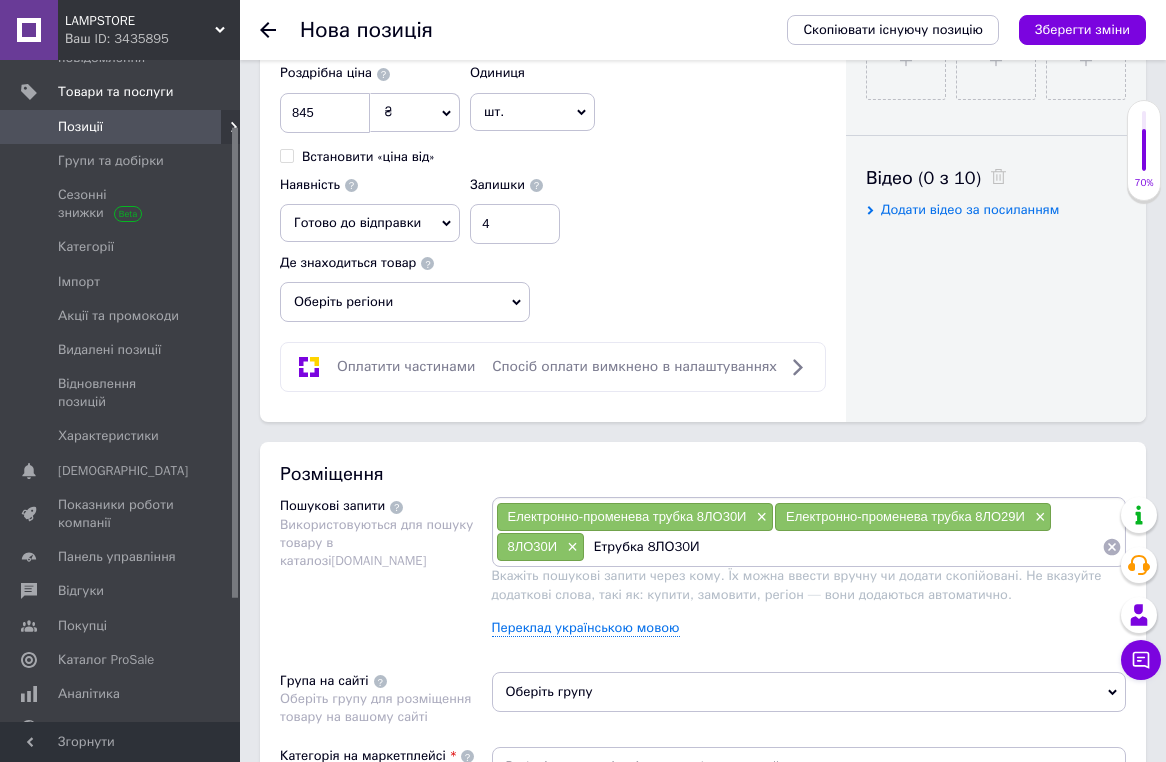 type on "трубка 8ЛО30И" 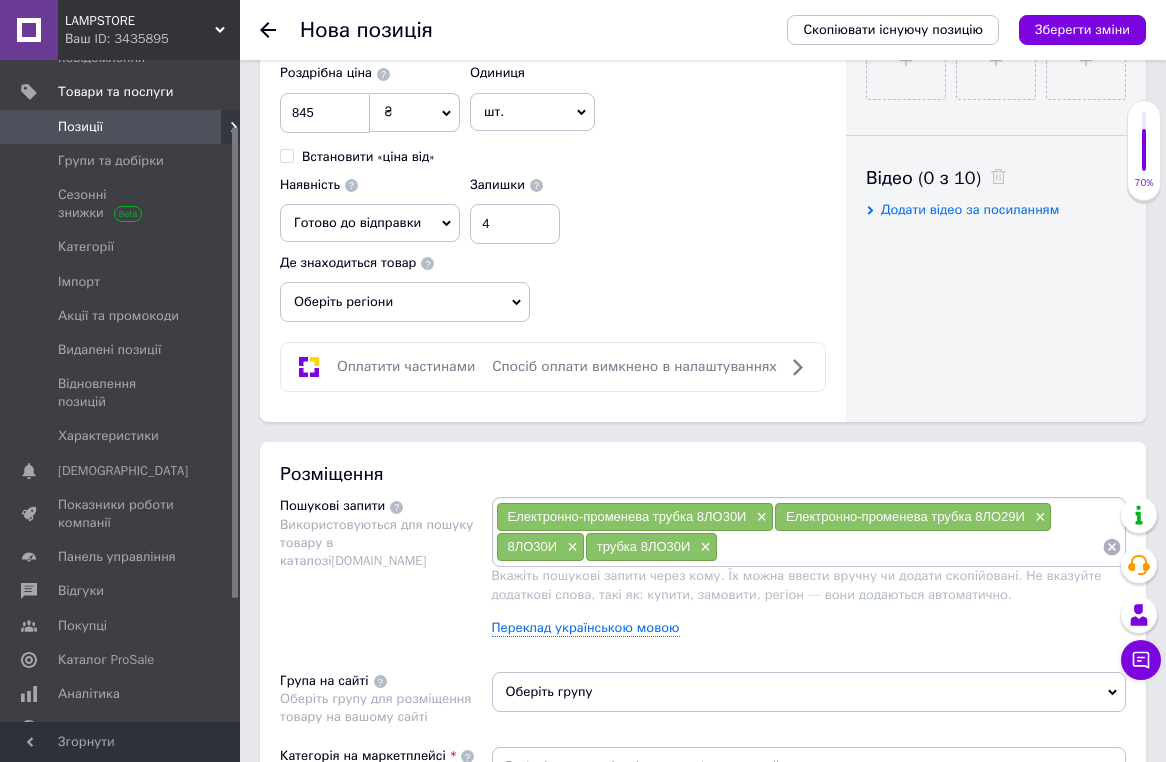 paste on "Електронно-променева трубка 8ЛО30И" 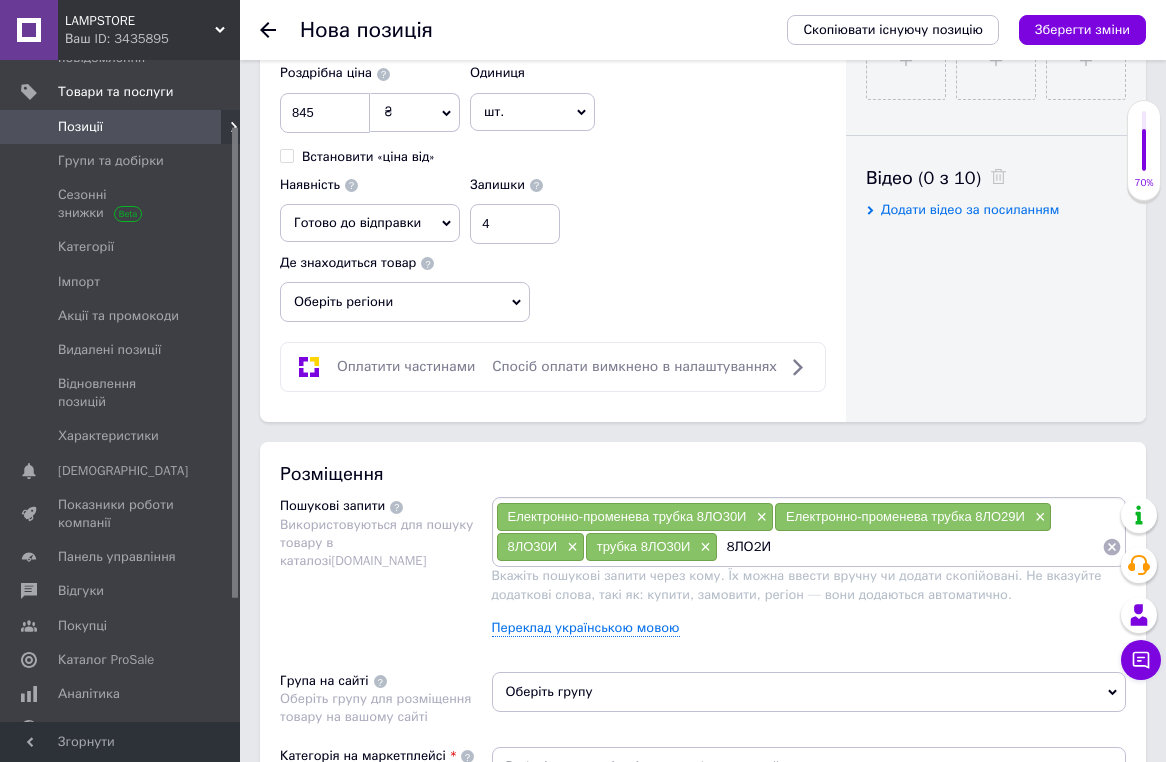 type on "8ЛО29И" 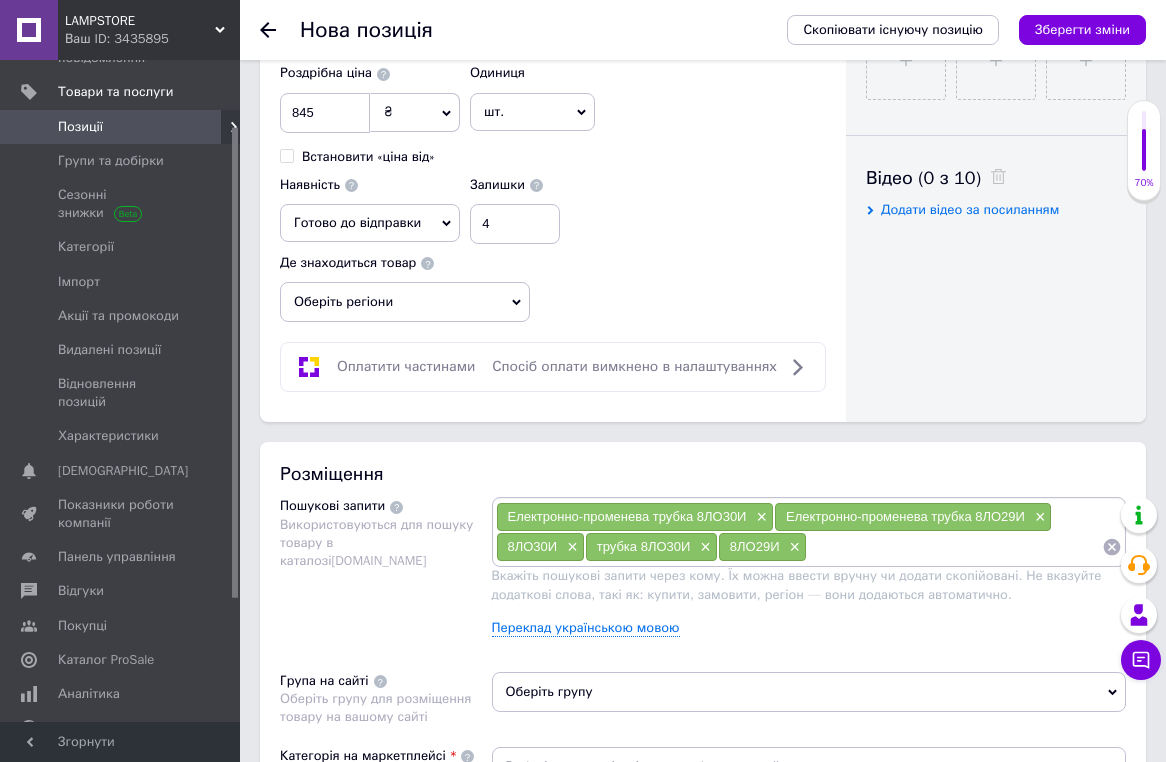 paste on "Електронно-променева трубка 8ЛО30И" 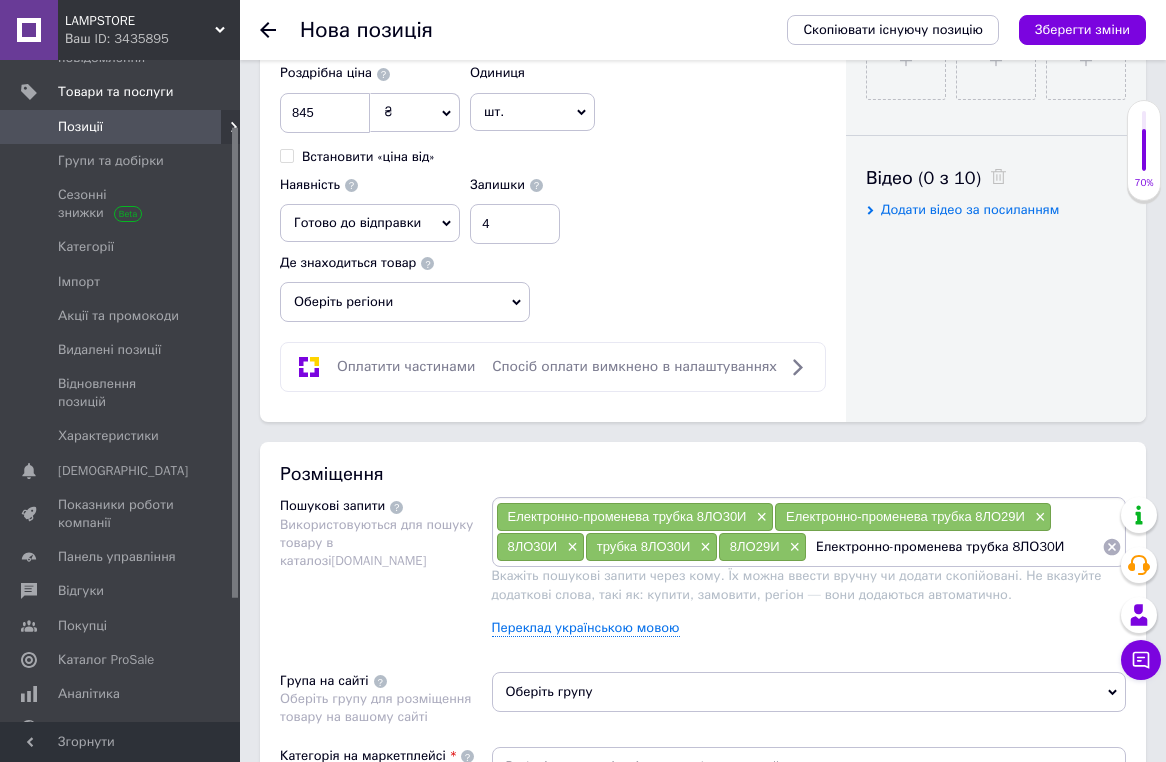 type on "Електронно-променева трубка 8ЛО30" 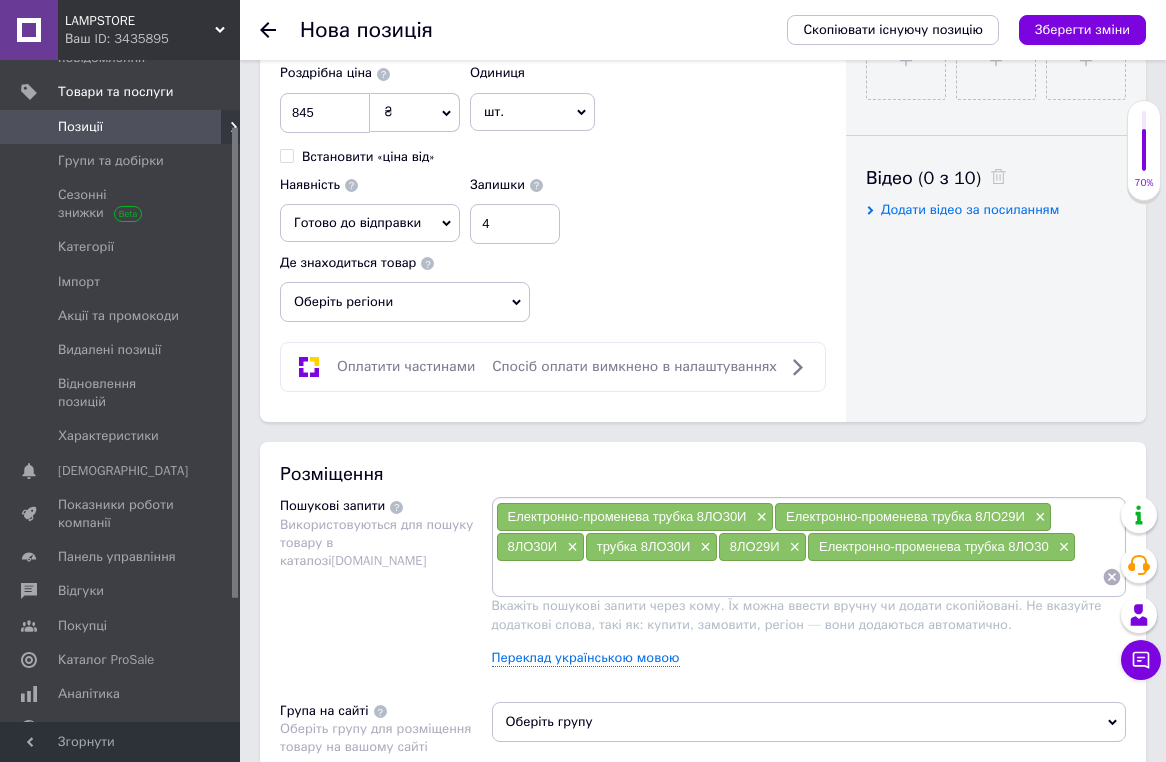 paste on "Електронно-променева трубка 8ЛО30И" 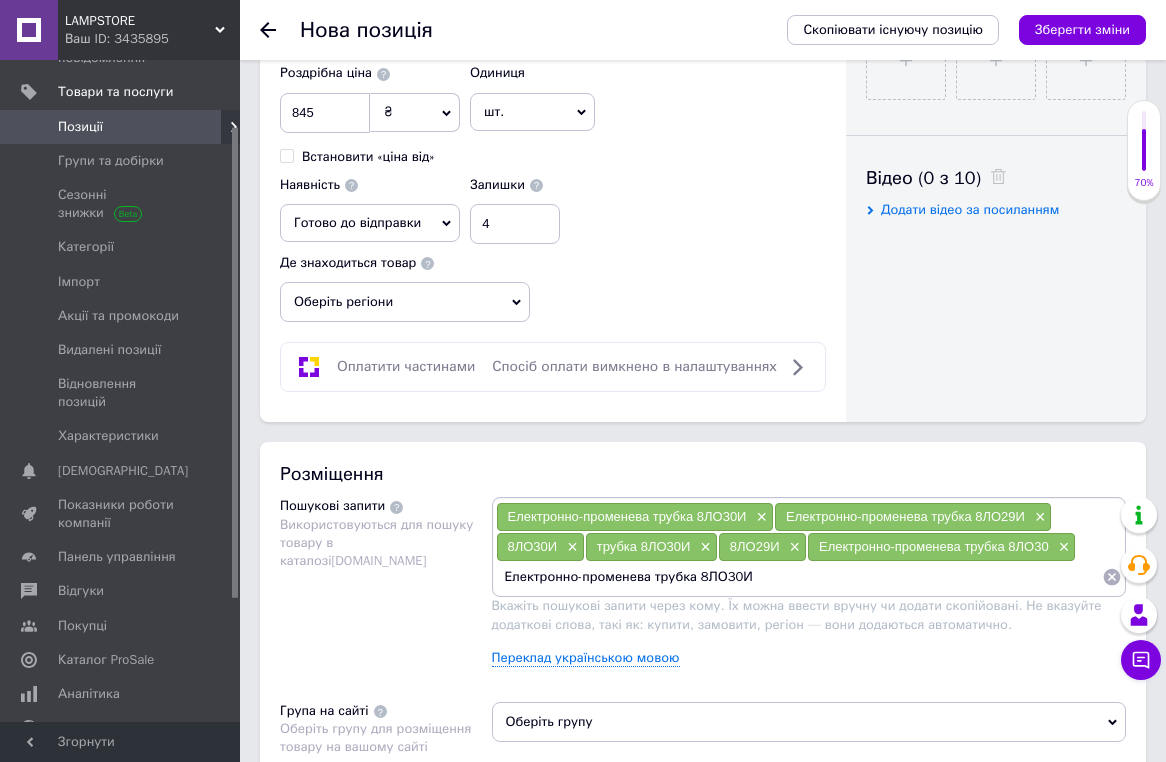 type on "Електронно-променева трубка 8ЛО 30И" 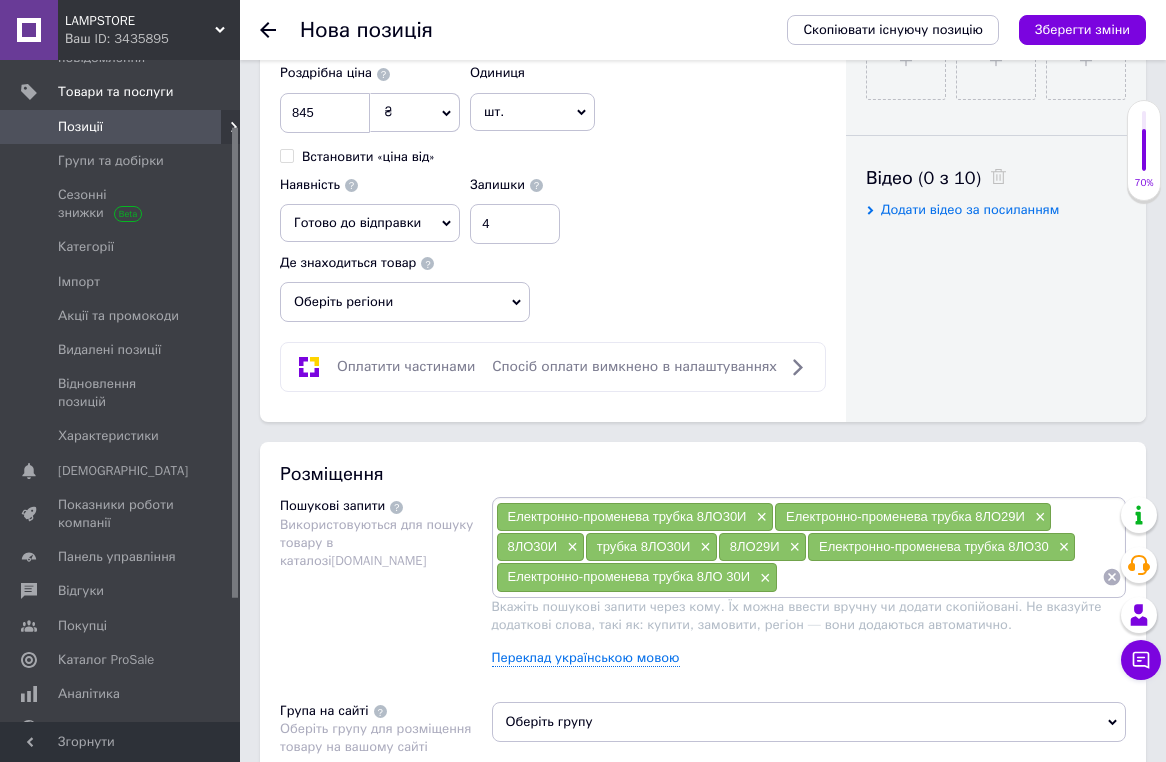 paste on "Електронно-променева трубка 8ЛО30И" 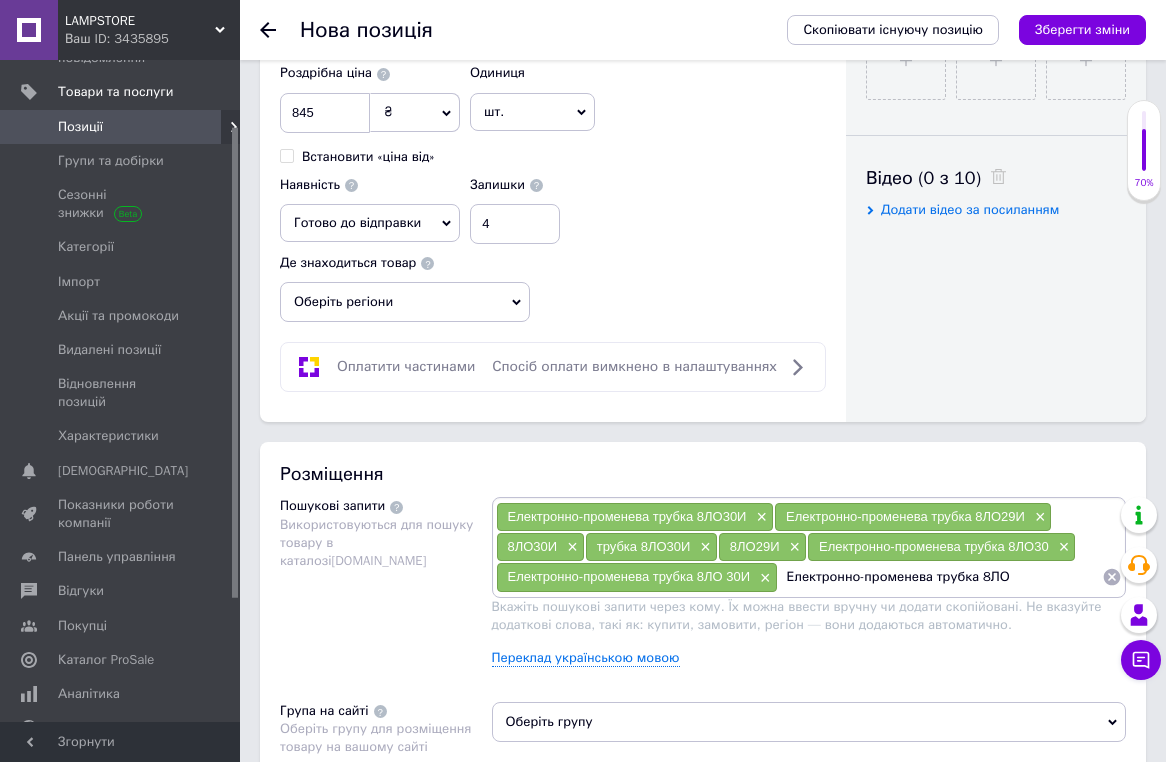 type on "Електронно-променева трубка 8Л" 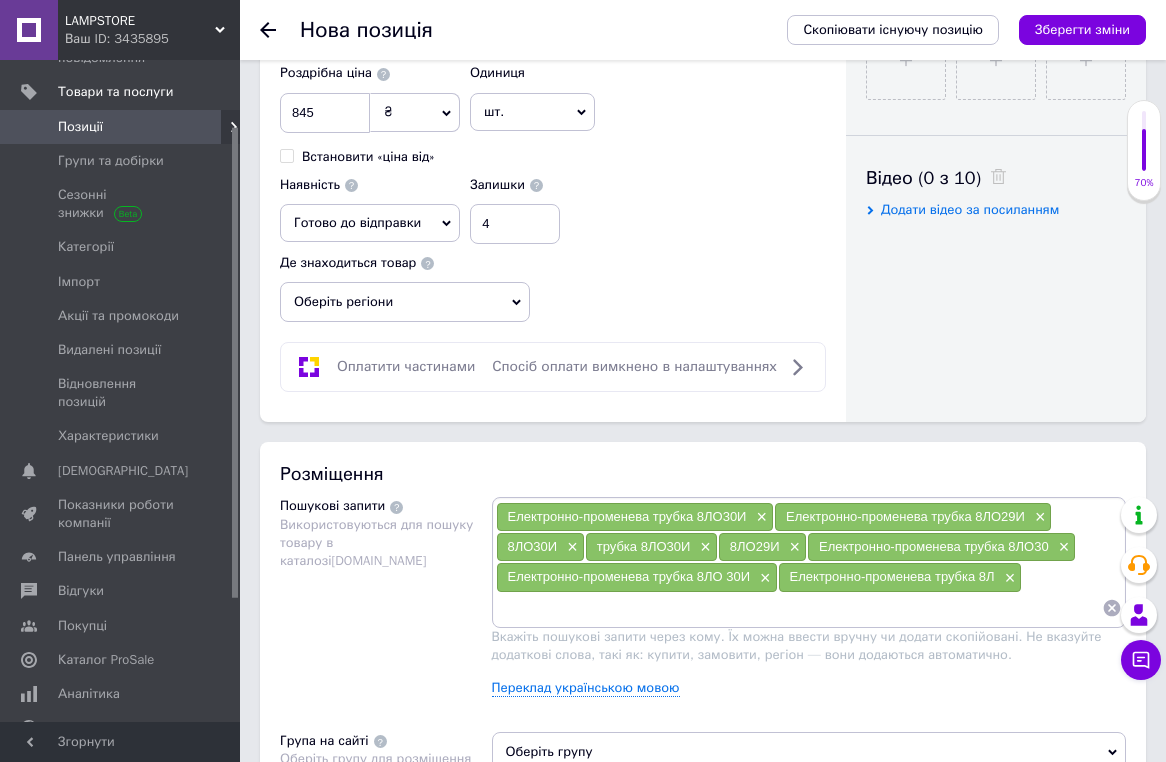 paste on "Електронно-променева трубка 8ЛО30И" 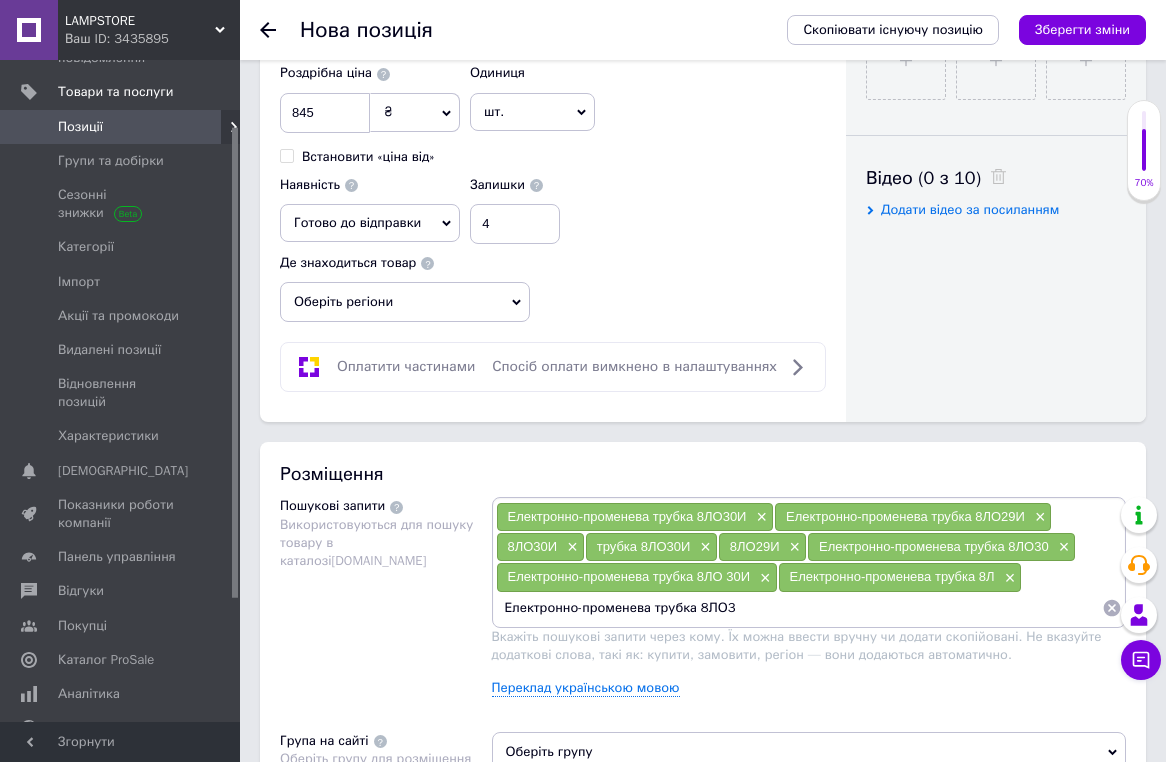 type on "Електронно-променева трубка 8ЛО" 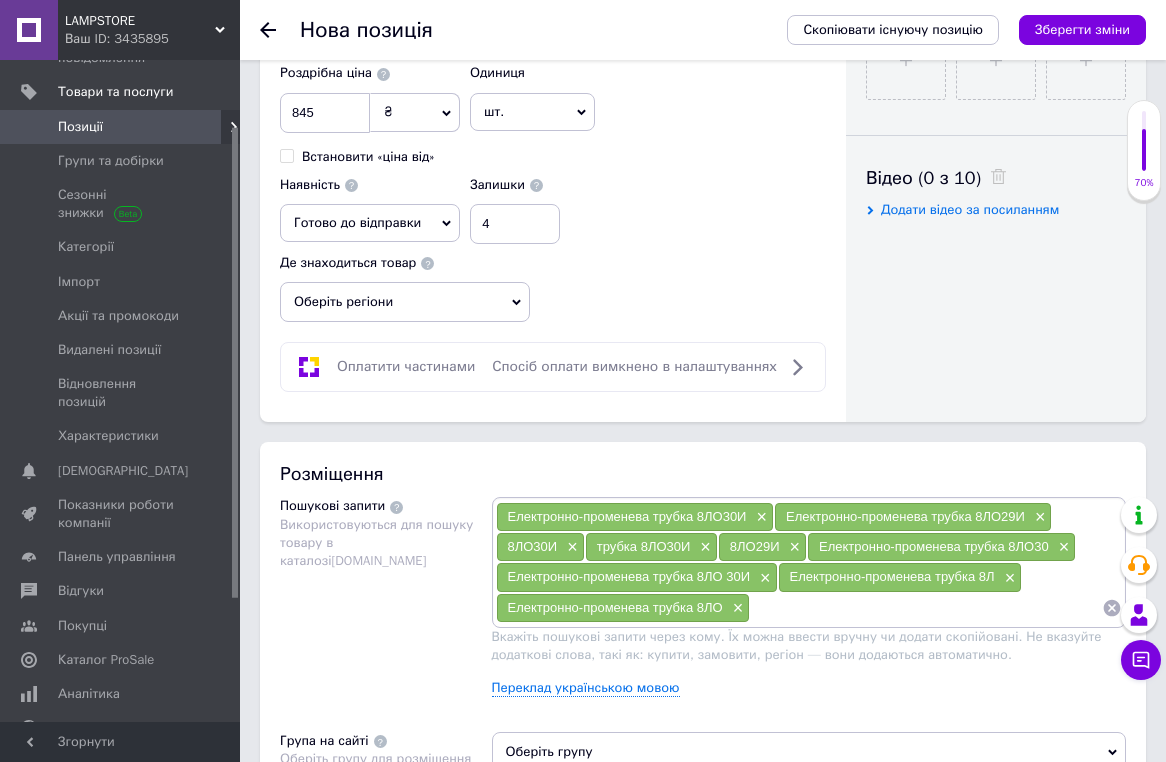 paste on "Електронно-променева трубка 8ЛО30И" 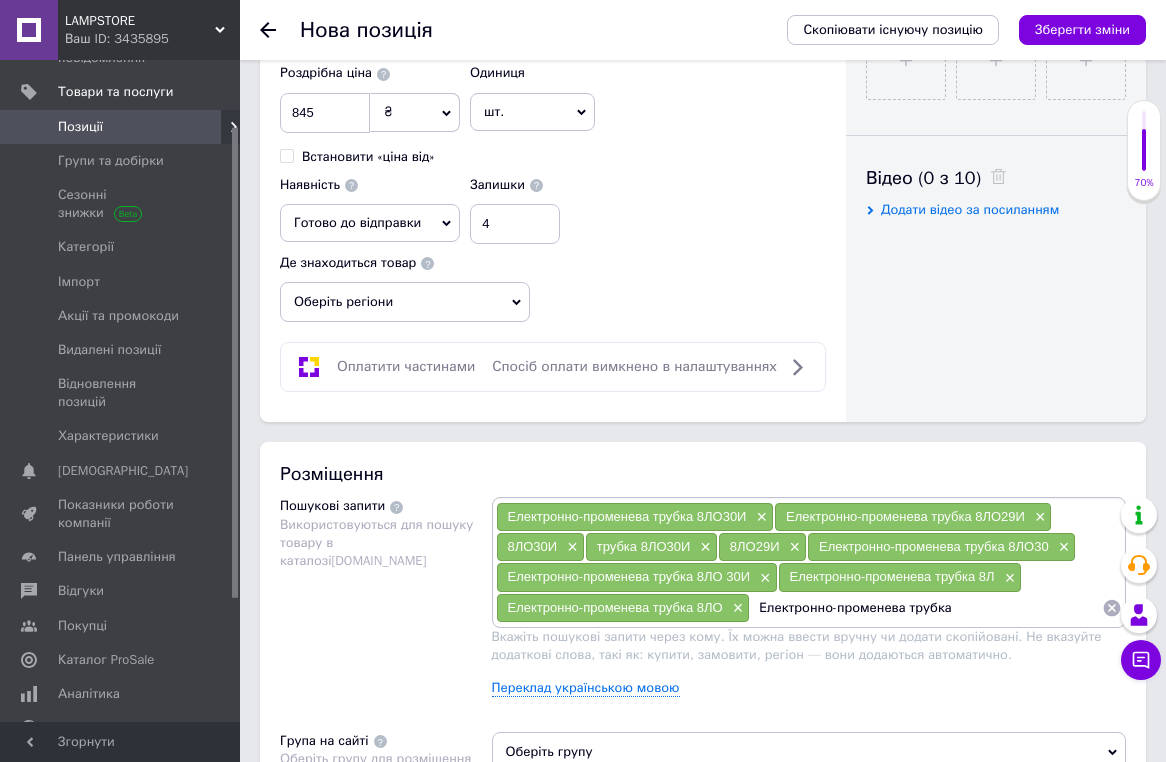 type on "Електронно-променева трубка" 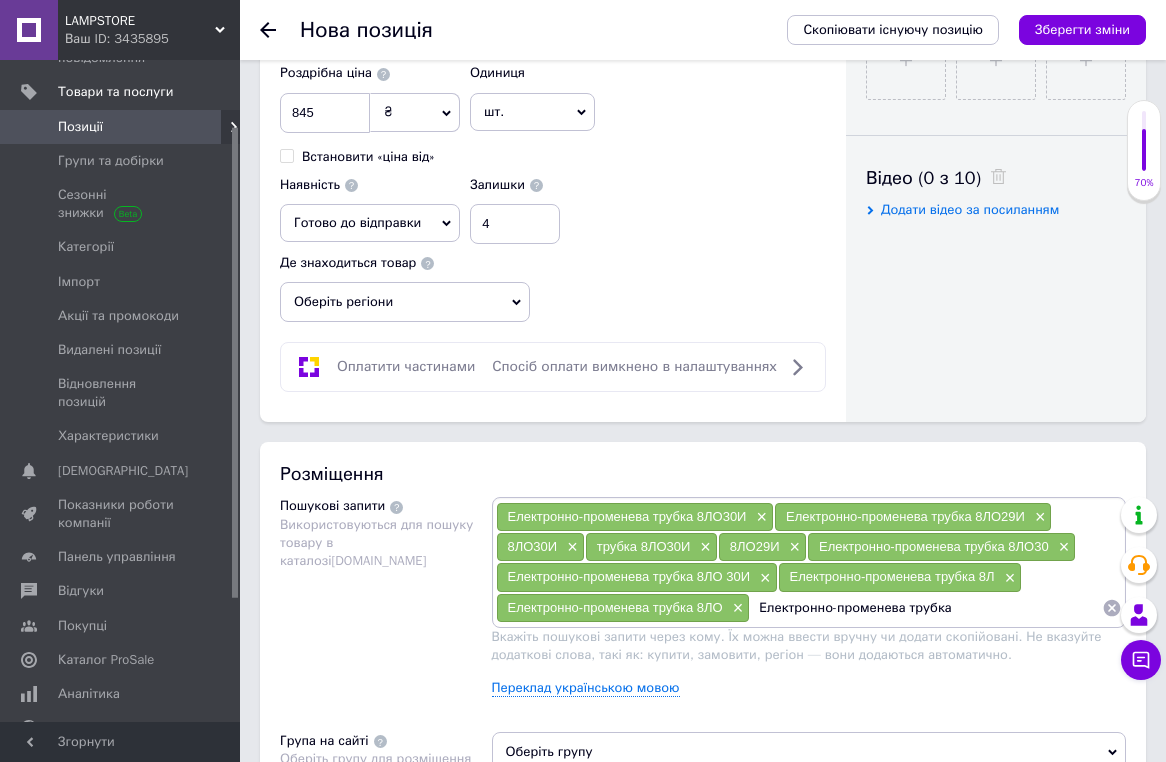 type 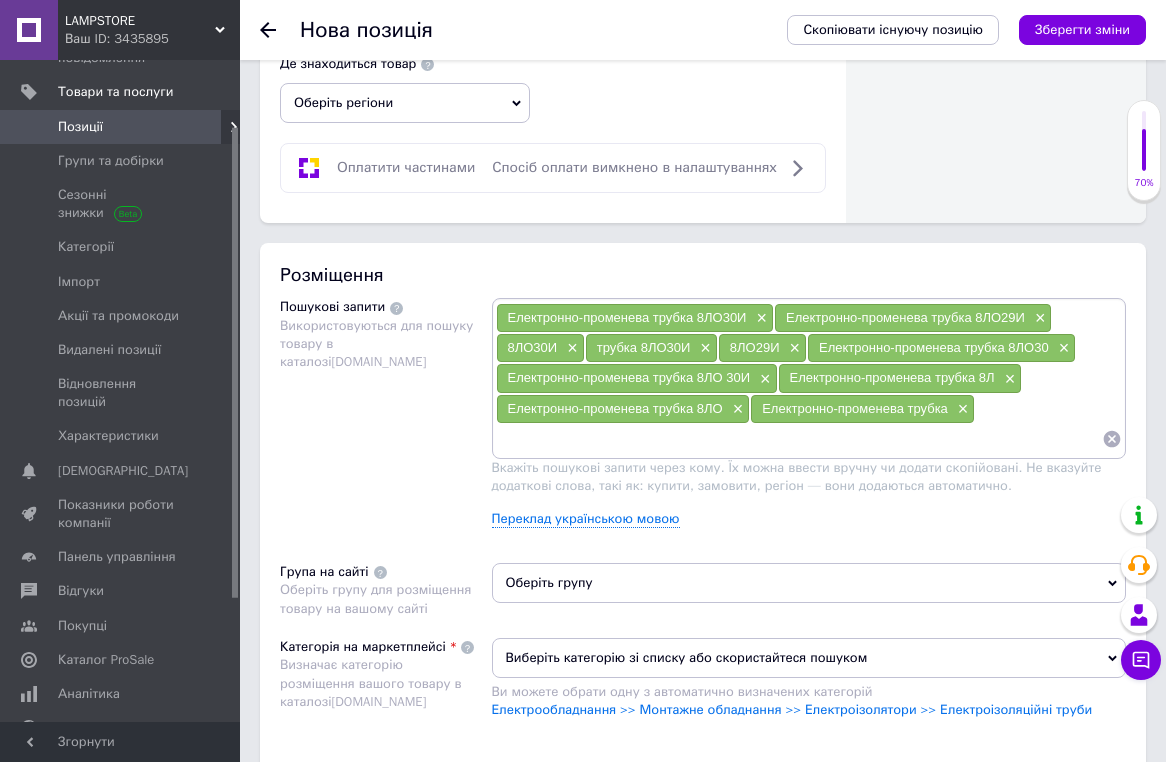 scroll, scrollTop: 1350, scrollLeft: 0, axis: vertical 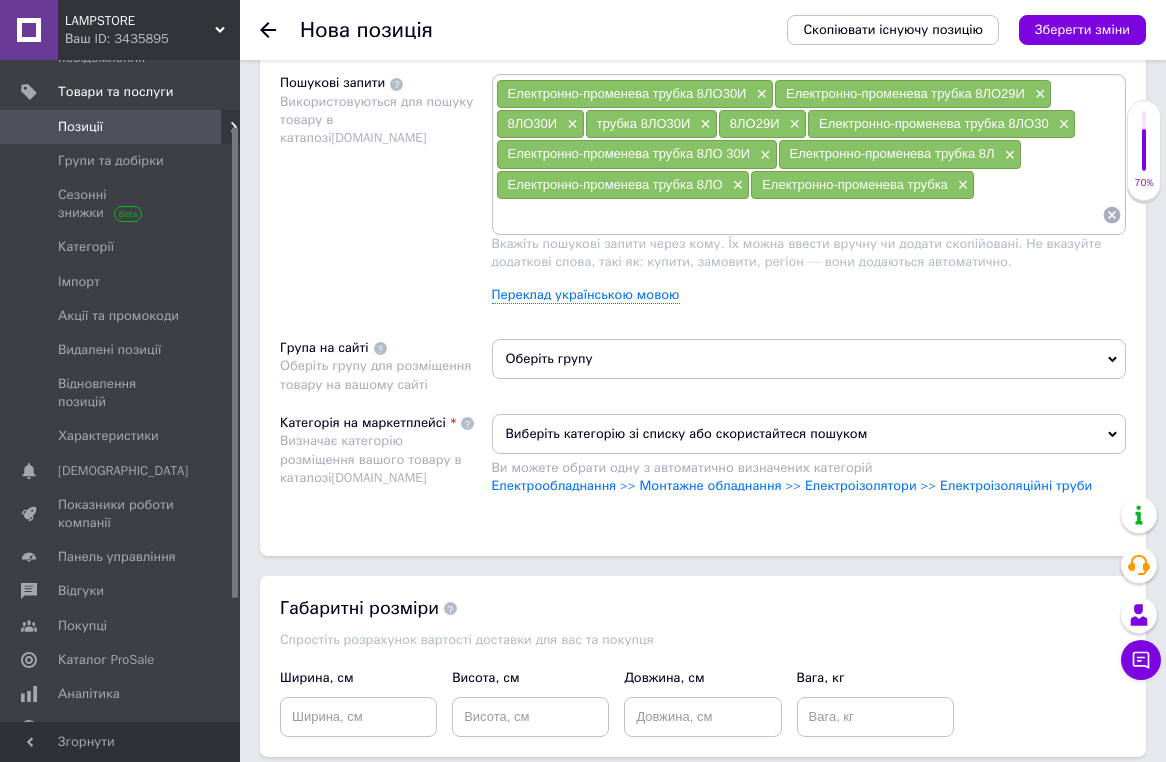 click on "Оберіть групу" at bounding box center (809, 359) 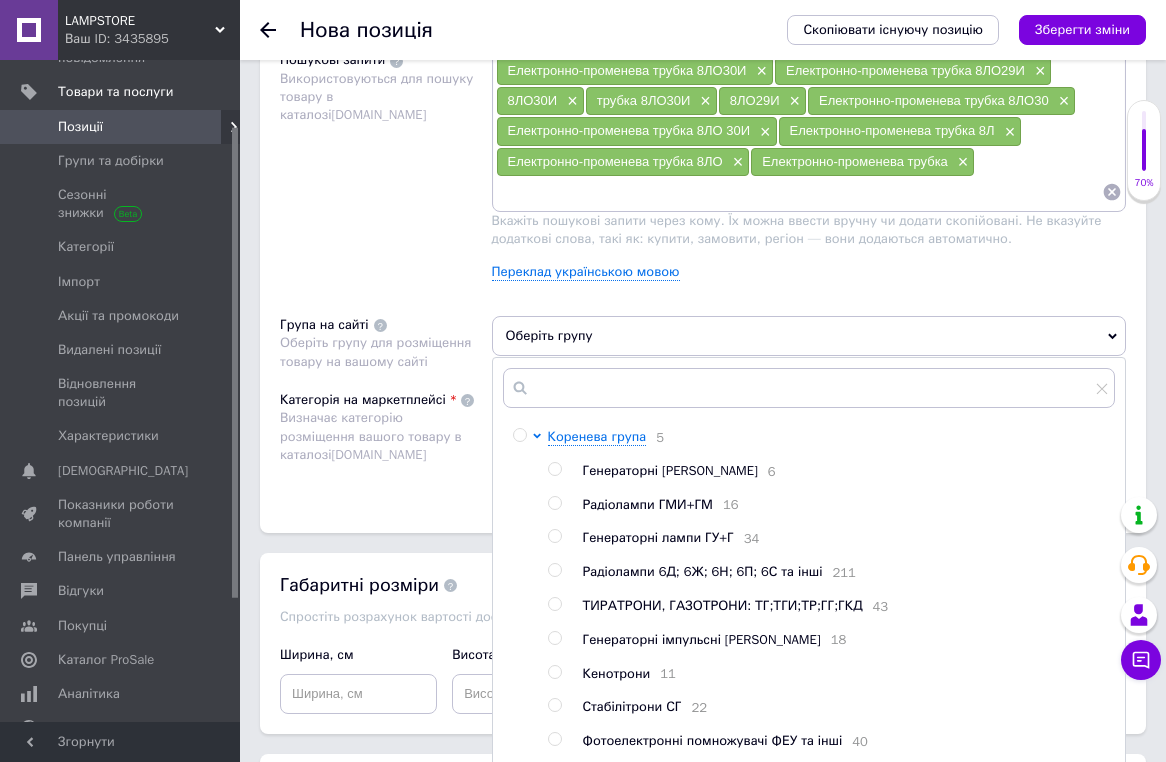 scroll, scrollTop: 1444, scrollLeft: 0, axis: vertical 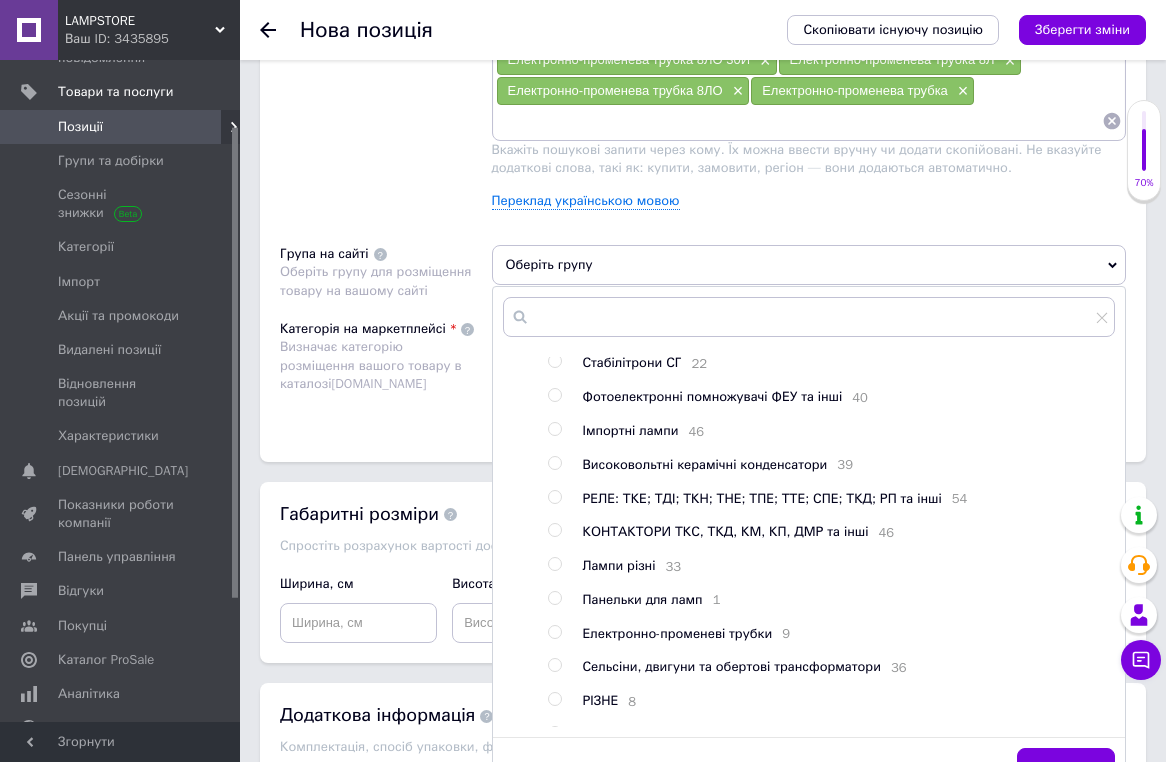 click on "Електронно-променеві трубки" at bounding box center (678, 633) 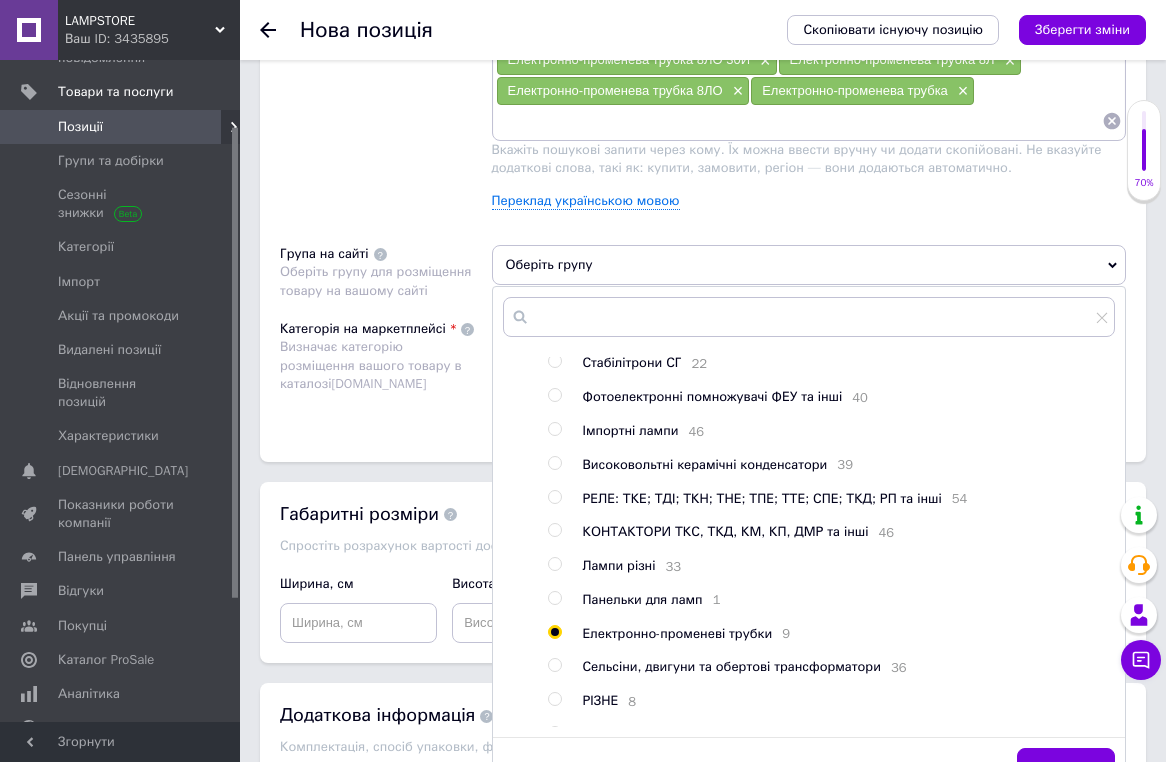 radio on "true" 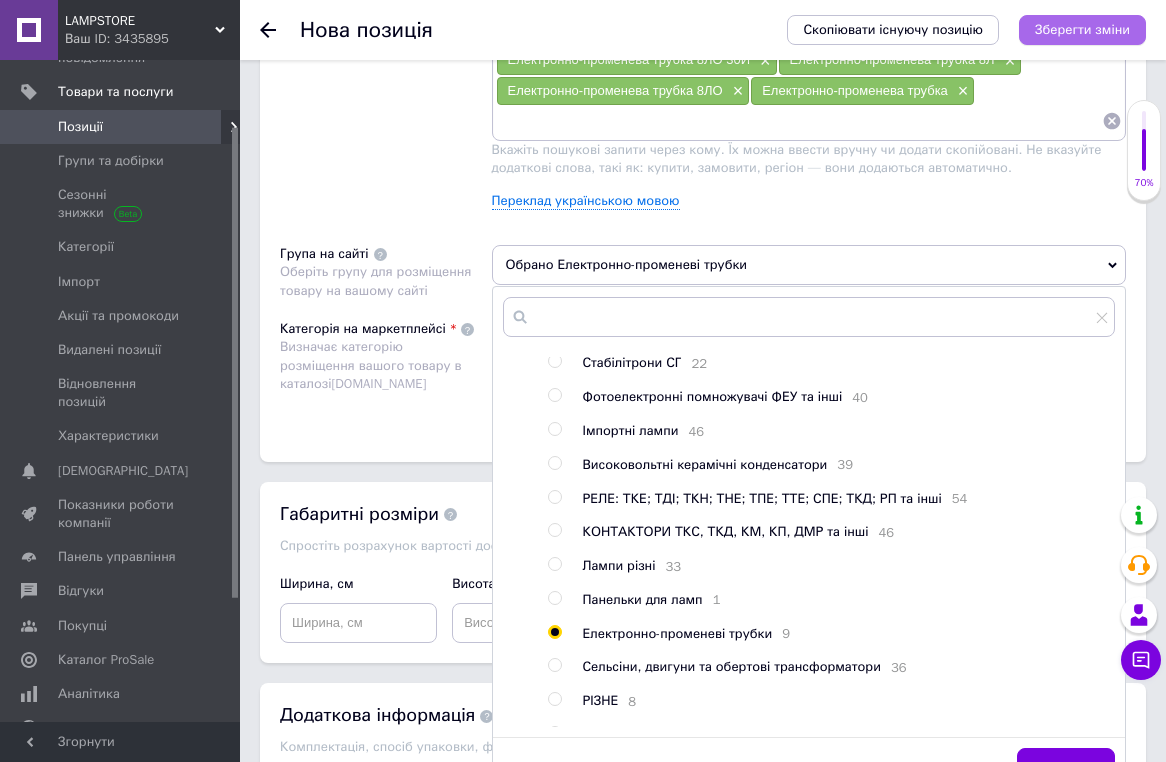click on "Зберегти зміни" at bounding box center [1082, 29] 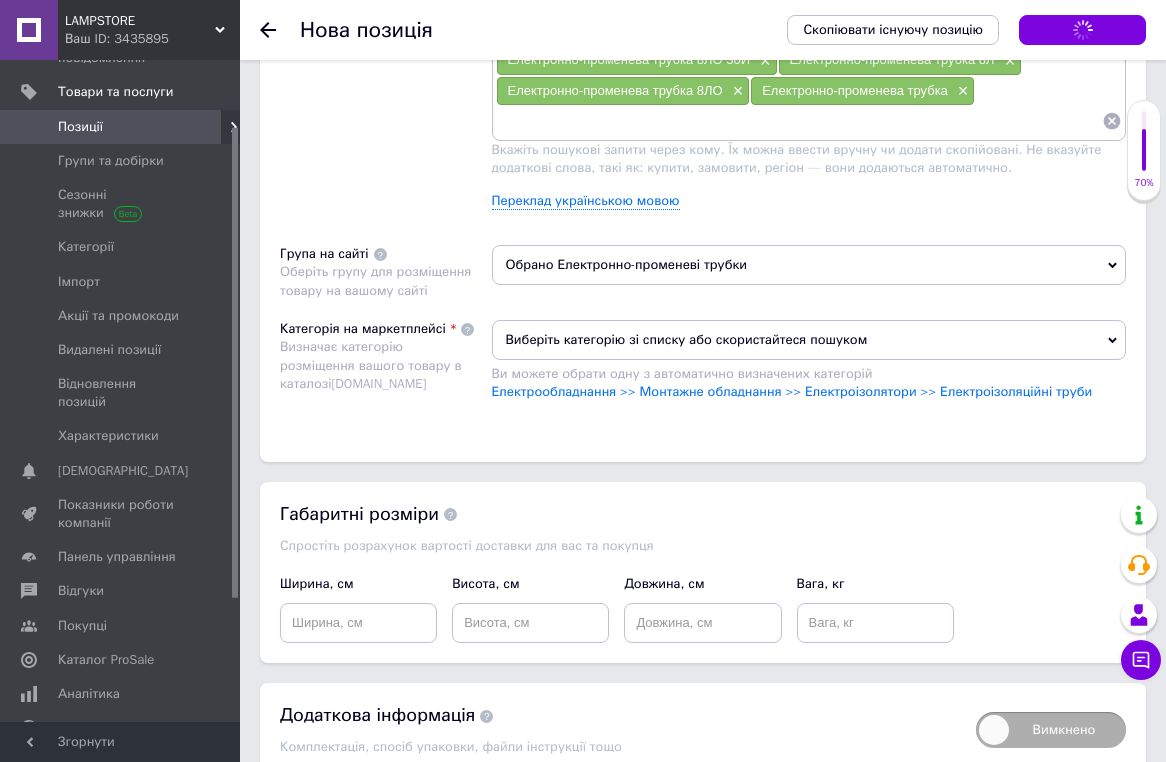 click on "Виберіть категорію зі списку або скористайтеся пошуком" at bounding box center (809, 340) 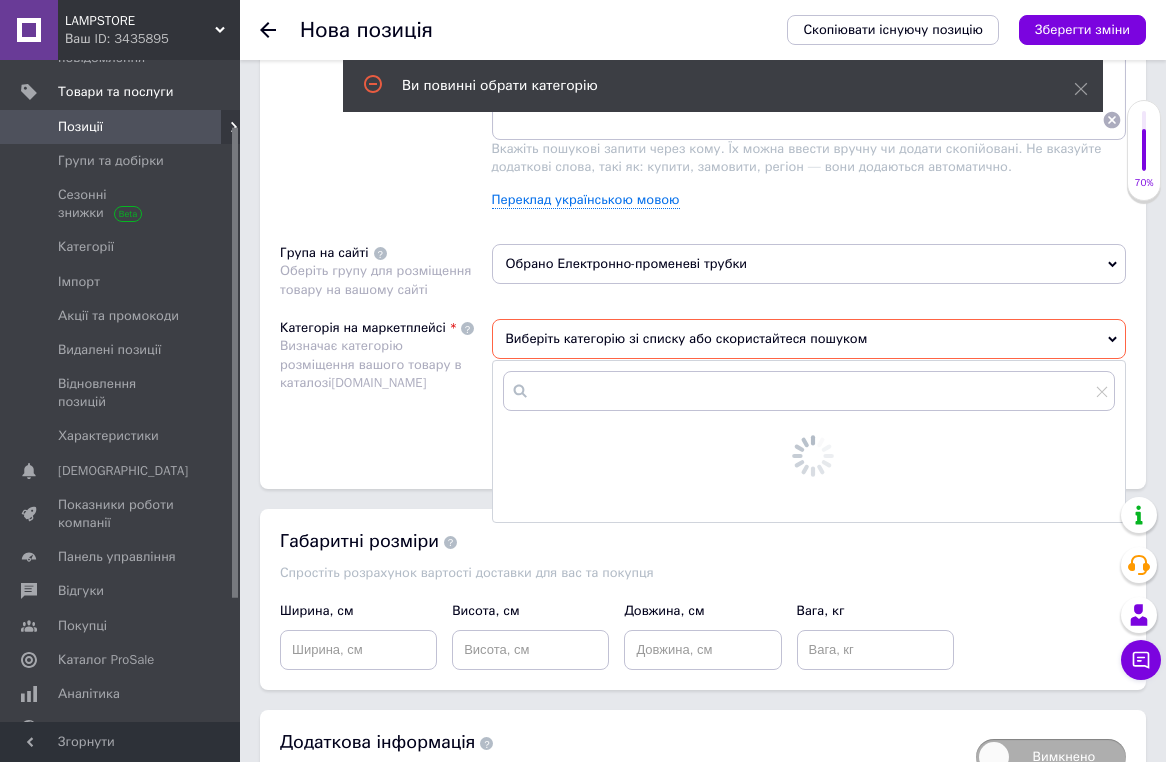 scroll, scrollTop: 1455, scrollLeft: 0, axis: vertical 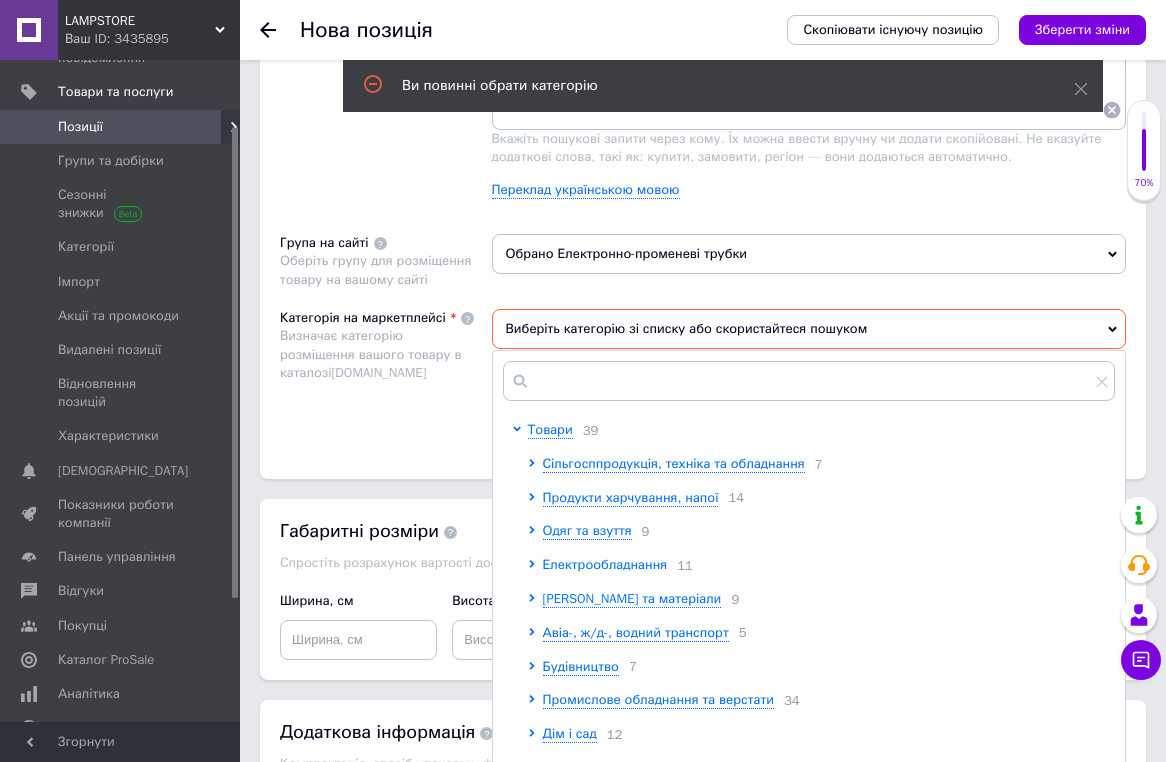 click on "Електрообладнання" at bounding box center (605, 564) 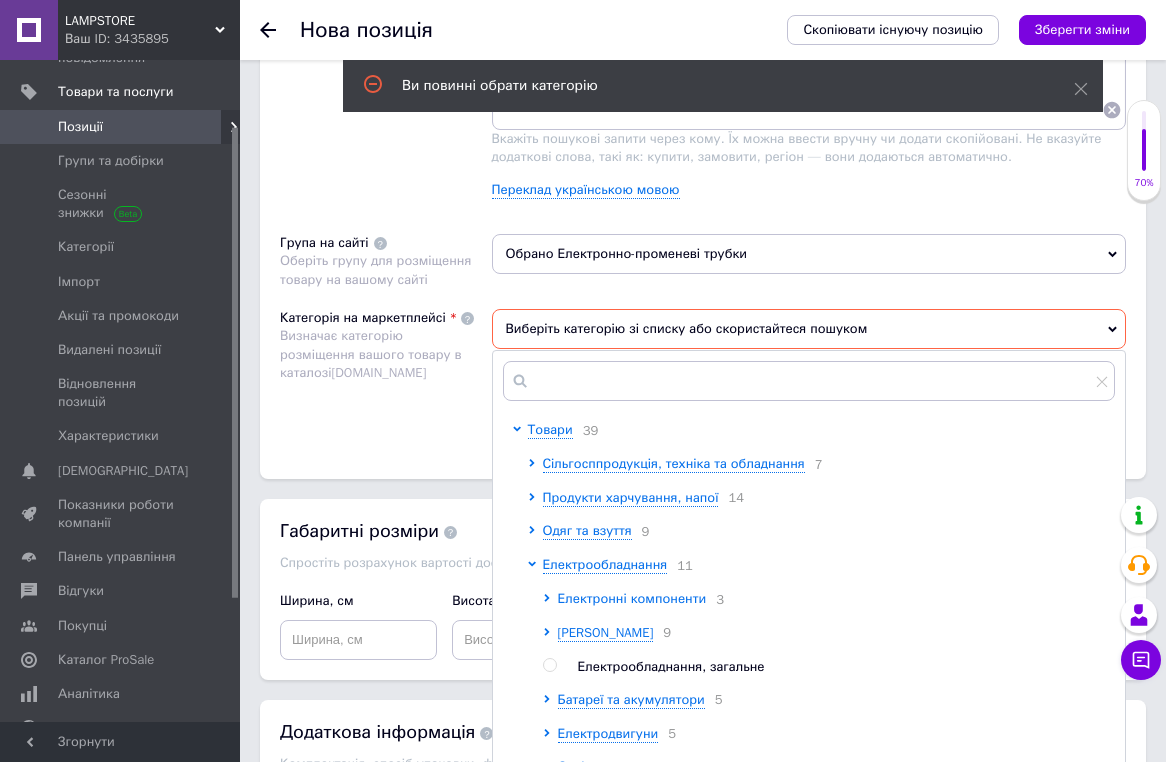 click on "Електронні компоненти" at bounding box center (632, 598) 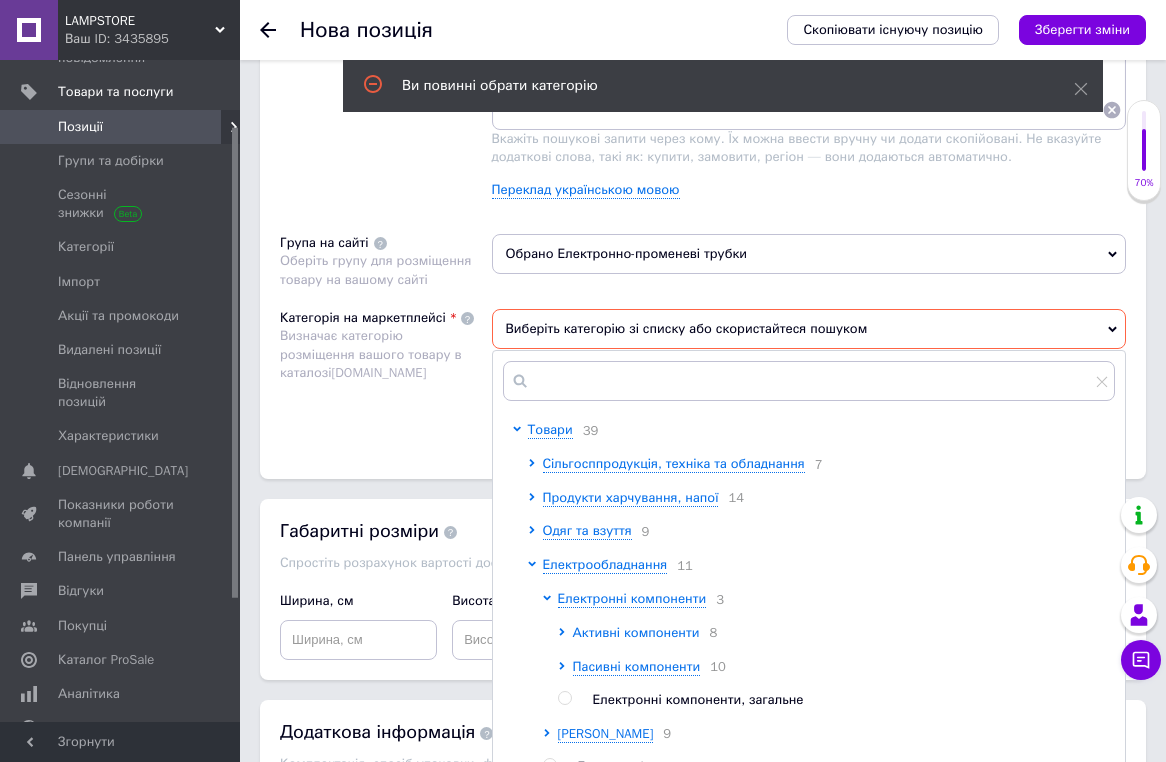 click on "Активні компоненти" at bounding box center [636, 632] 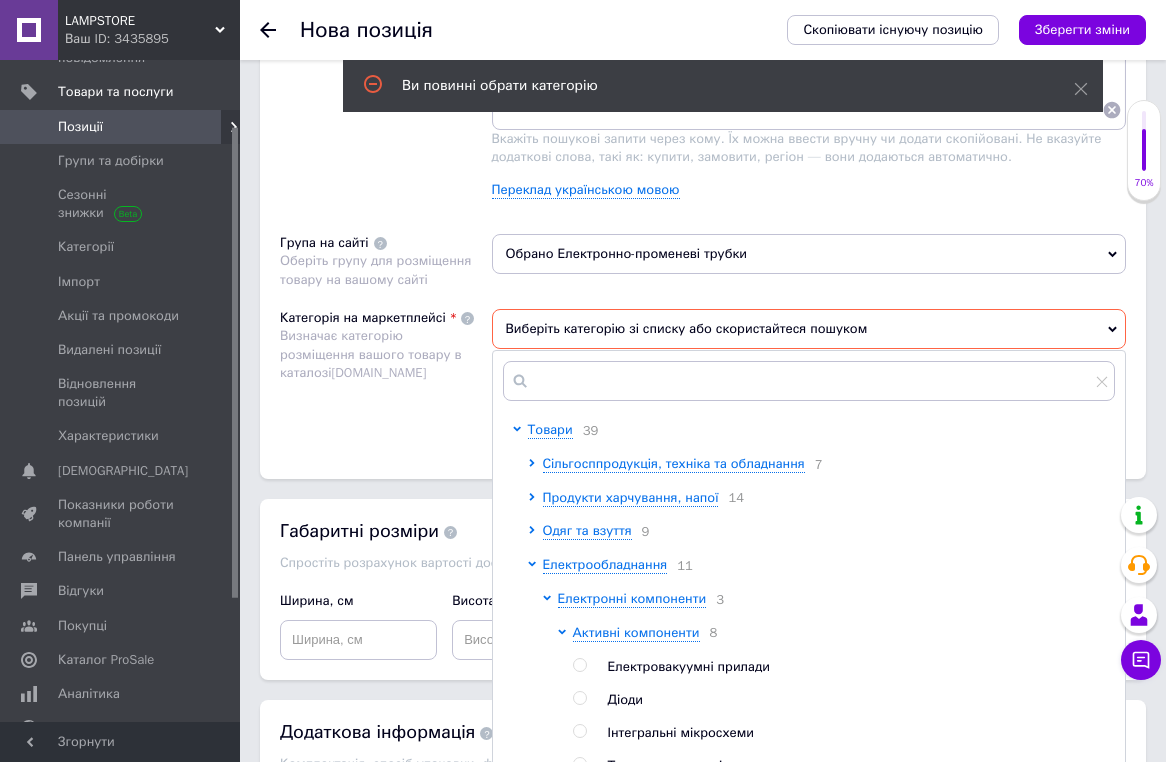 click on "Електровакуумні прилади" at bounding box center [689, 666] 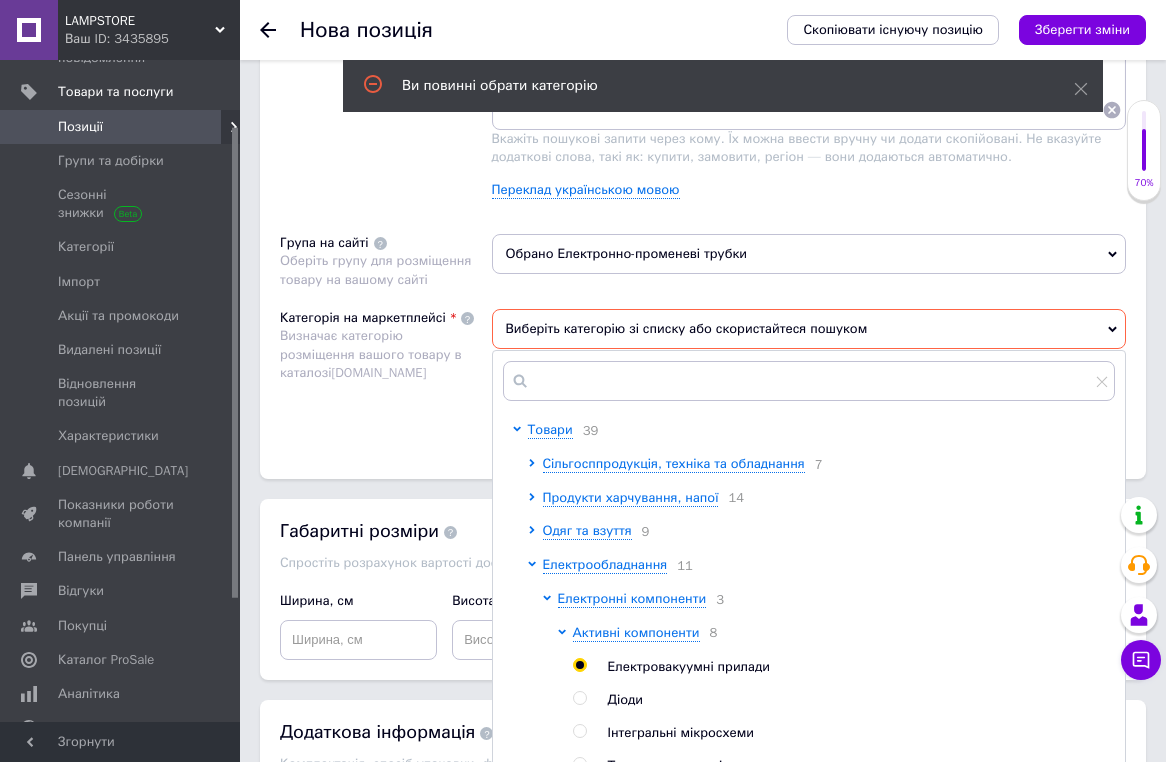 radio on "true" 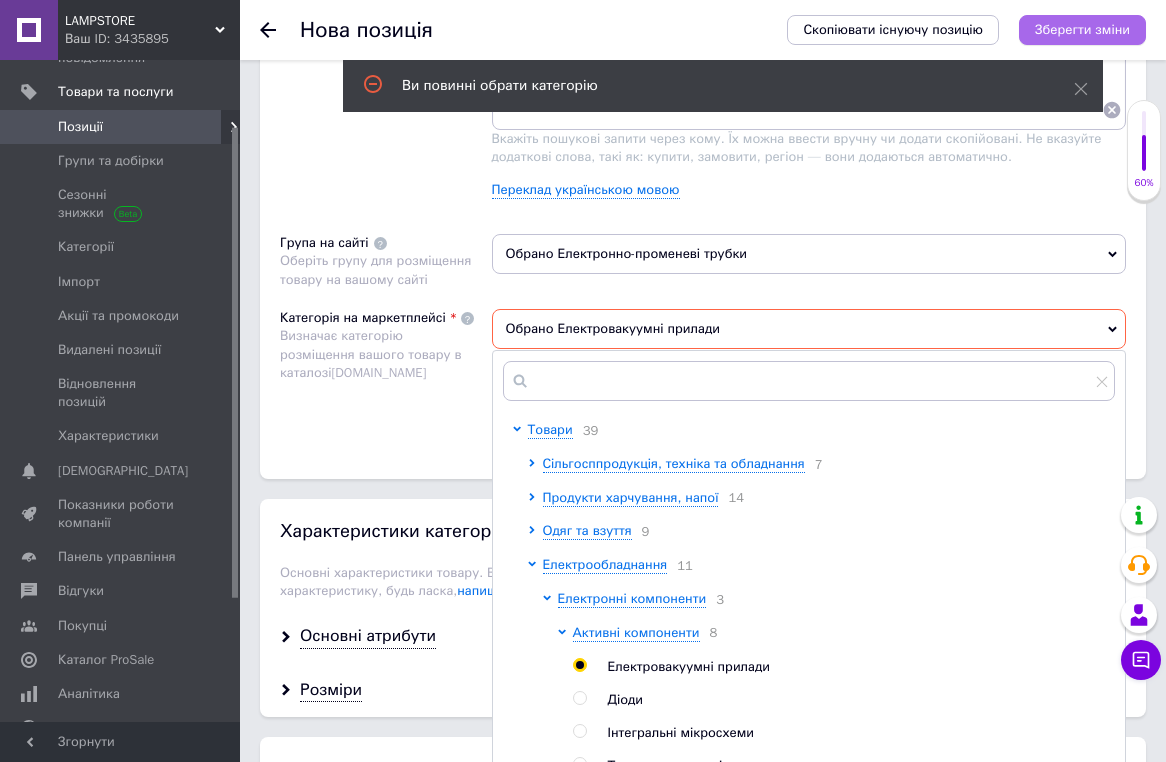 click on "Зберегти зміни" at bounding box center (1082, 29) 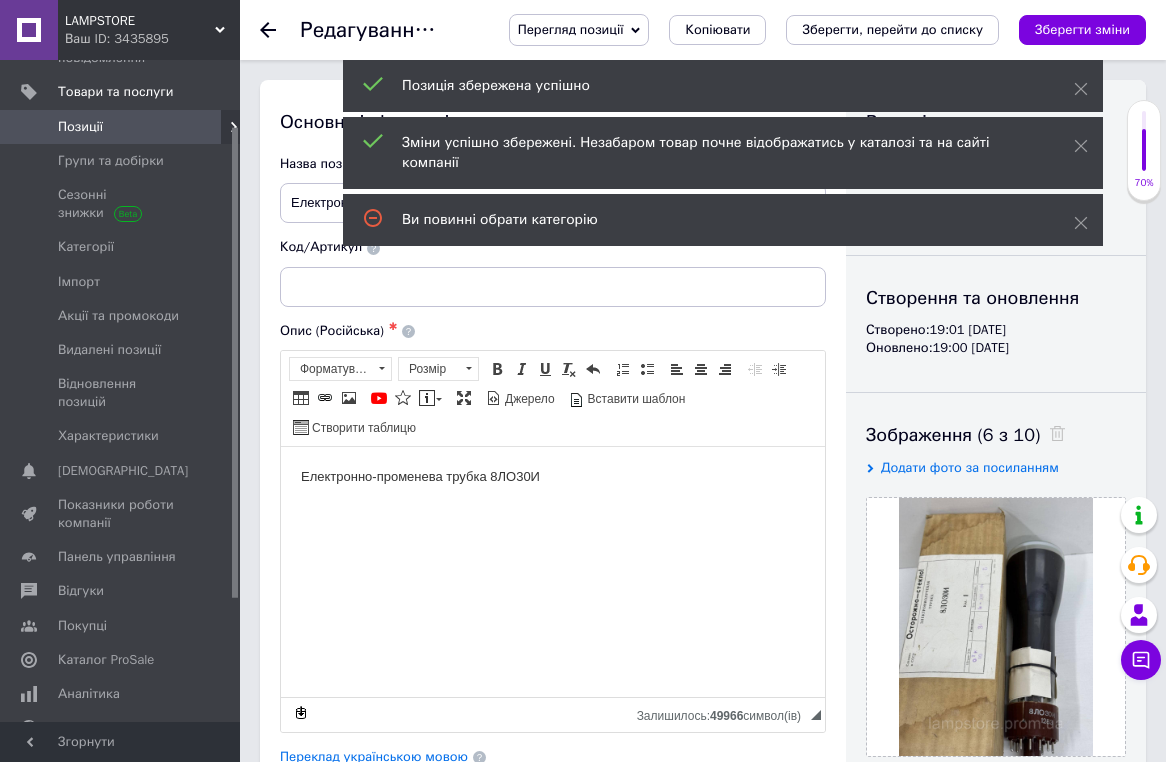scroll, scrollTop: 4, scrollLeft: 0, axis: vertical 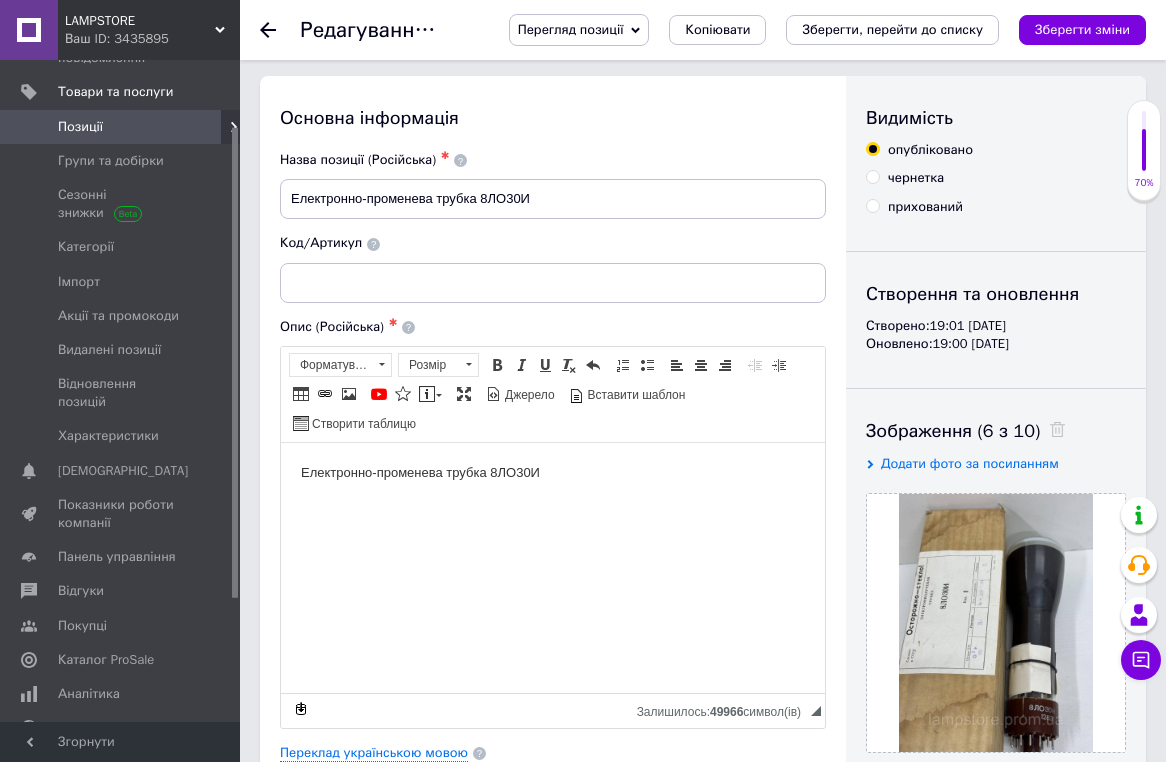 click on "Позиції" at bounding box center [80, 127] 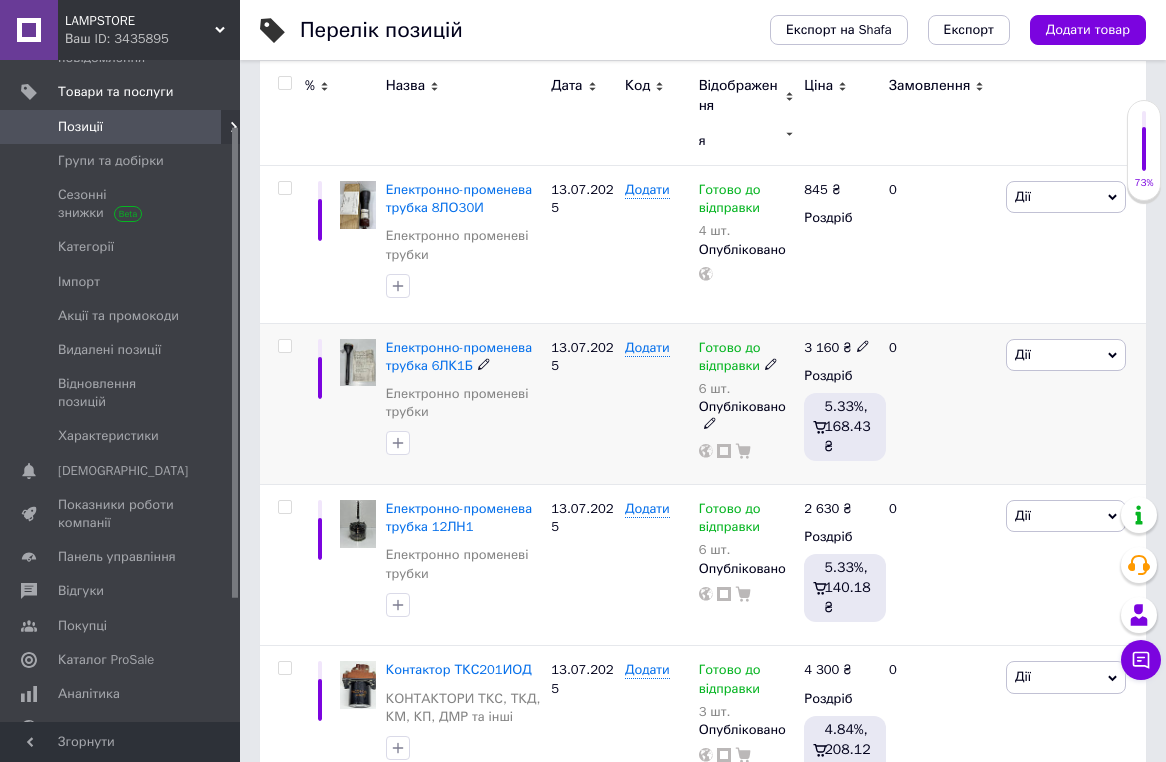 scroll, scrollTop: 6, scrollLeft: 0, axis: vertical 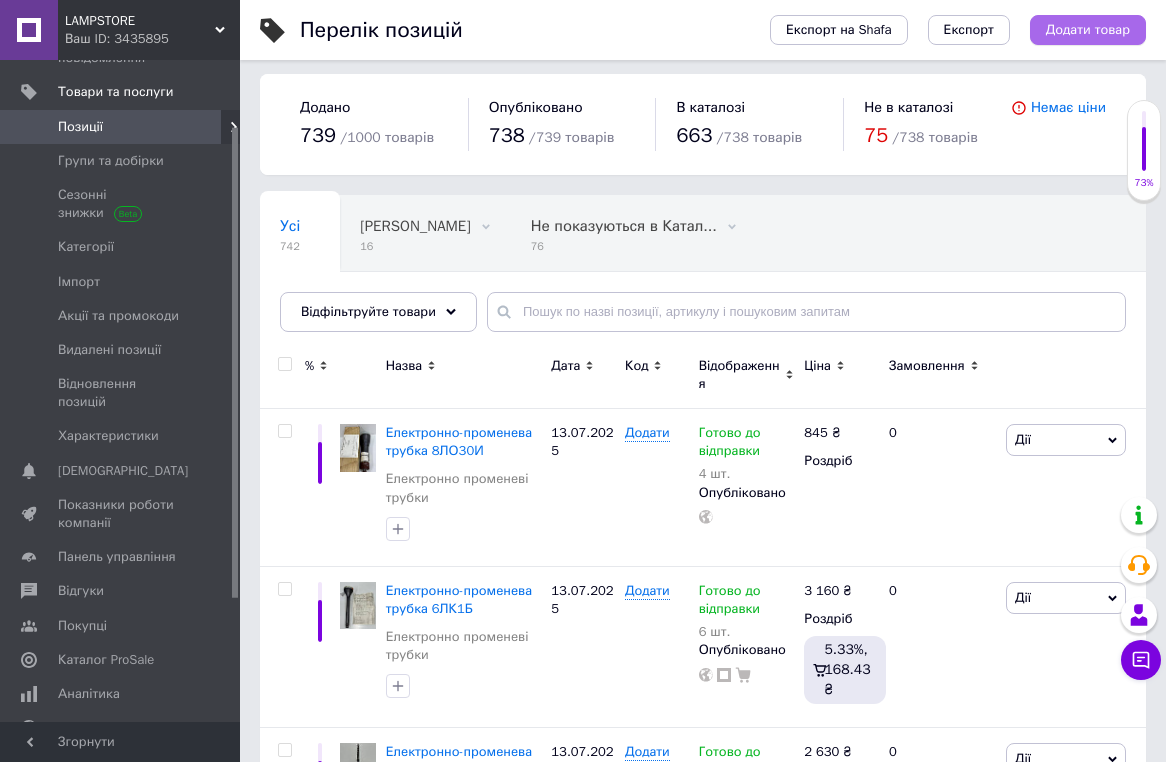 click on "Додати товар" at bounding box center (1088, 30) 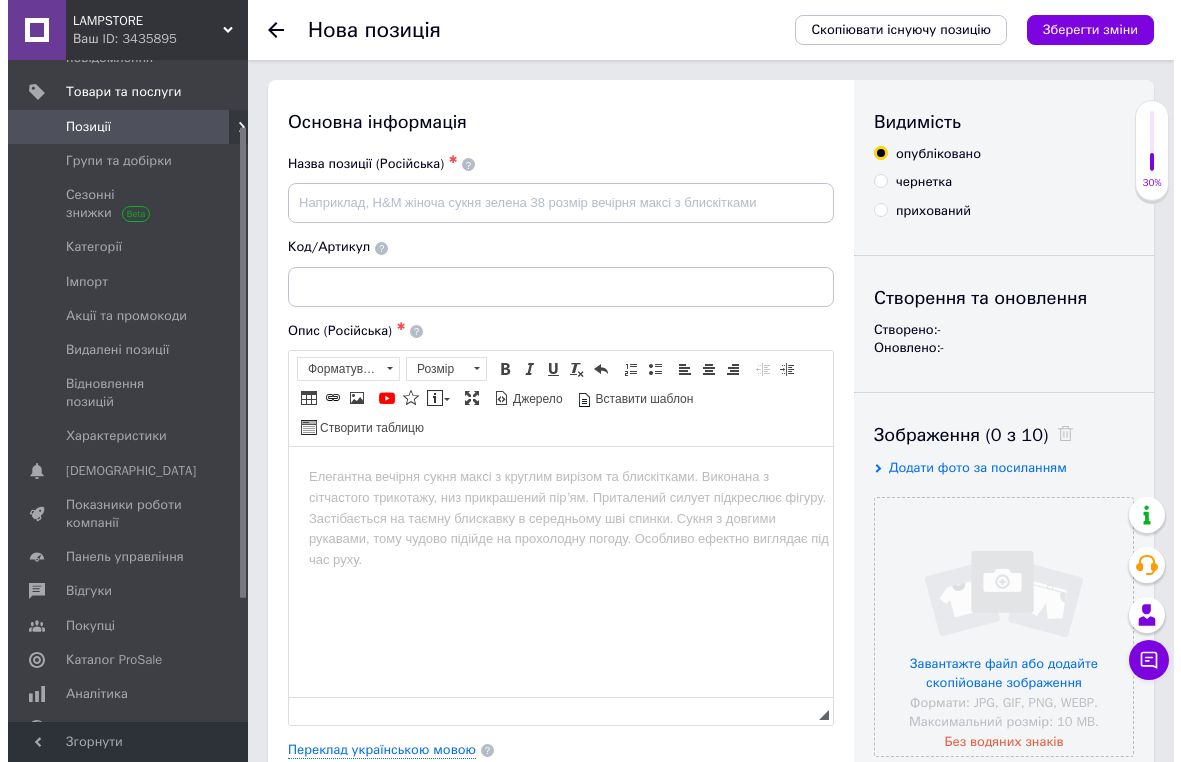 scroll, scrollTop: 0, scrollLeft: 0, axis: both 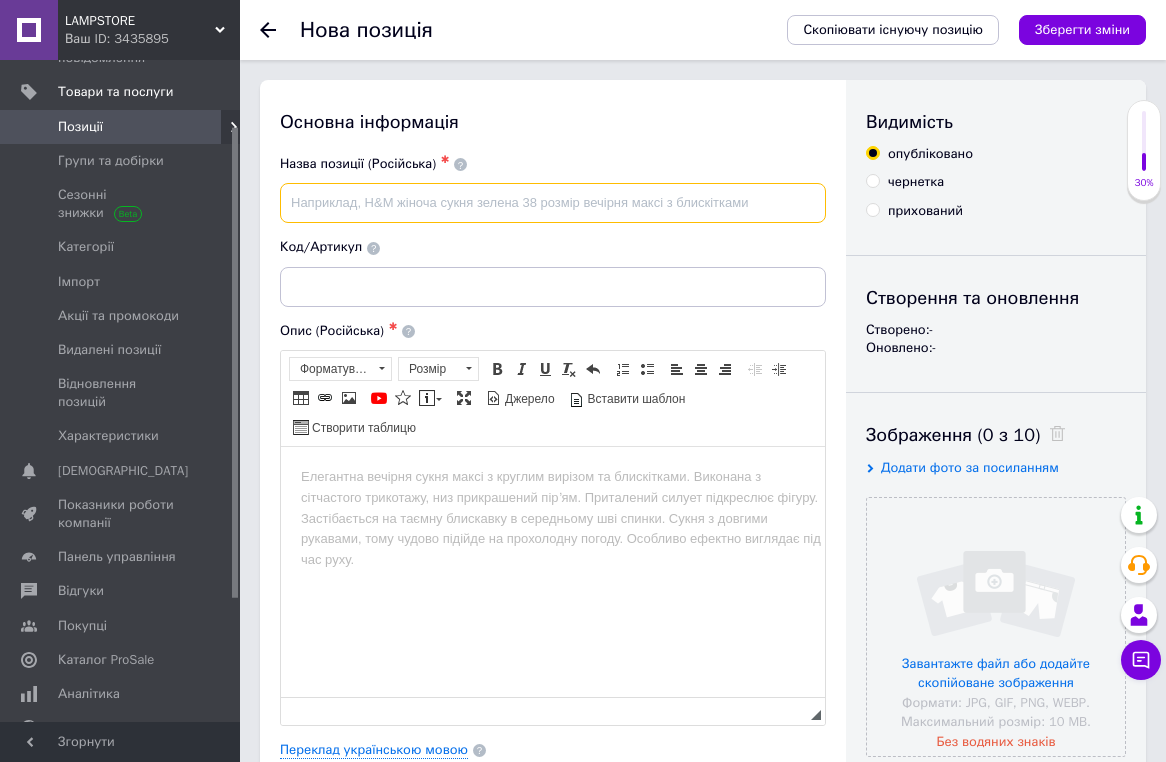 click at bounding box center (553, 203) 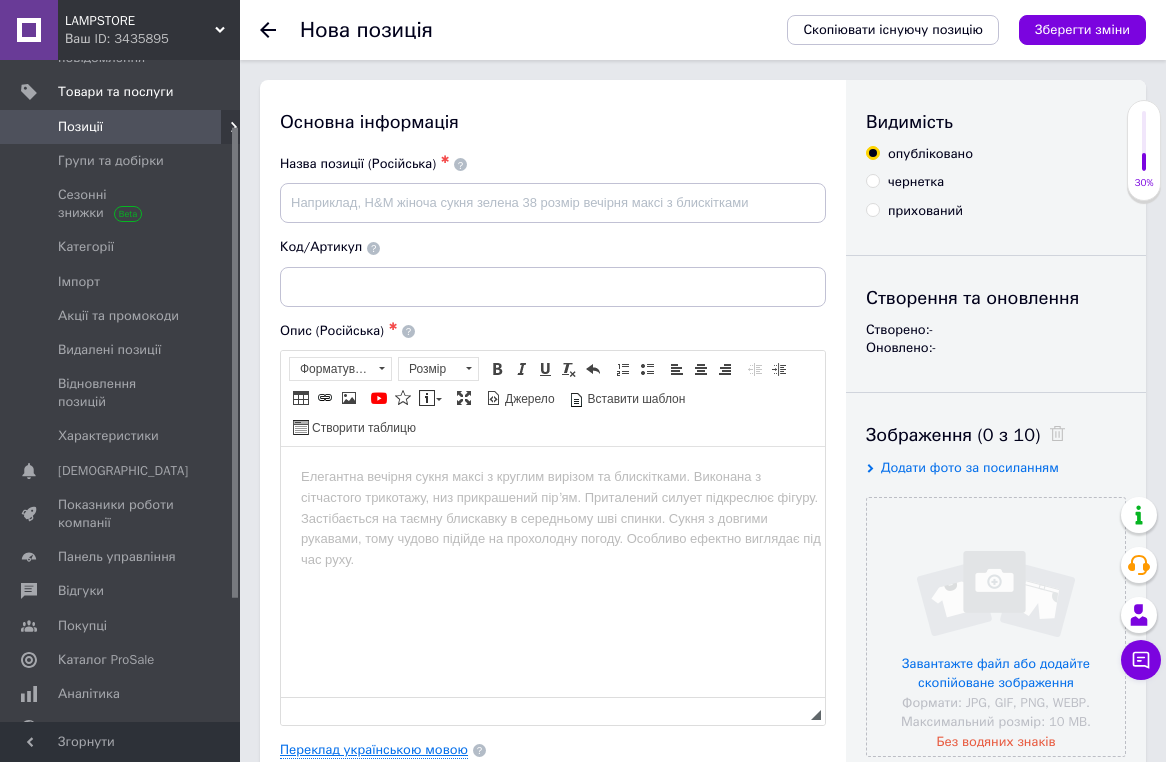 click on "Переклад українською мовою" at bounding box center [374, 750] 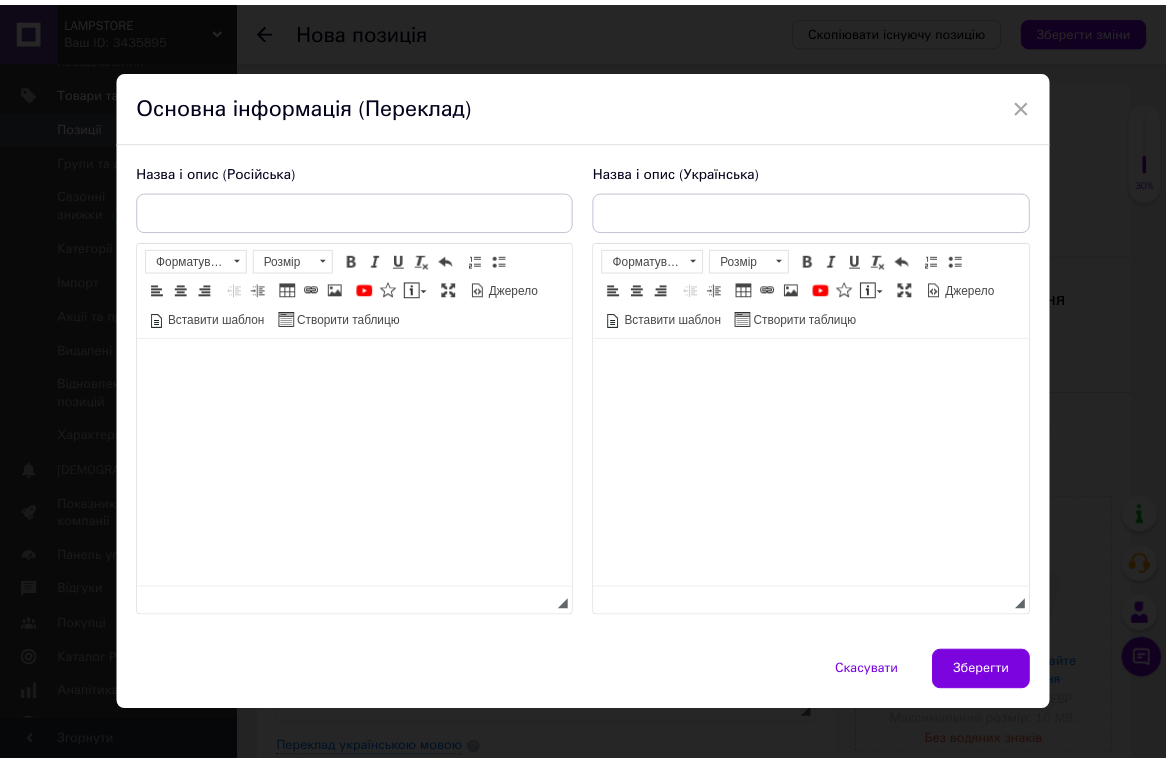 scroll, scrollTop: 0, scrollLeft: 0, axis: both 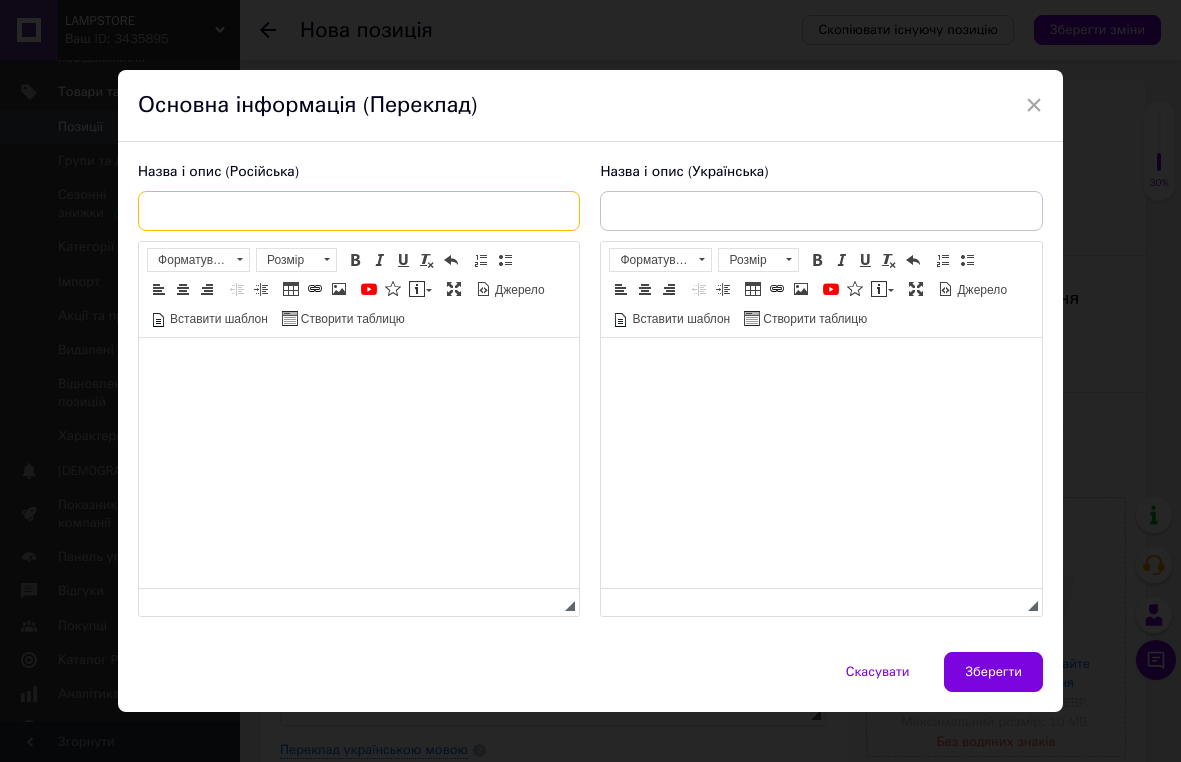 click at bounding box center (359, 211) 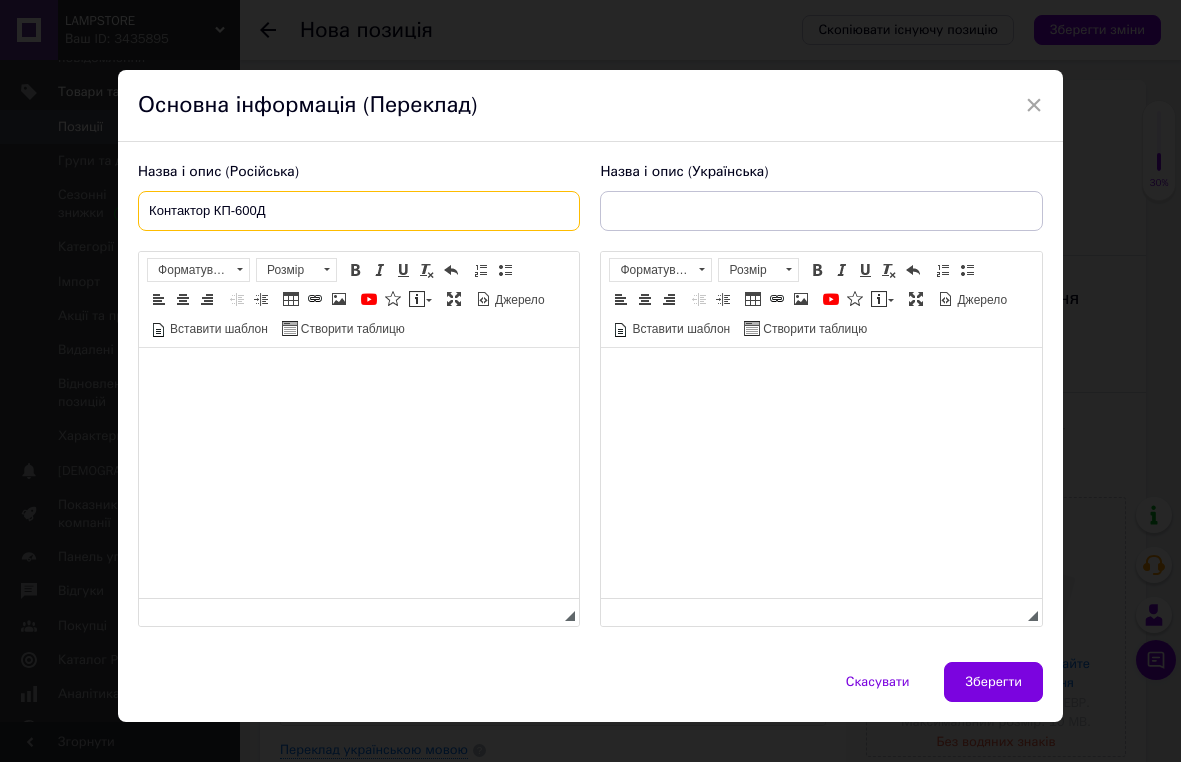type on "Контактор КП-600Д" 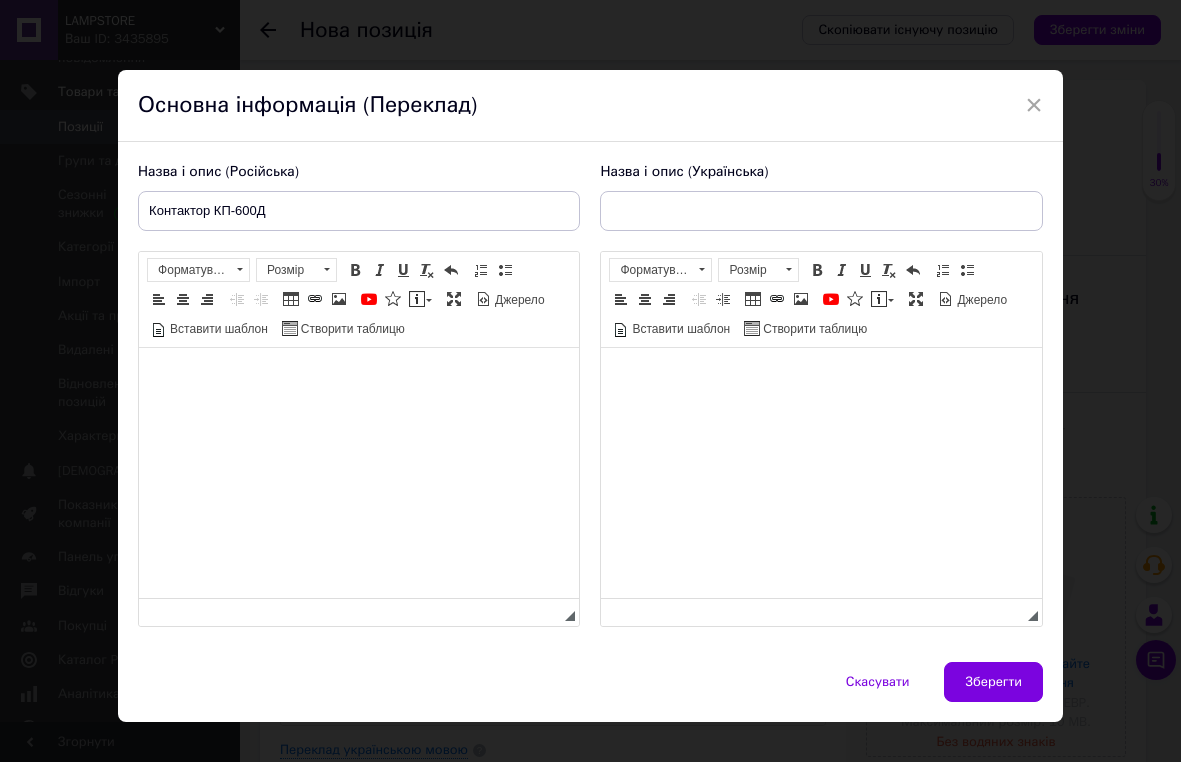 click at bounding box center (359, 378) 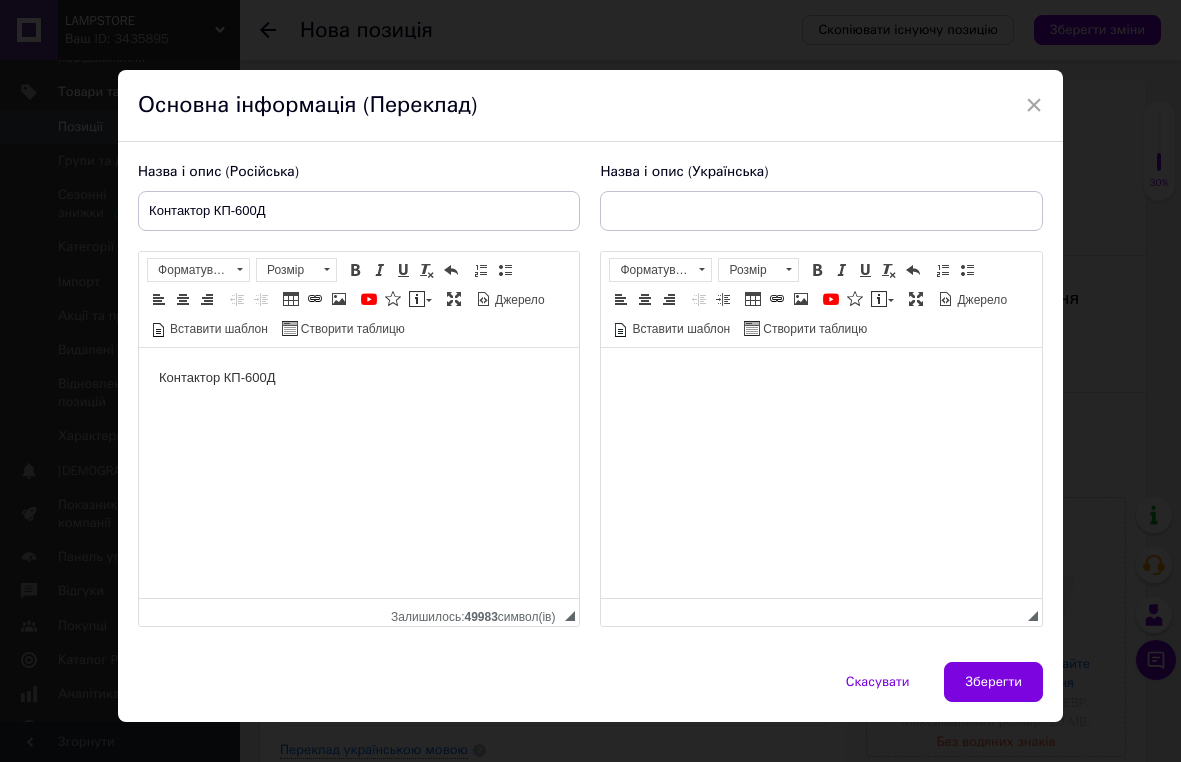 click at bounding box center (821, 378) 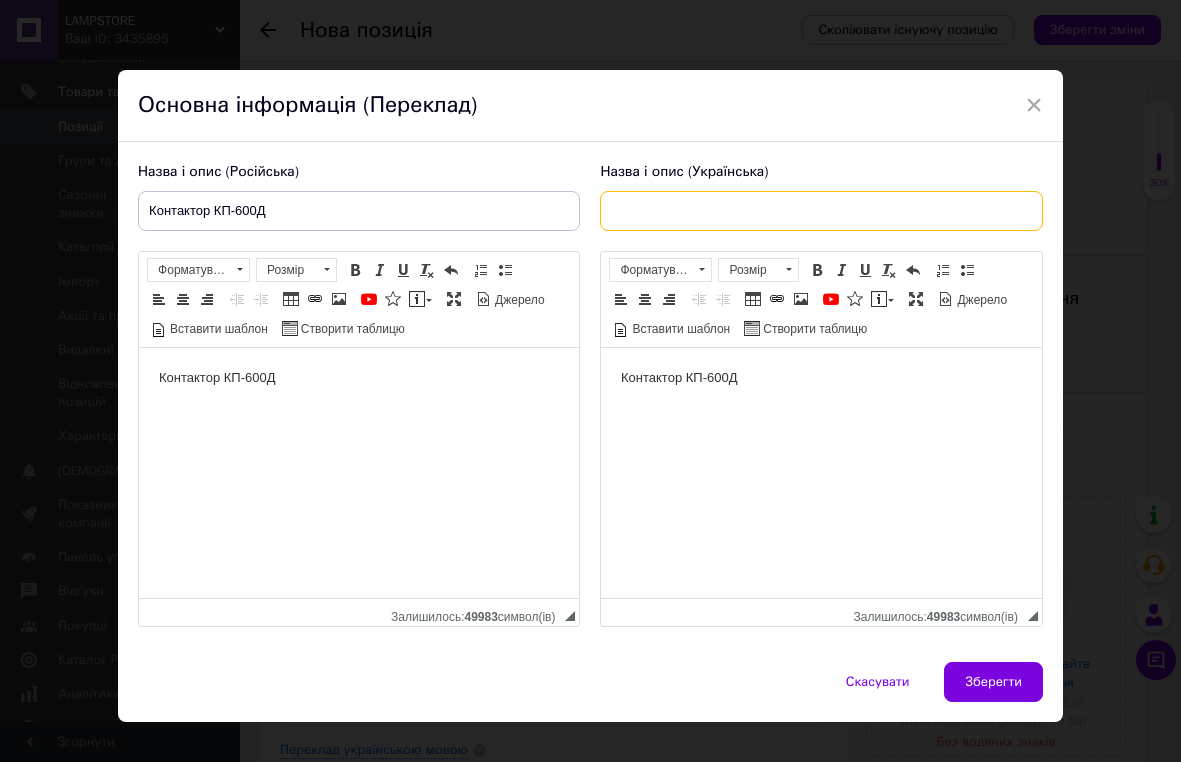 click at bounding box center [821, 211] 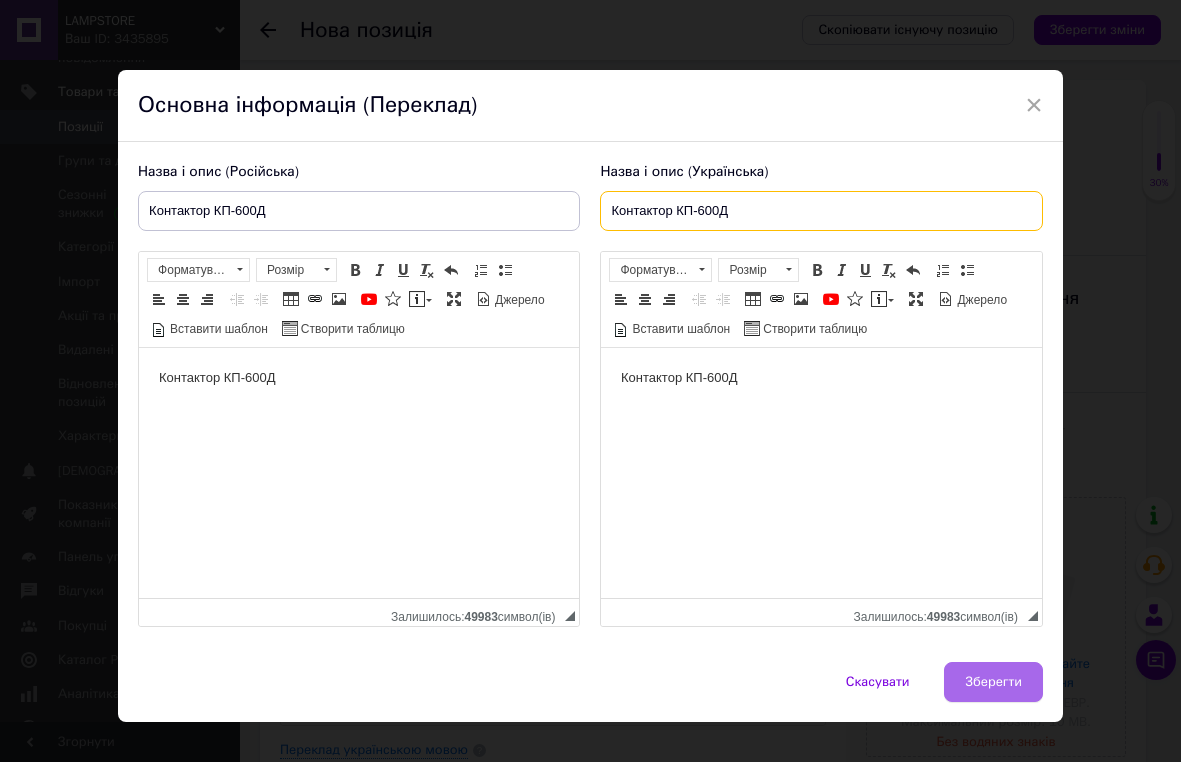 type on "Контактор КП-600Д" 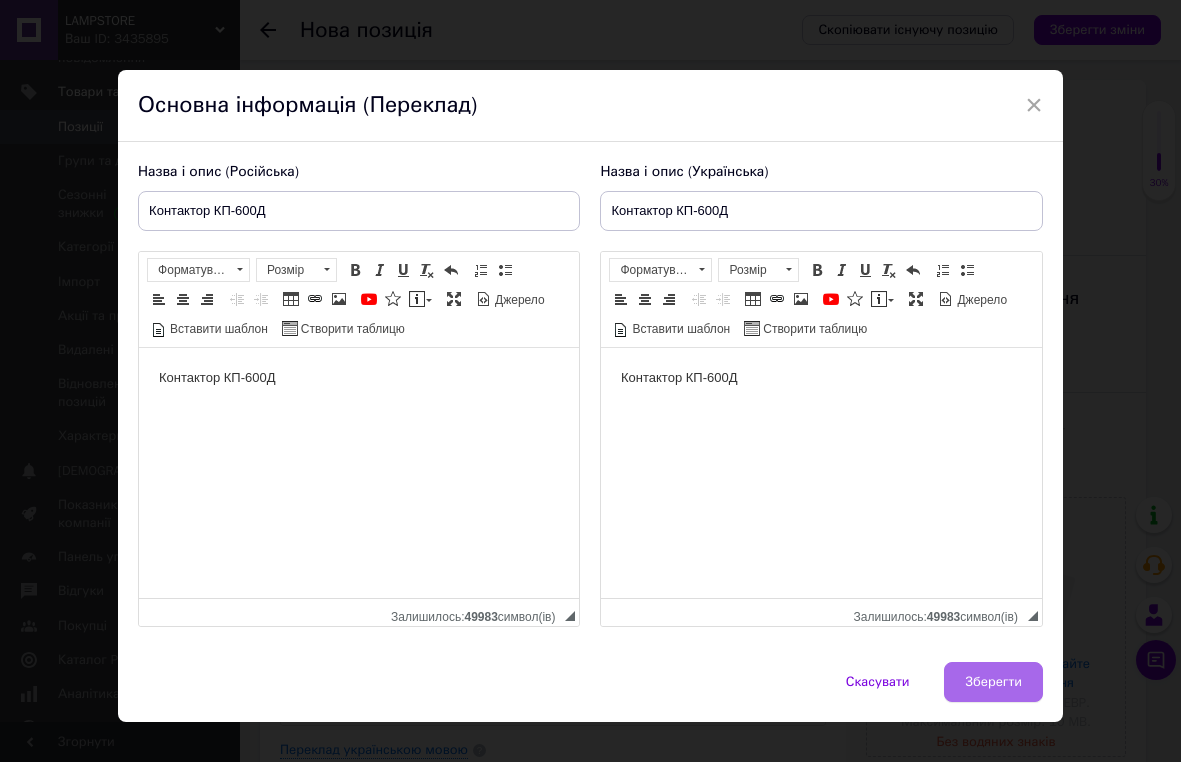 click on "Зберегти" at bounding box center [993, 682] 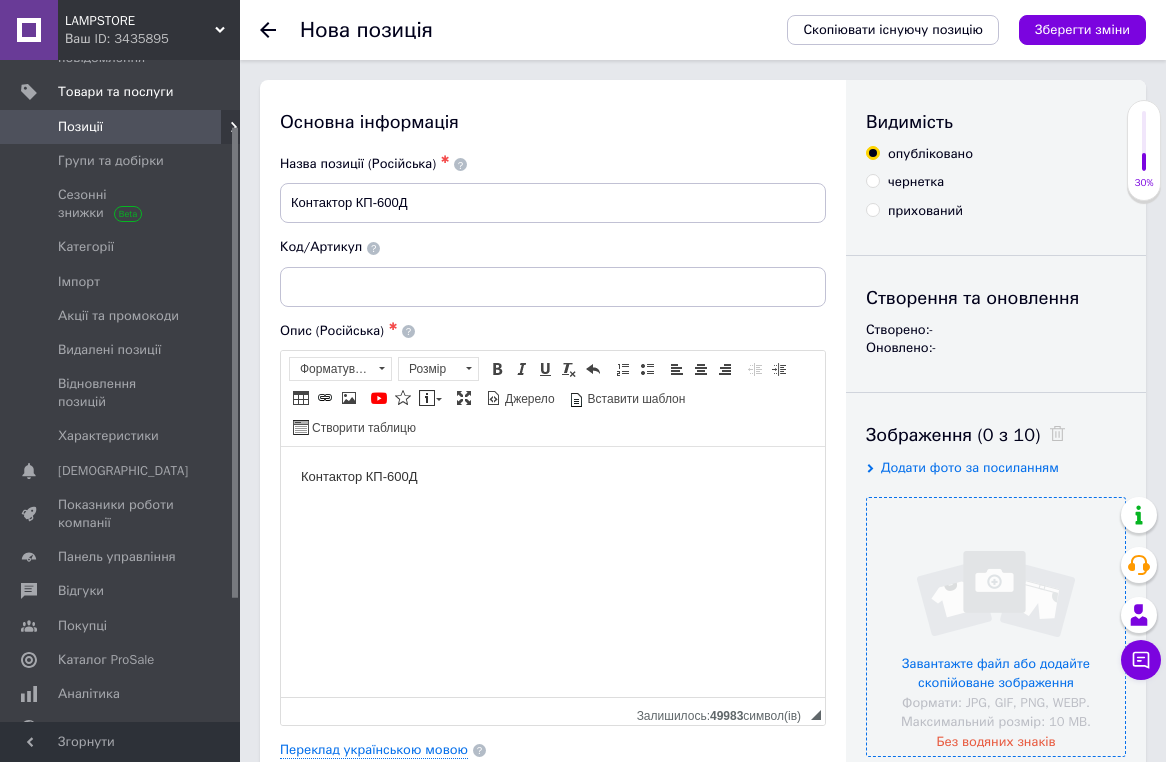 click at bounding box center (996, 627) 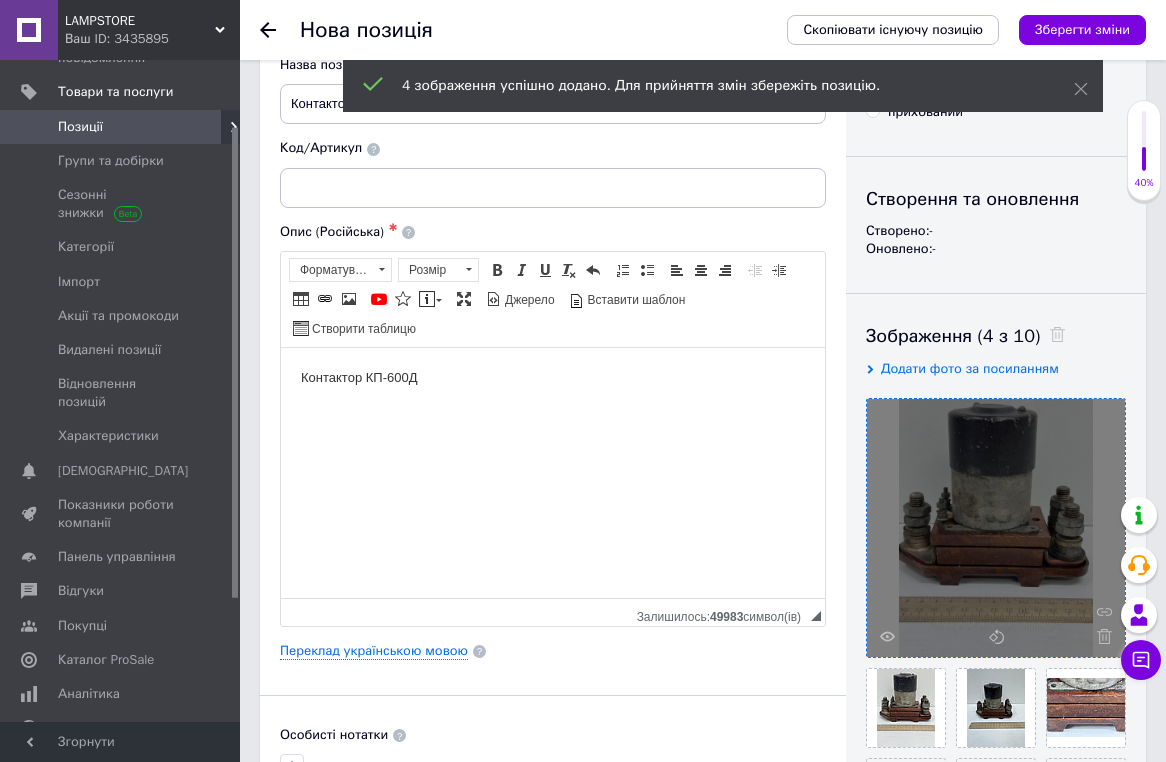 scroll, scrollTop: 229, scrollLeft: 0, axis: vertical 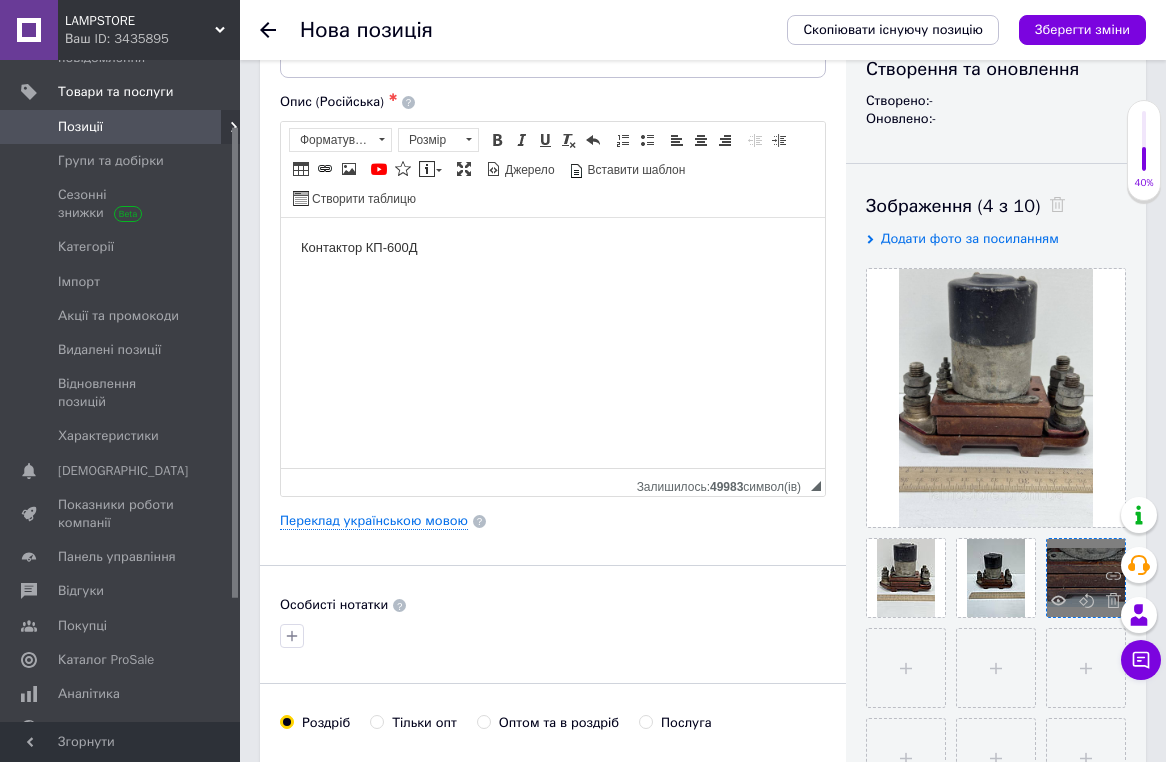 click at bounding box center (1086, 578) 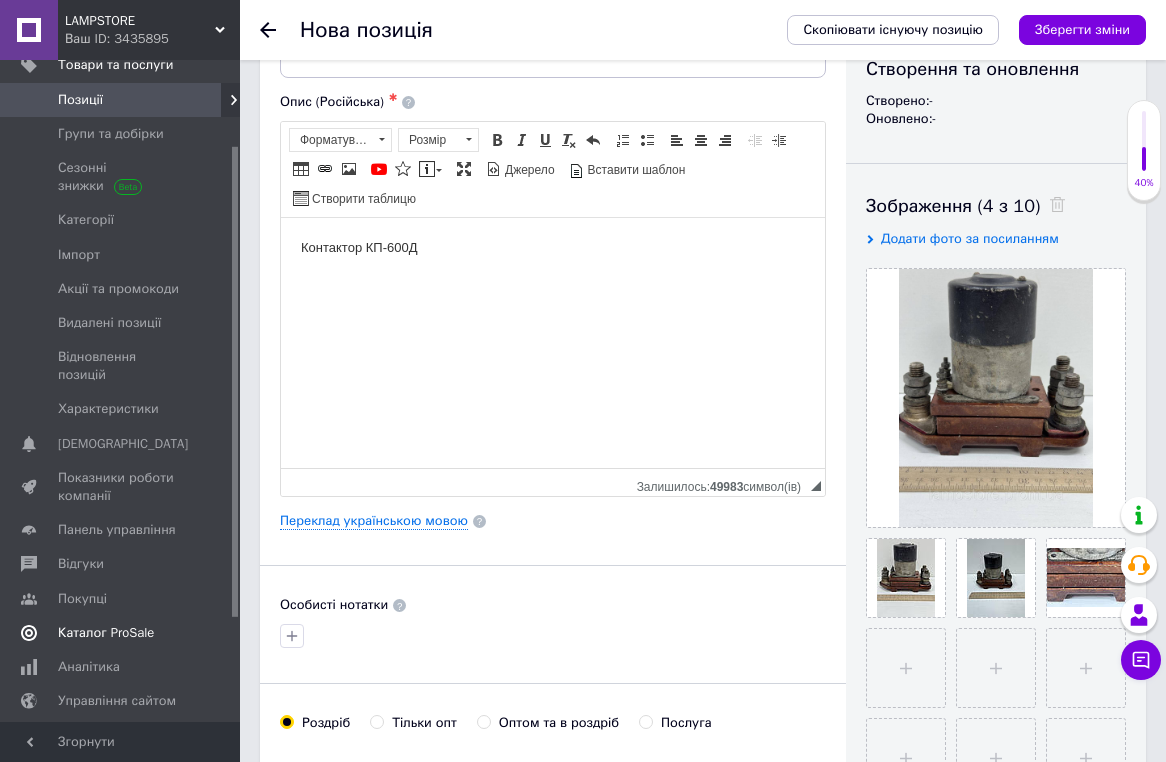 scroll, scrollTop: 175, scrollLeft: 0, axis: vertical 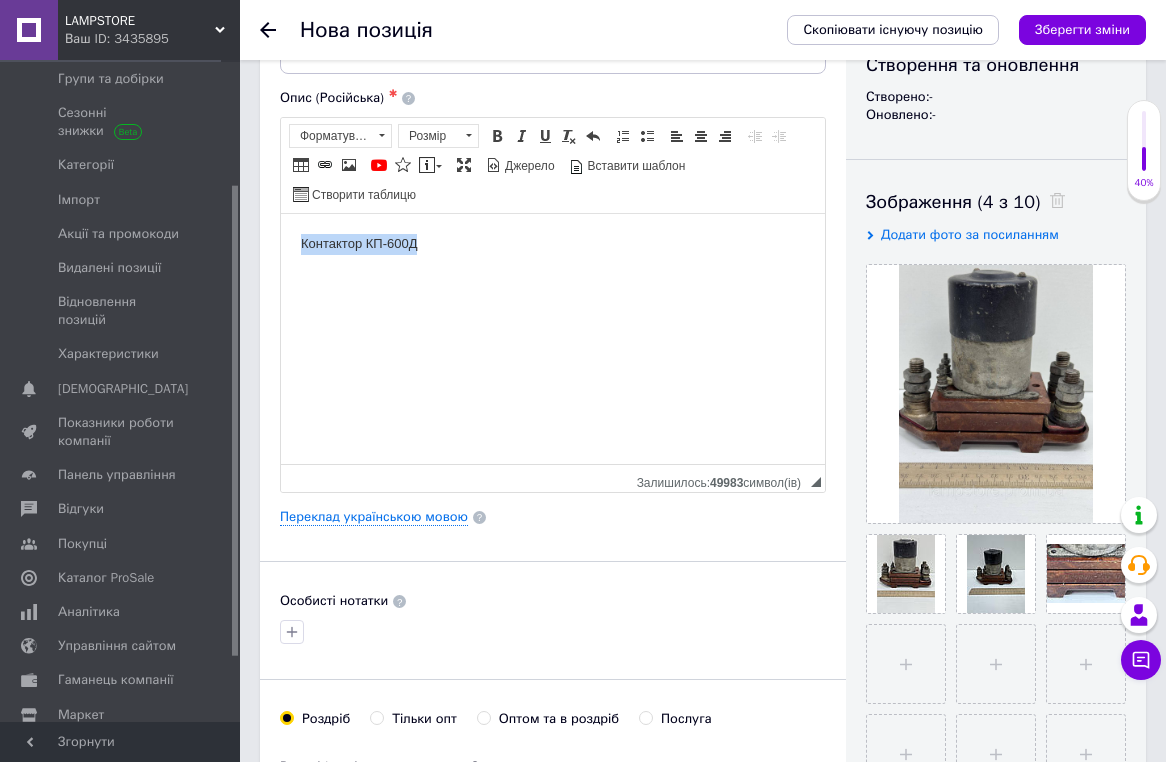drag, startPoint x: 406, startPoint y: 238, endPoint x: 246, endPoint y: 220, distance: 161.00932 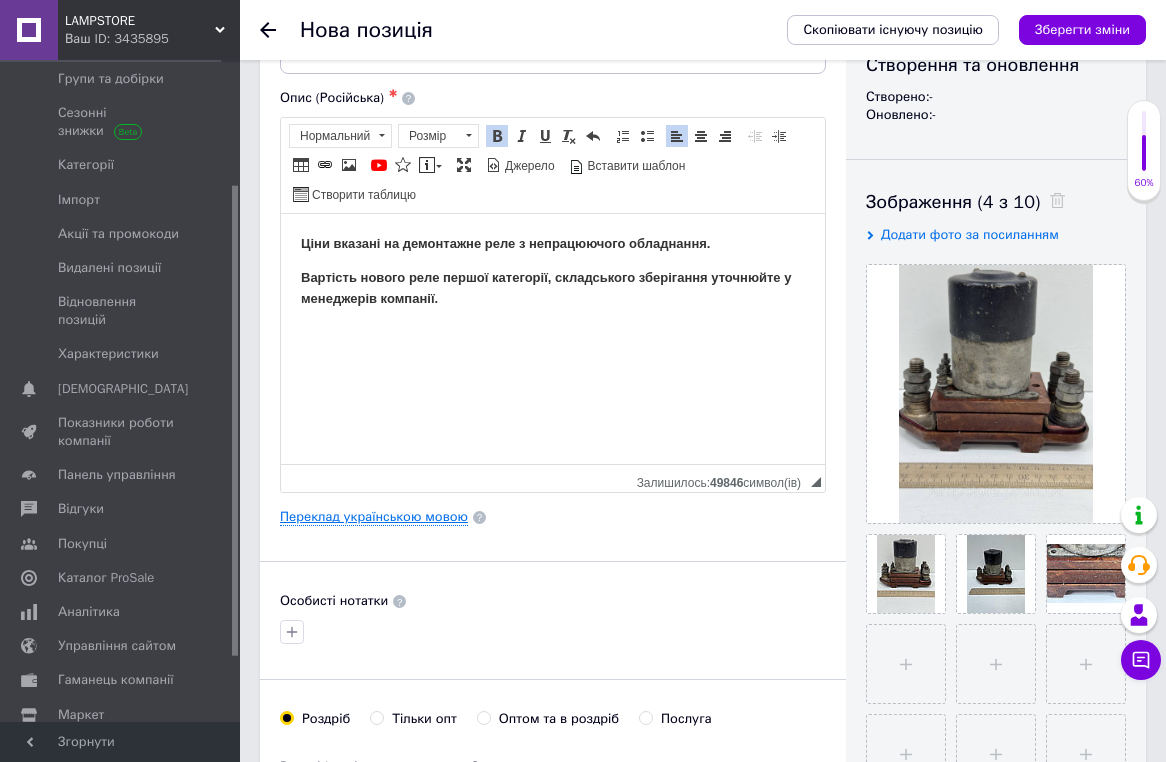 click on "Переклад українською мовою" at bounding box center (374, 517) 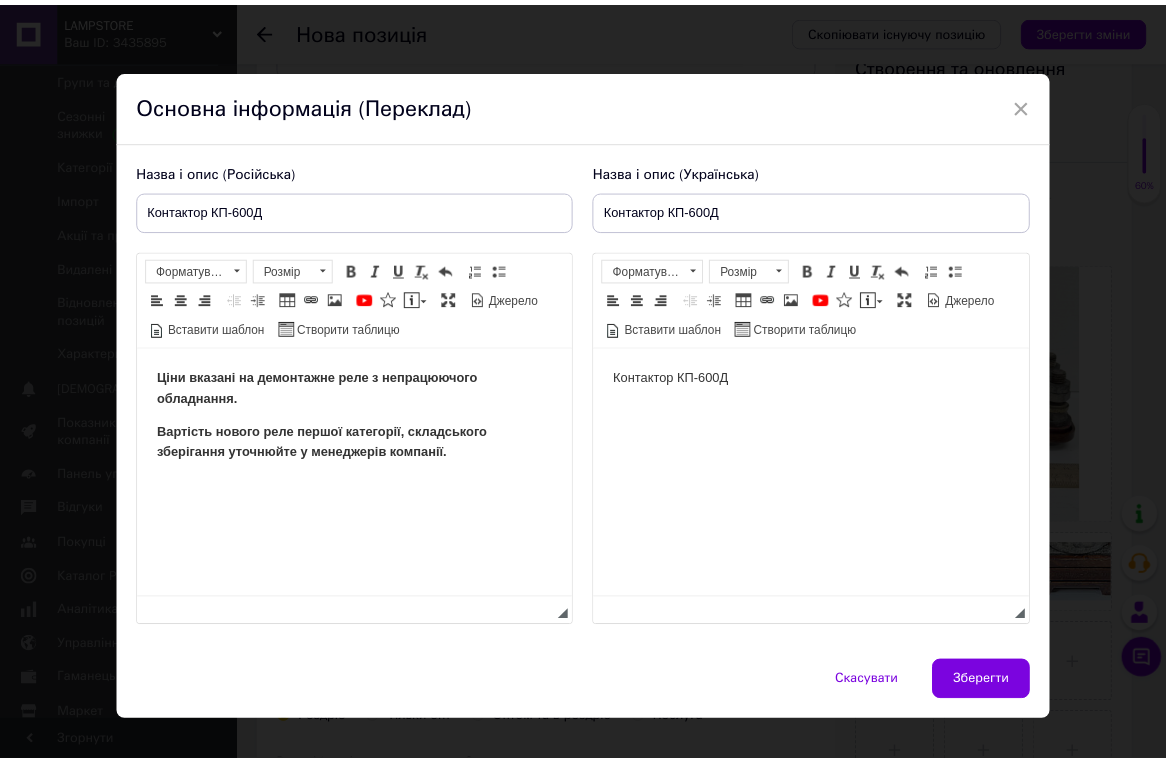 scroll, scrollTop: 0, scrollLeft: 0, axis: both 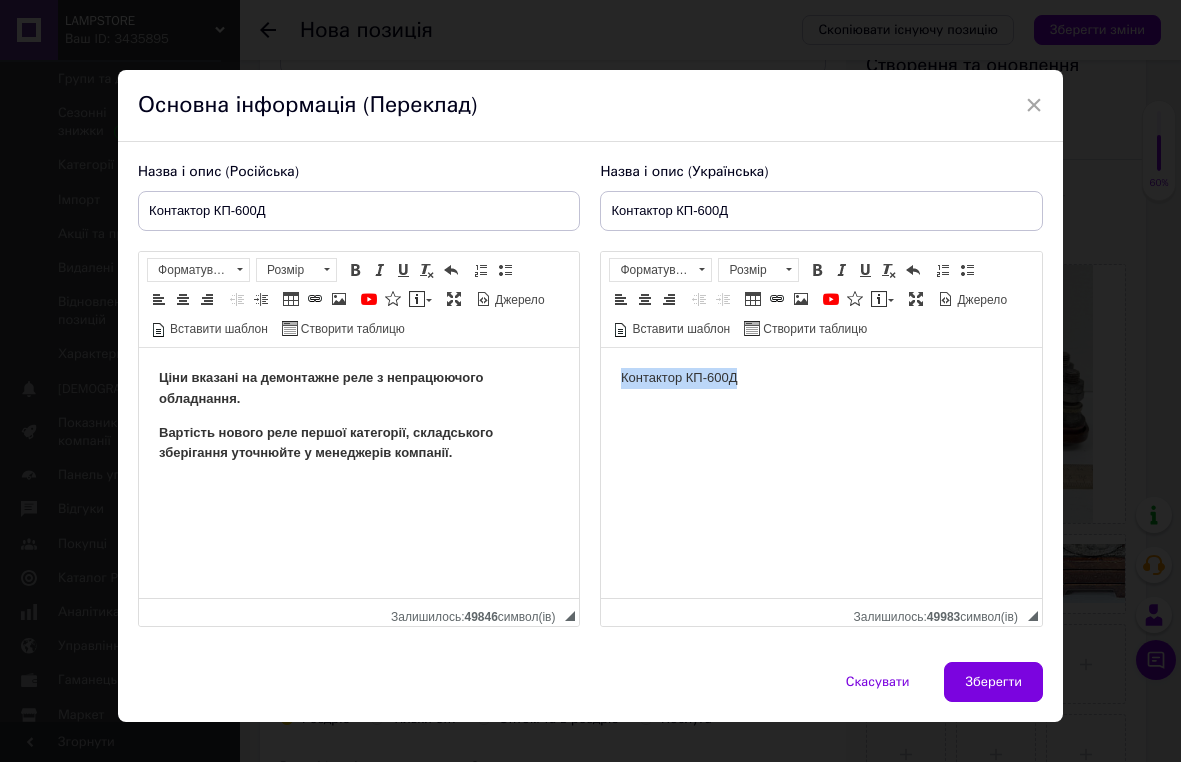 drag, startPoint x: 751, startPoint y: 376, endPoint x: 1013, endPoint y: 375, distance: 262.00192 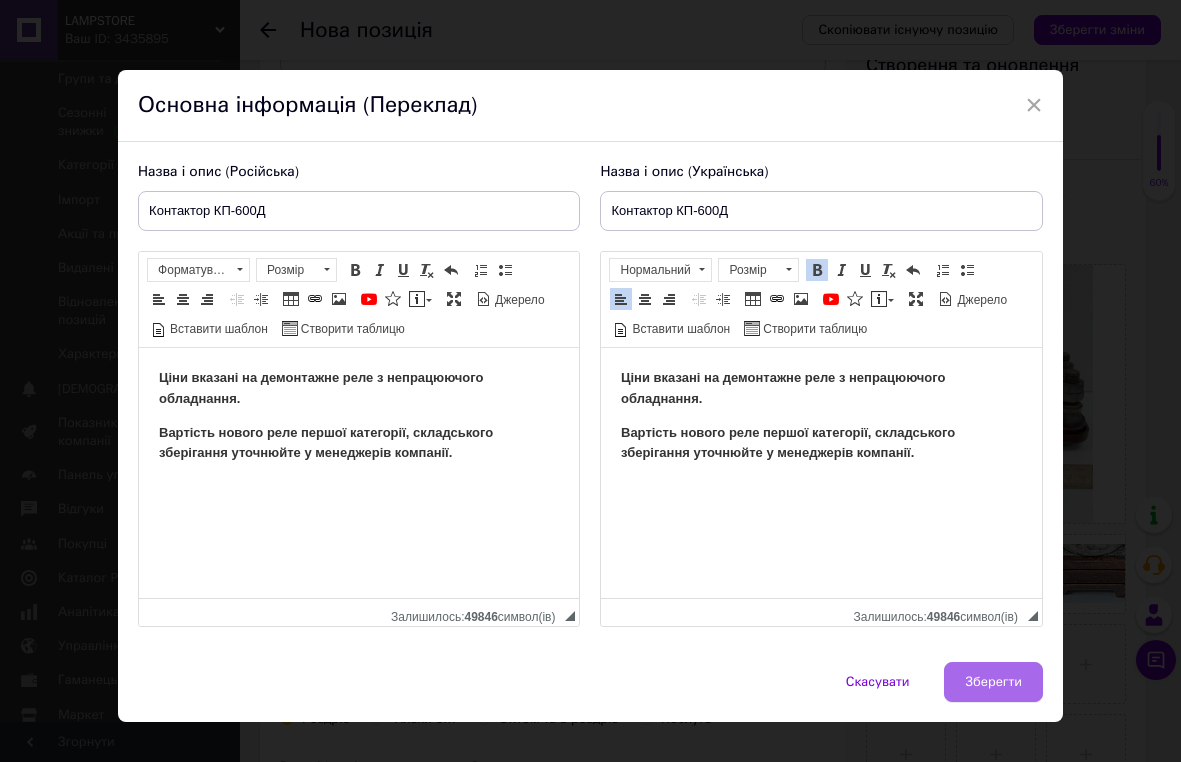 click on "Зберегти" at bounding box center (993, 682) 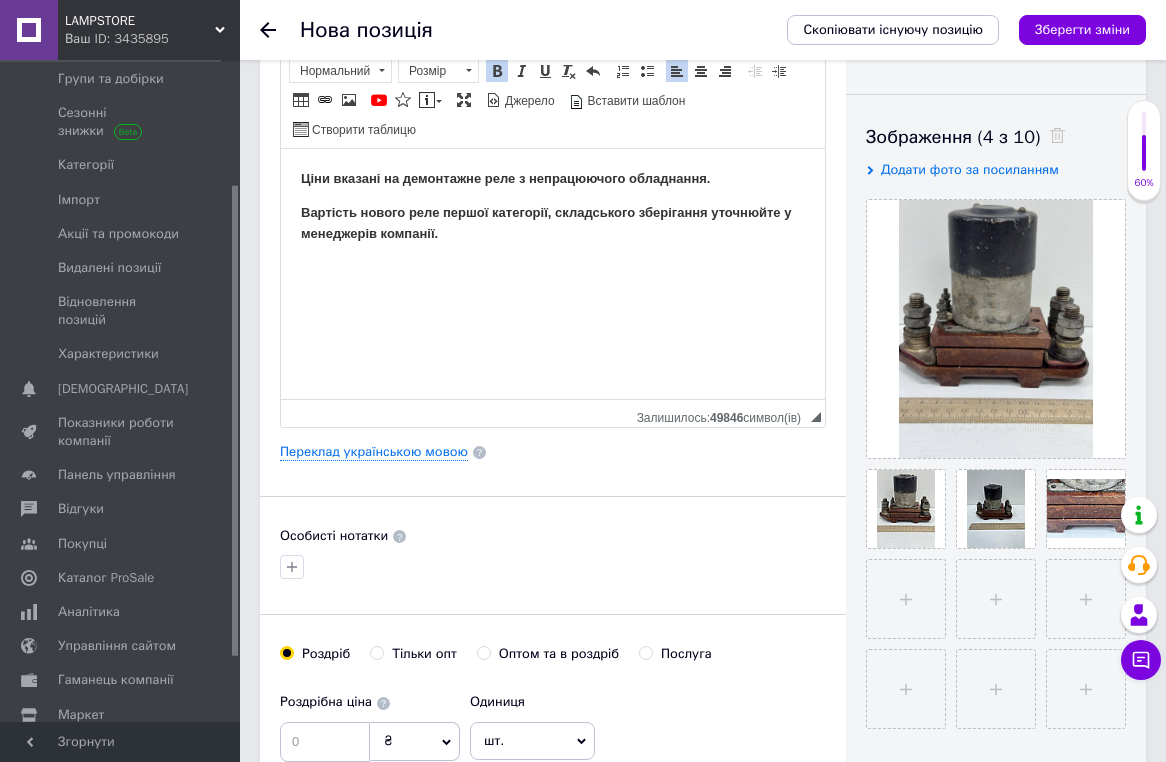 scroll, scrollTop: 414, scrollLeft: 0, axis: vertical 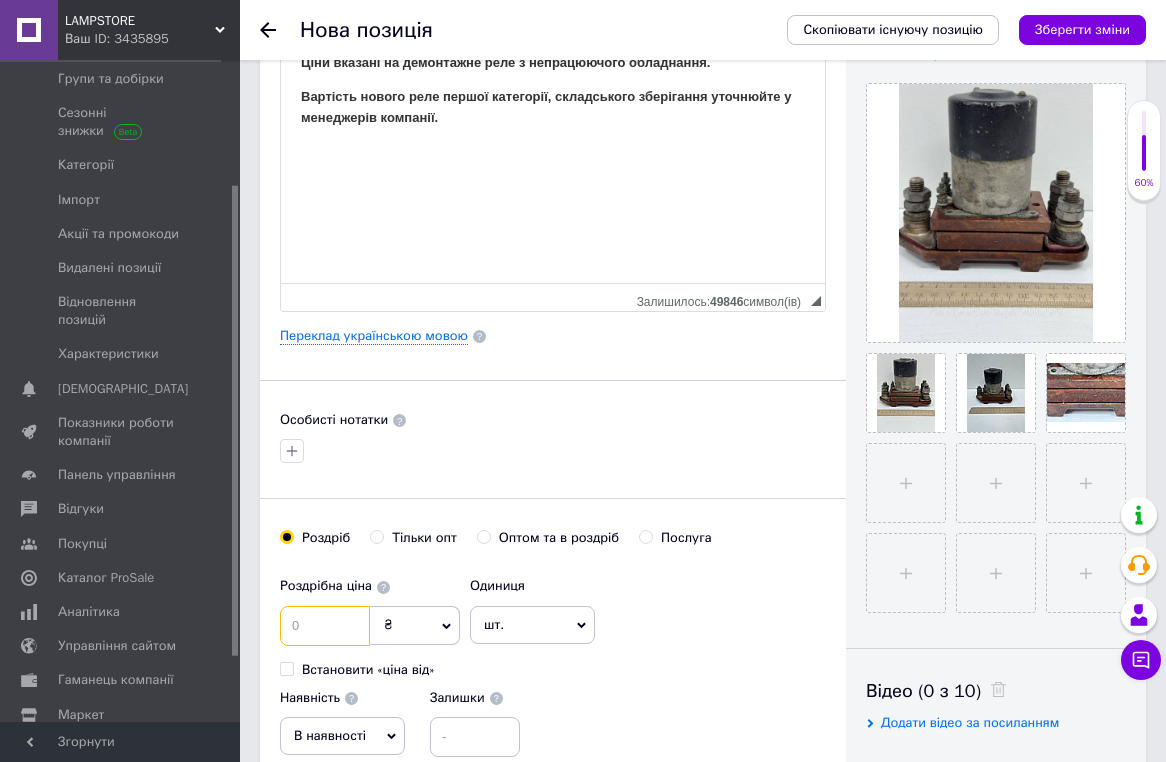 click at bounding box center [325, 626] 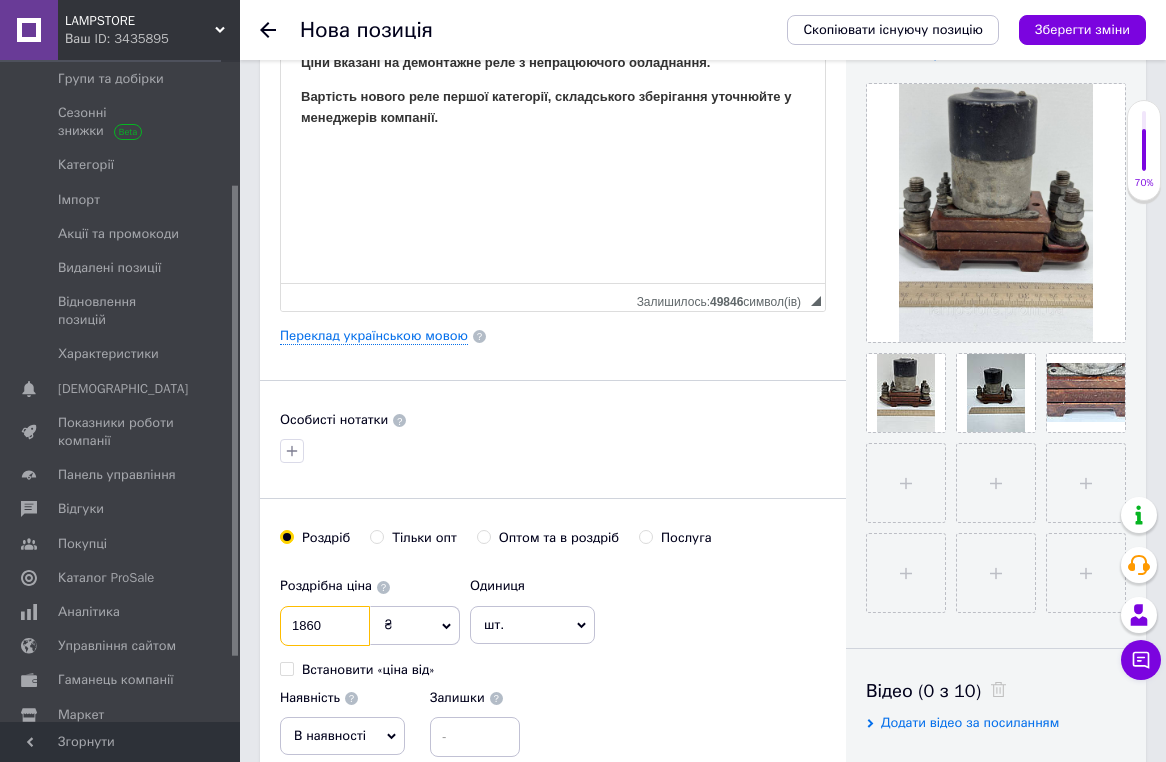 scroll, scrollTop: 449, scrollLeft: 0, axis: vertical 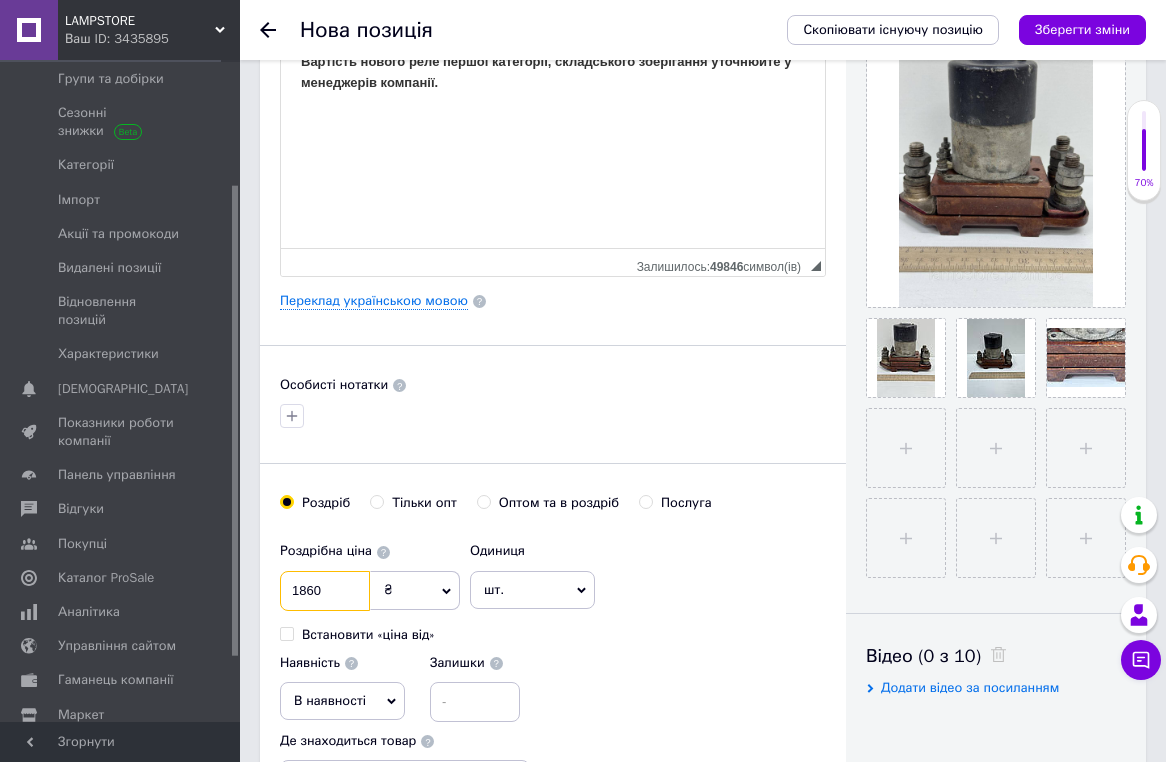 type on "1860" 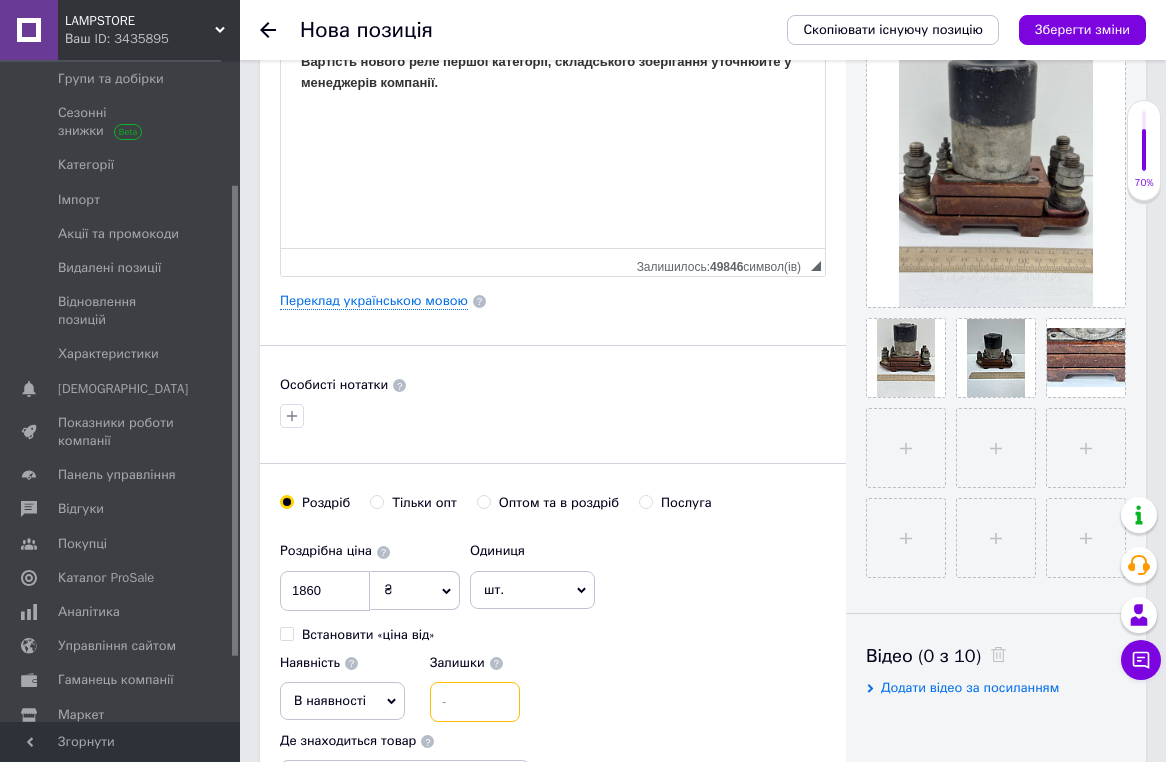 click at bounding box center (475, 702) 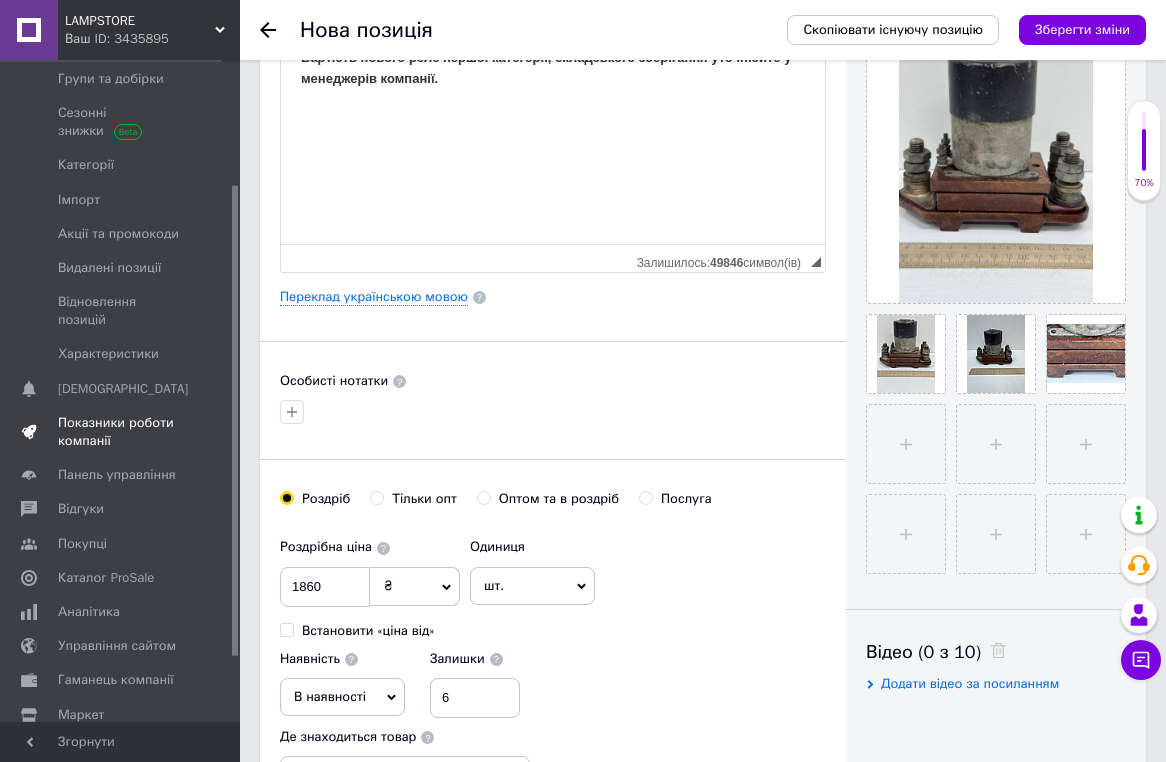 scroll, scrollTop: 464, scrollLeft: 0, axis: vertical 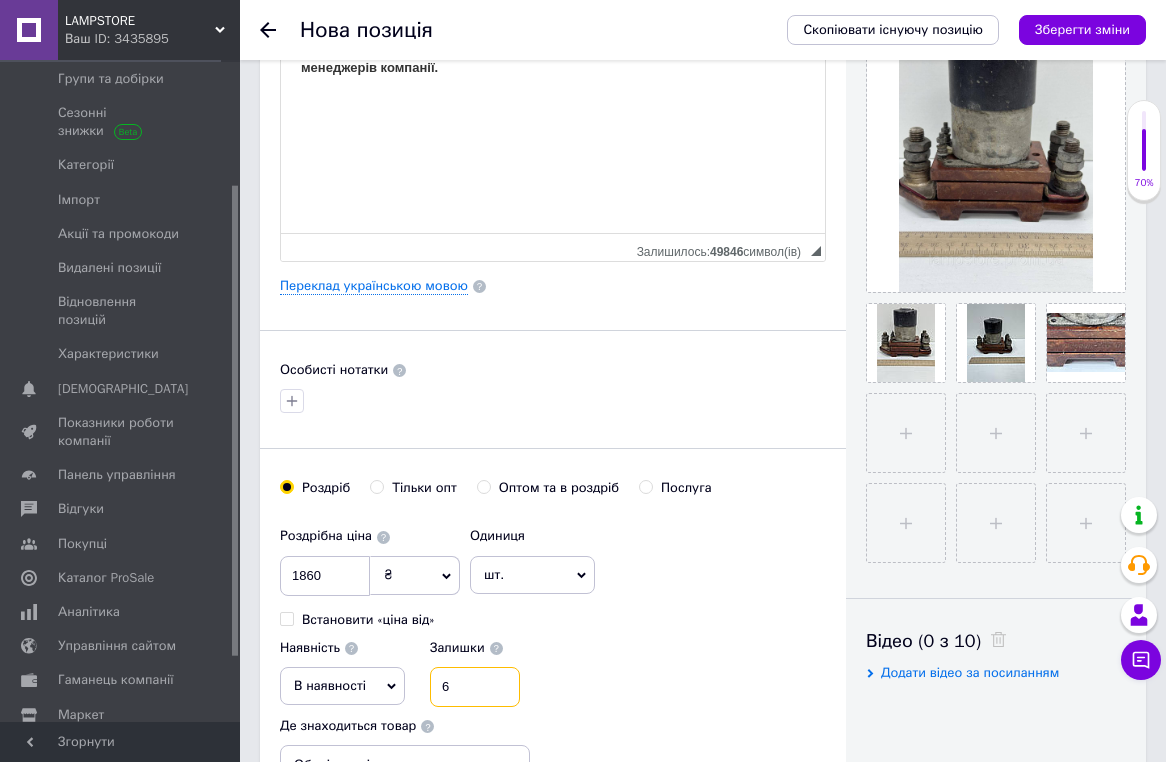 type on "6" 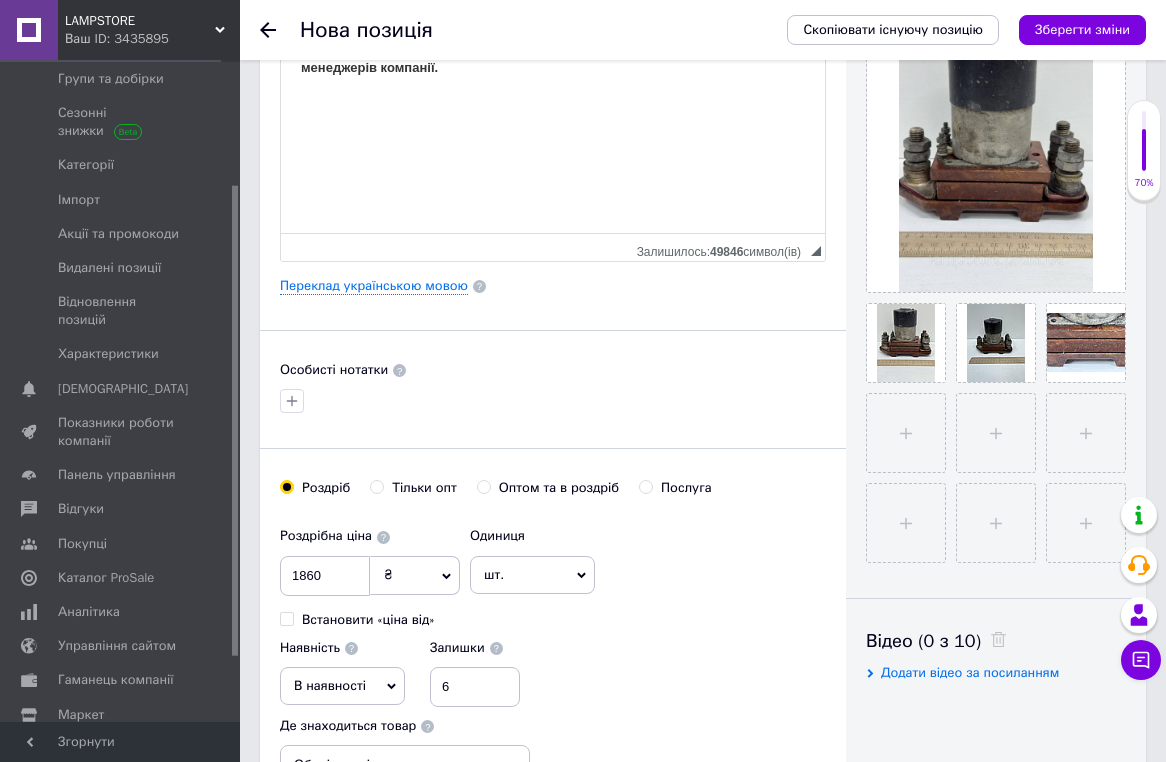 click on "В наявності" at bounding box center [330, 685] 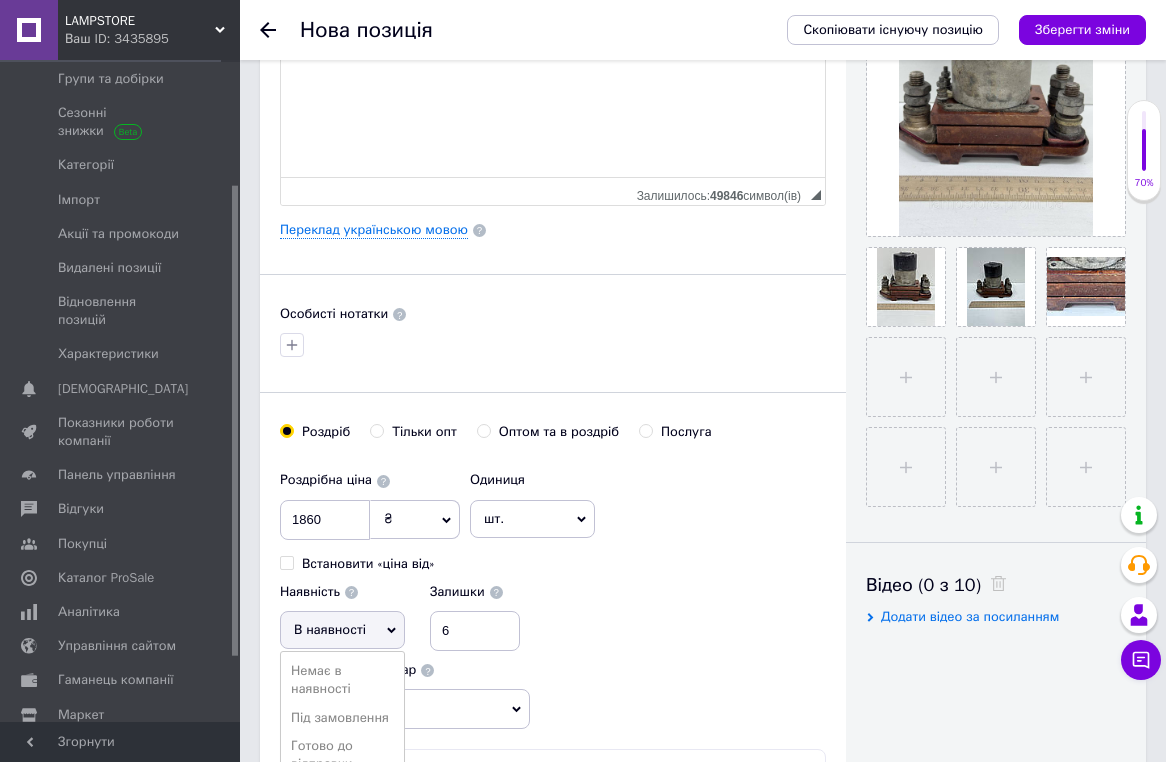 scroll, scrollTop: 689, scrollLeft: 0, axis: vertical 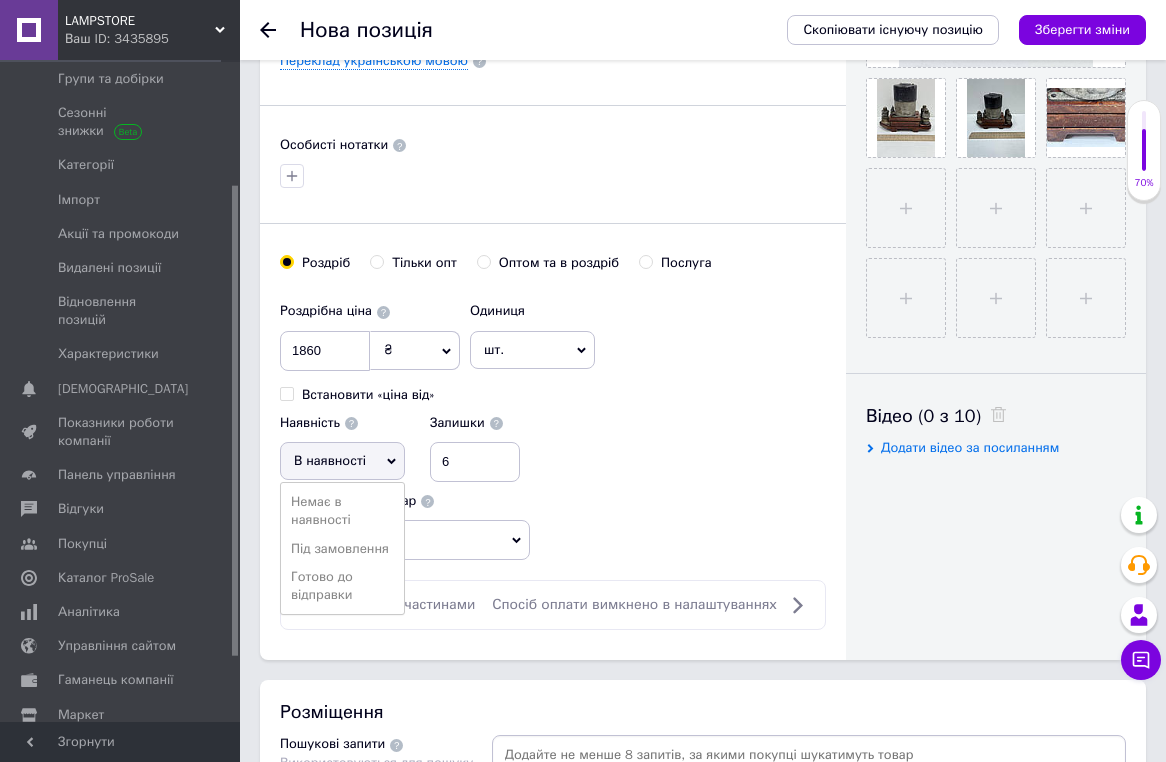 click on "Готово до відправки" at bounding box center [342, 586] 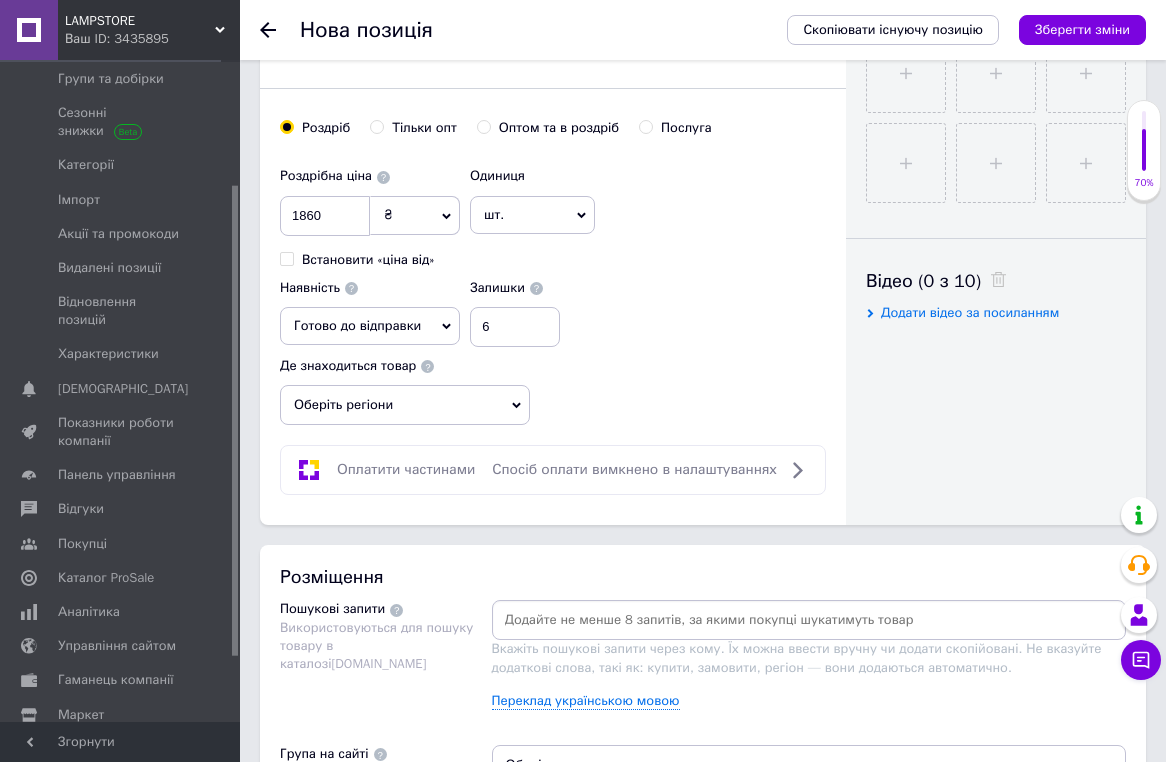 scroll, scrollTop: 965, scrollLeft: 0, axis: vertical 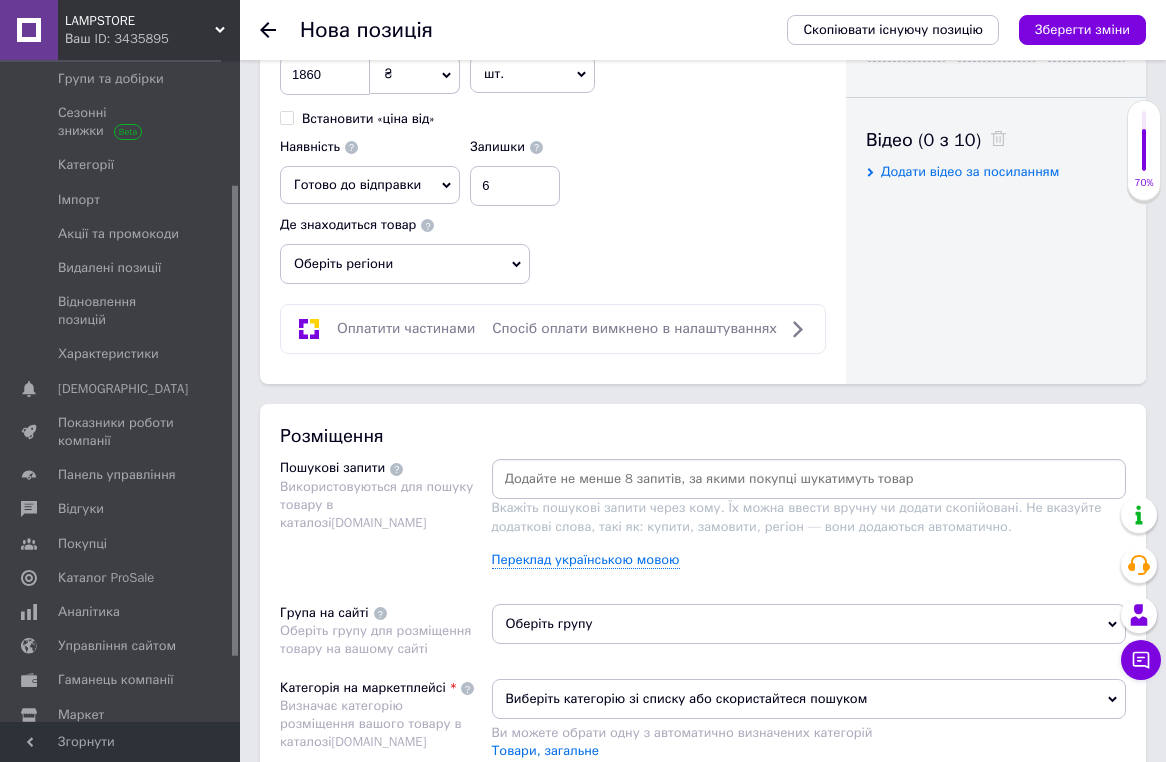 click at bounding box center [809, 479] 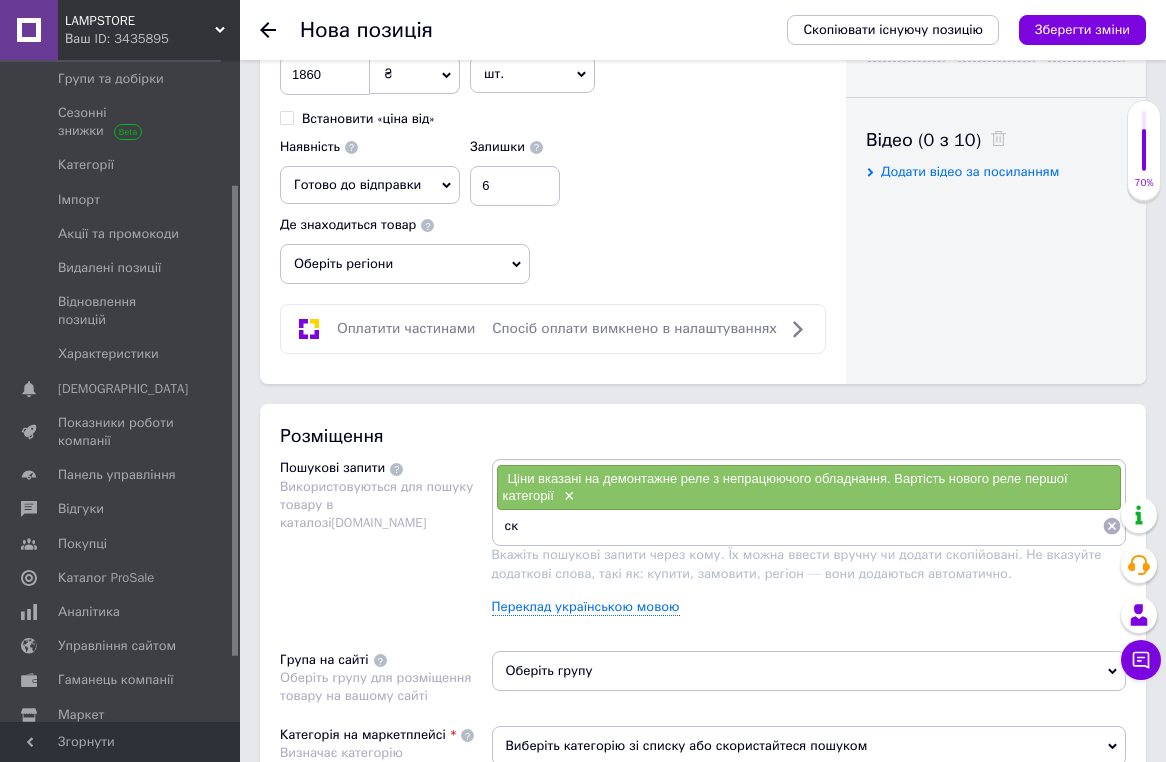 type on "с" 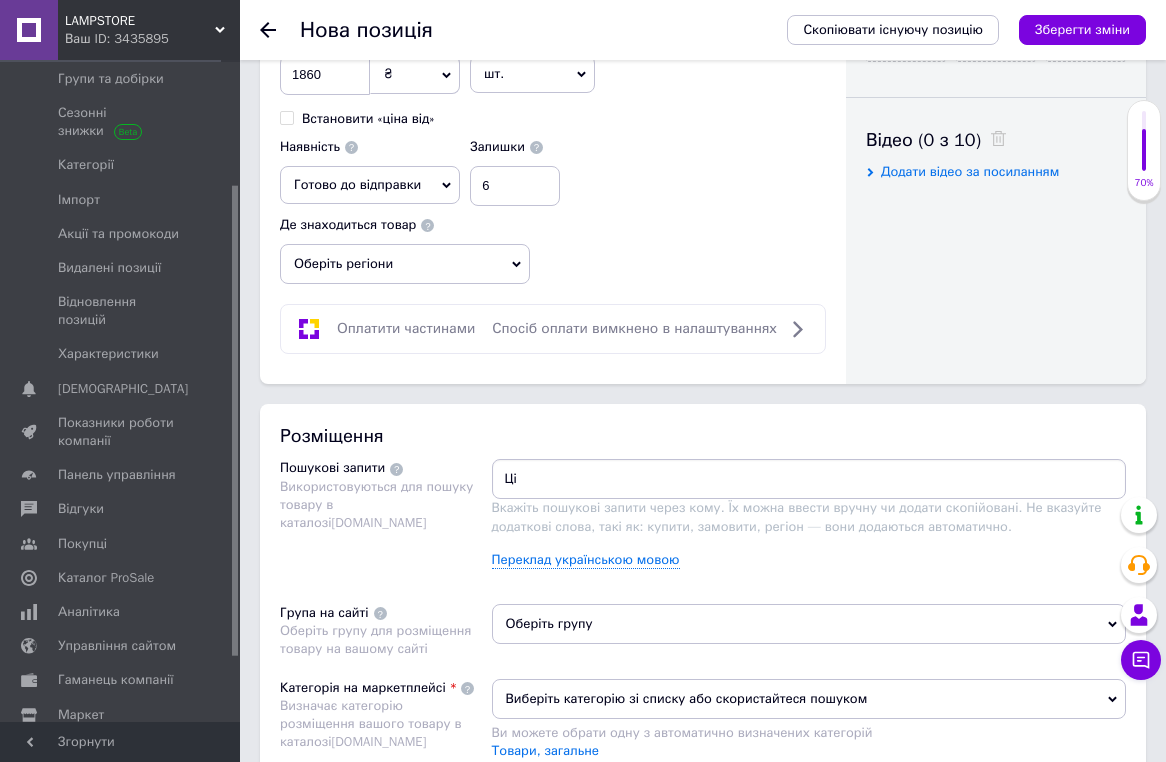 type on "Ц" 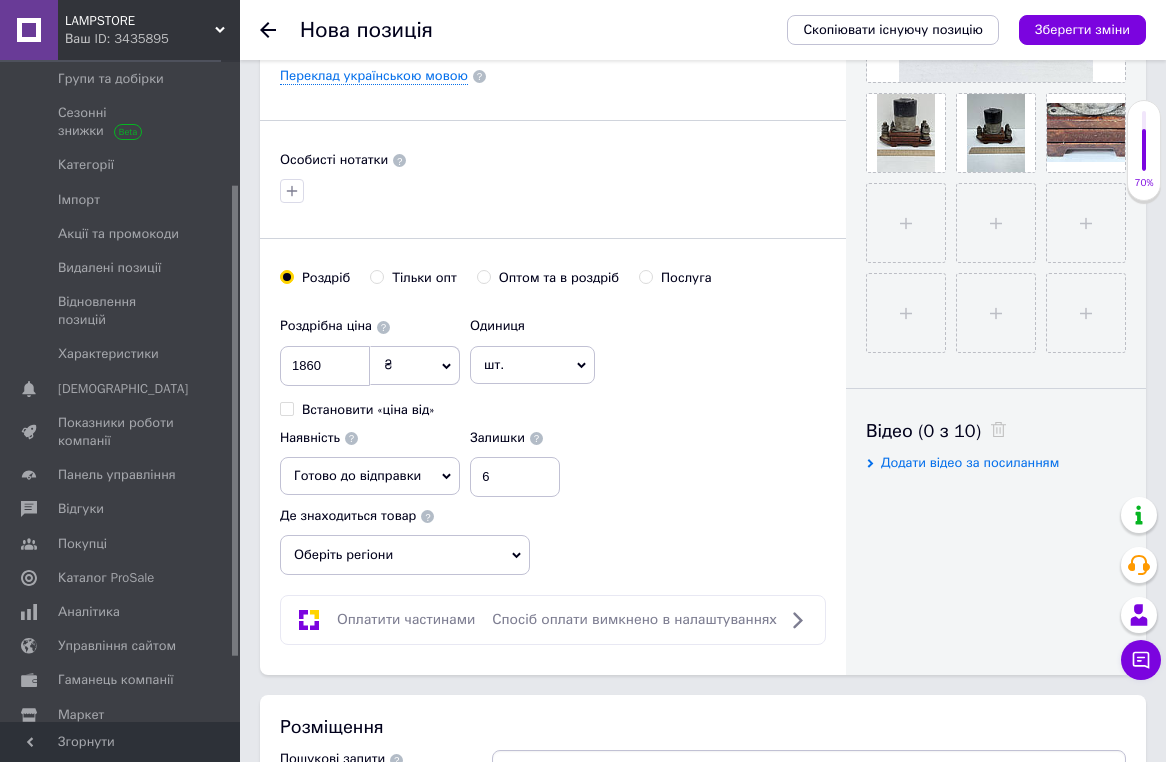 scroll, scrollTop: 0, scrollLeft: 0, axis: both 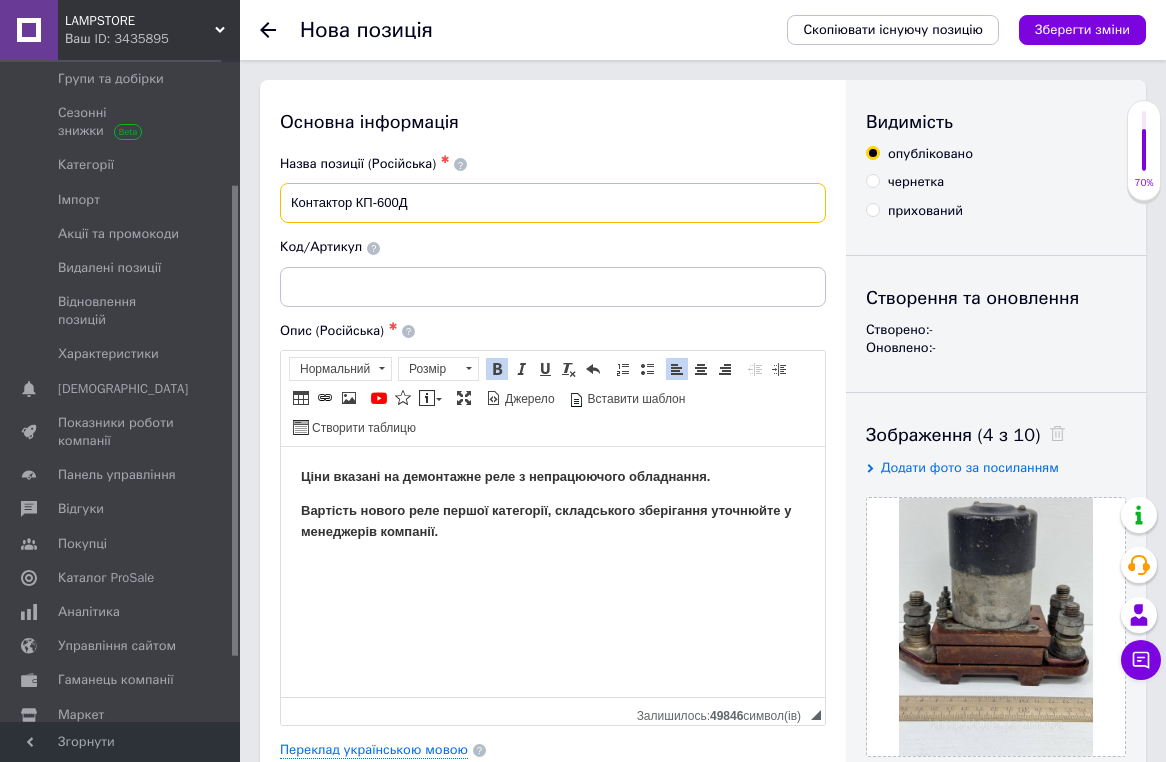 drag, startPoint x: 412, startPoint y: 201, endPoint x: 255, endPoint y: 193, distance: 157.20369 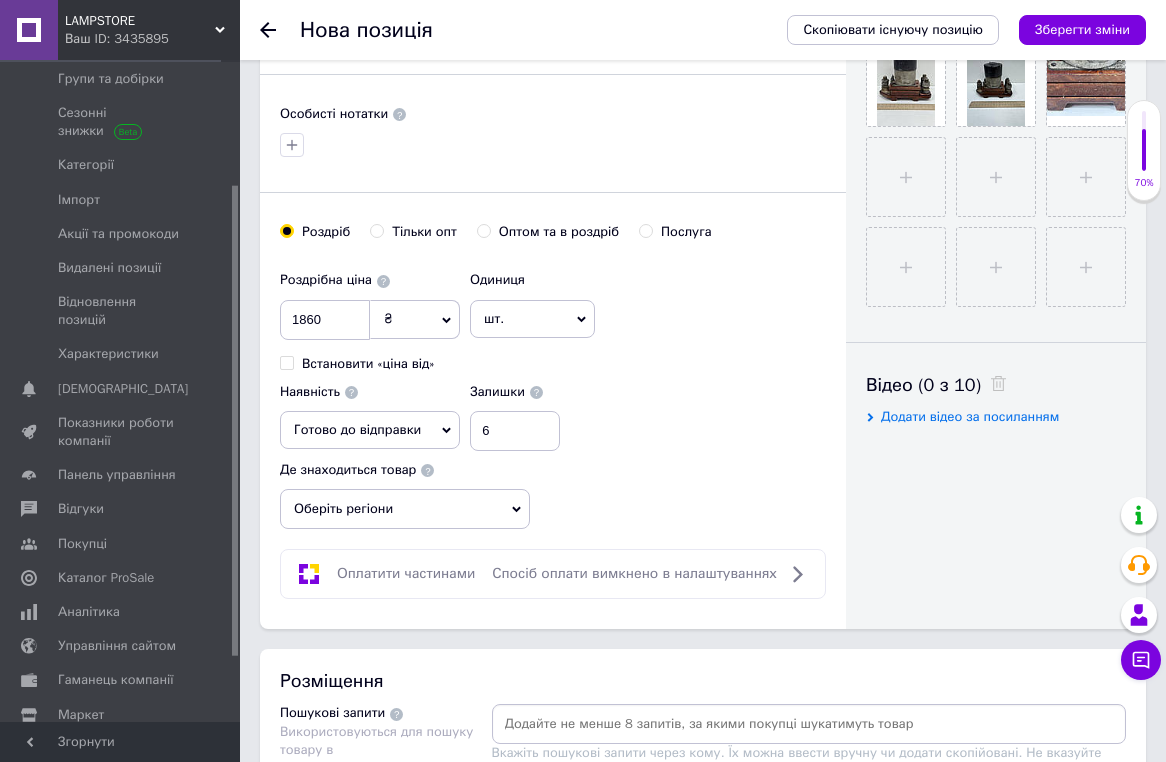 scroll, scrollTop: 958, scrollLeft: 0, axis: vertical 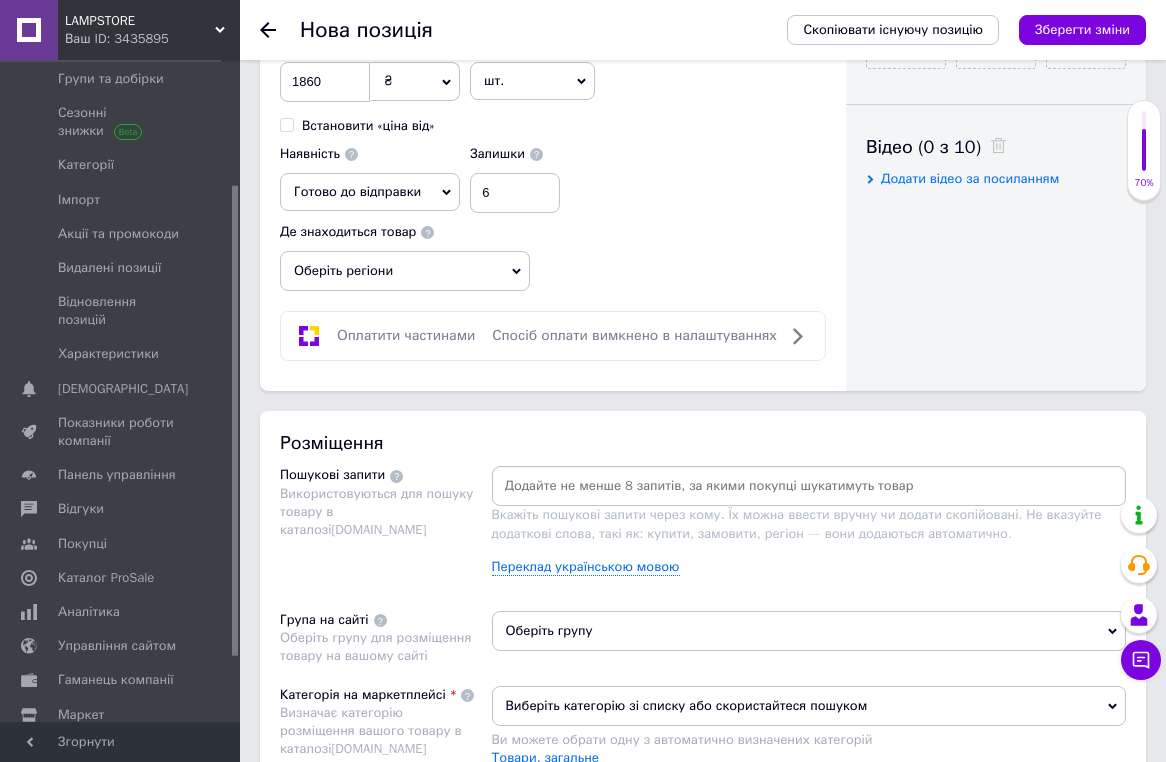 click at bounding box center [809, 486] 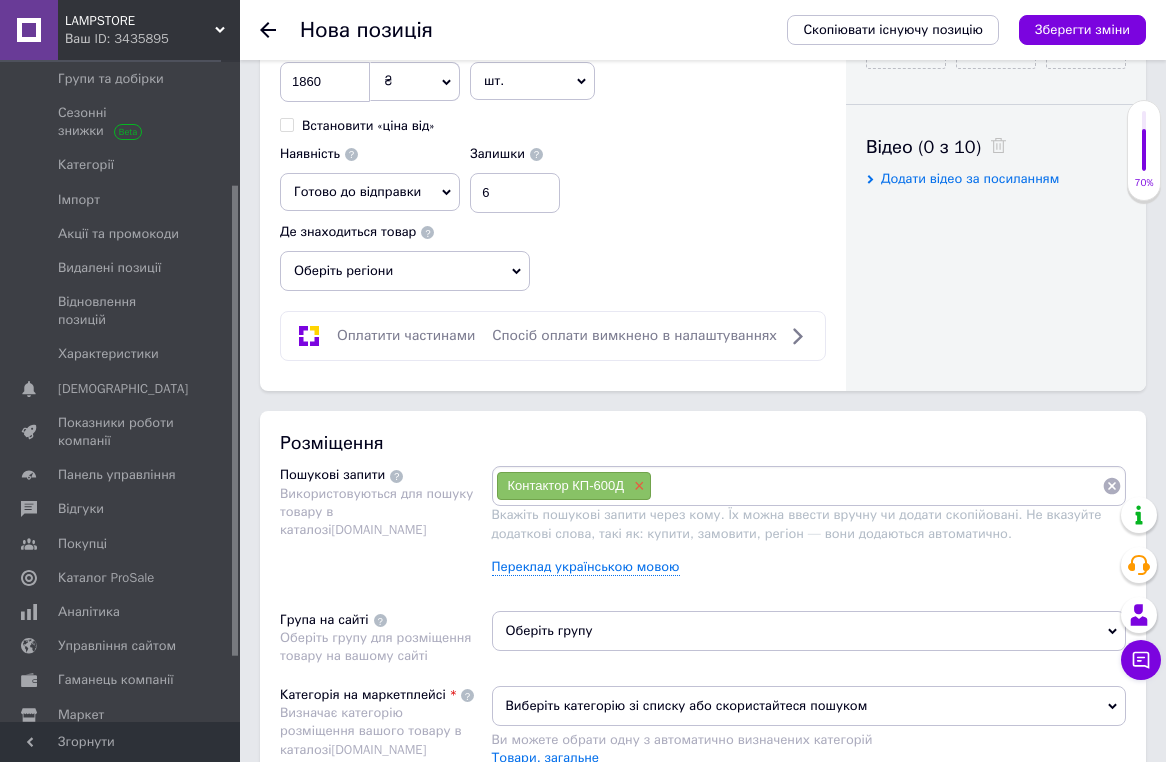 paste on "Контактор КП-600Д" 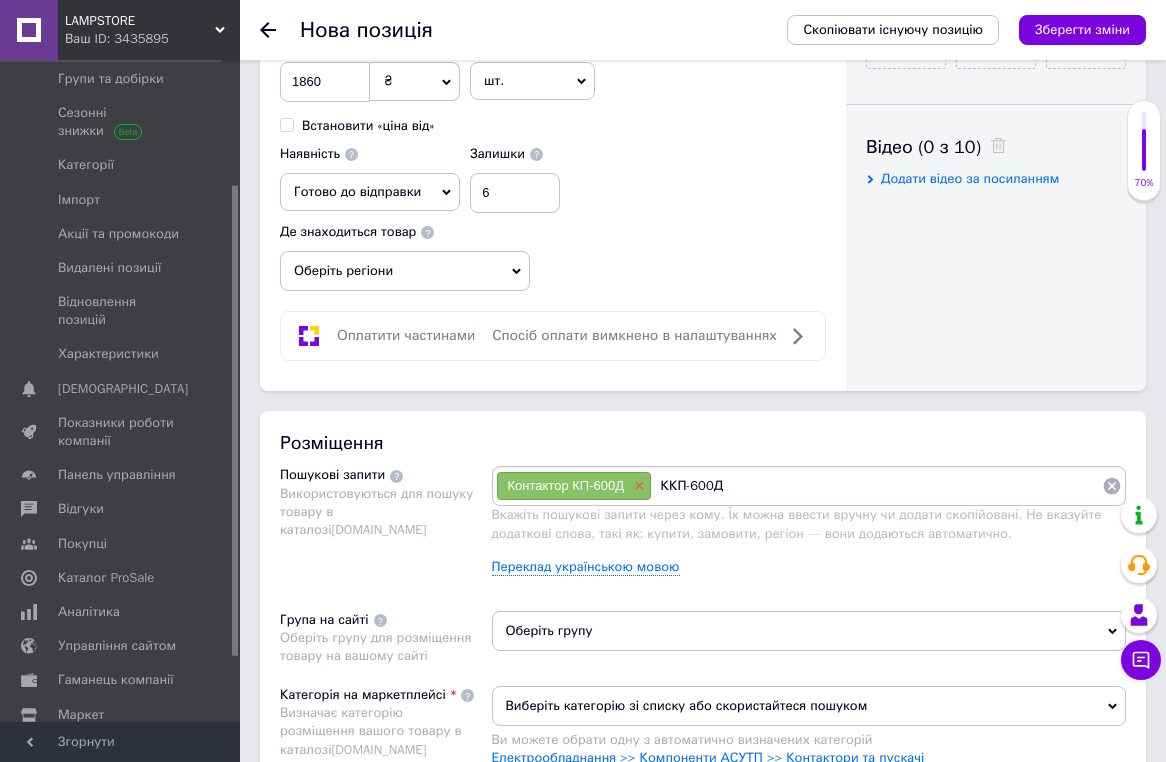 type on "КП-600Д" 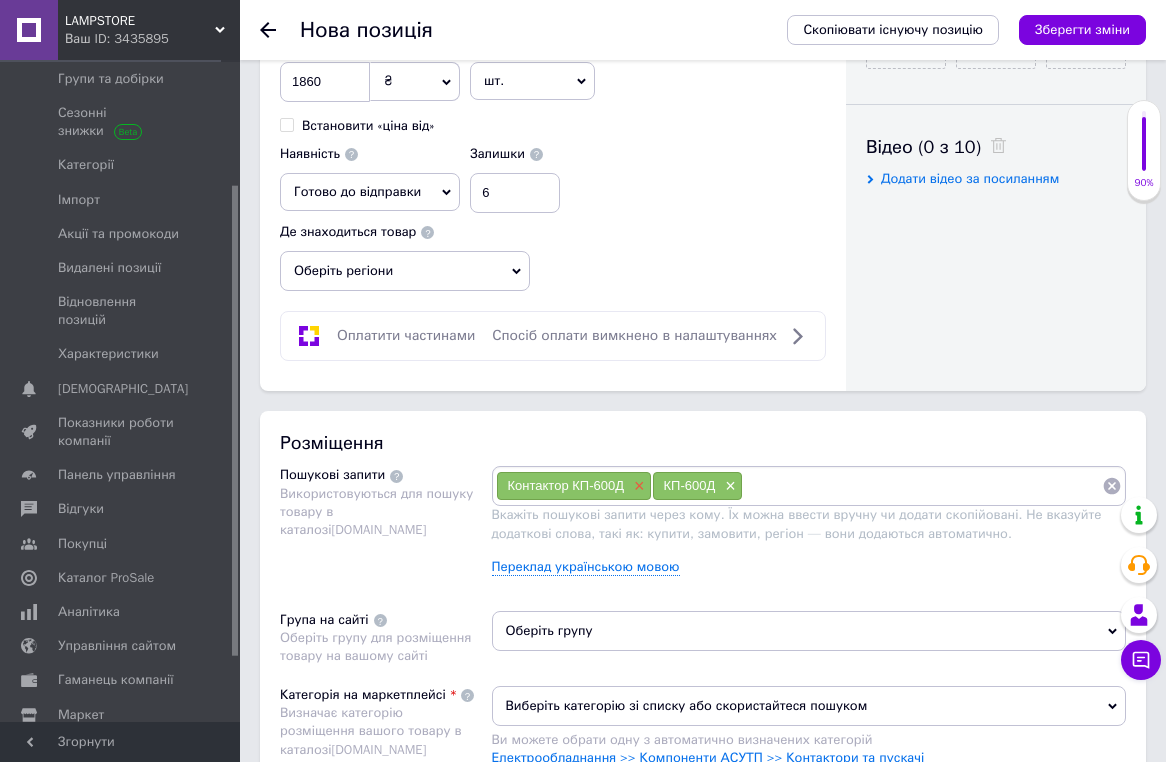 paste on "Контактор КП-600Д" 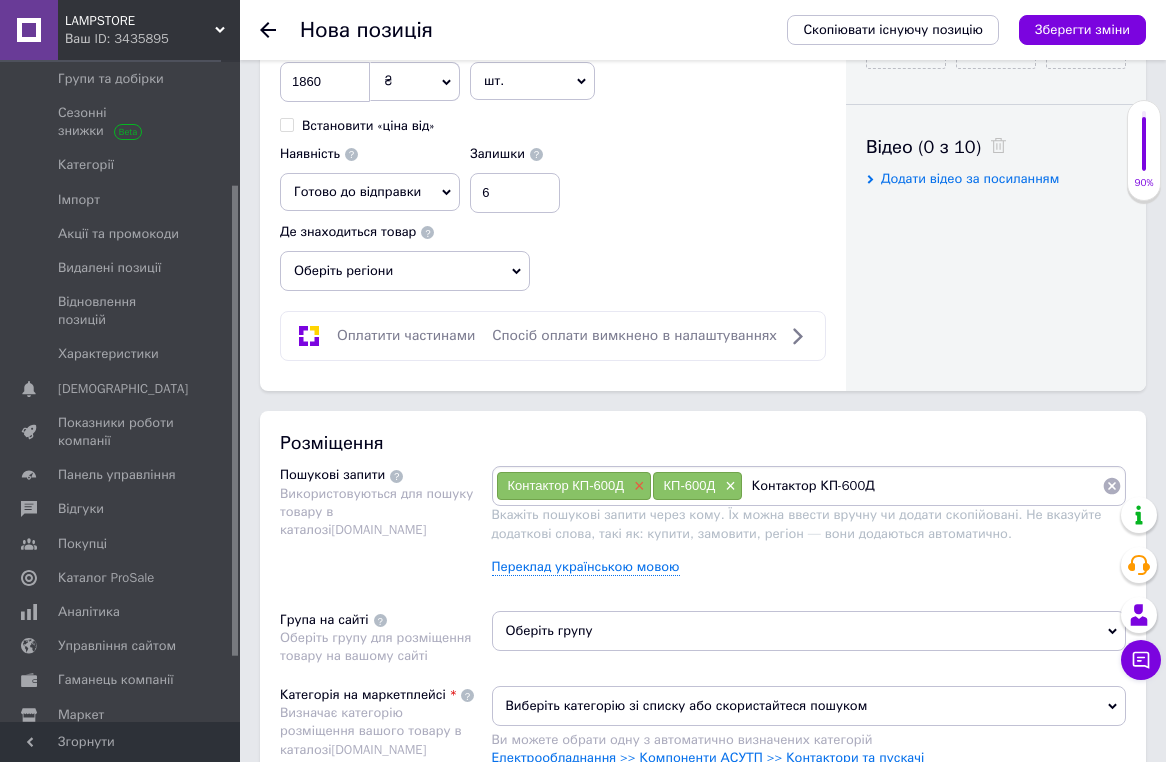 type on "Контактор КП600Д" 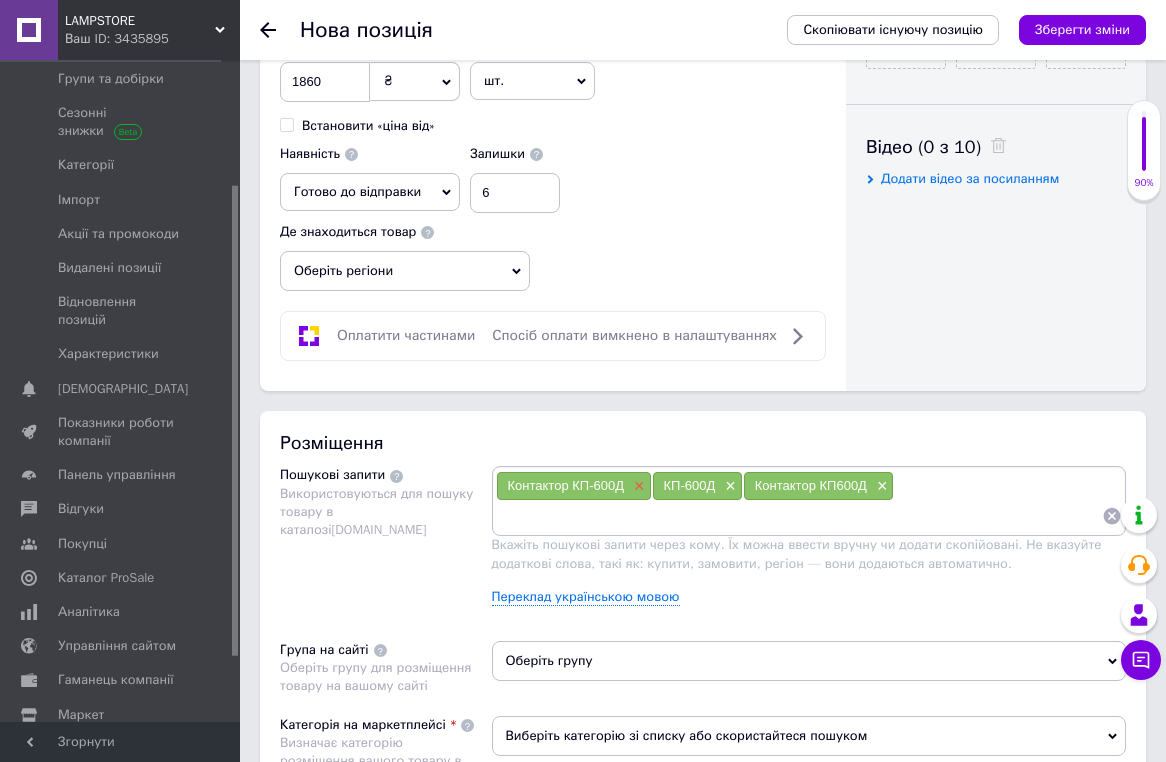 paste on "Контактор КП-600Д" 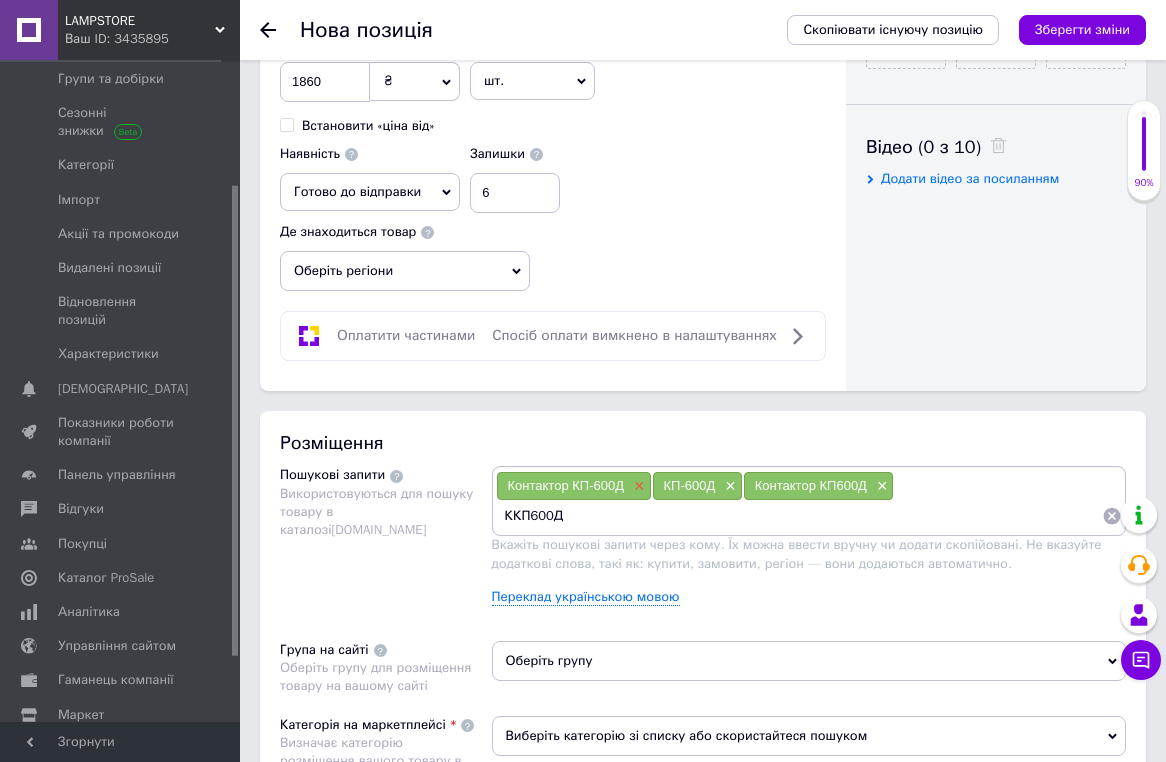 type on "КП600Д" 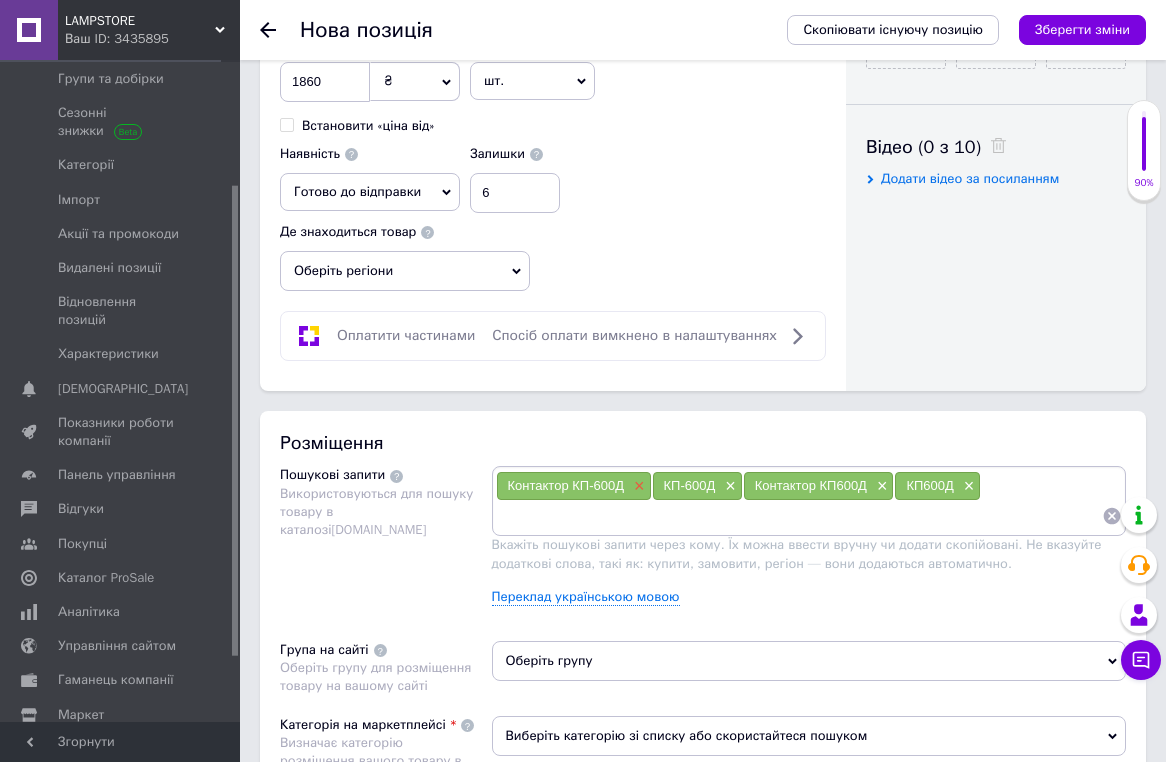 paste on "Контактор КП-600Д" 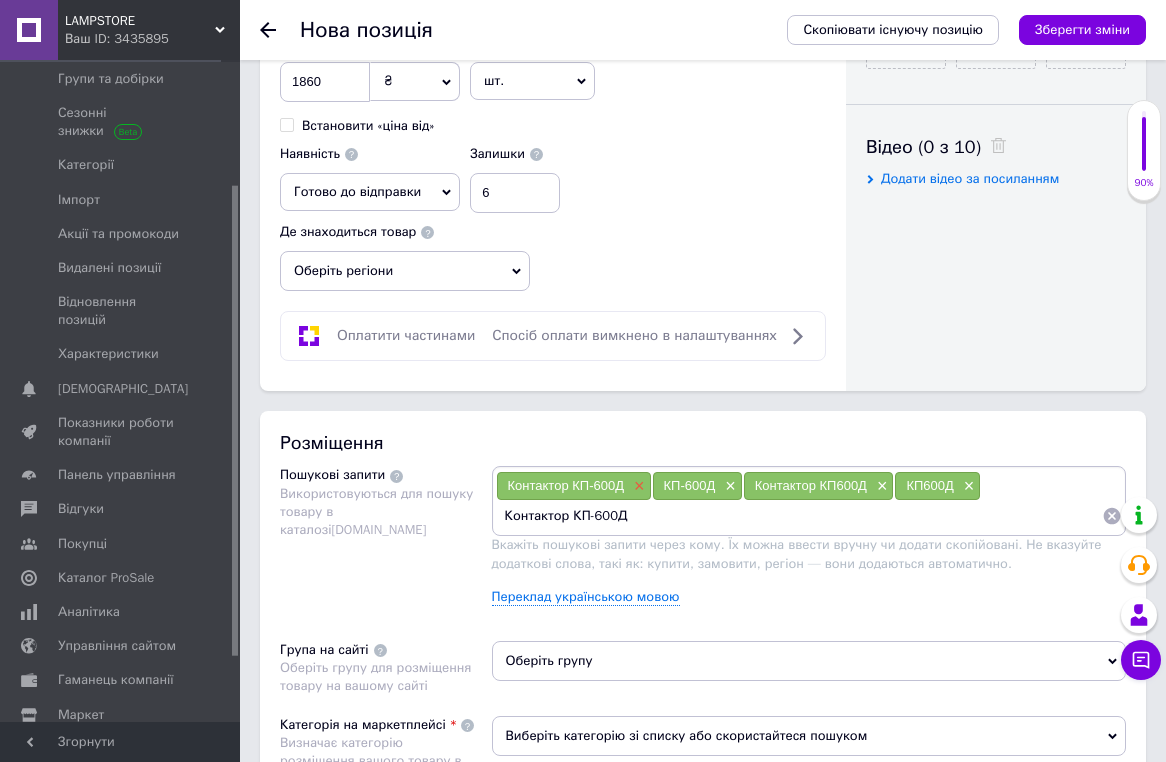 type on "Контактор КП-600" 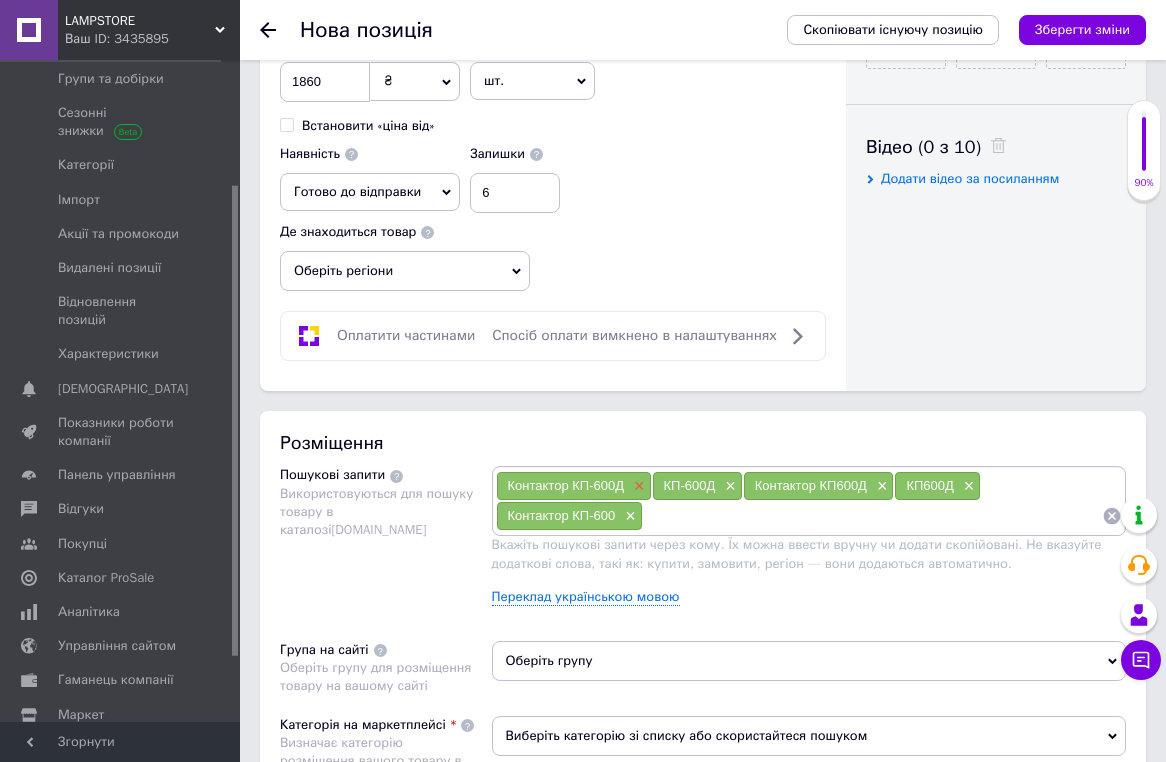 paste on "Контактор КП-600Д" 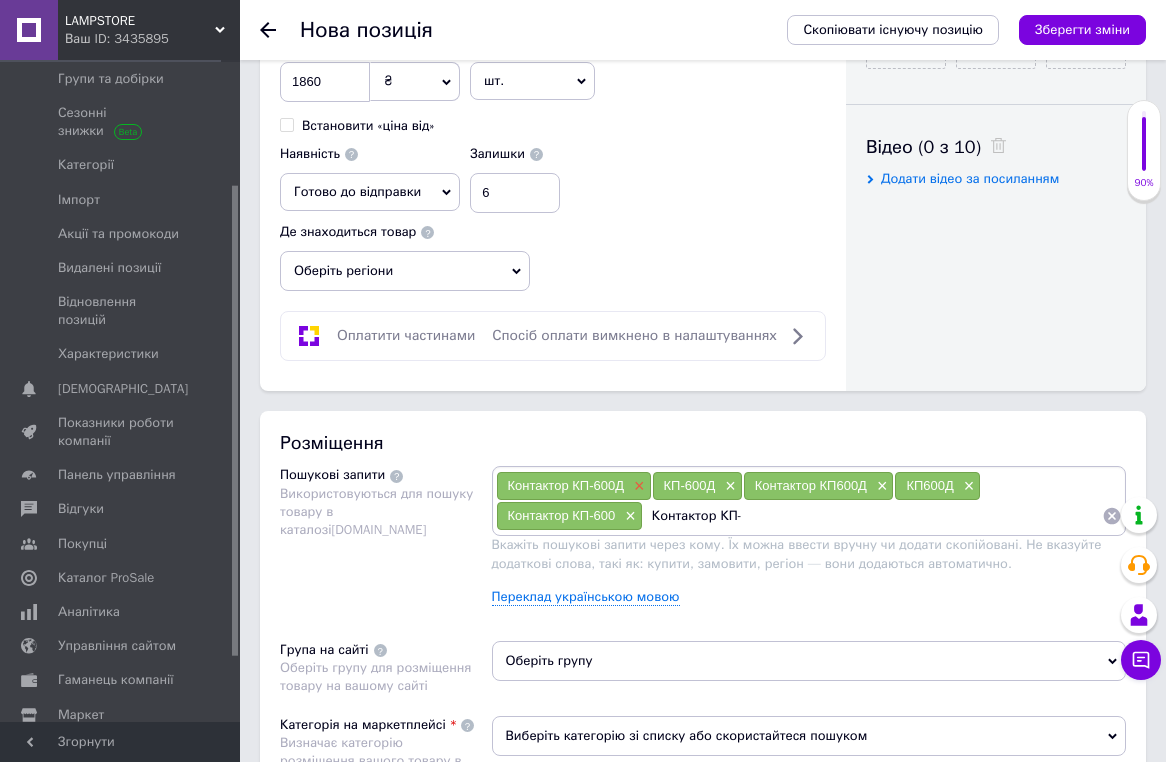 type on "Контактор КП" 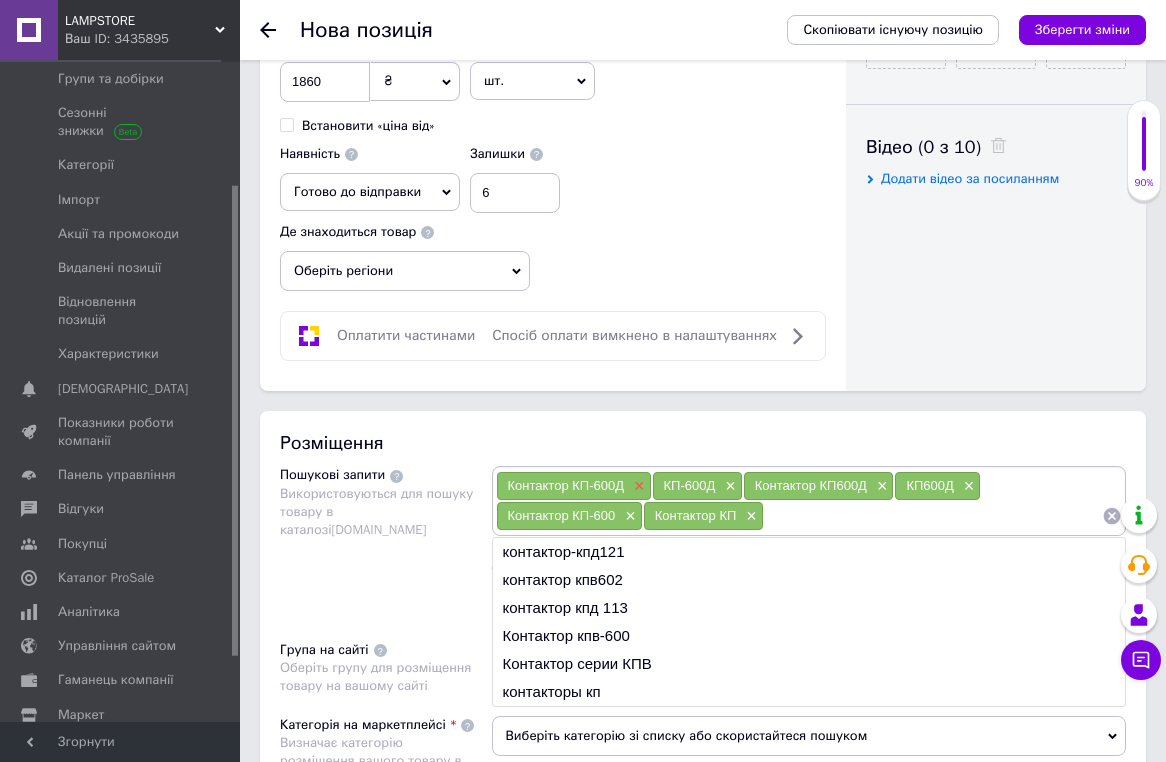 paste on "Контактор КП-600Д" 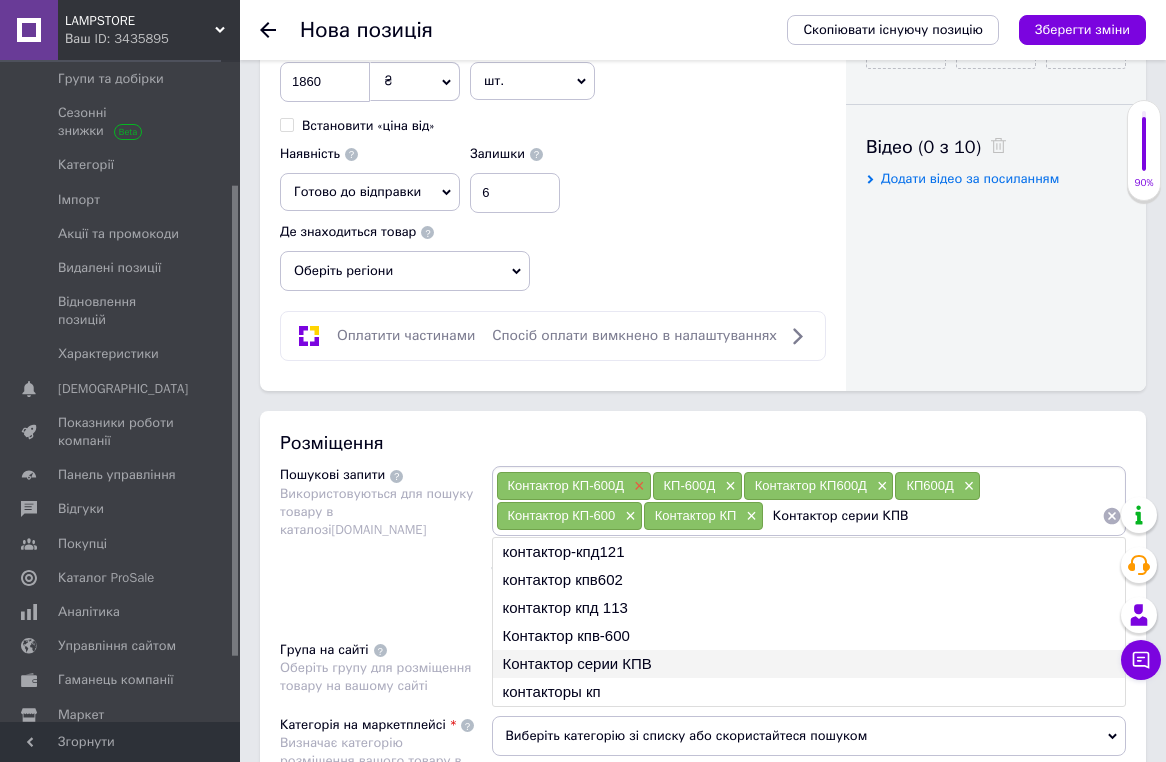 type on "контакторы кп" 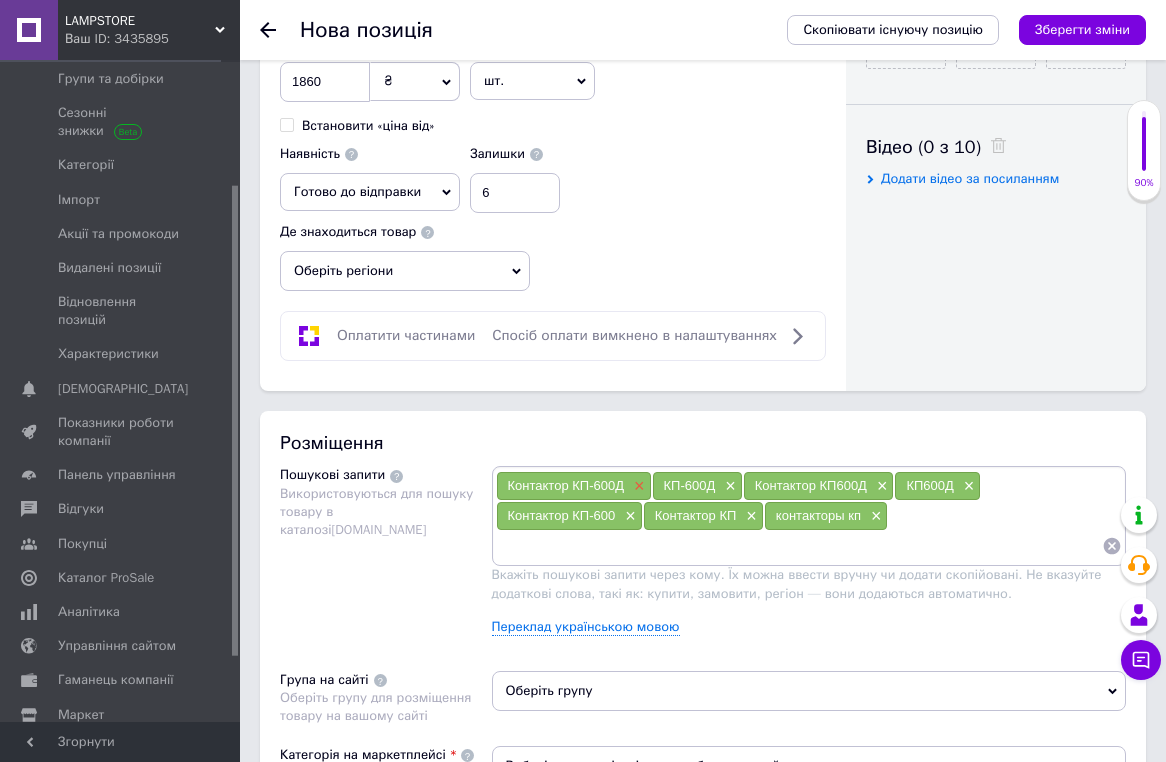 paste on "Контактор КП-600Д" 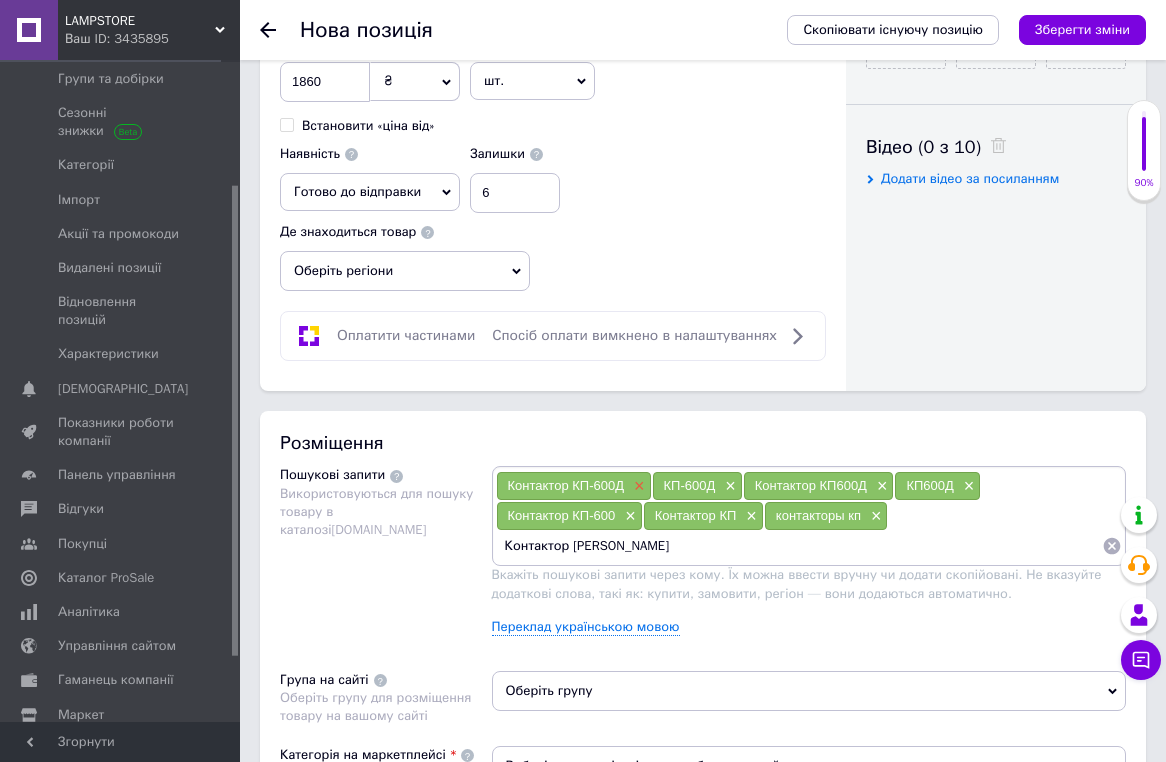 type on "Контактор КМ" 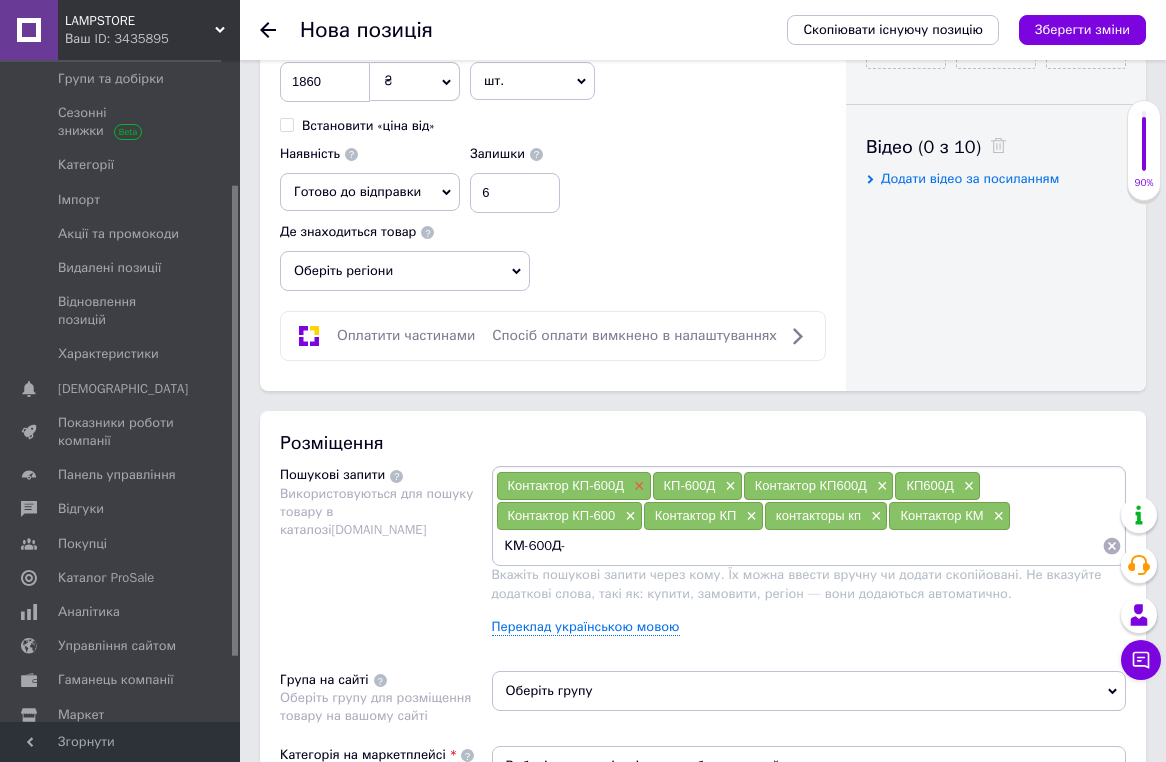 type on "КМ-600Д-В" 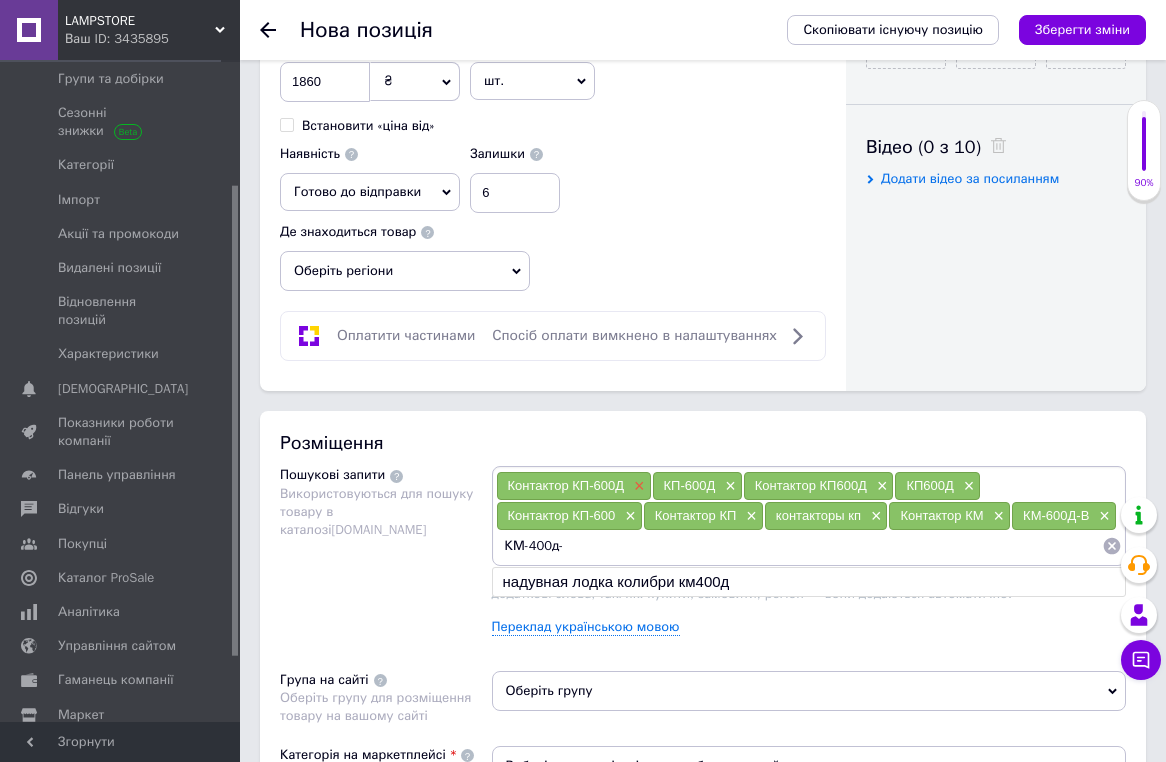 type on "КМ-400д-В" 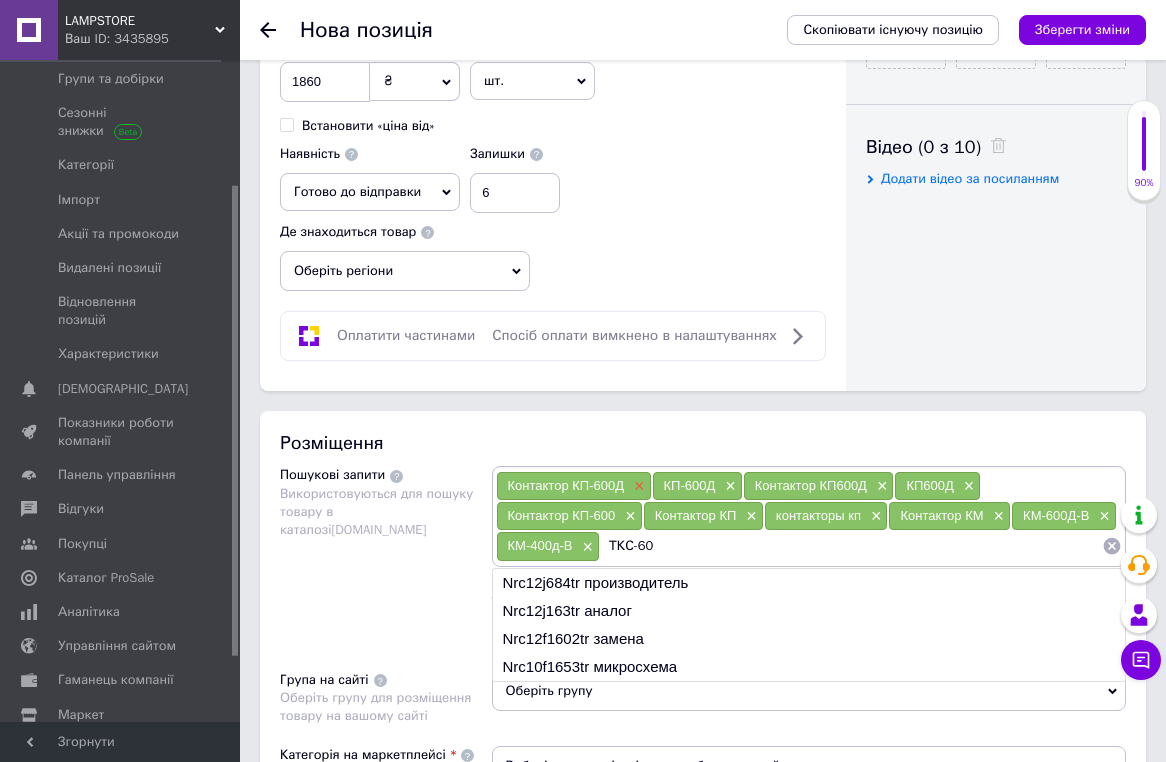 type on "ТКС-601" 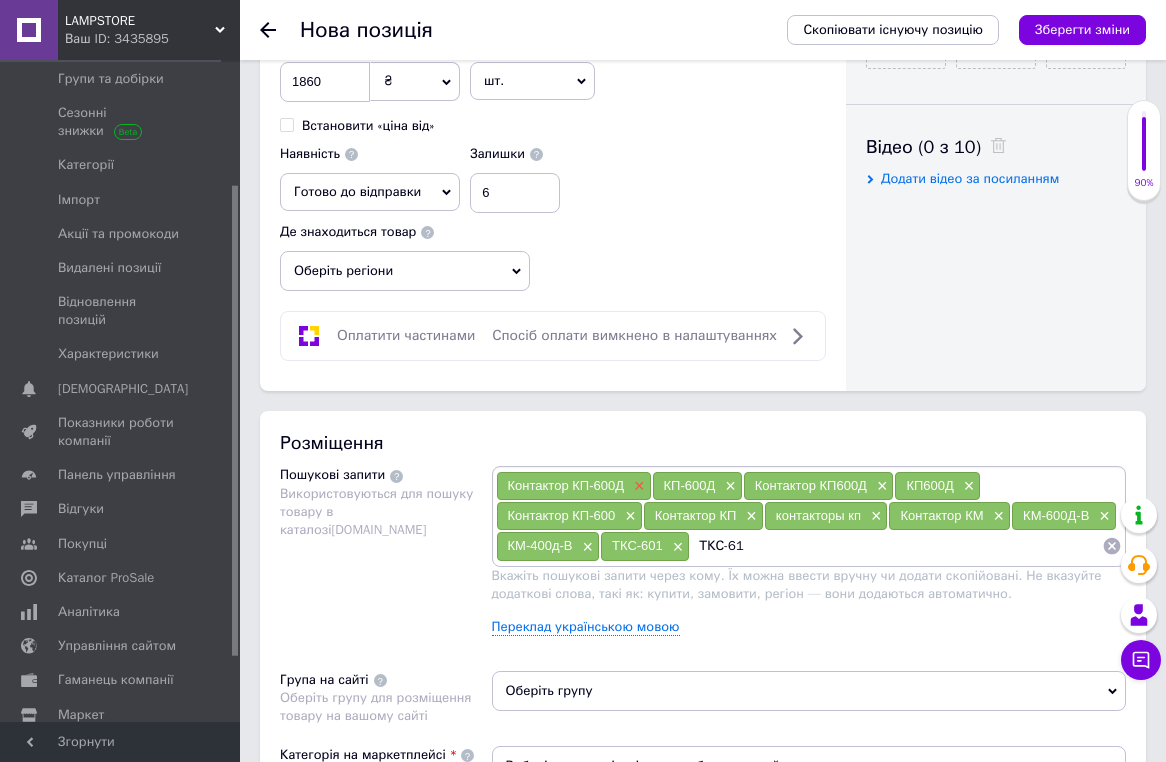 type on "ТКС-611" 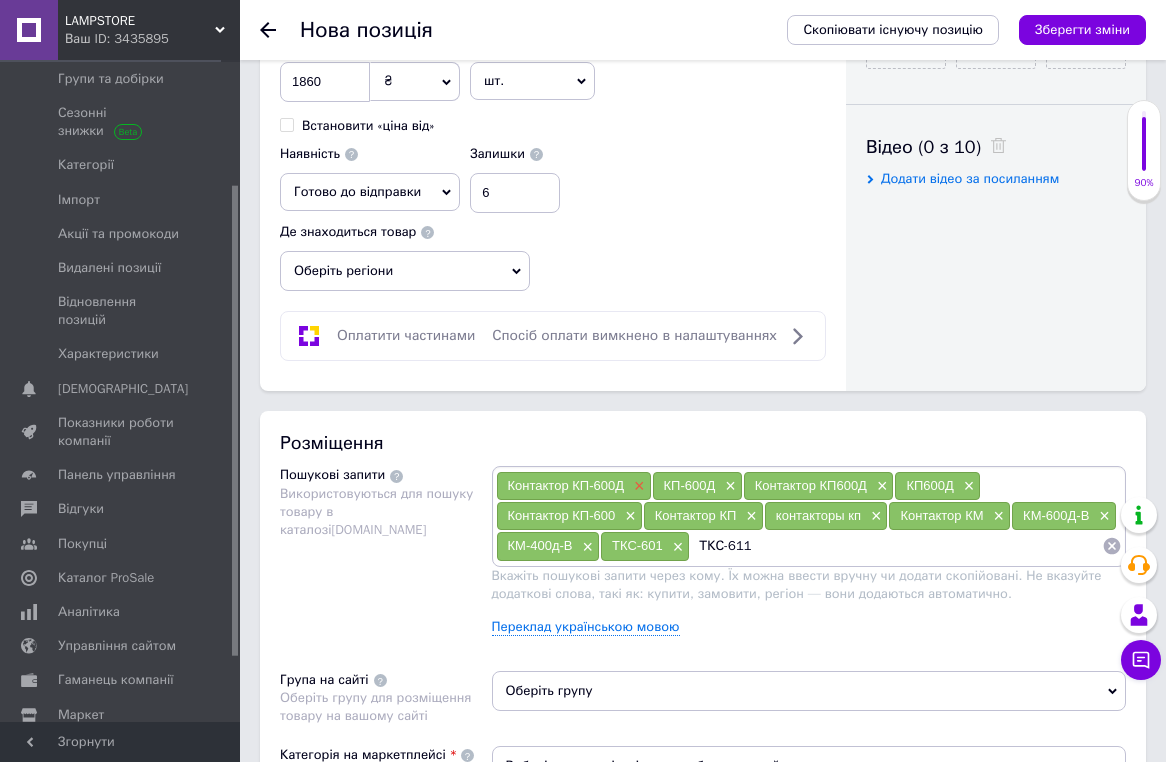 type 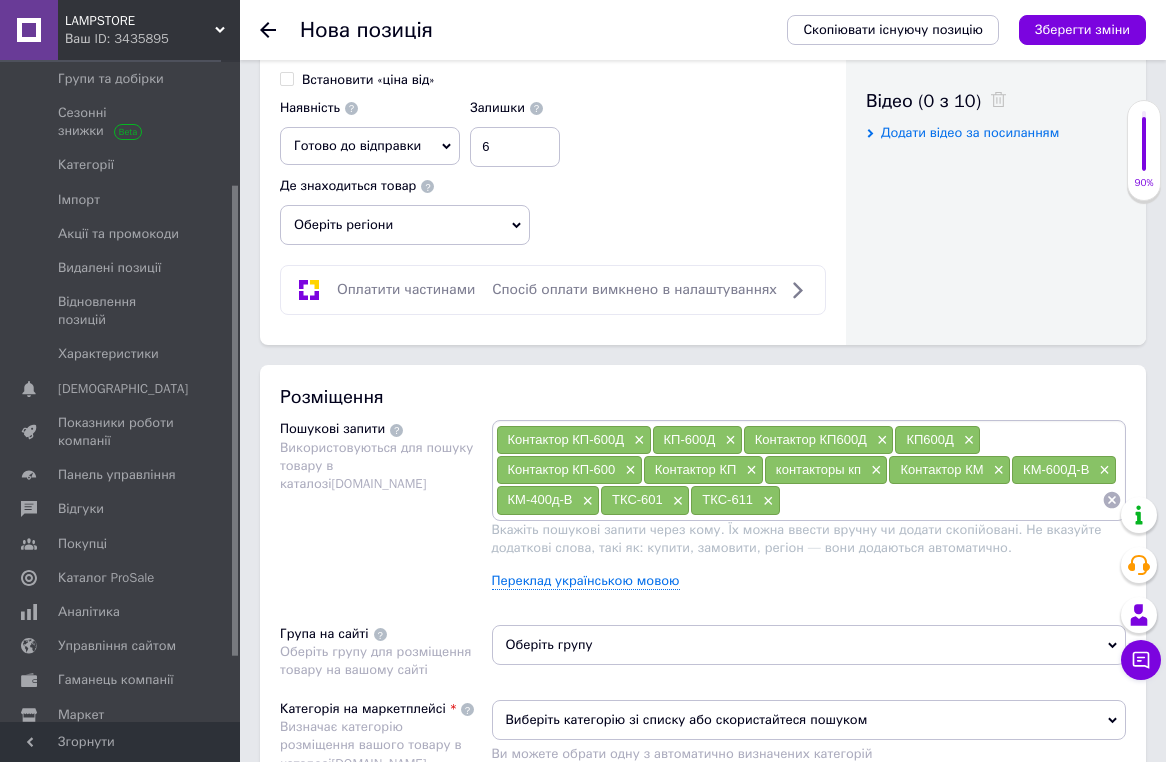 scroll, scrollTop: 1174, scrollLeft: 0, axis: vertical 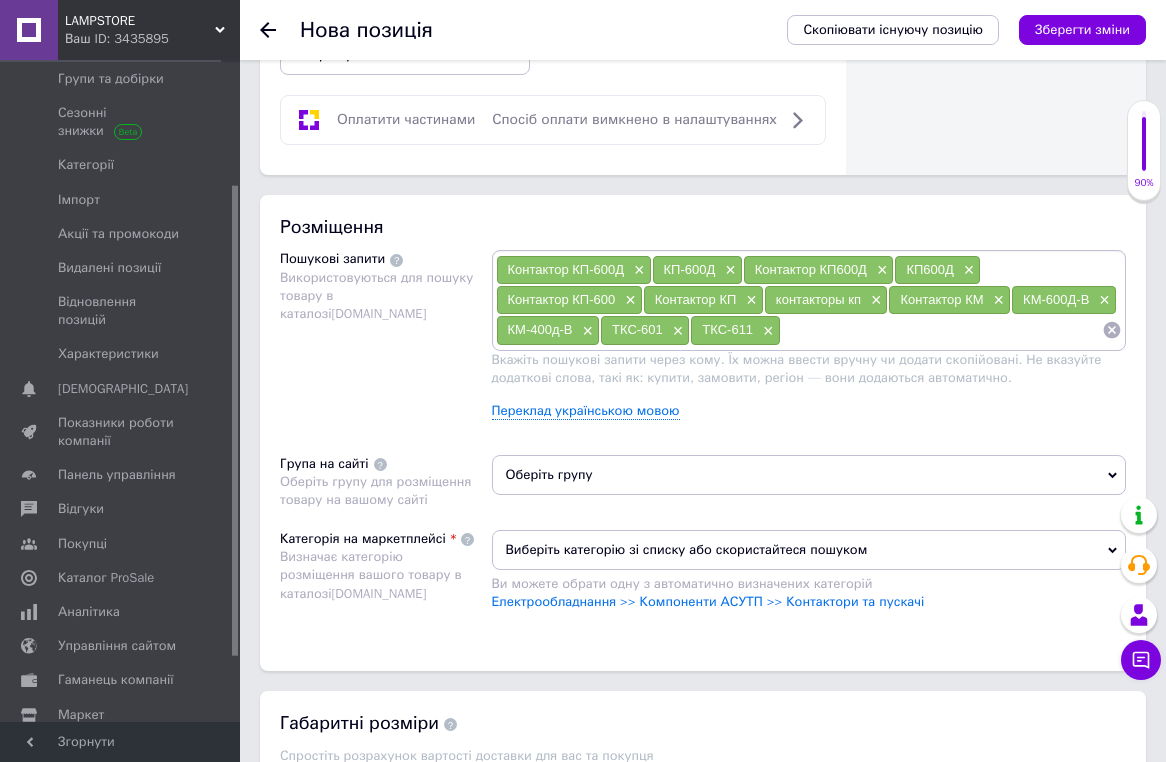 click on "Оберіть групу" at bounding box center [809, 475] 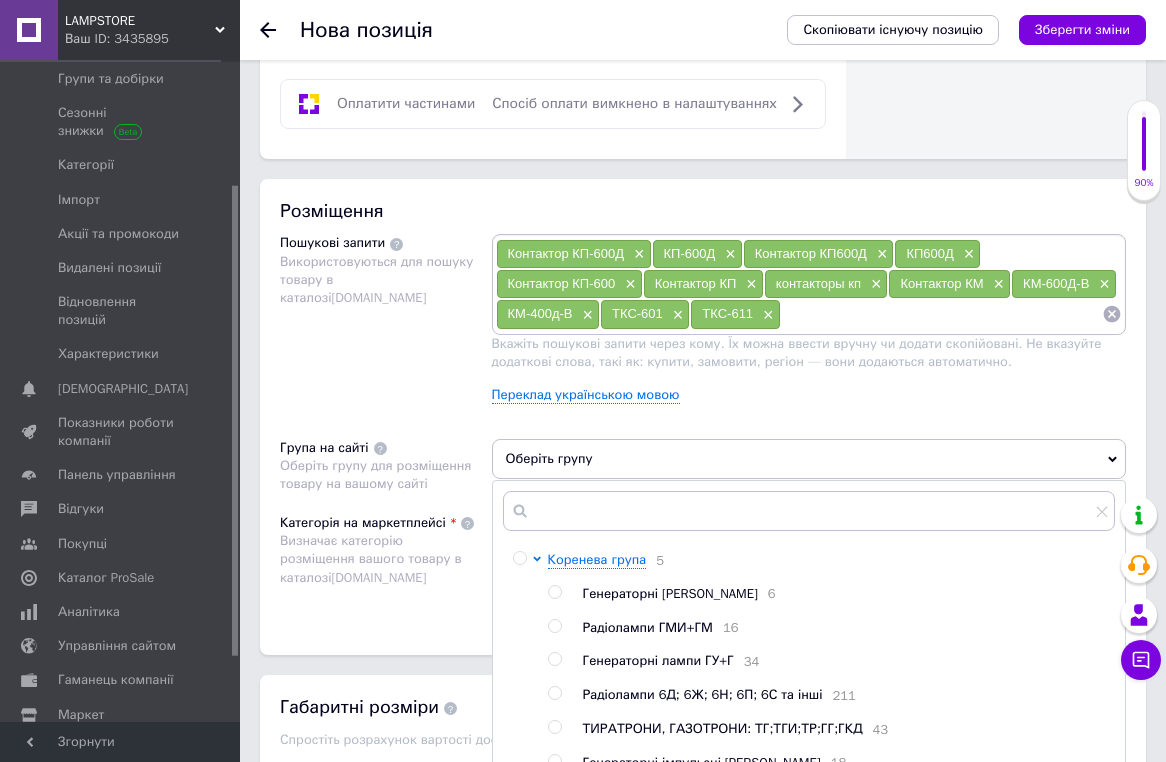 scroll, scrollTop: 1250, scrollLeft: 0, axis: vertical 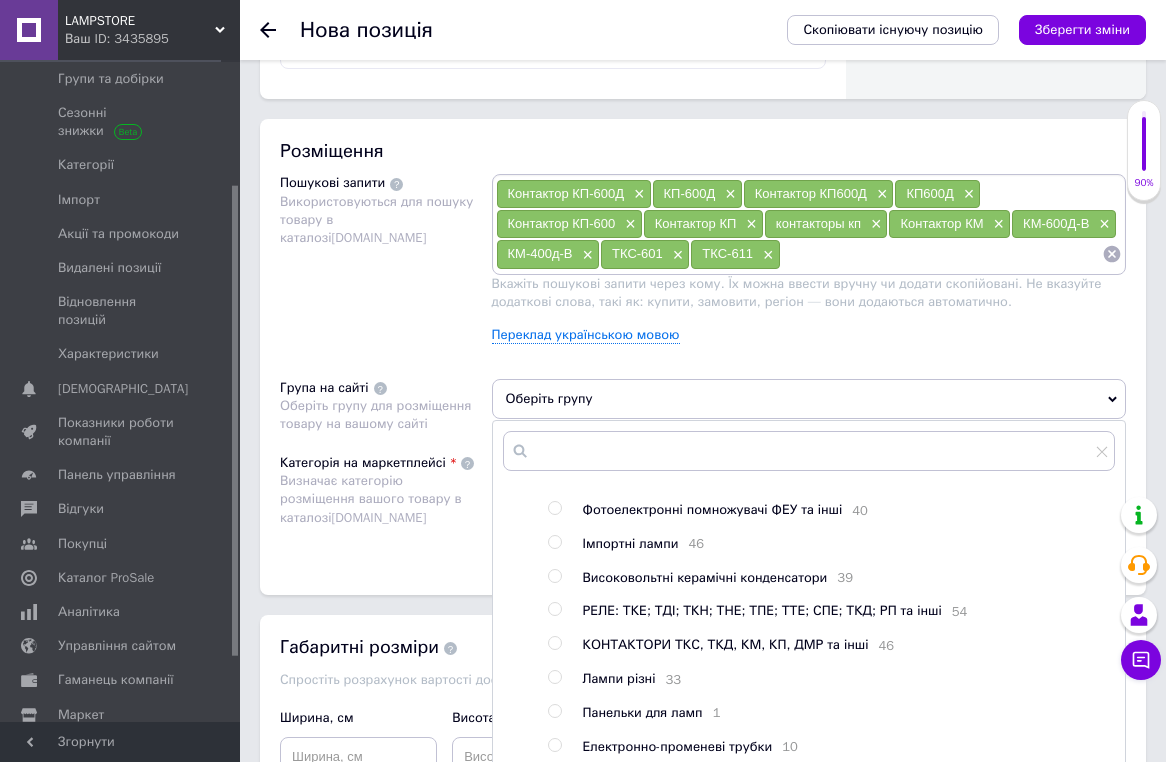 click on "КОНТАКТОРИ ТКС, ТКД, КМ, КП, ДМР та інші" at bounding box center [726, 644] 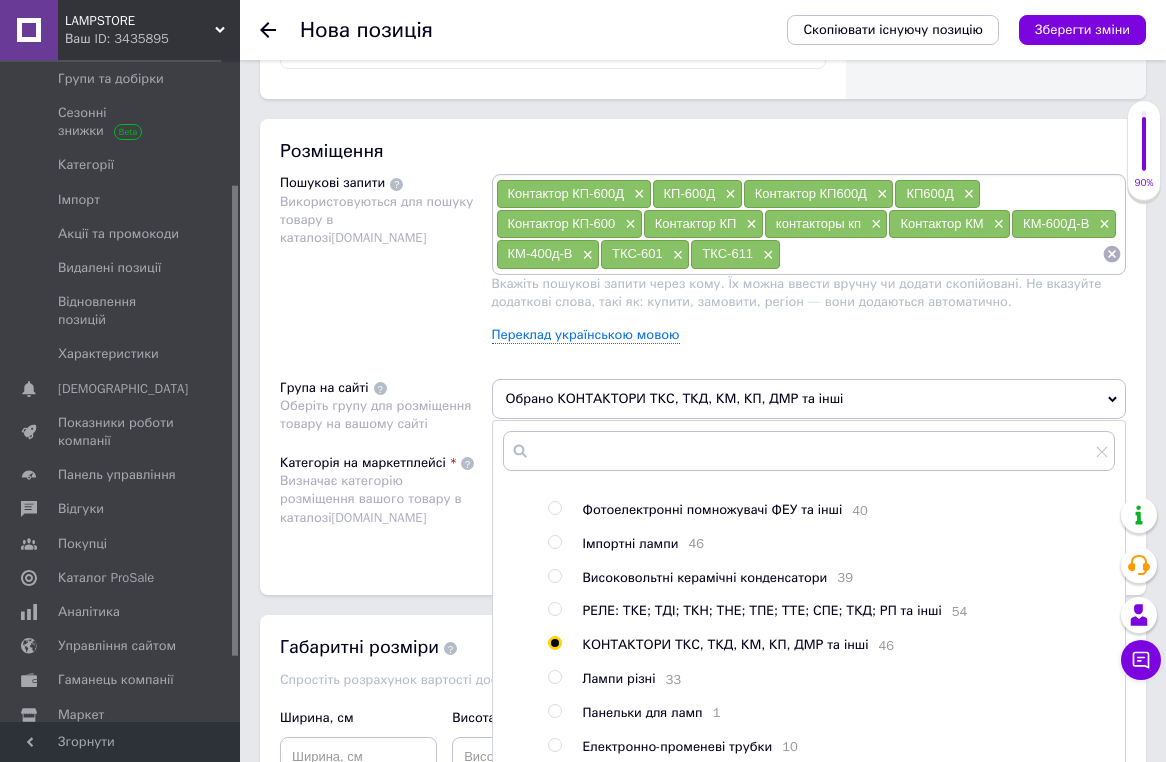 radio on "true" 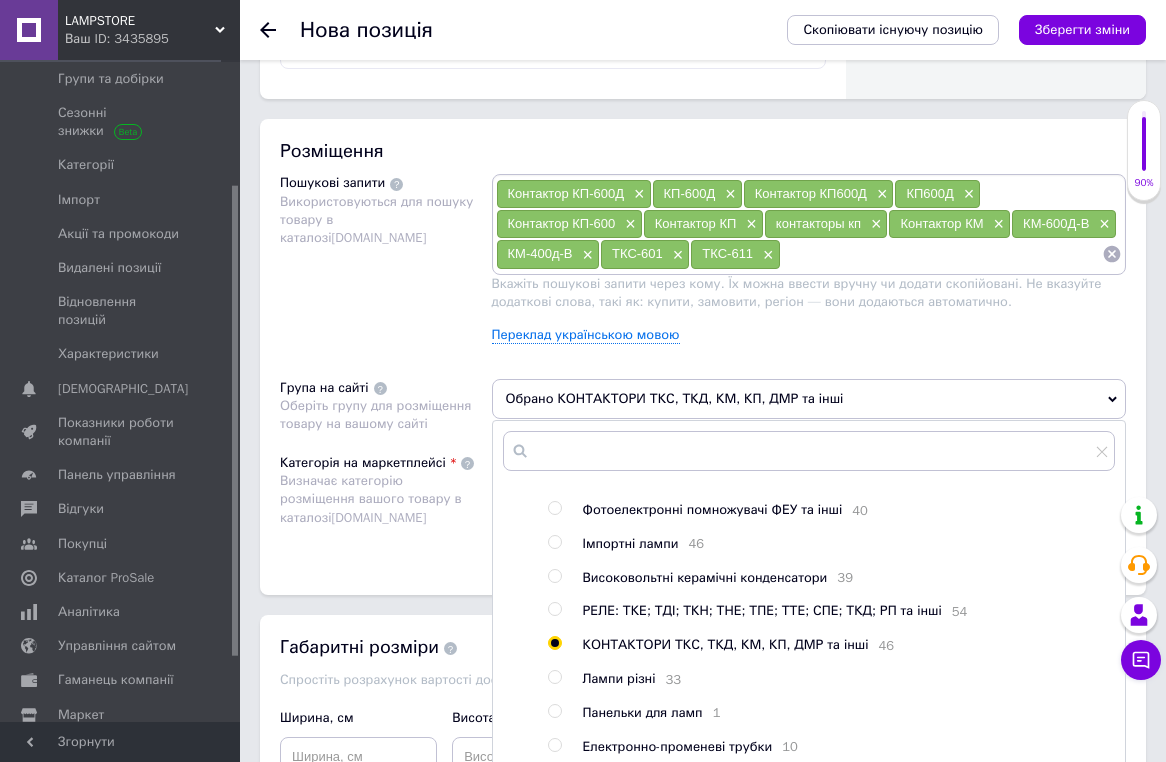 scroll, scrollTop: 348, scrollLeft: 0, axis: vertical 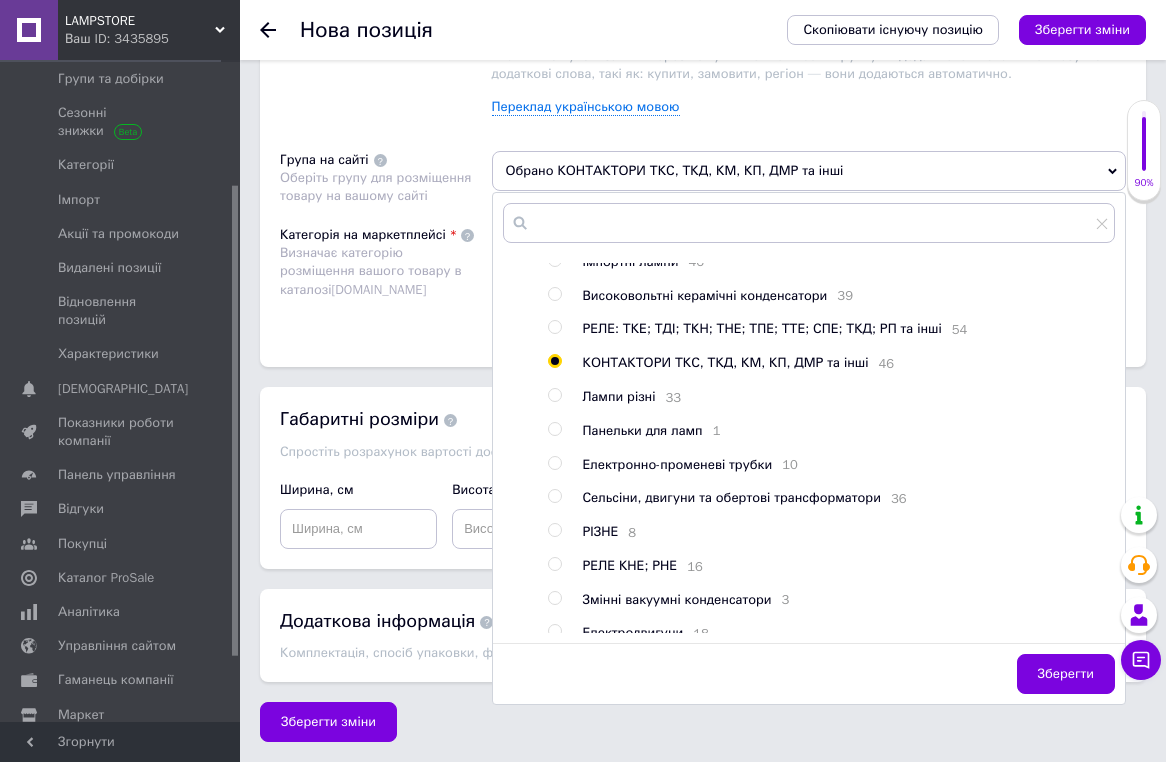 drag, startPoint x: 1075, startPoint y: 683, endPoint x: 1054, endPoint y: 612, distance: 74.04053 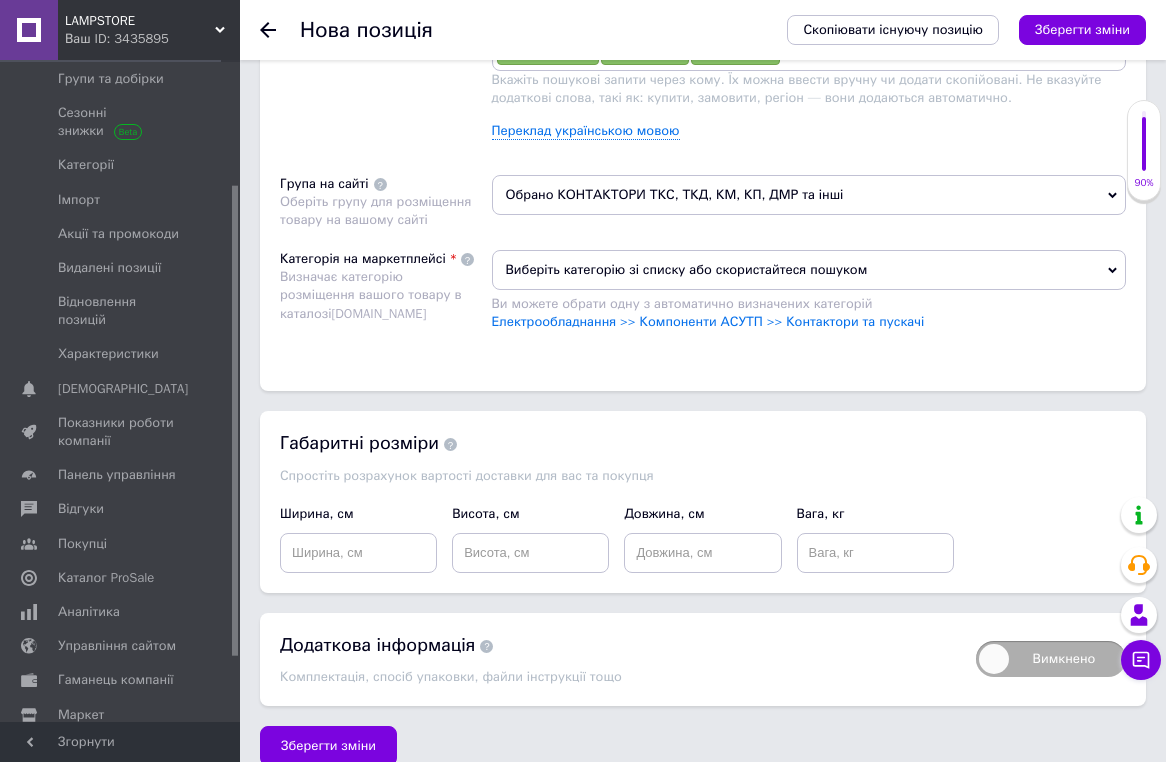 scroll, scrollTop: 1101, scrollLeft: 0, axis: vertical 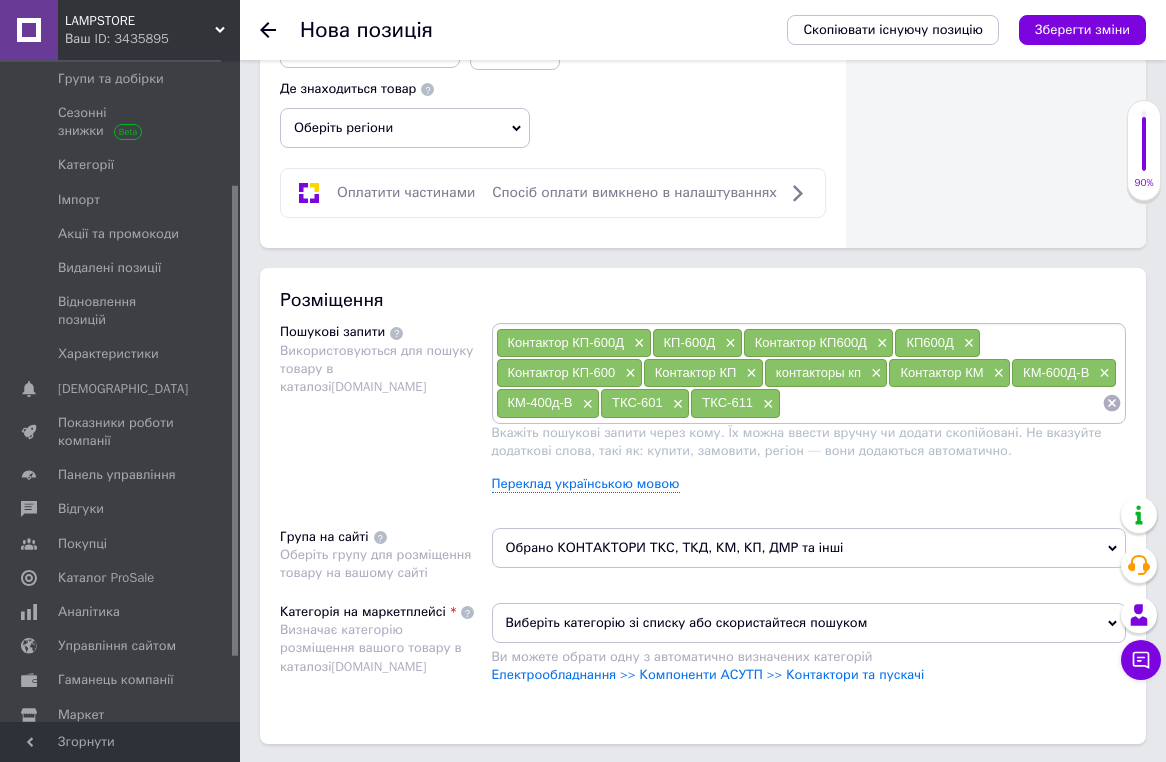 click at bounding box center [941, 403] 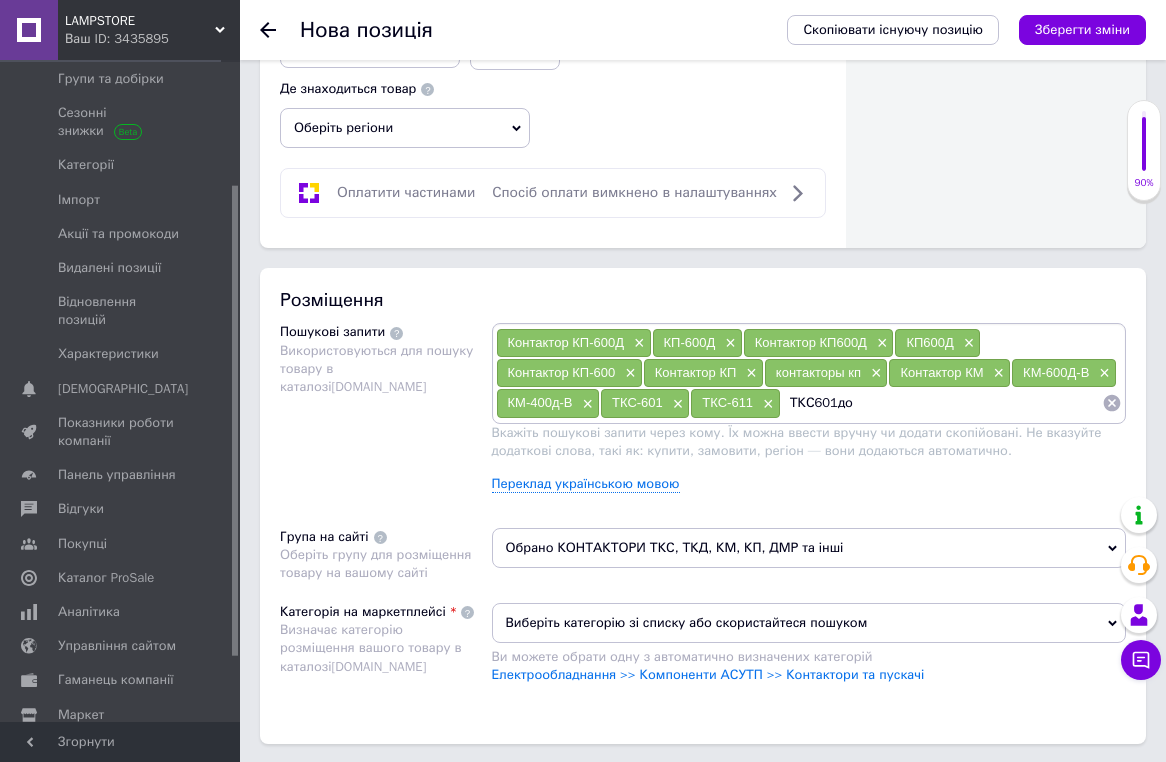 type on "ТКС601дод" 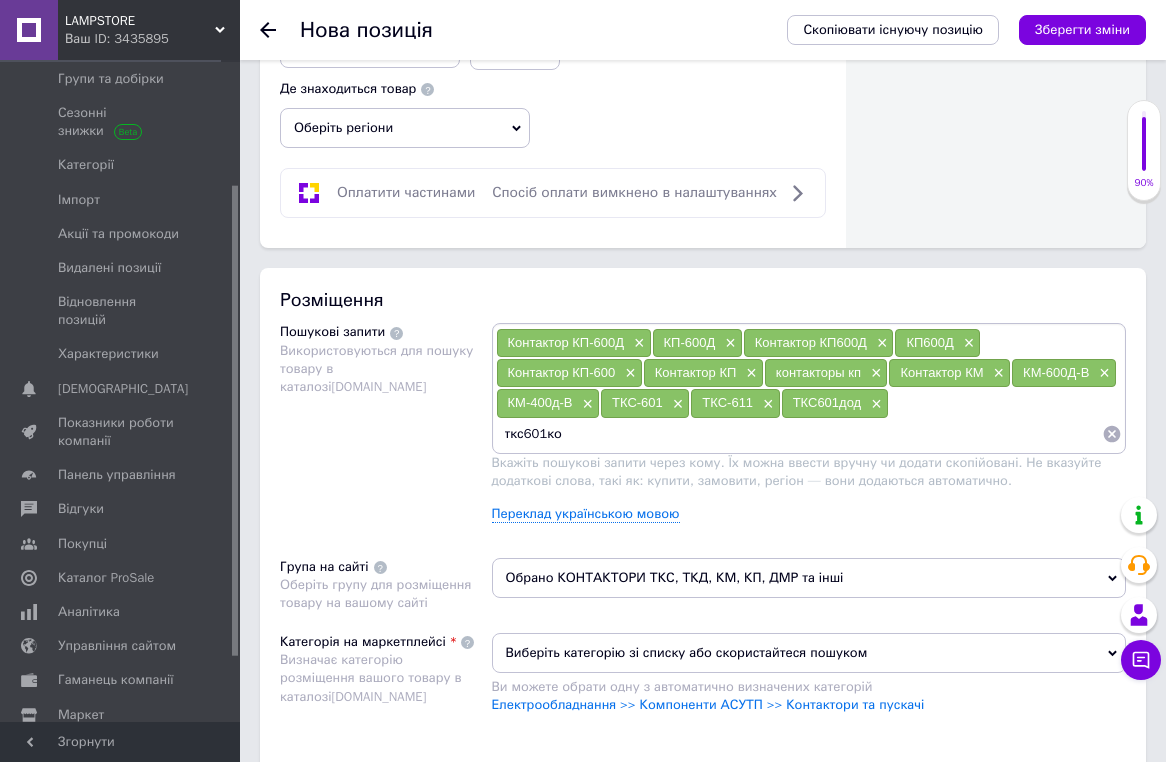 type on "ткс601код" 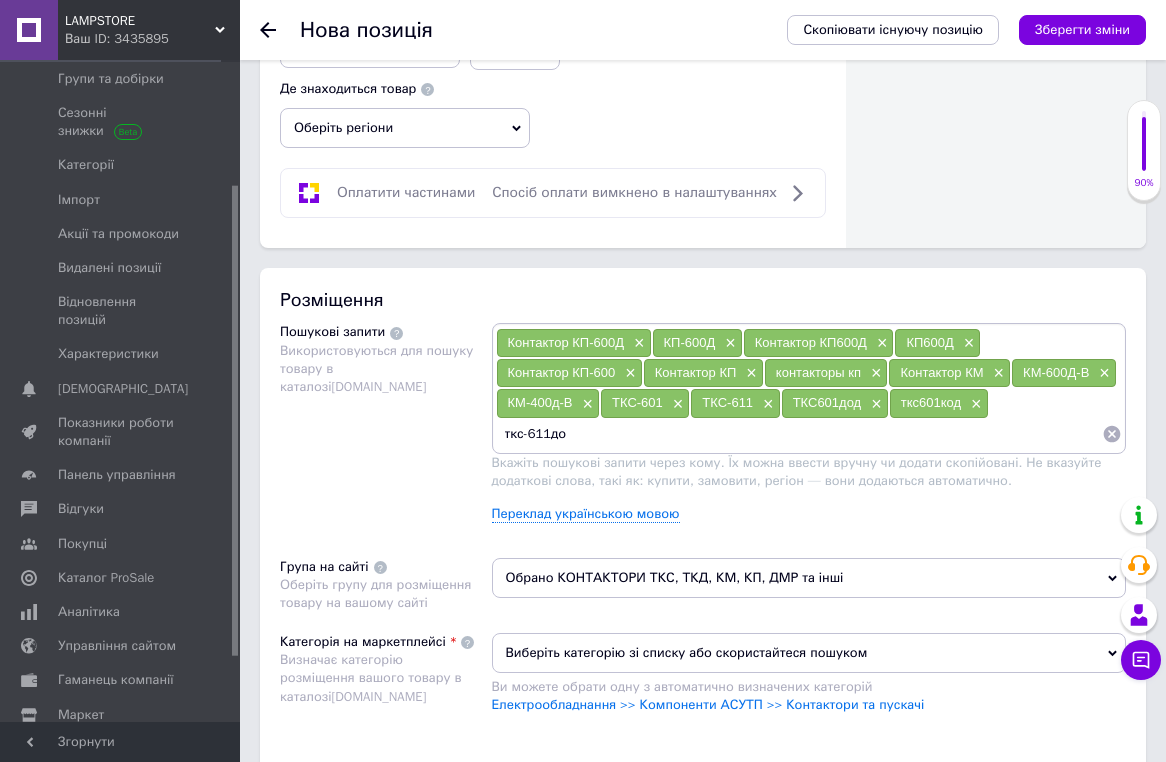 type on "ткс-611дод" 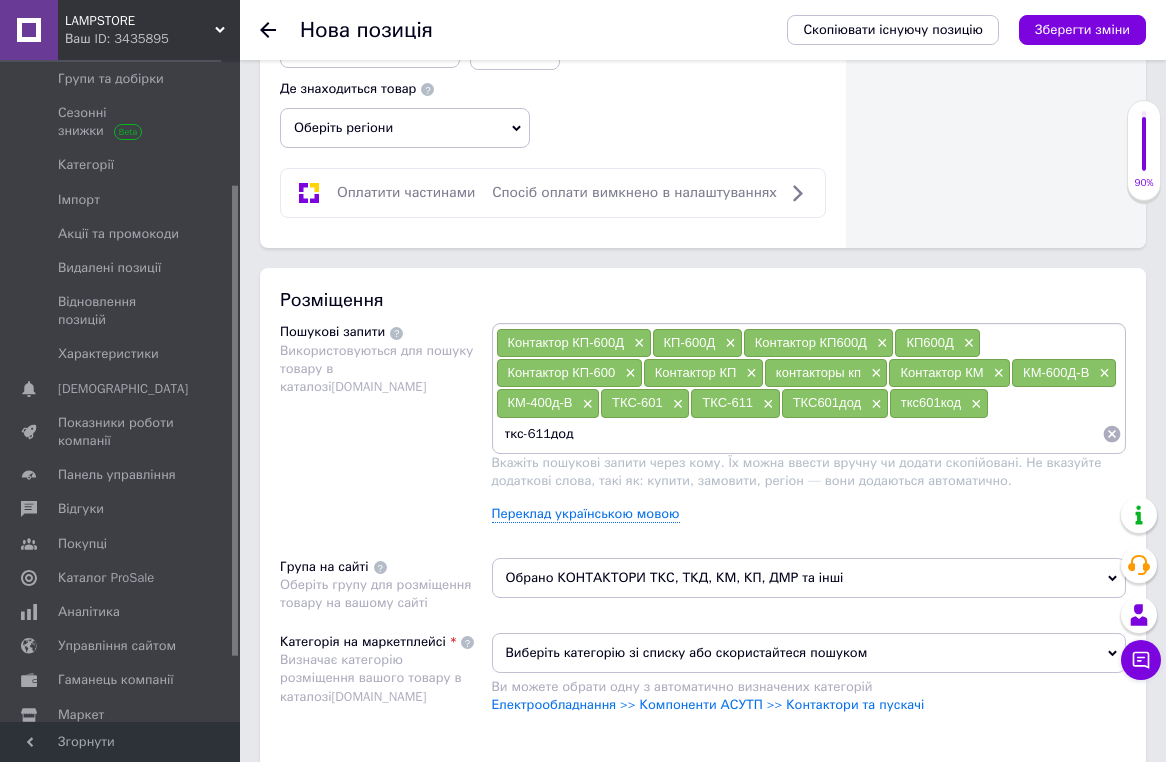 type 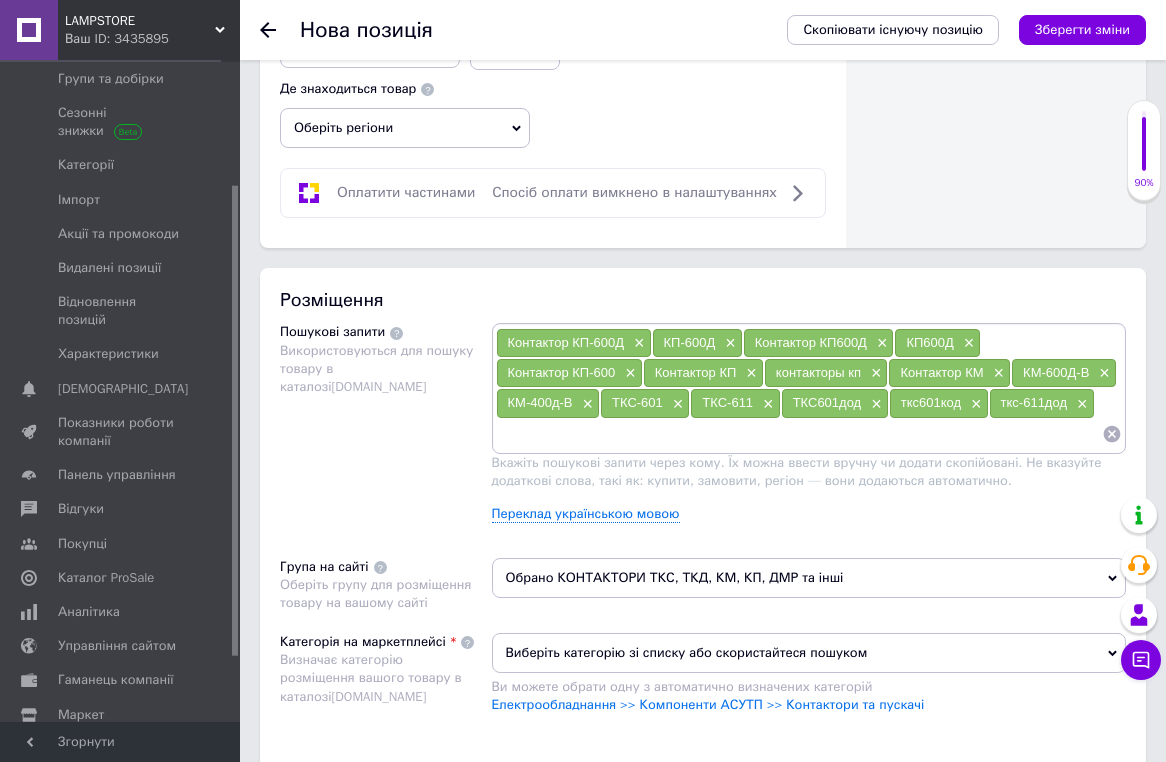 click on "Виберіть категорію зі списку або скористайтеся пошуком" at bounding box center (809, 653) 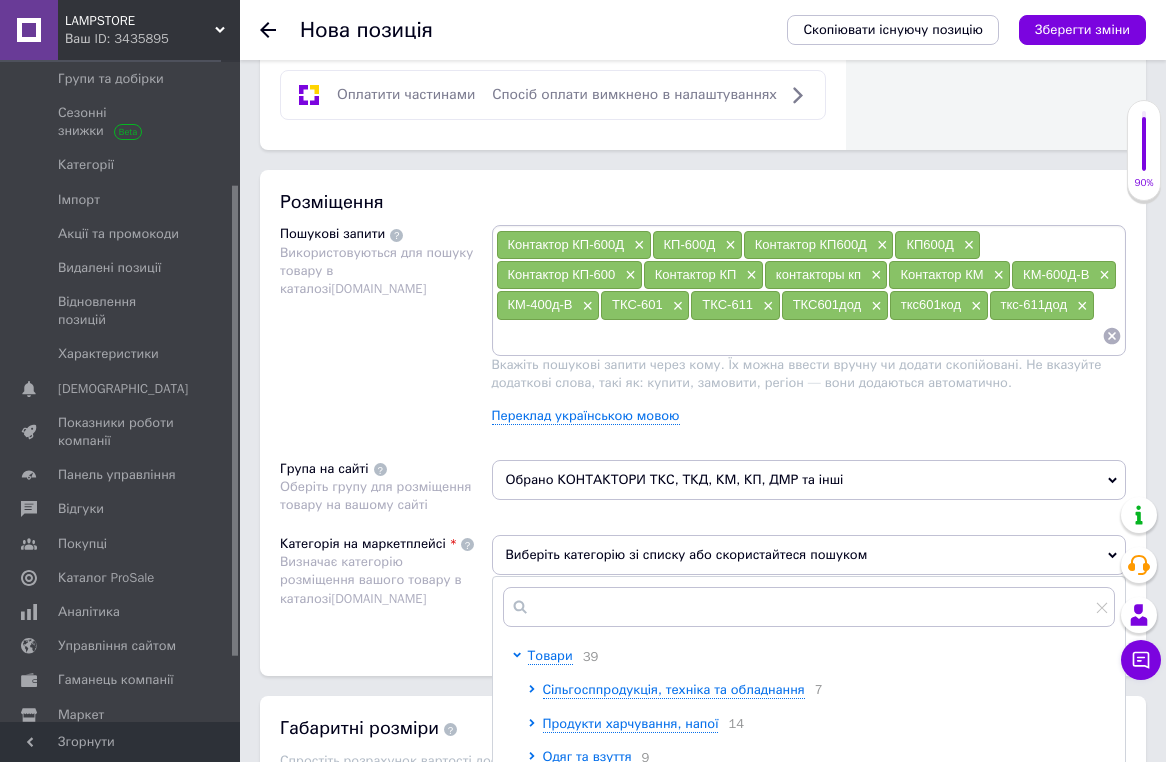 scroll, scrollTop: 1294, scrollLeft: 0, axis: vertical 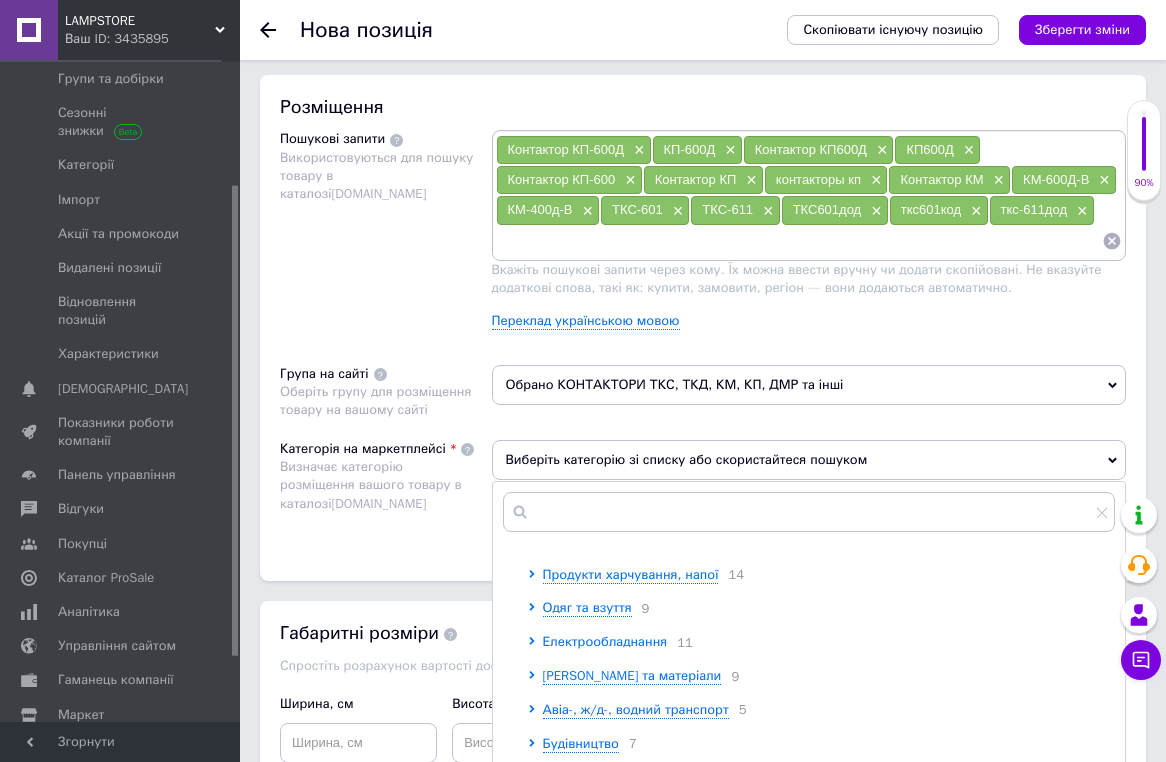 click on "Електрообладнання" at bounding box center [605, 641] 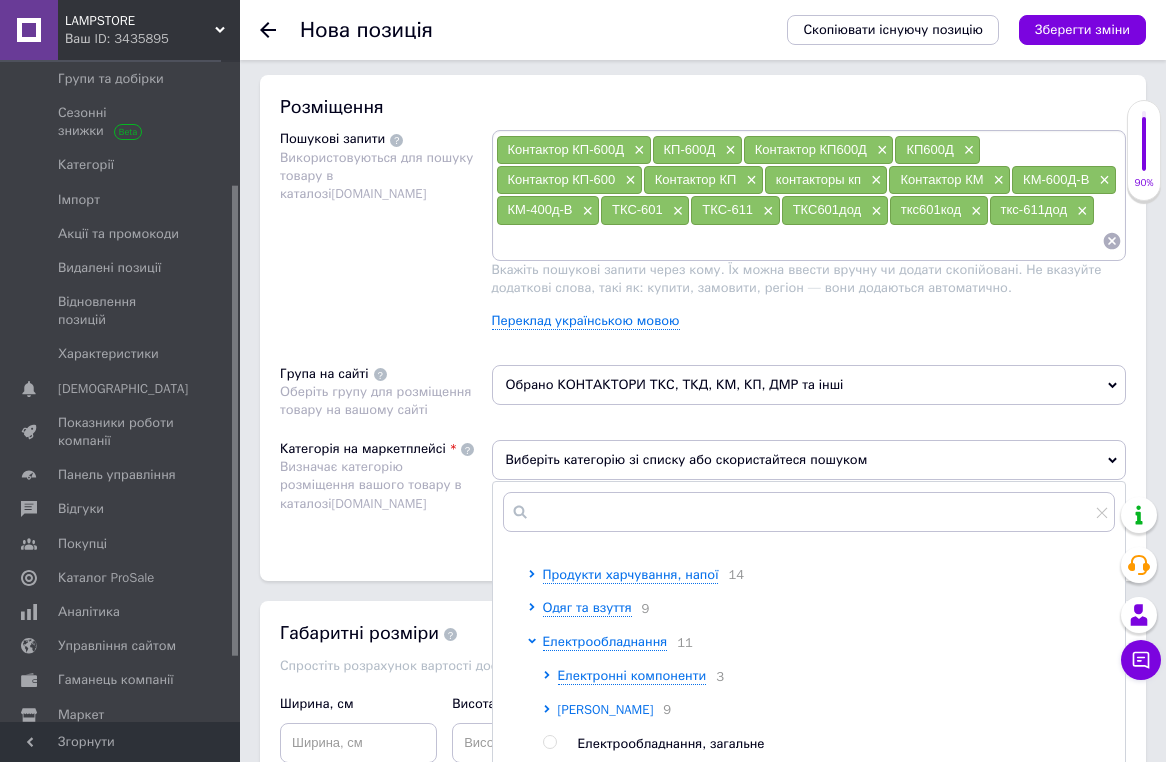 click on "[PERSON_NAME]" at bounding box center [606, 709] 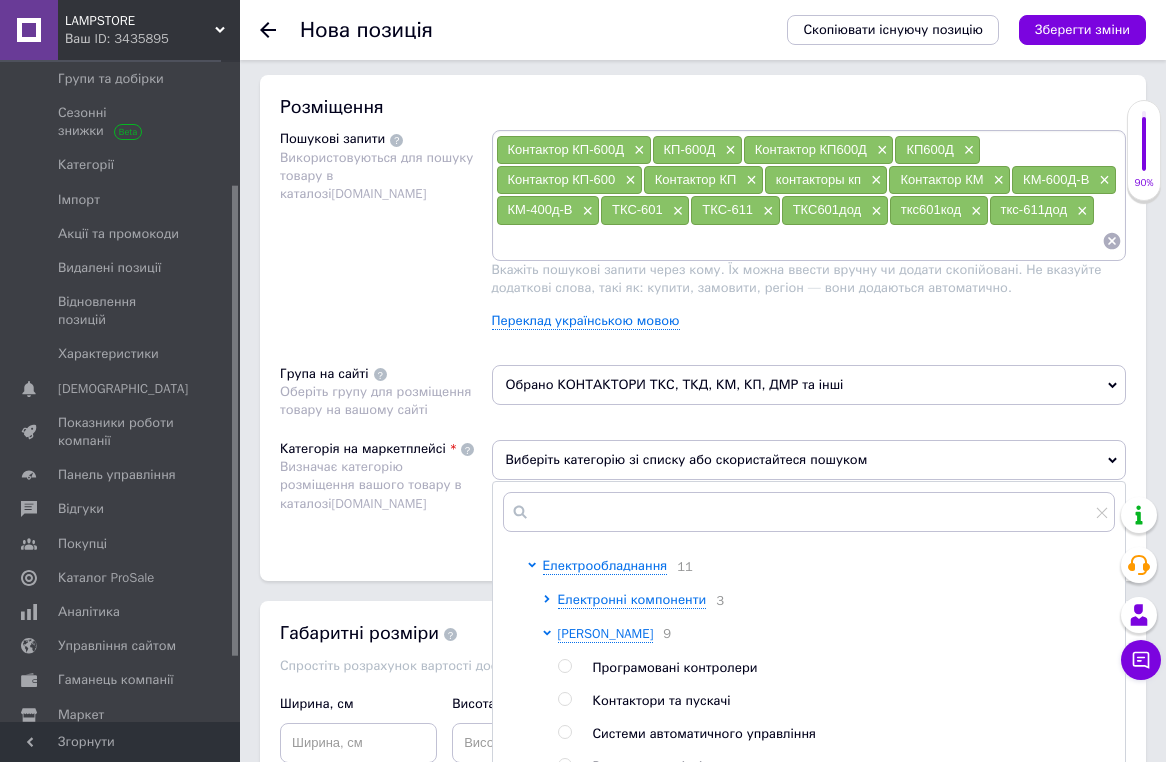 scroll, scrollTop: 180, scrollLeft: 0, axis: vertical 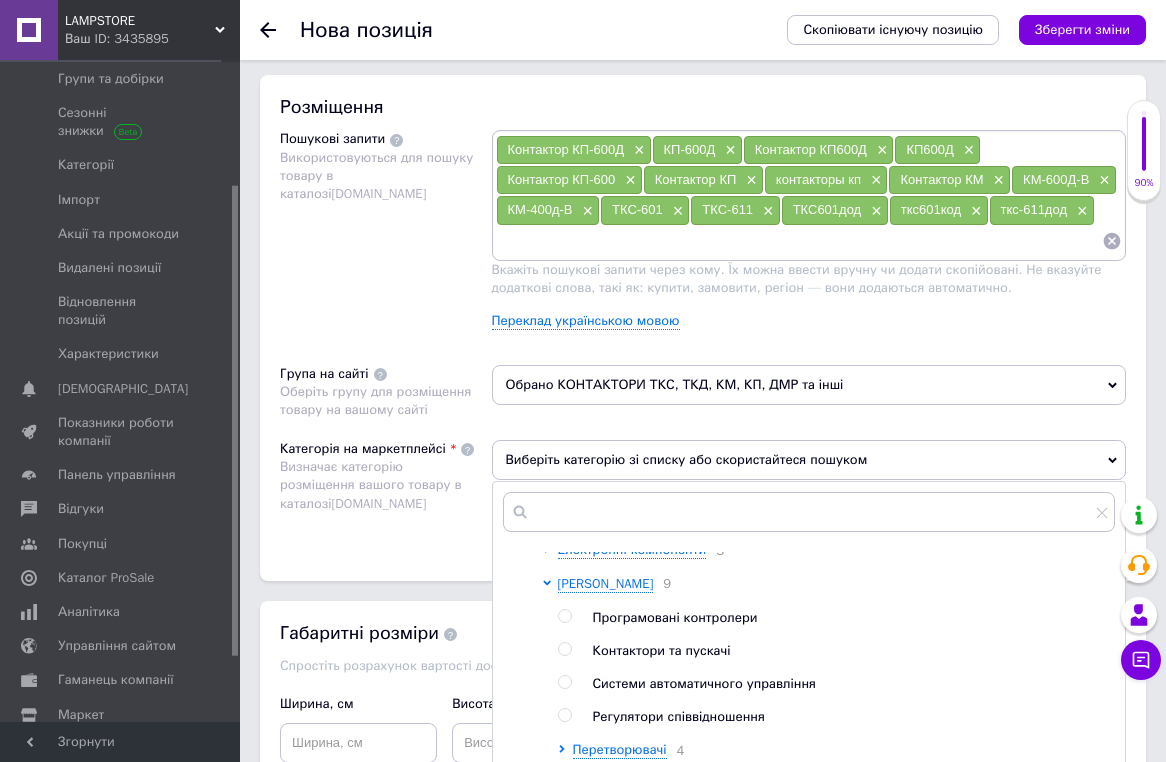 click on "Контактори та пускачі" at bounding box center (662, 650) 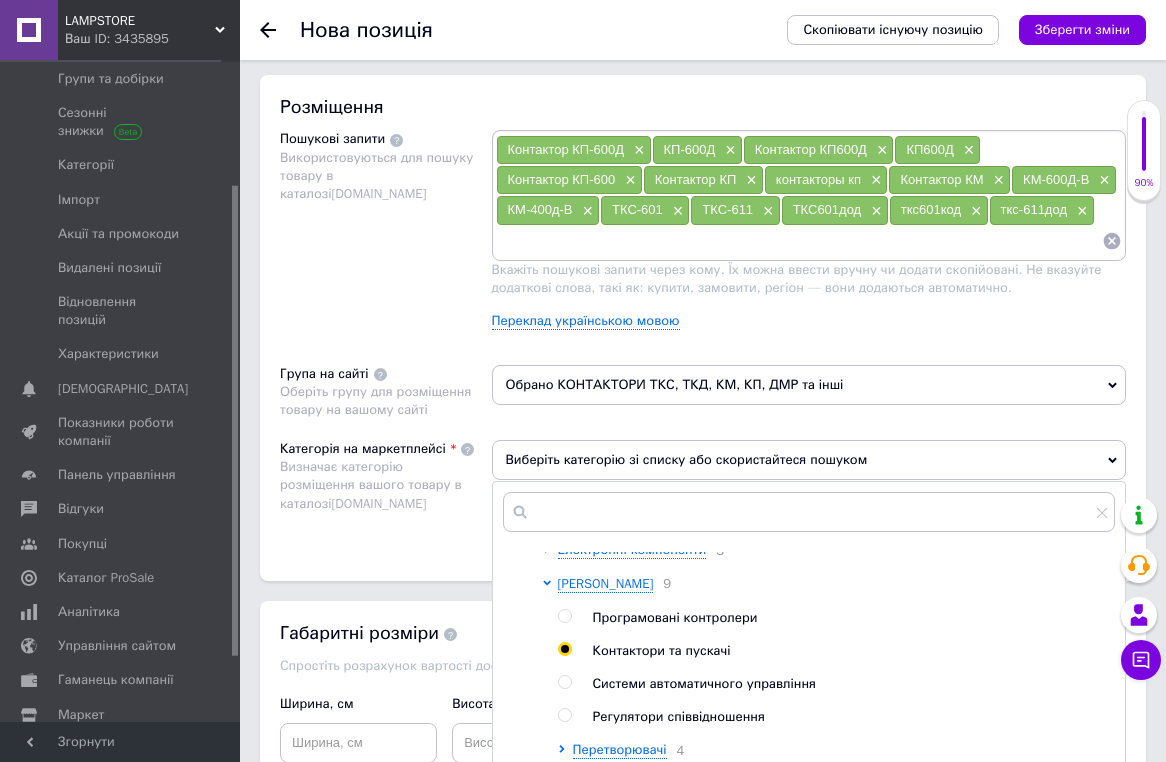 radio on "true" 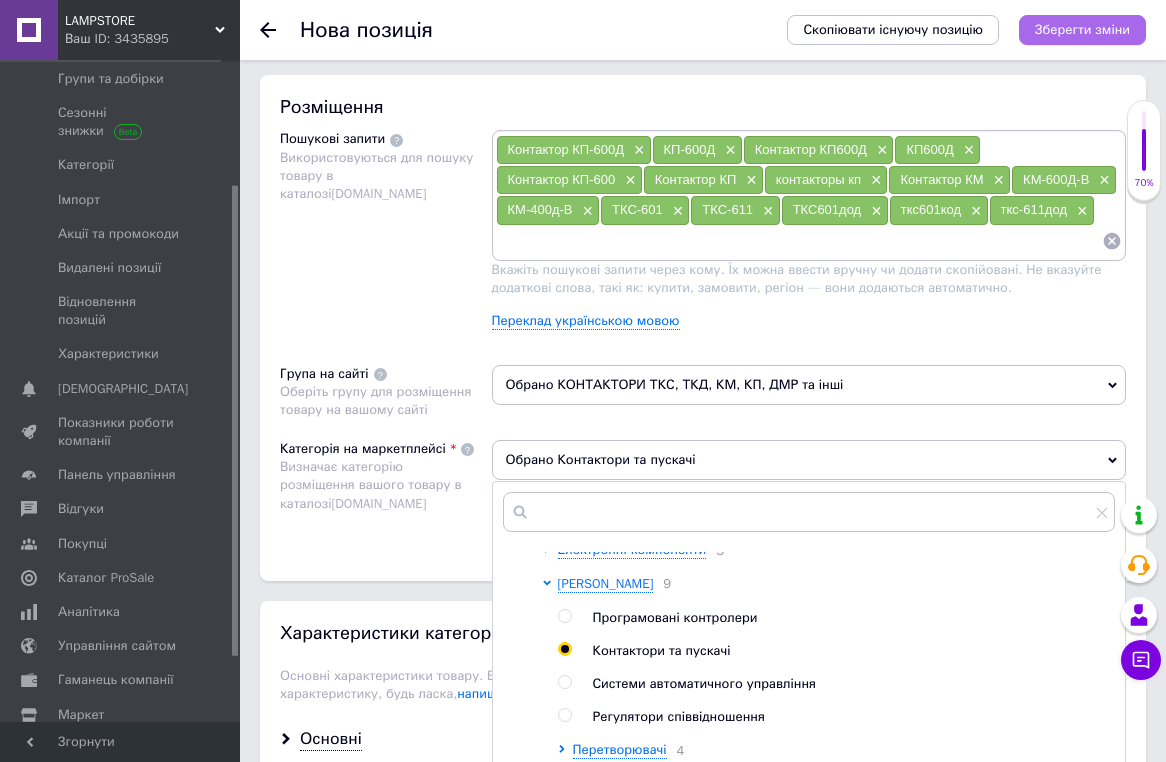 click on "Зберегти зміни" at bounding box center [1082, 29] 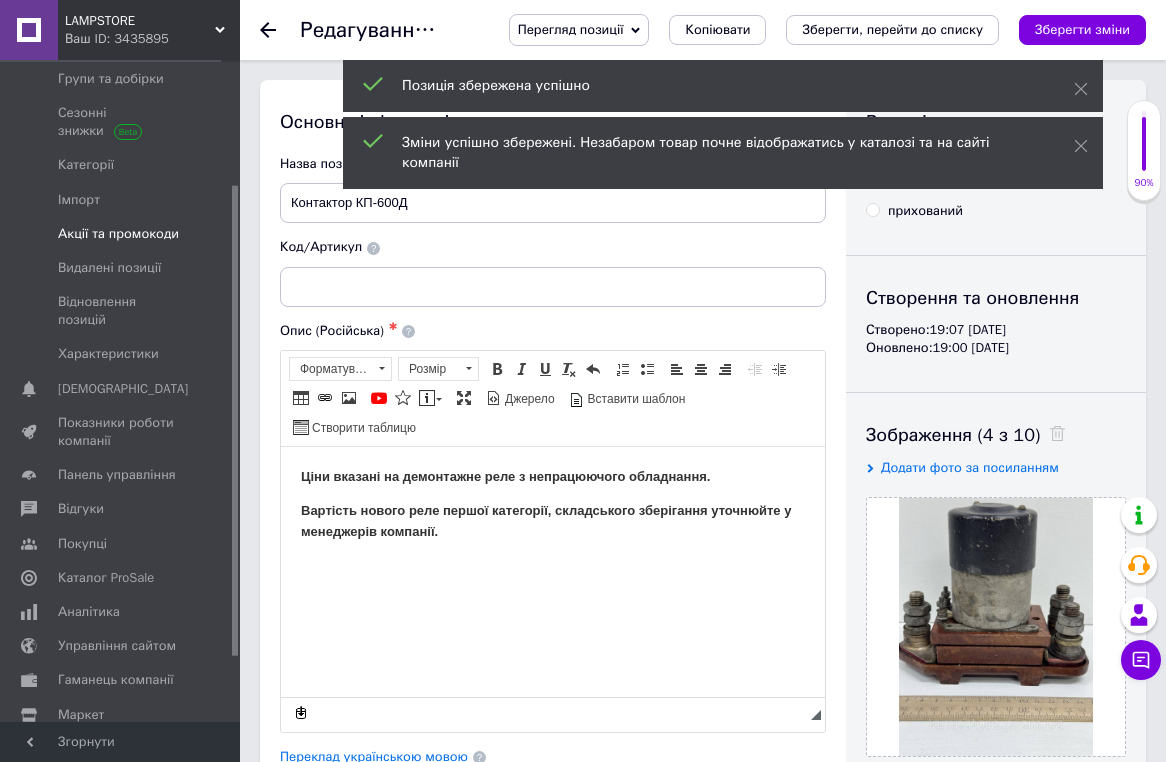 scroll, scrollTop: 0, scrollLeft: 0, axis: both 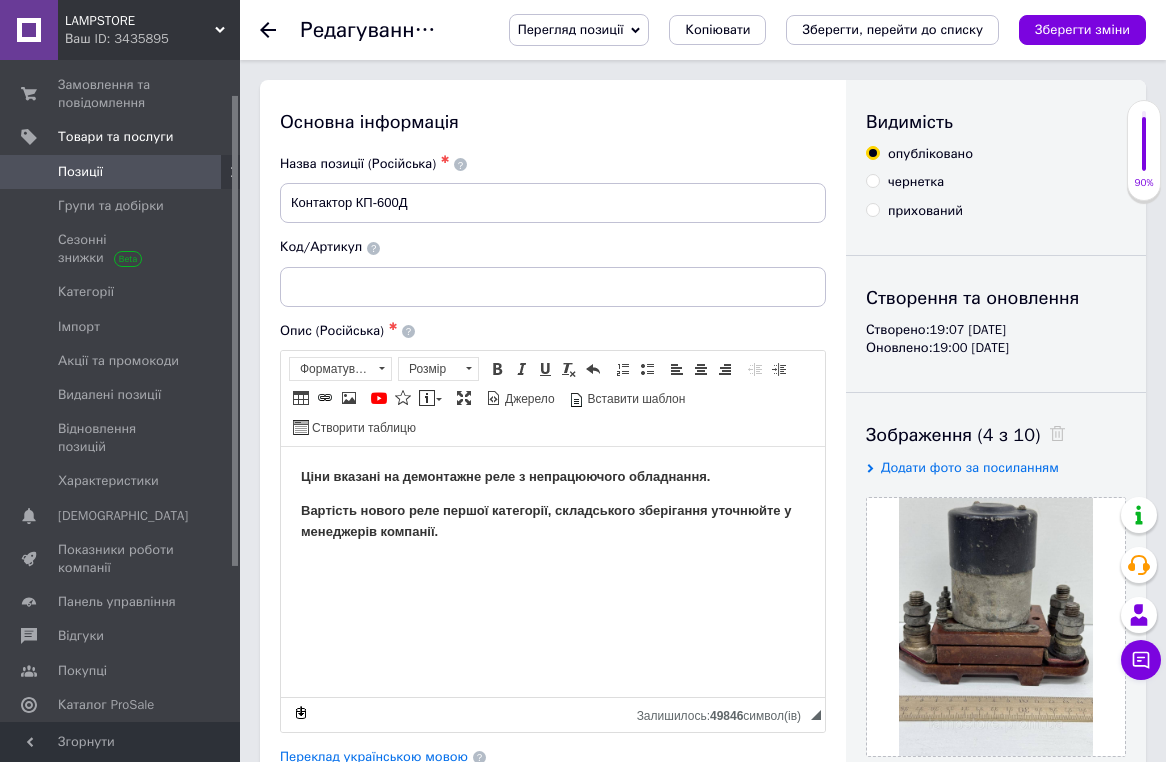 click on "Позиції" at bounding box center [80, 172] 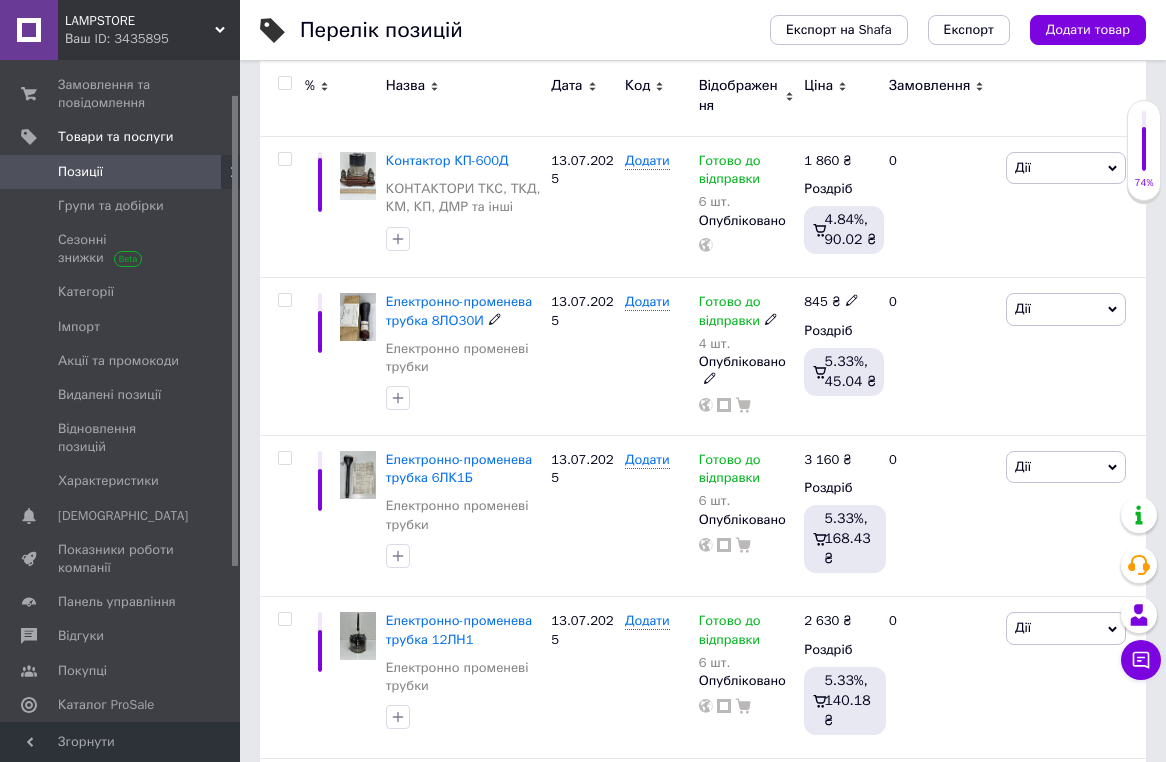 scroll, scrollTop: 0, scrollLeft: 0, axis: both 